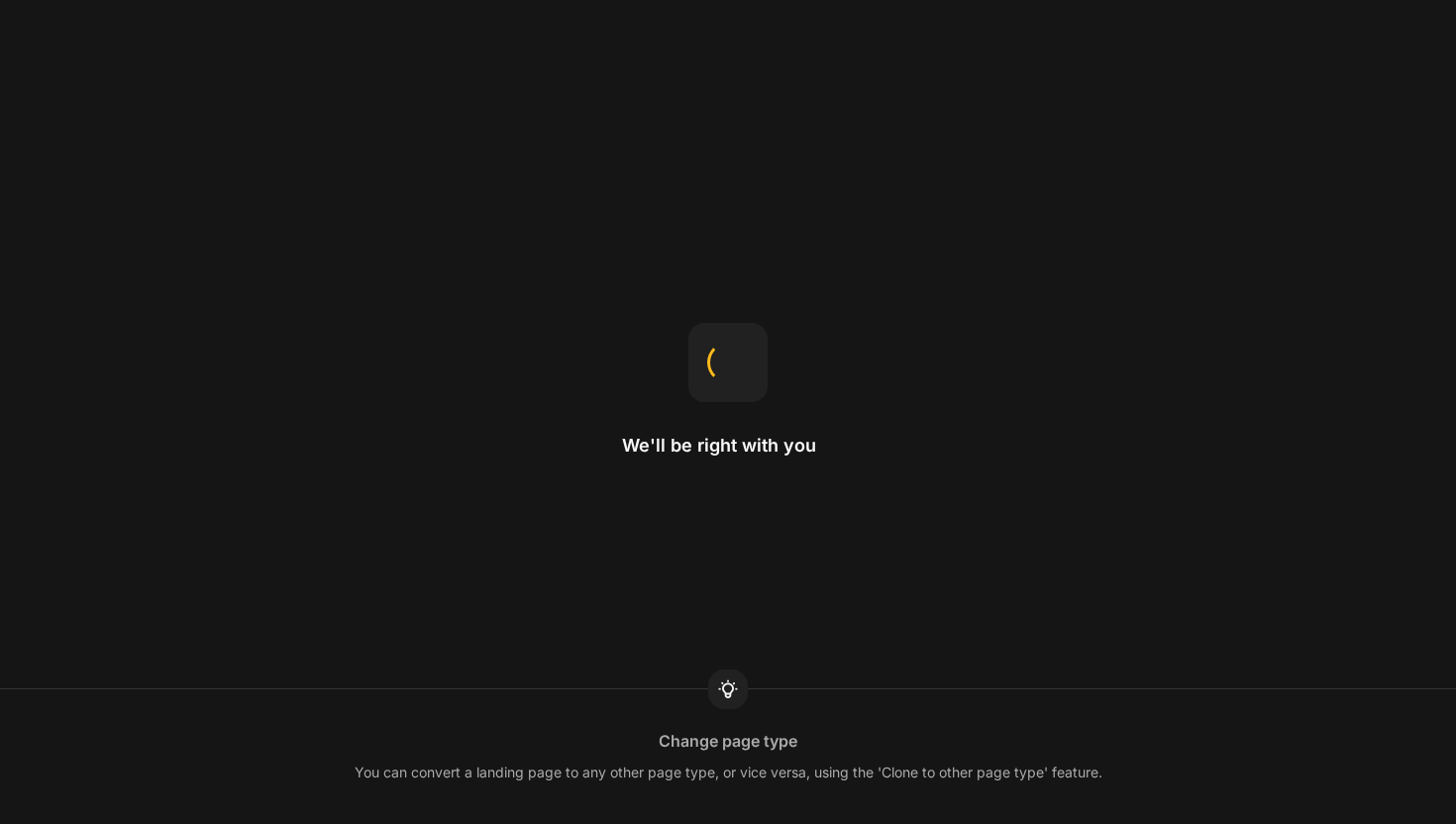 scroll, scrollTop: 0, scrollLeft: 0, axis: both 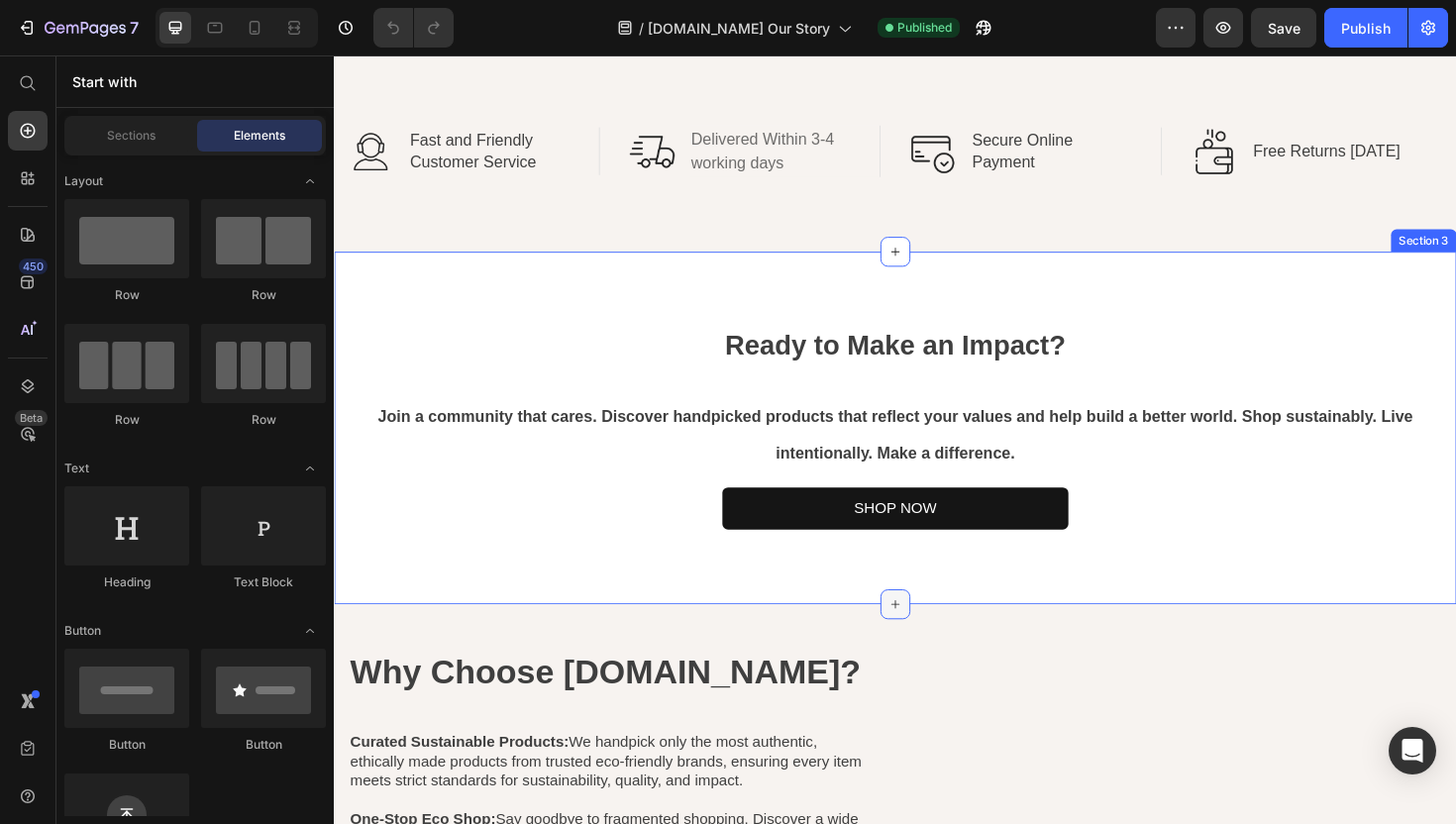 click 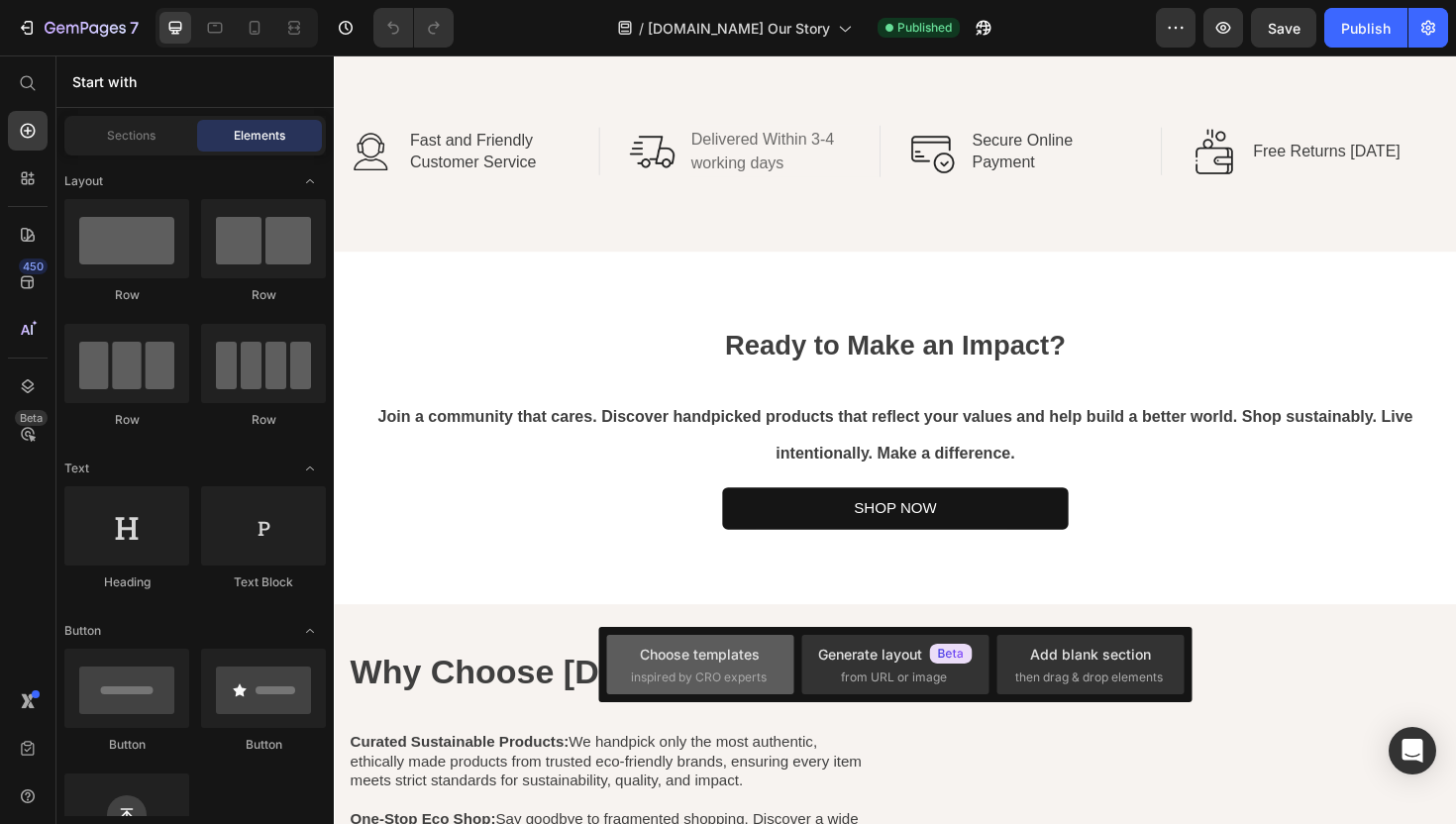 click on "Choose templates  inspired by CRO experts" at bounding box center (700, 665) 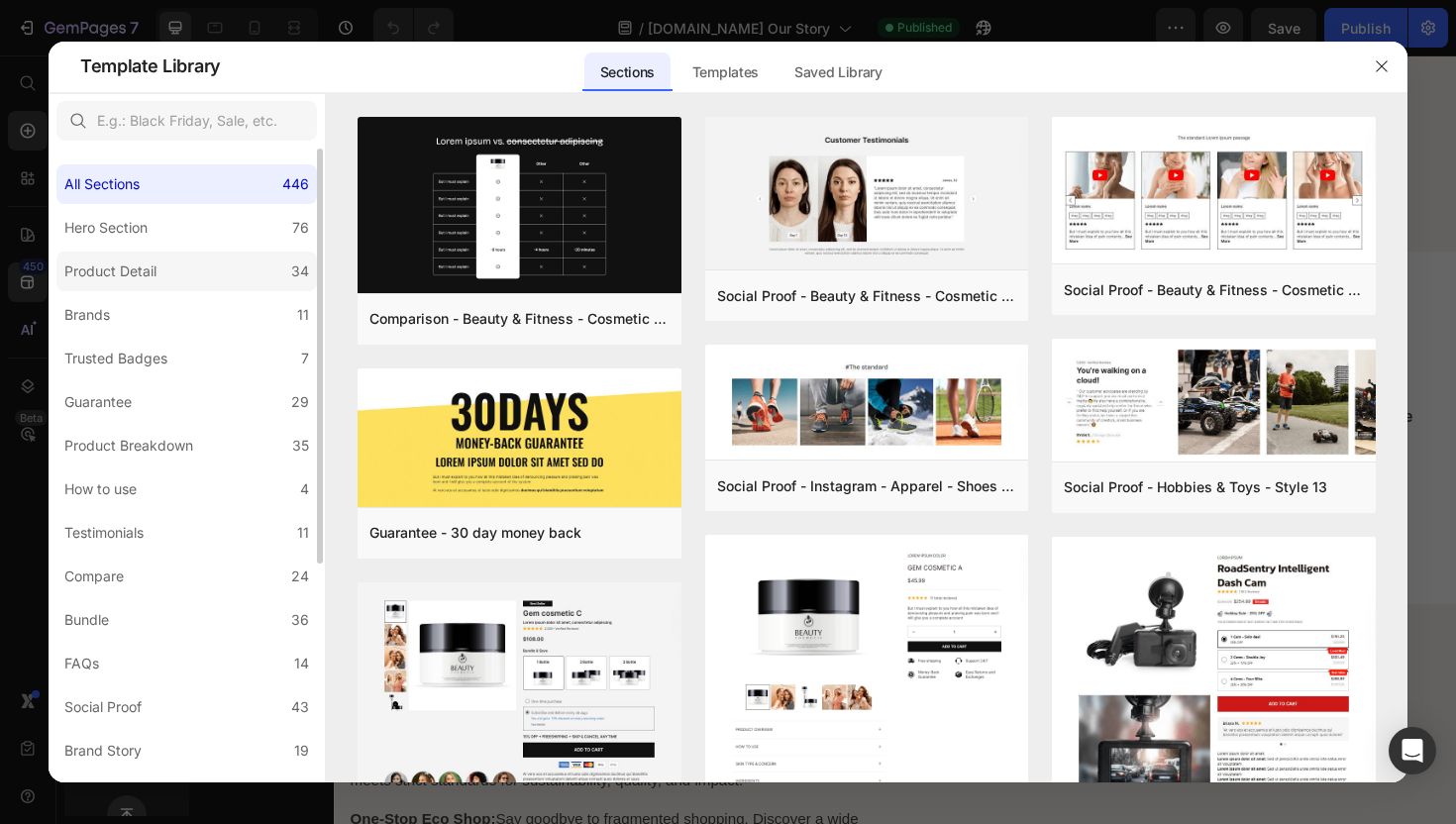 click on "Product Detail" at bounding box center [110, 271] 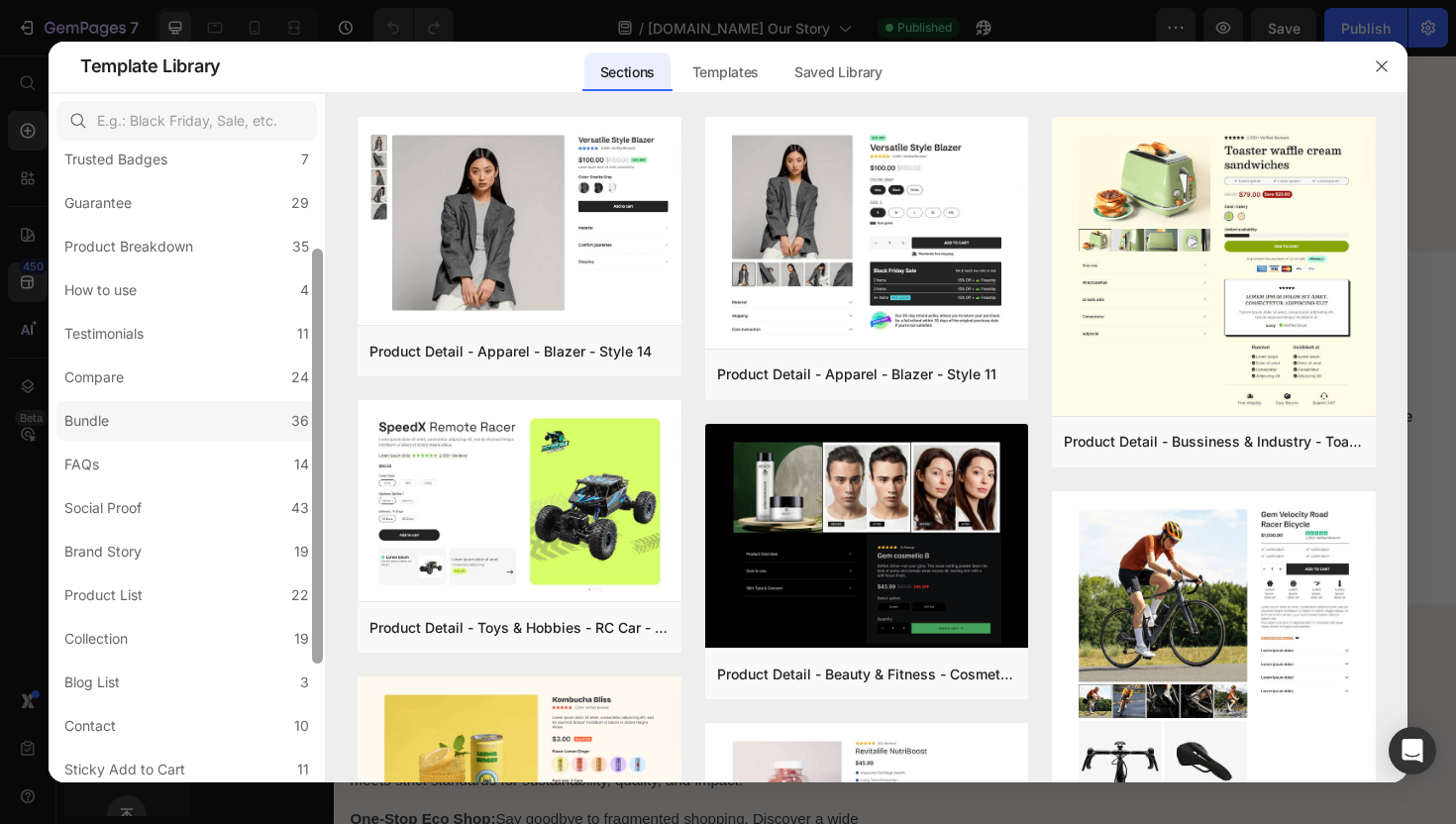 scroll, scrollTop: 205, scrollLeft: 0, axis: vertical 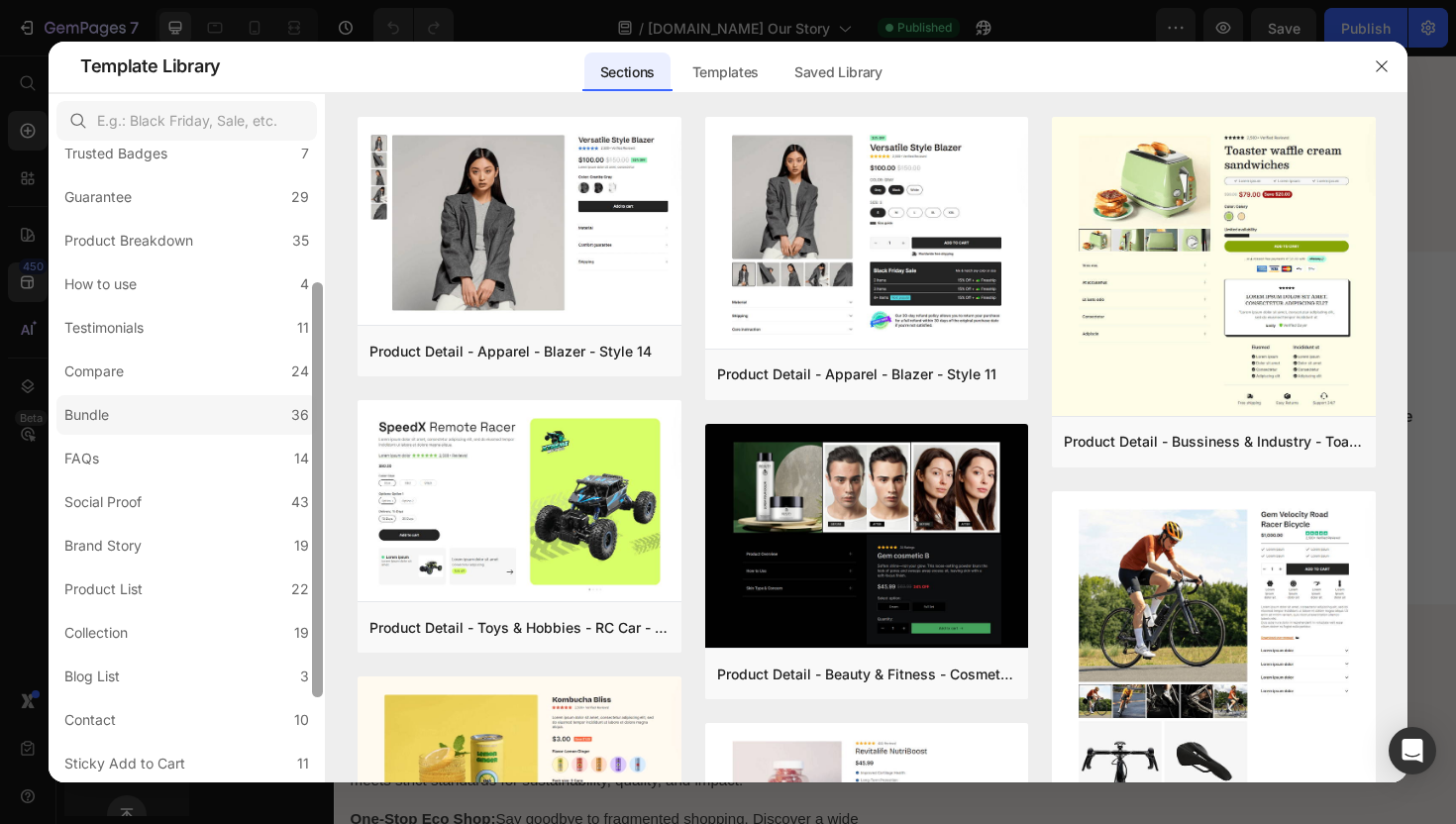 drag, startPoint x: 318, startPoint y: 290, endPoint x: 301, endPoint y: 425, distance: 136.06616 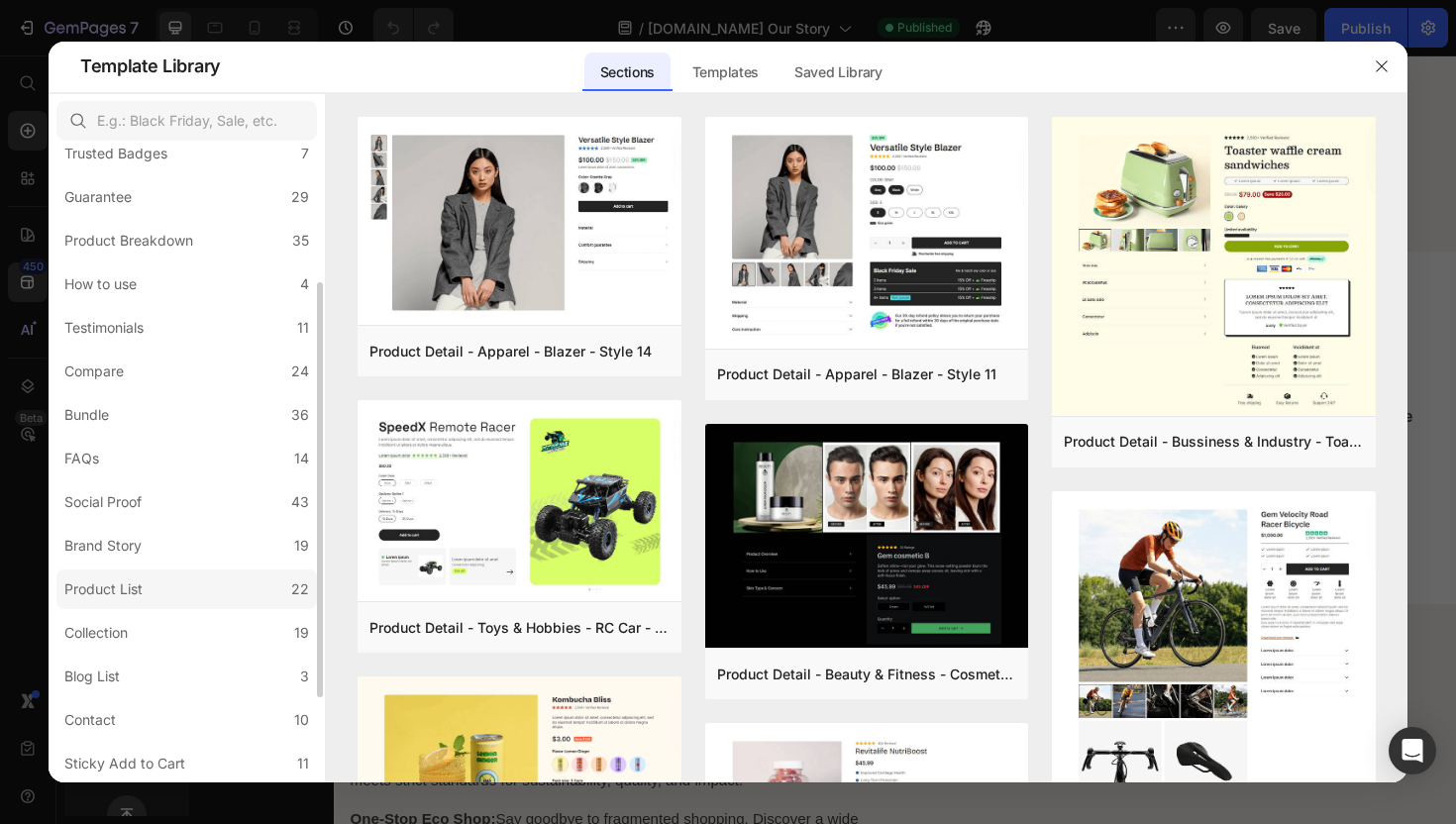 click on "Product List" at bounding box center [103, 589] 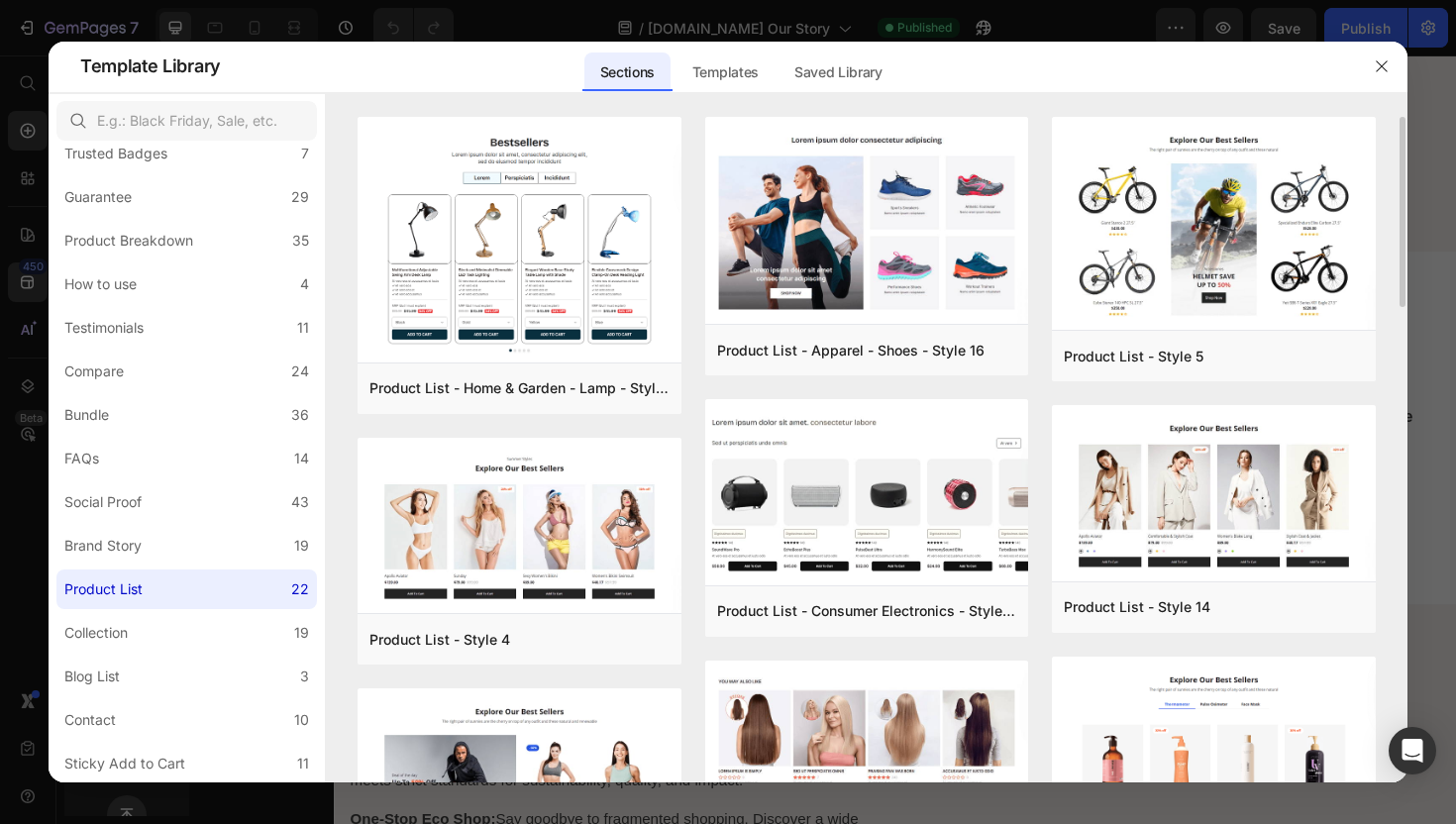 drag, startPoint x: 1406, startPoint y: 263, endPoint x: 1391, endPoint y: 343, distance: 81.3941 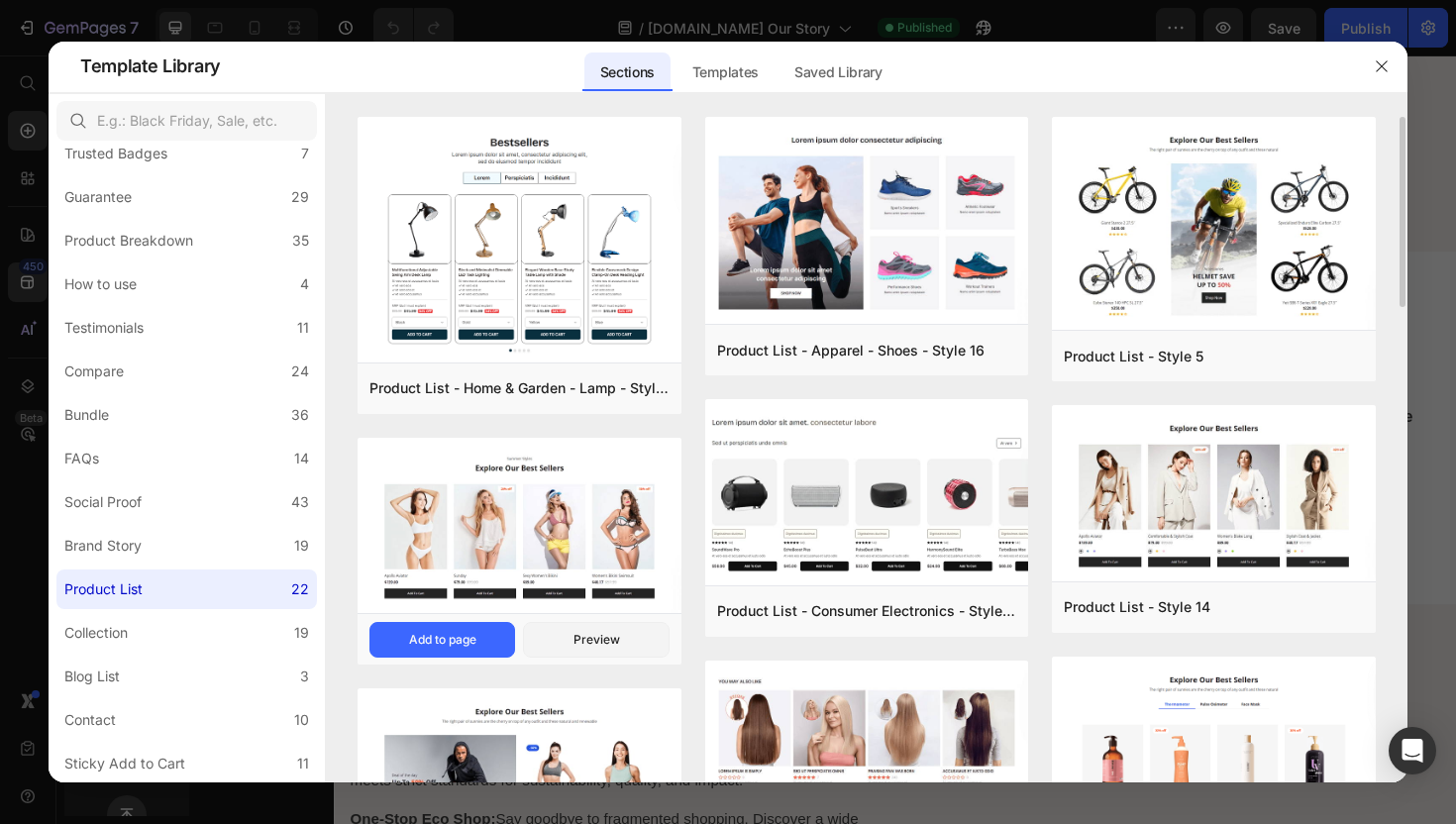 click at bounding box center (519, 527) 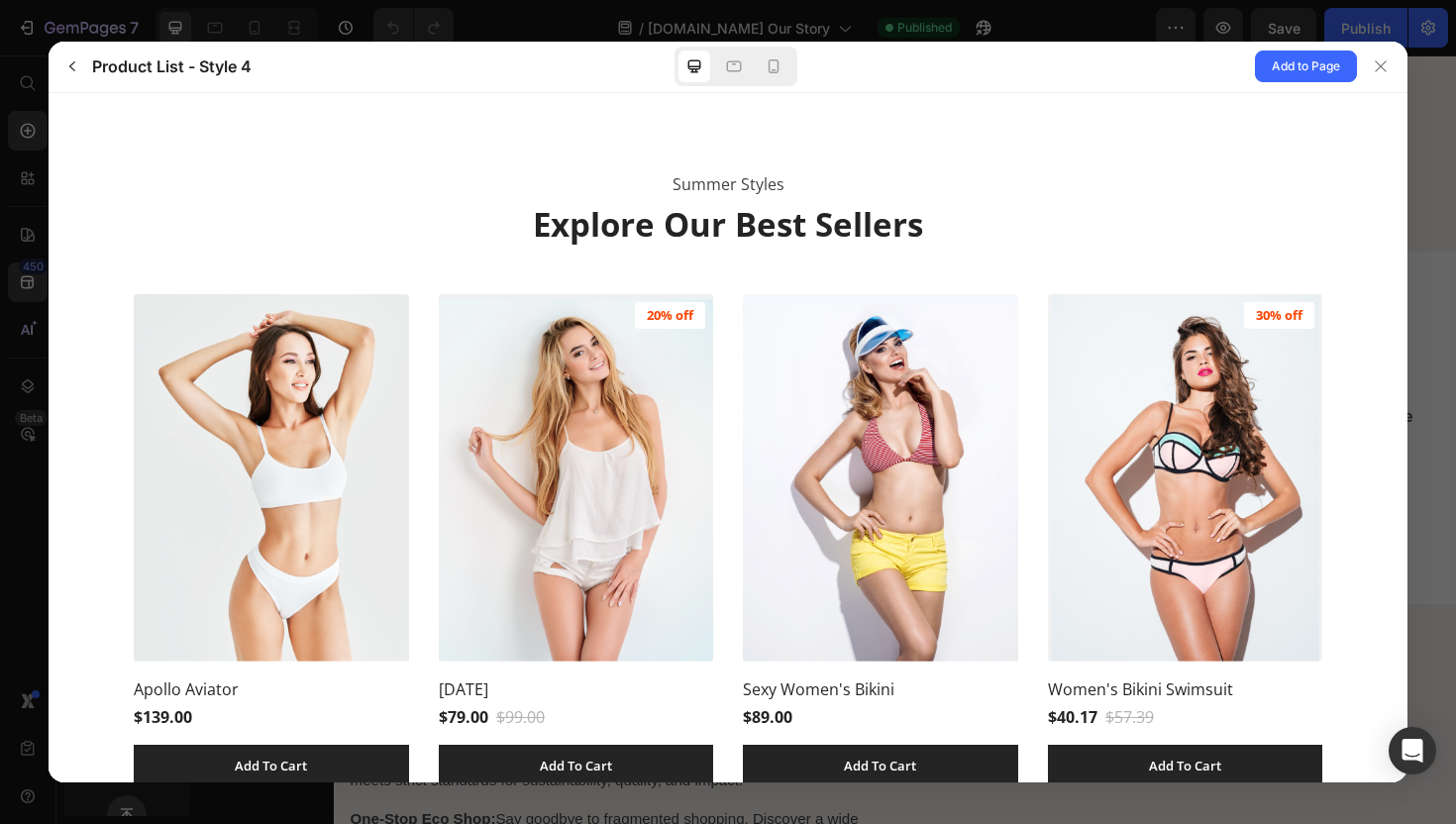 scroll, scrollTop: 0, scrollLeft: 0, axis: both 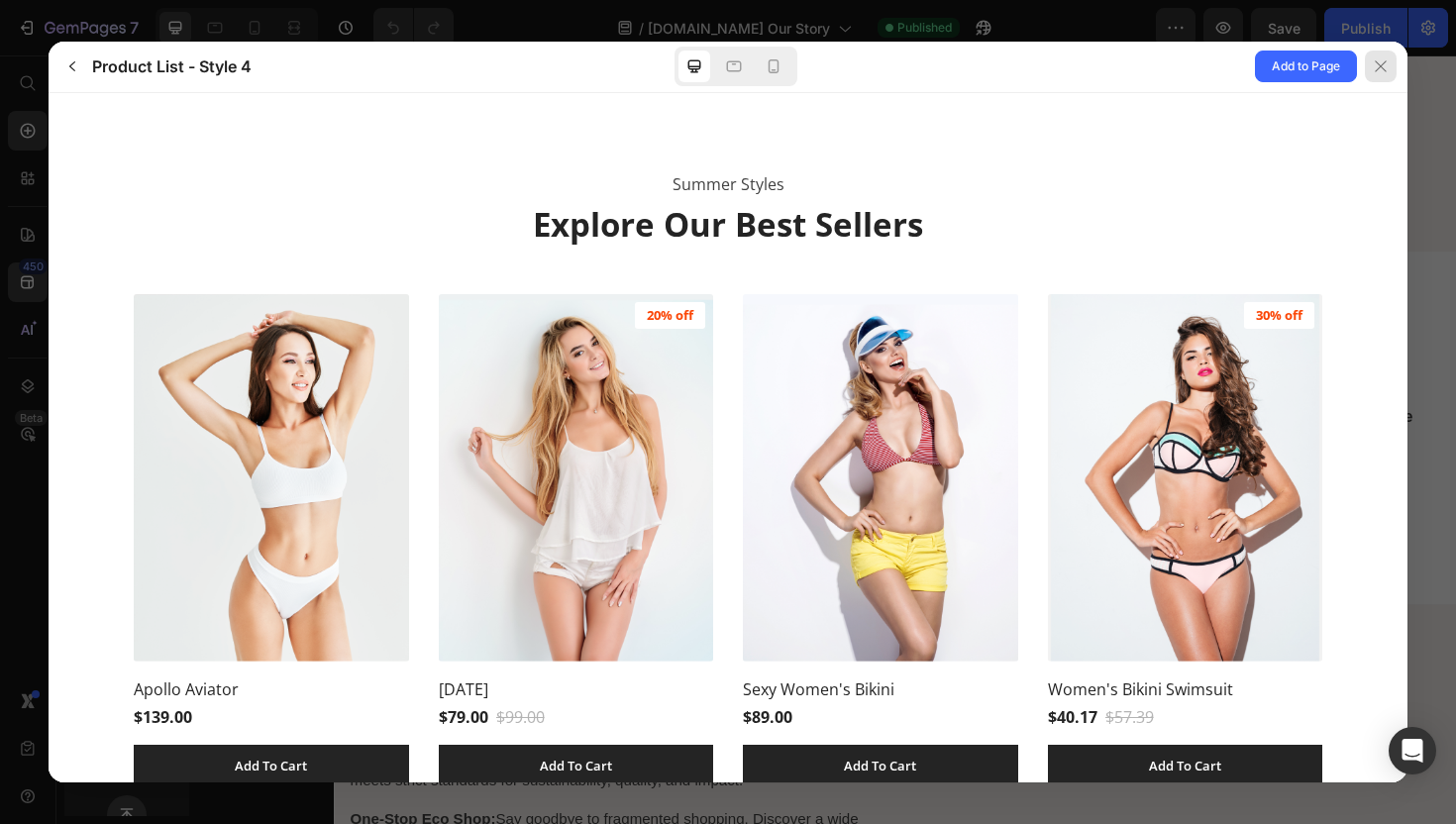 click 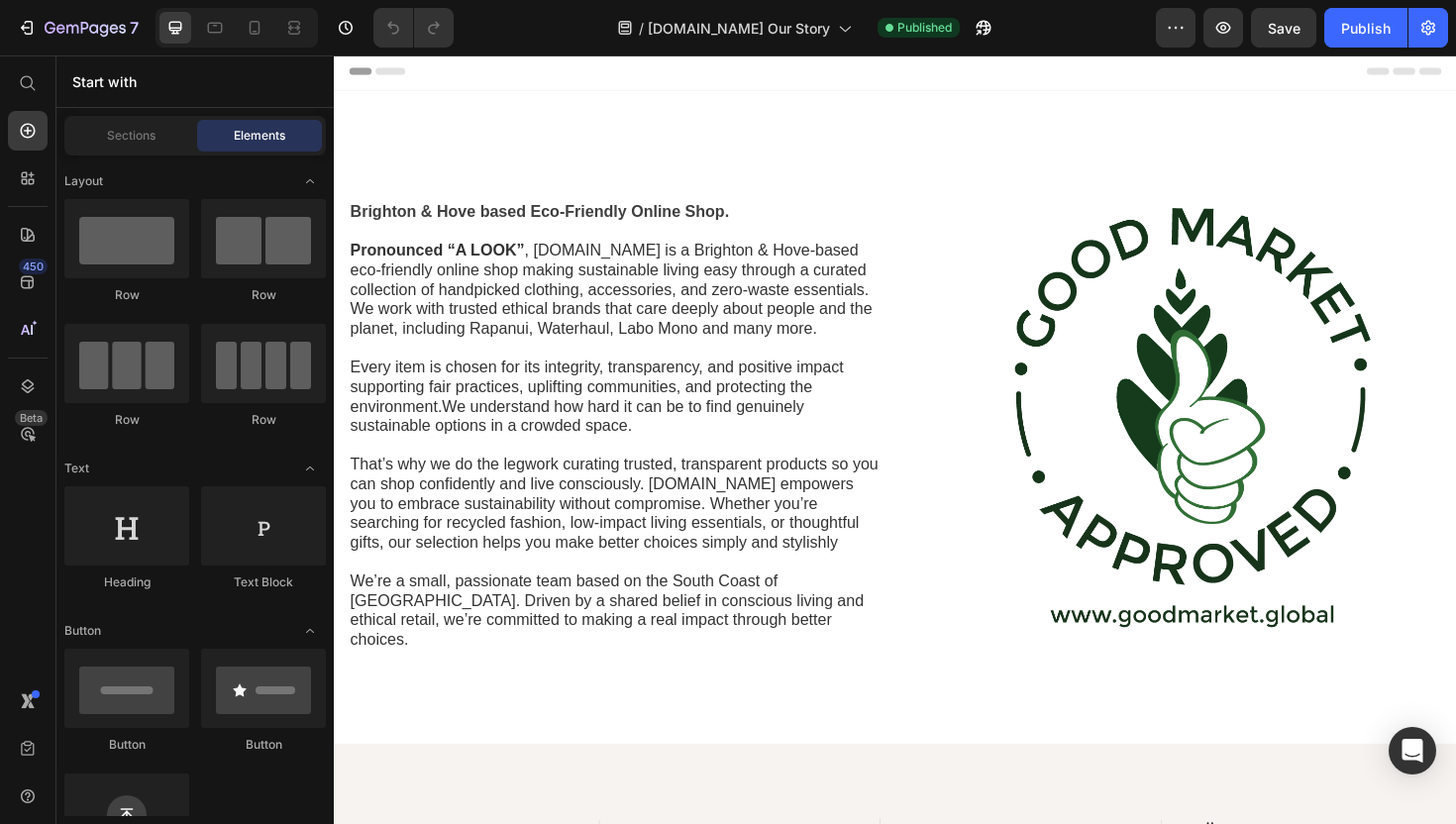 scroll, scrollTop: 0, scrollLeft: 0, axis: both 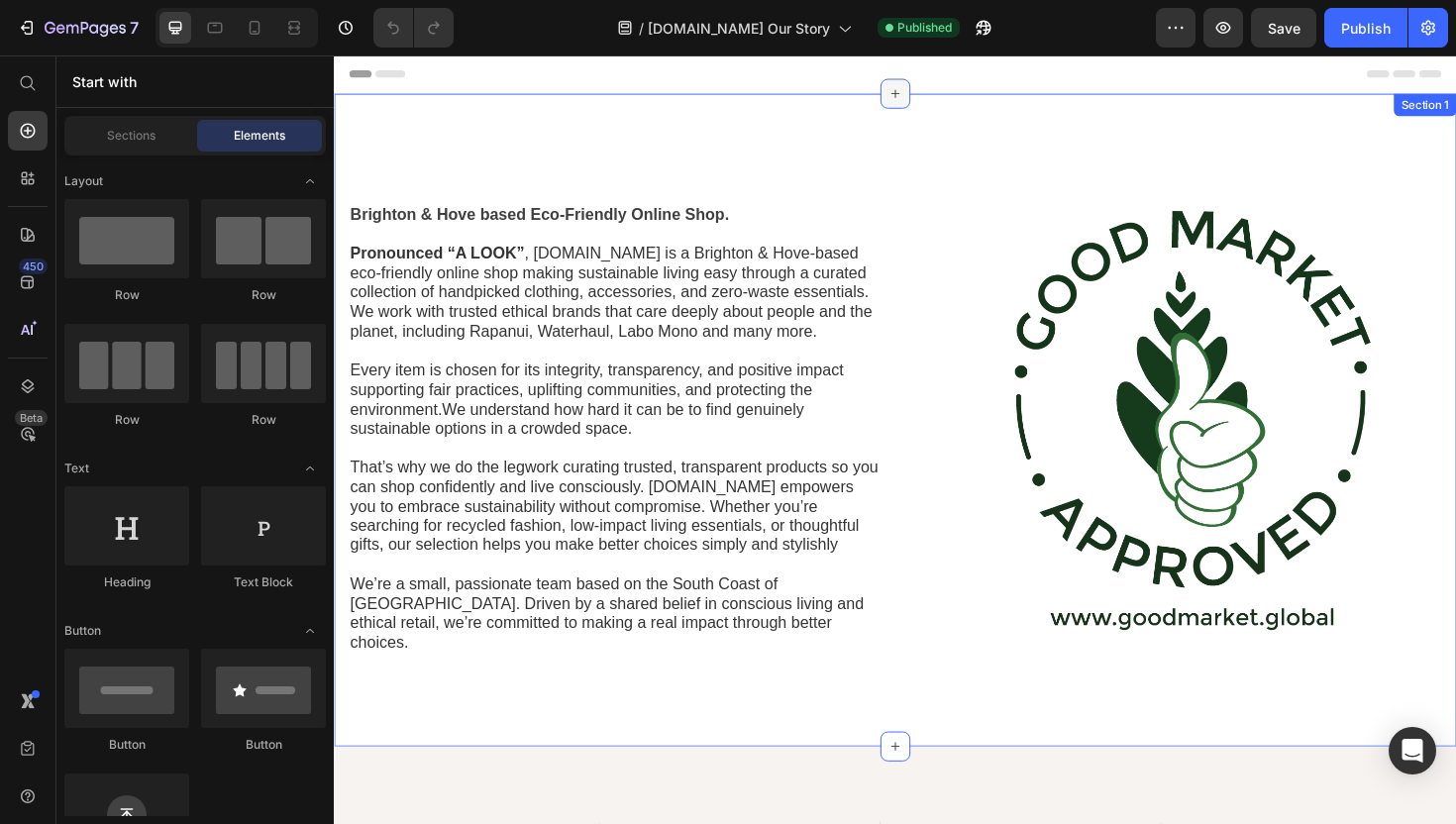 click at bounding box center [928, 96] 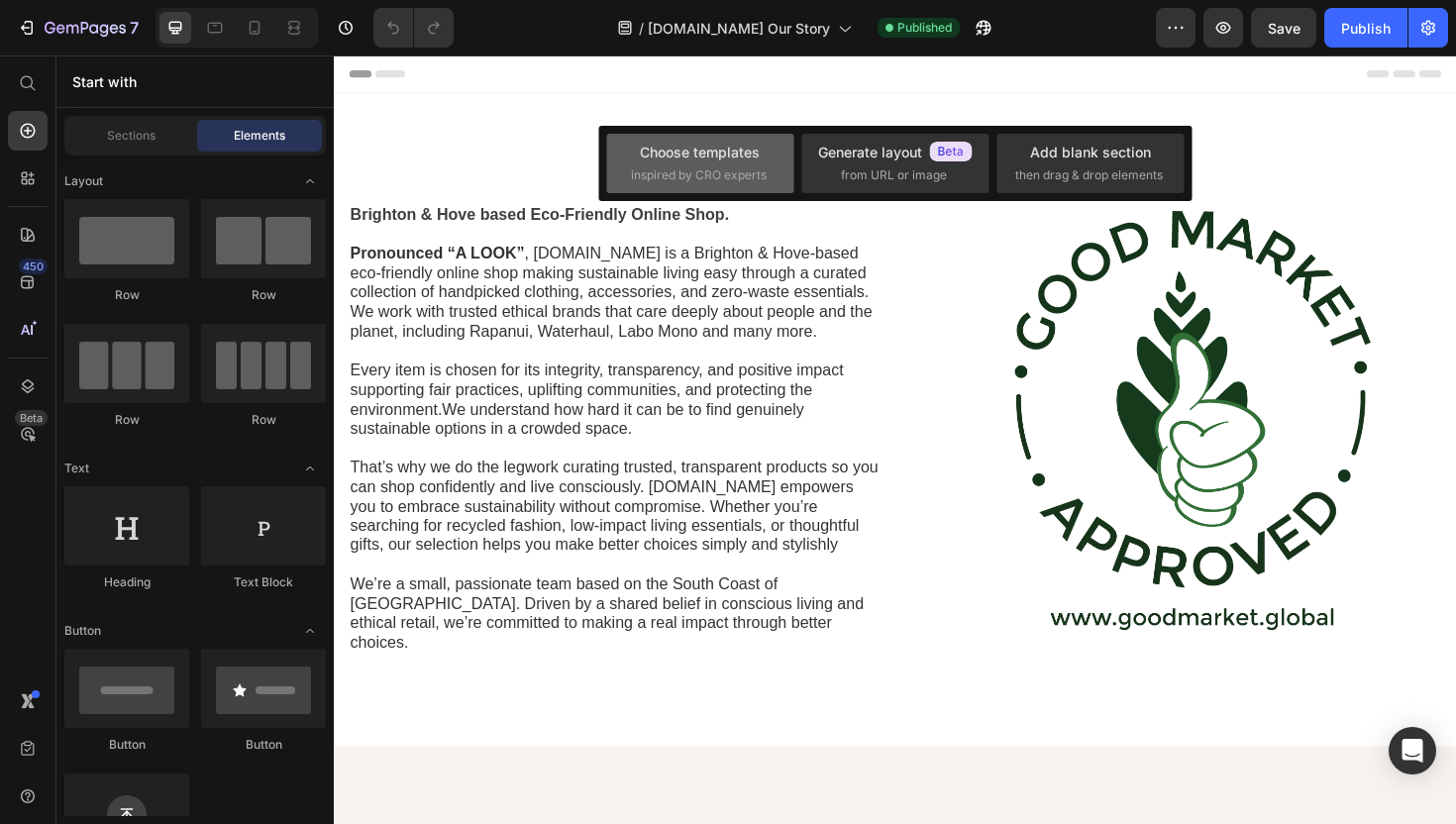 click on "Choose templates" at bounding box center (699, 152) 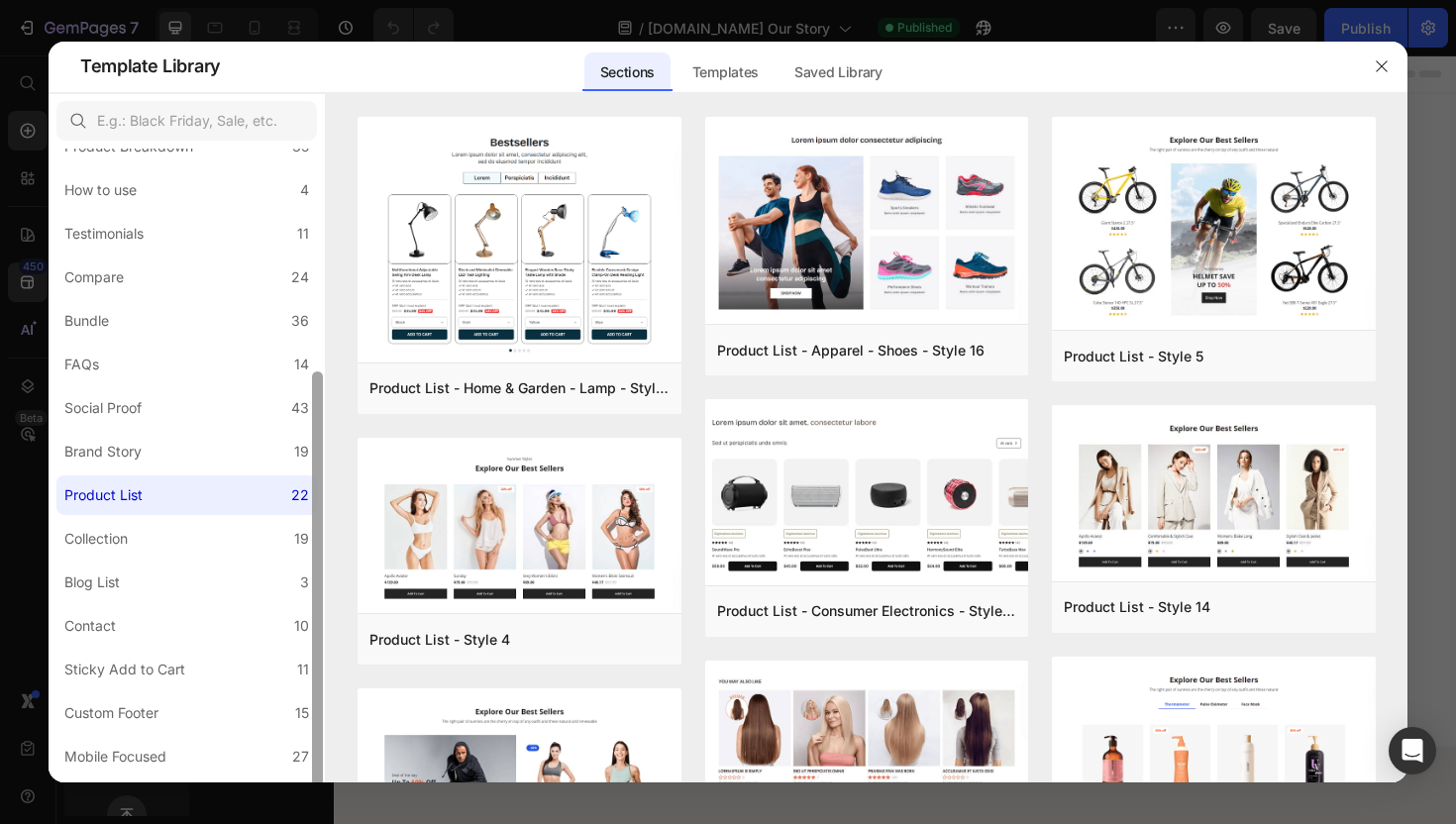 scroll, scrollTop: 336, scrollLeft: 0, axis: vertical 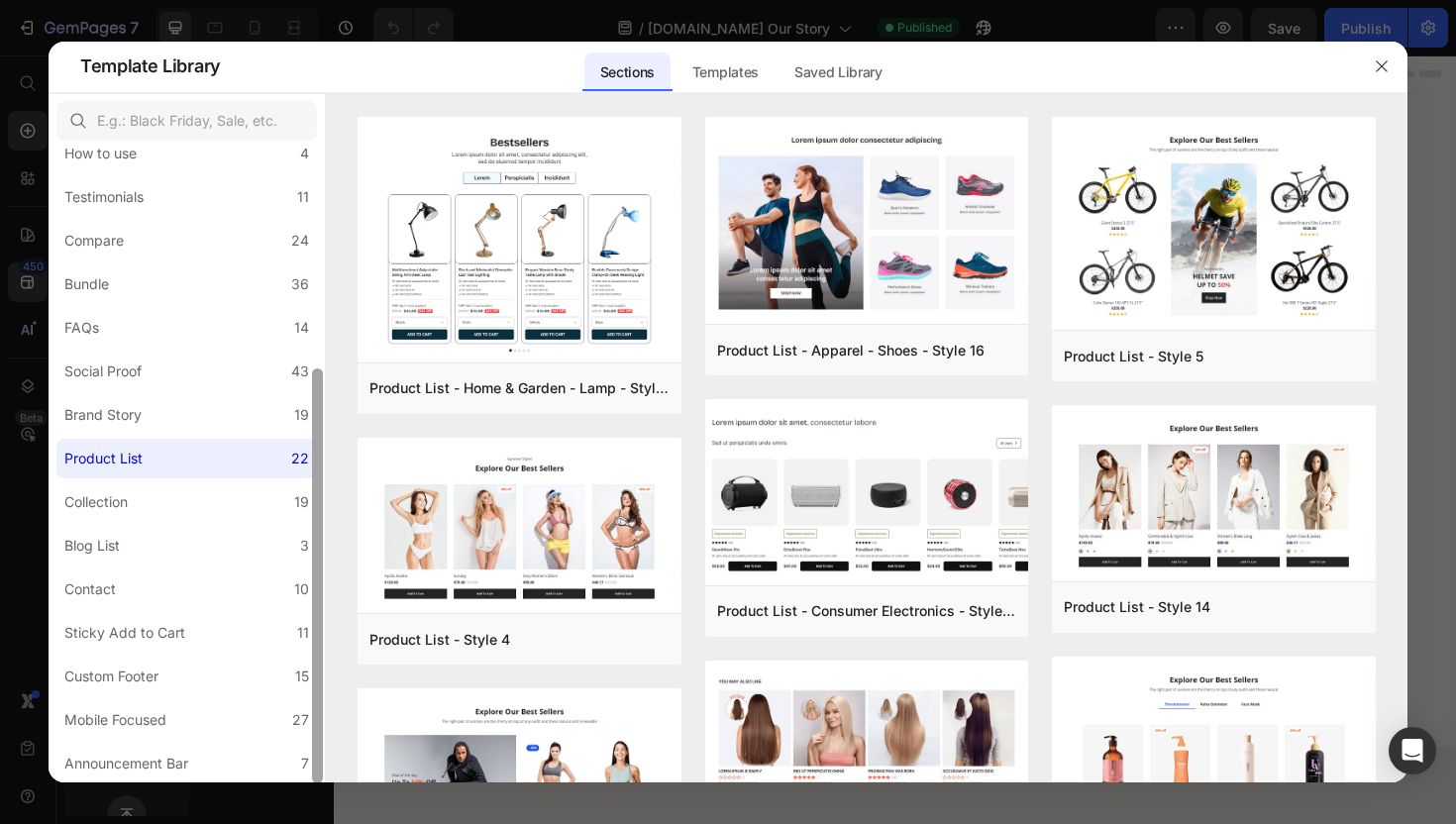 drag, startPoint x: 319, startPoint y: 208, endPoint x: 310, endPoint y: 467, distance: 259.15632 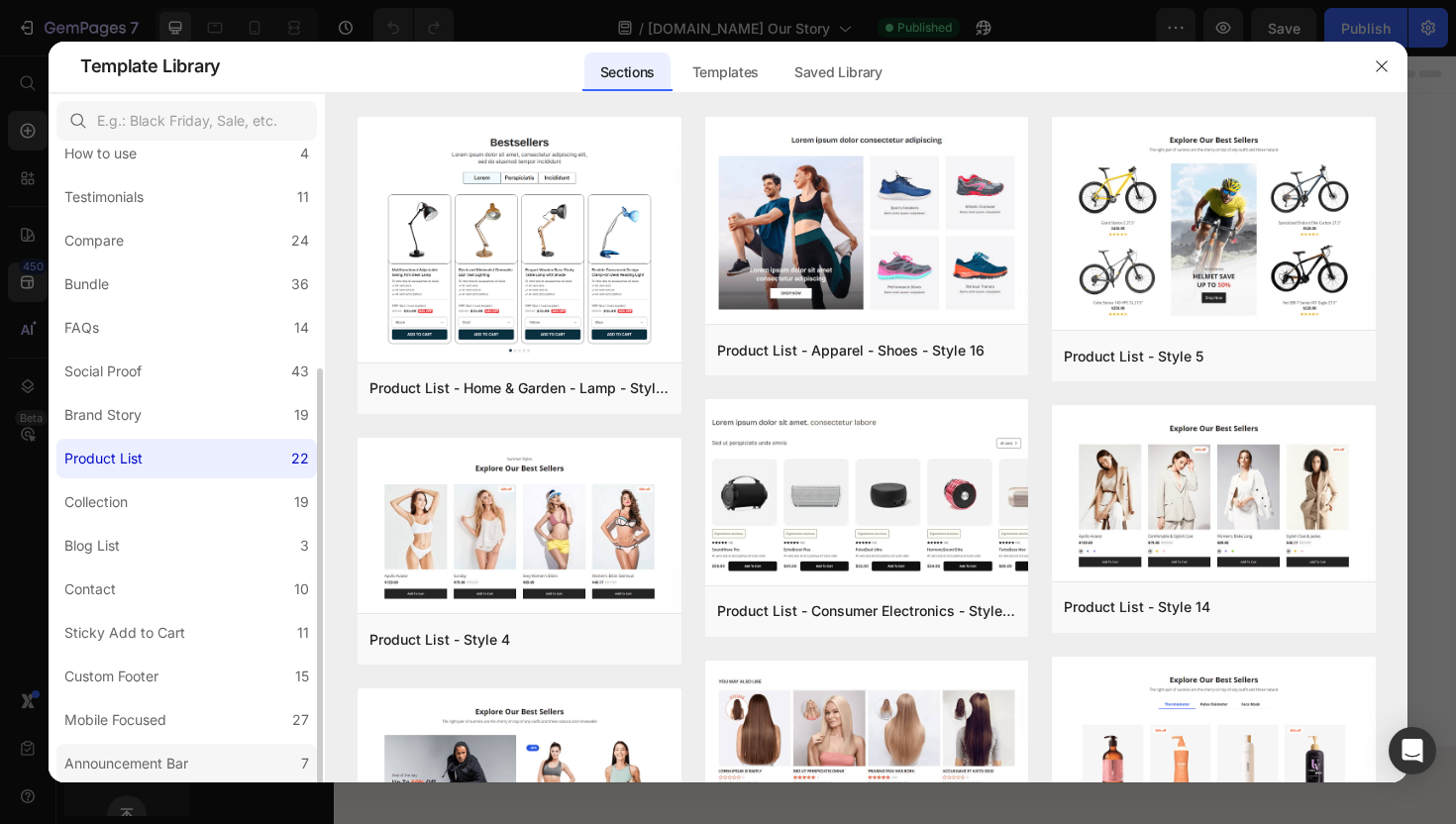 click on "Announcement Bar" at bounding box center [126, 764] 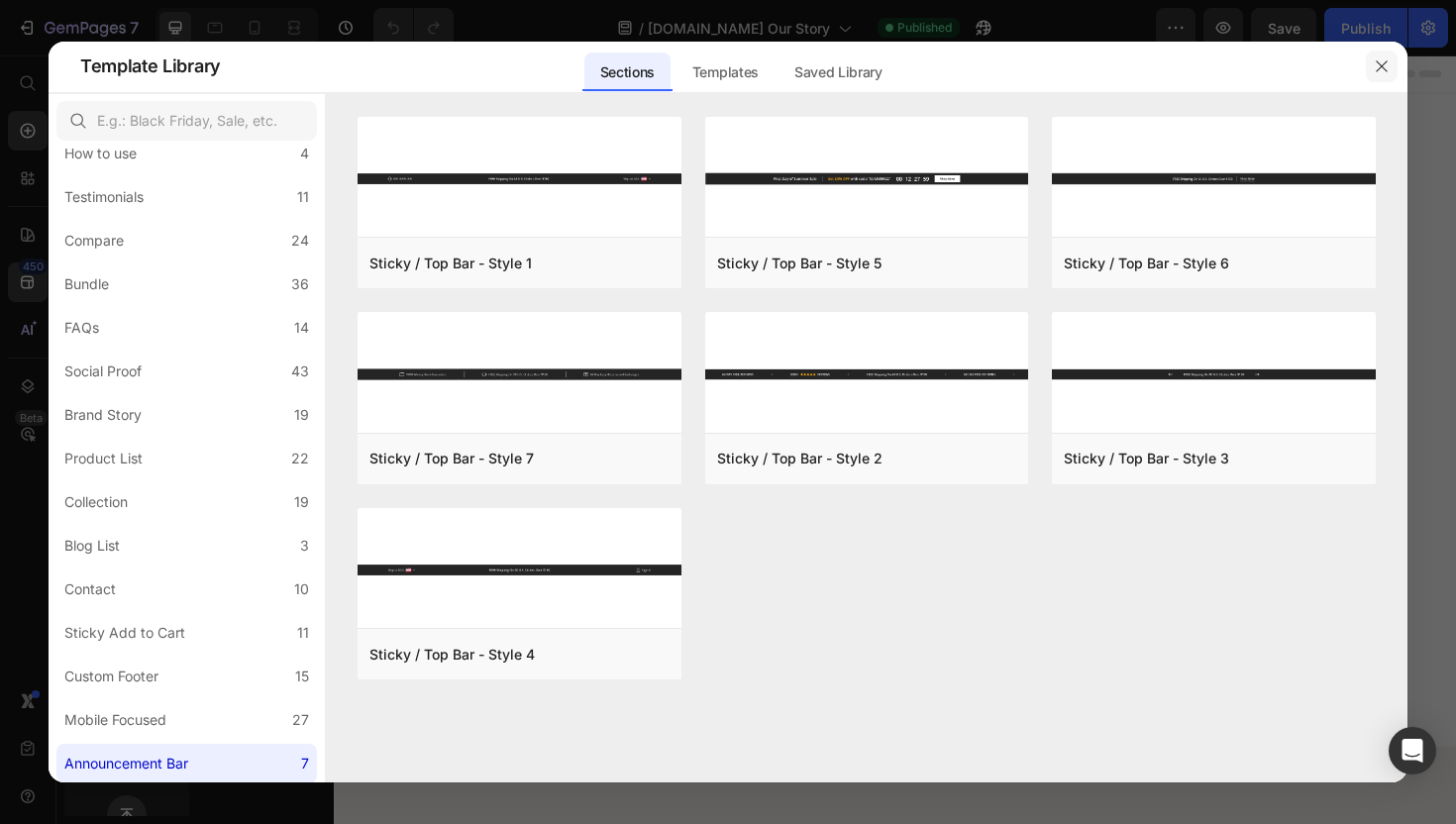 click 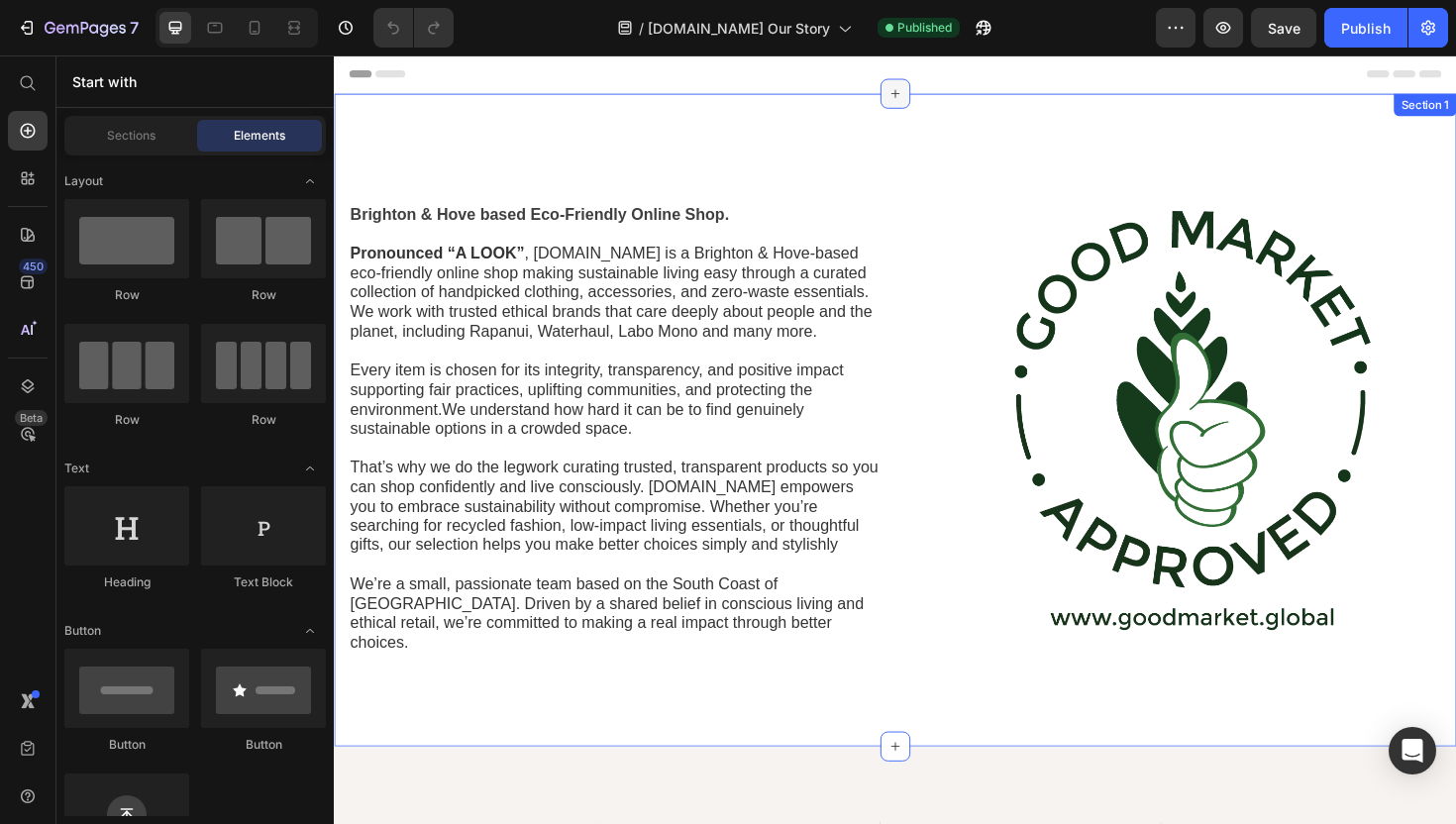 click at bounding box center (928, 96) 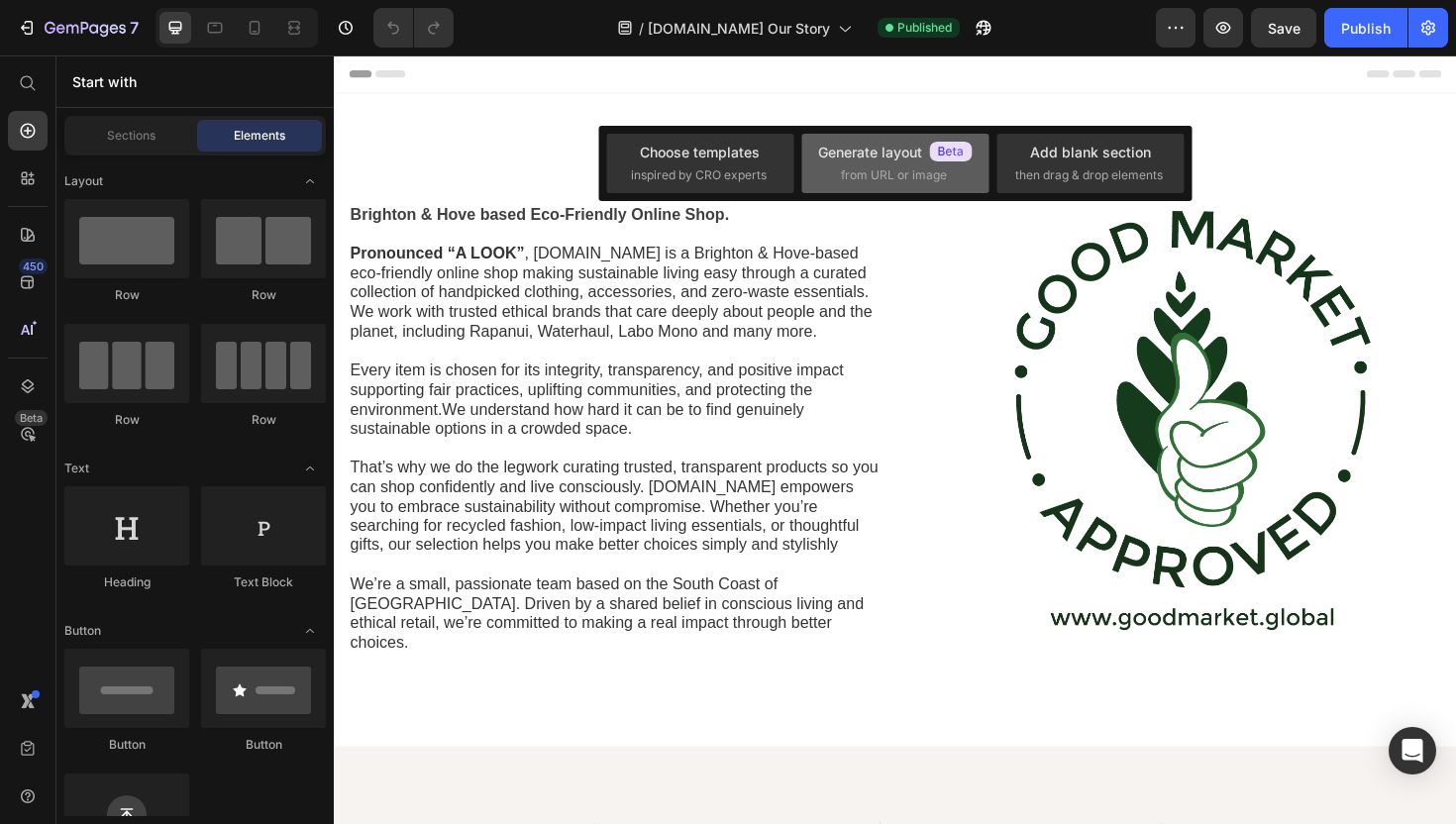 click on "Generate layout  from URL or image" at bounding box center [895, 162] 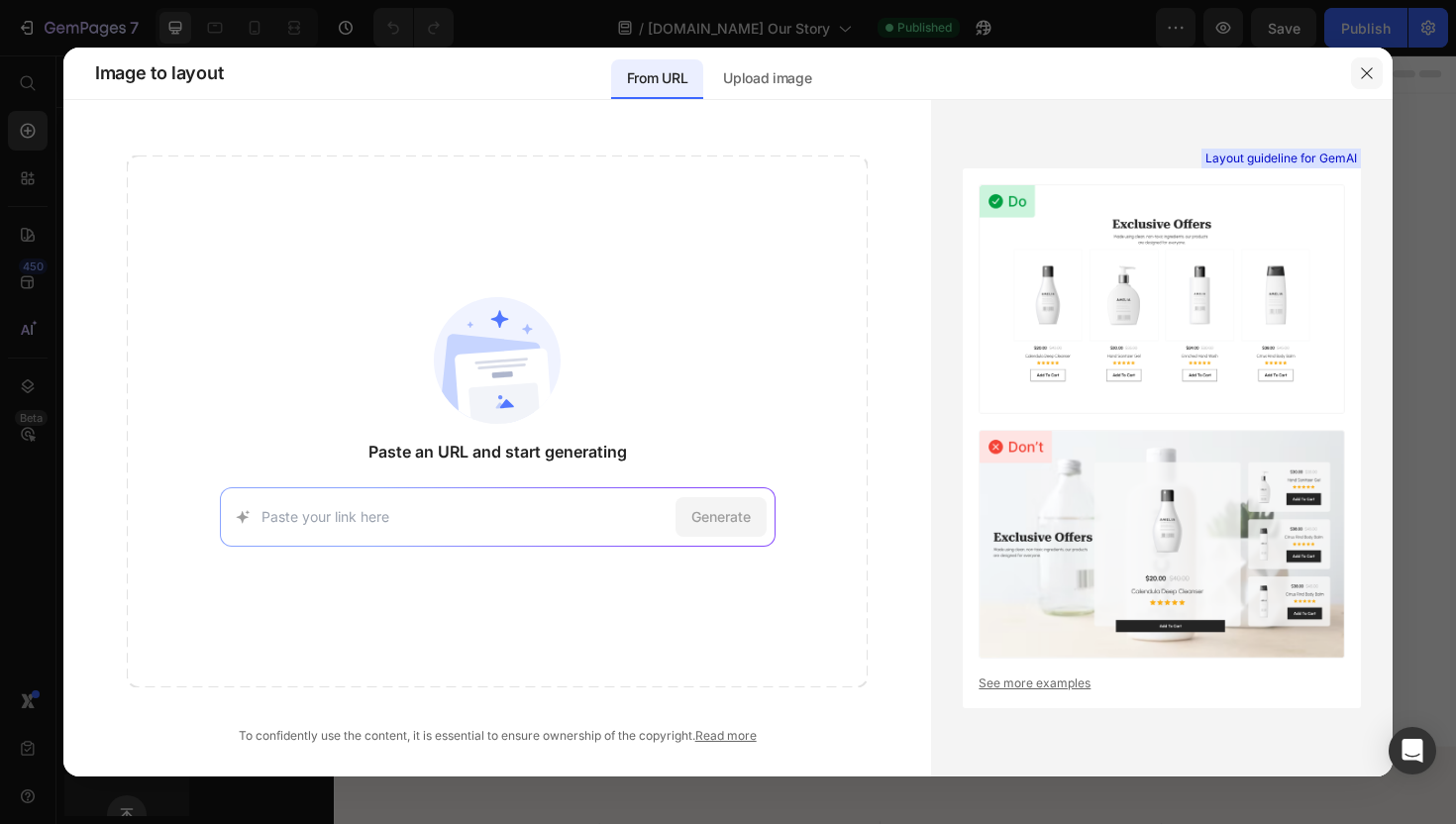 click 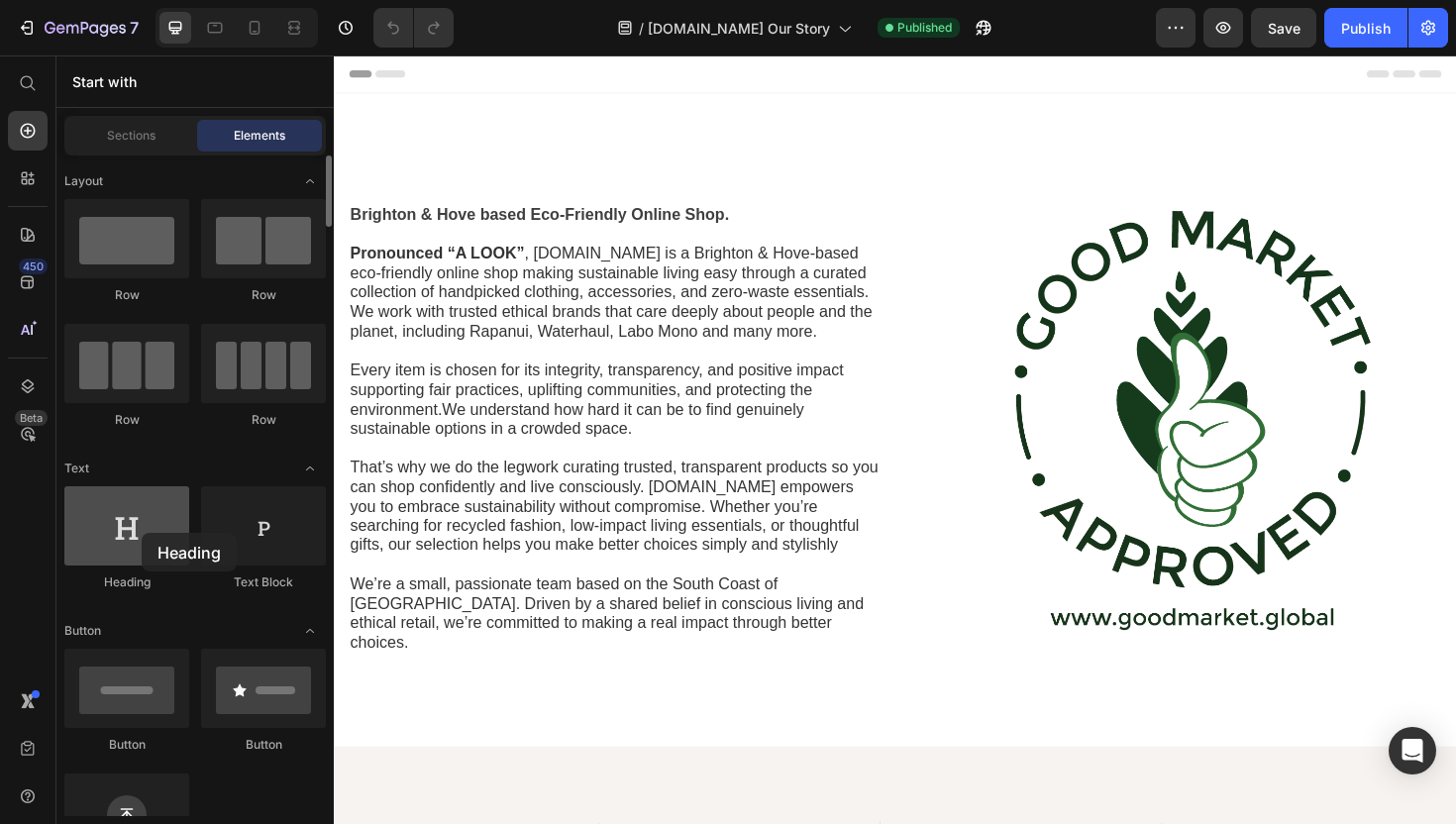 click at bounding box center [127, 526] 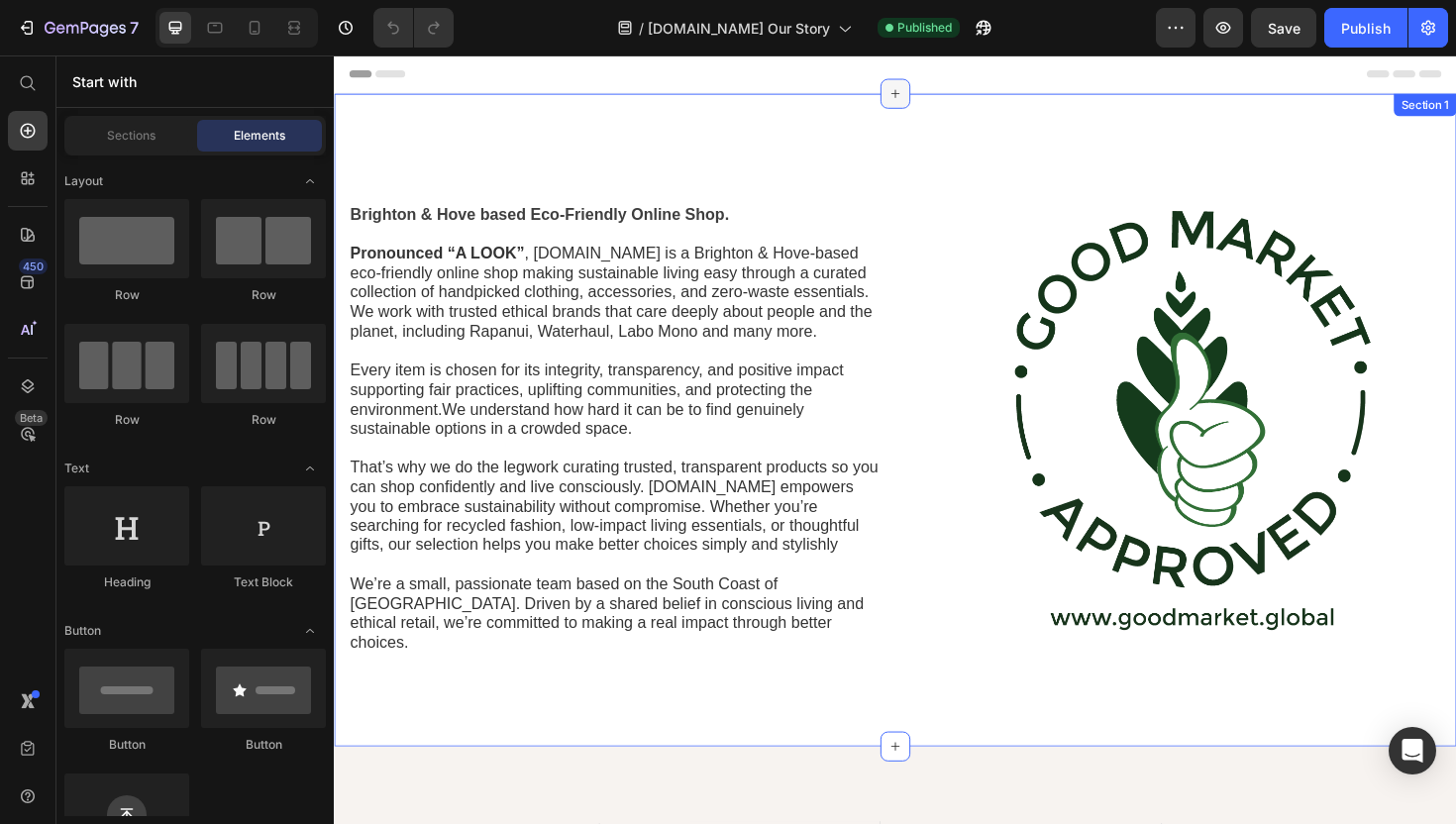 click 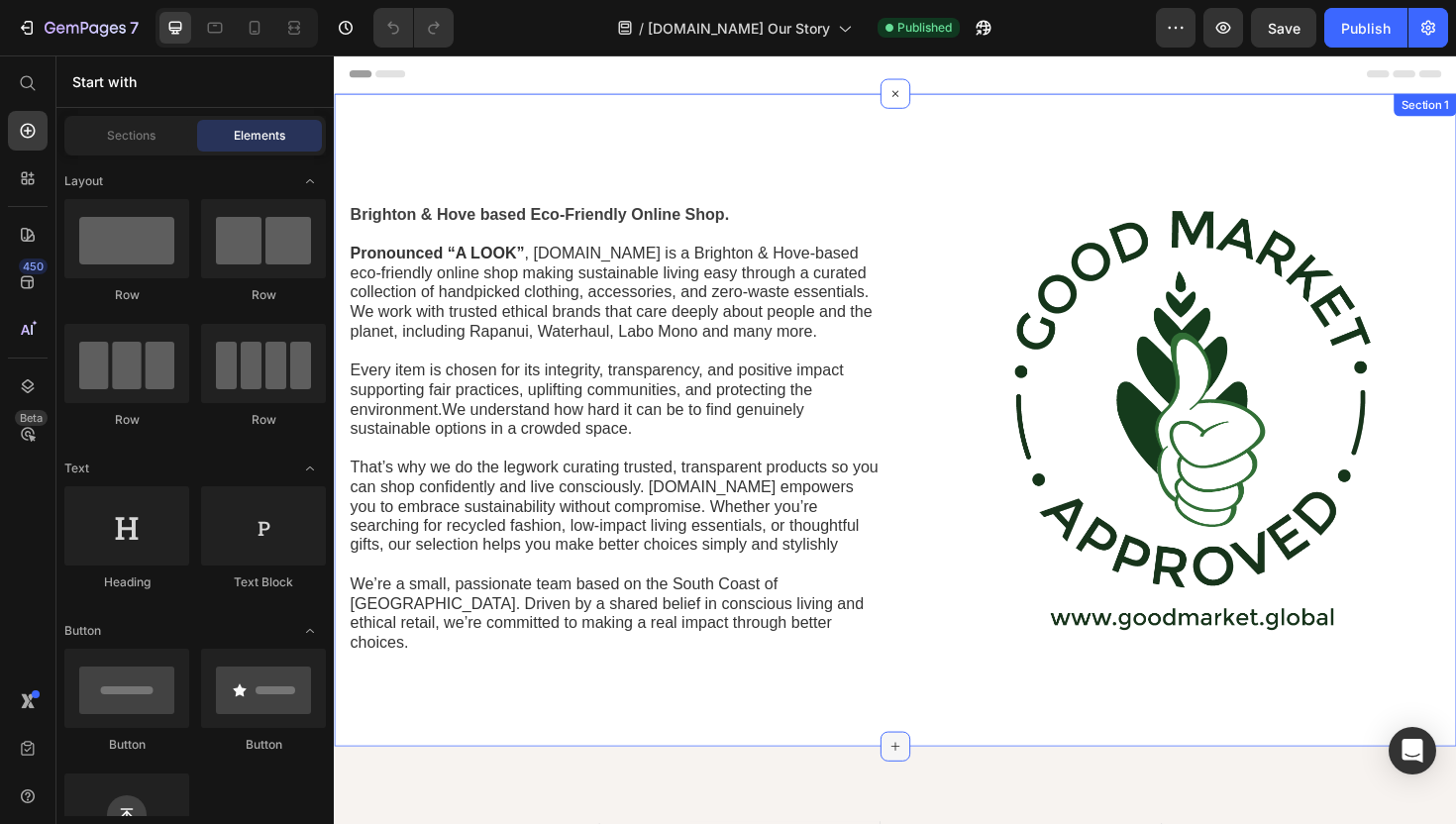 click 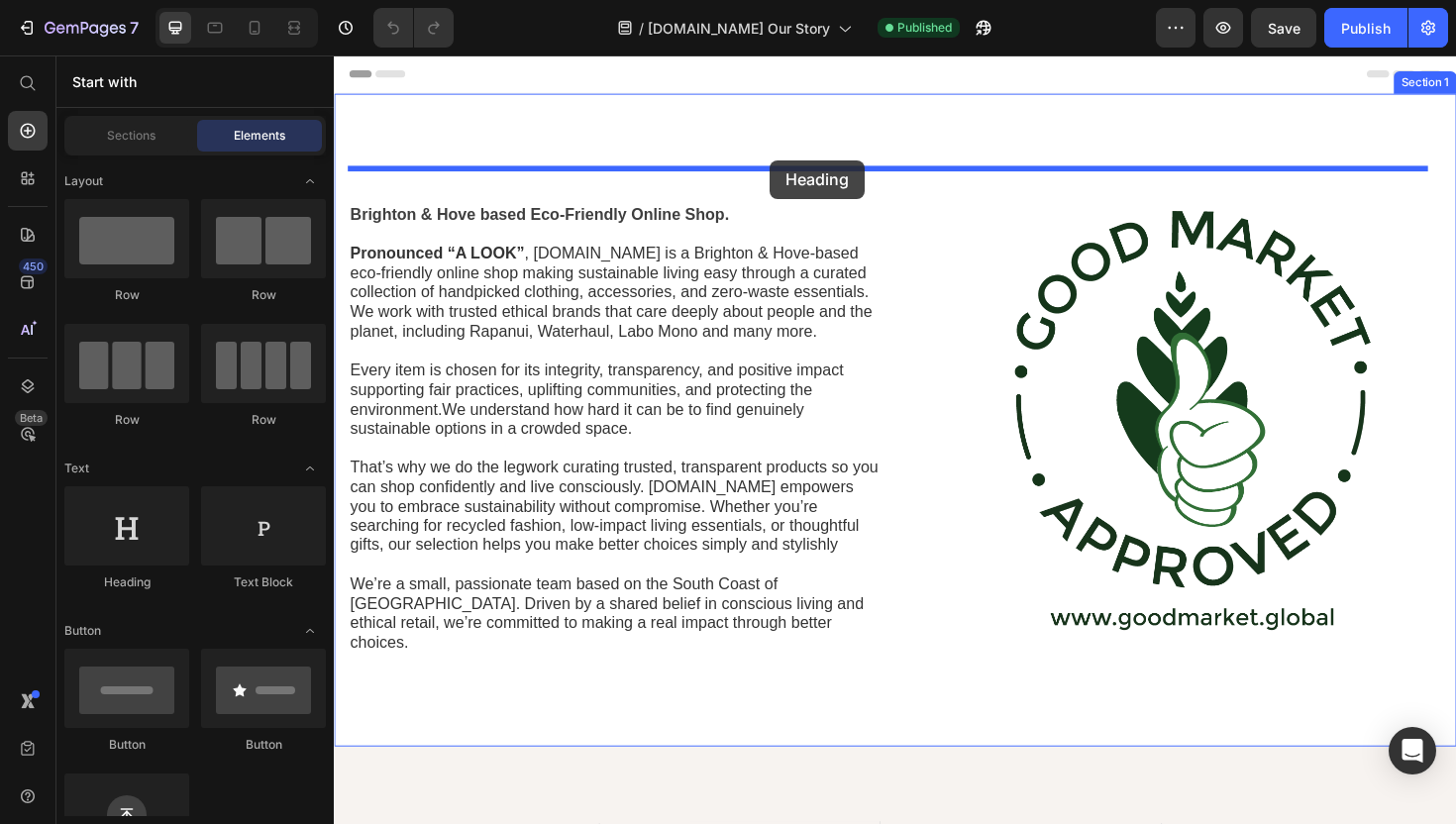 drag, startPoint x: 491, startPoint y: 604, endPoint x: 795, endPoint y: 166, distance: 533.16039 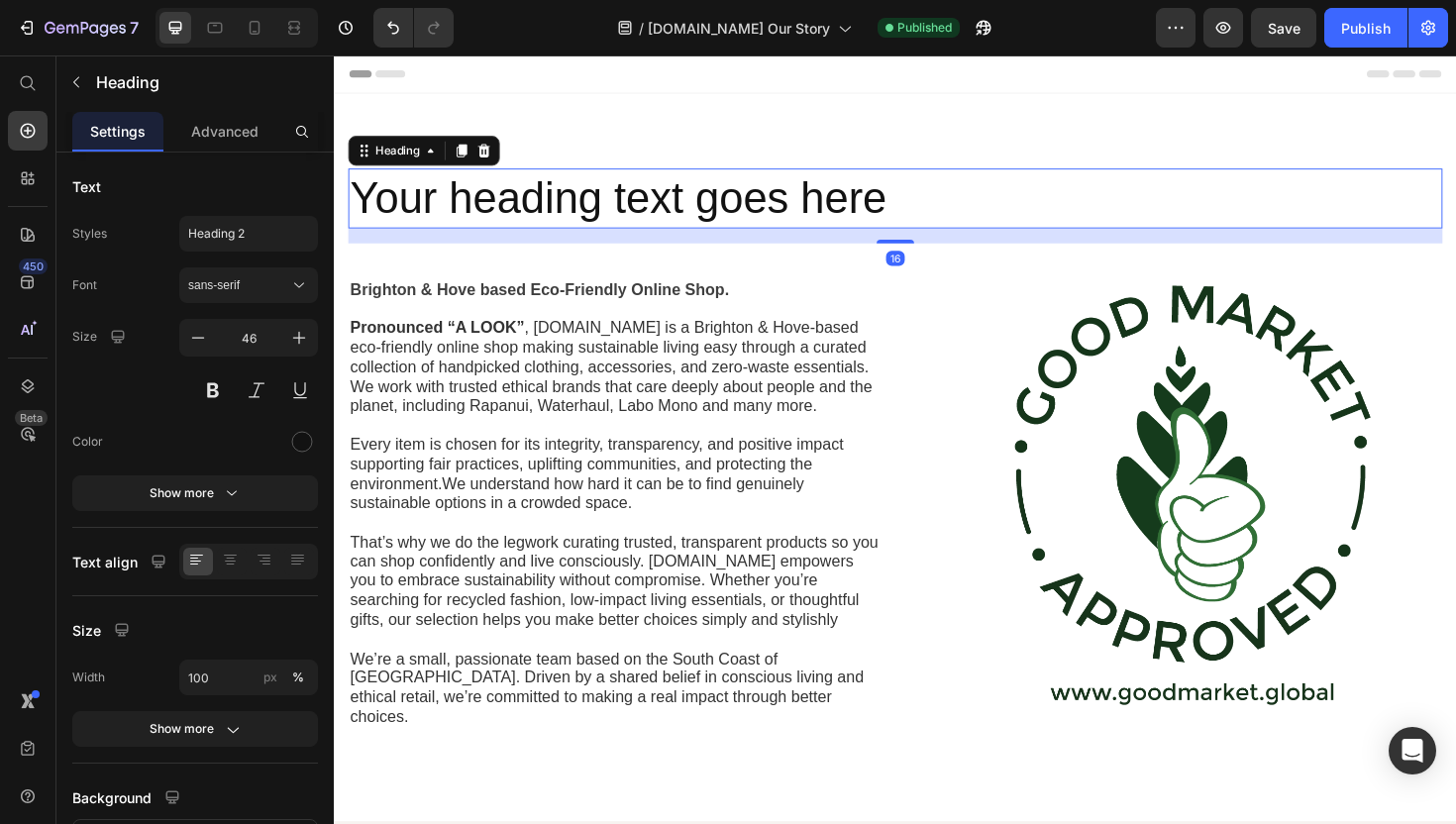 click on "Your heading text goes here" at bounding box center (928, 207) 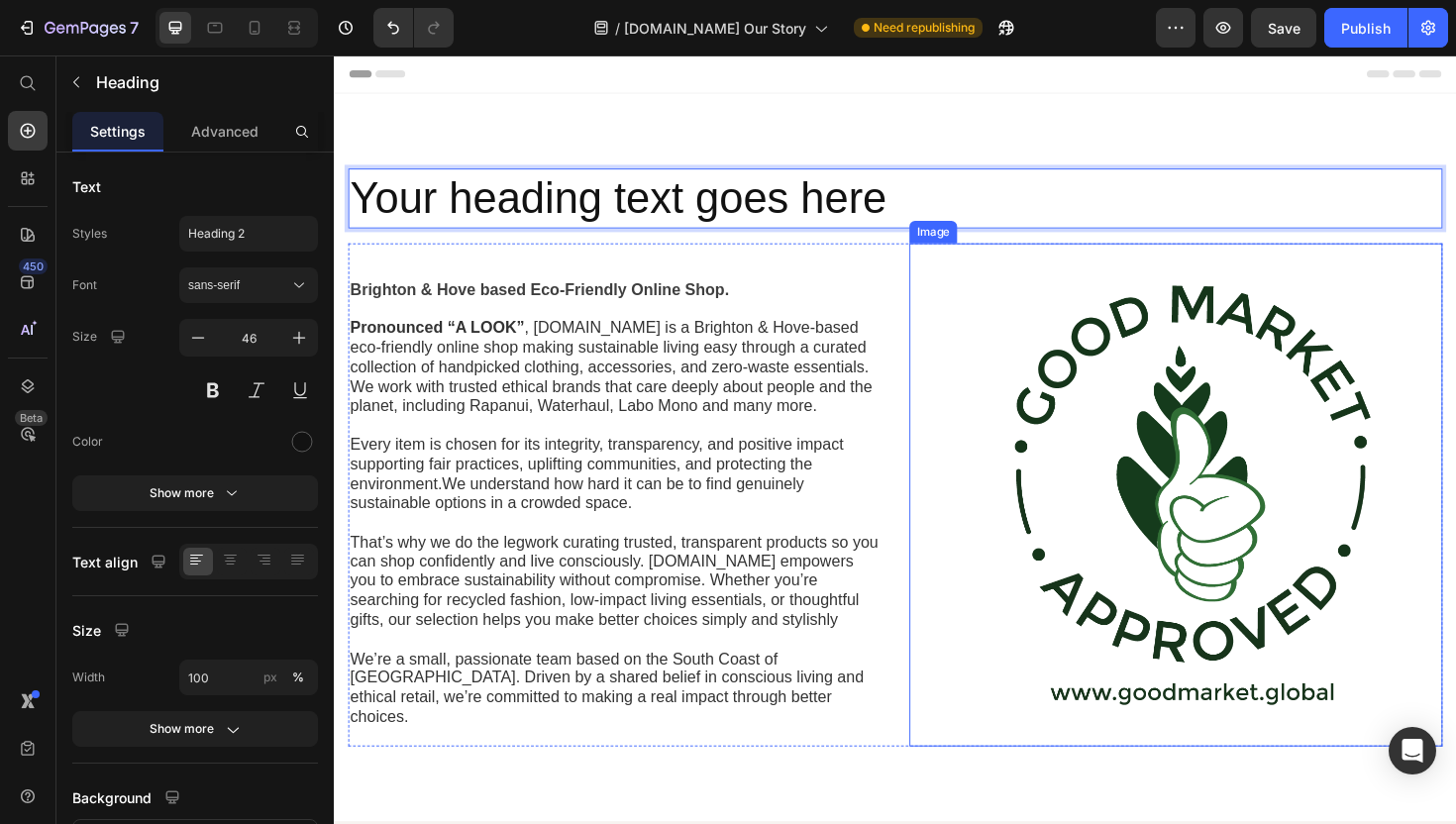 click at bounding box center (1225, 521) 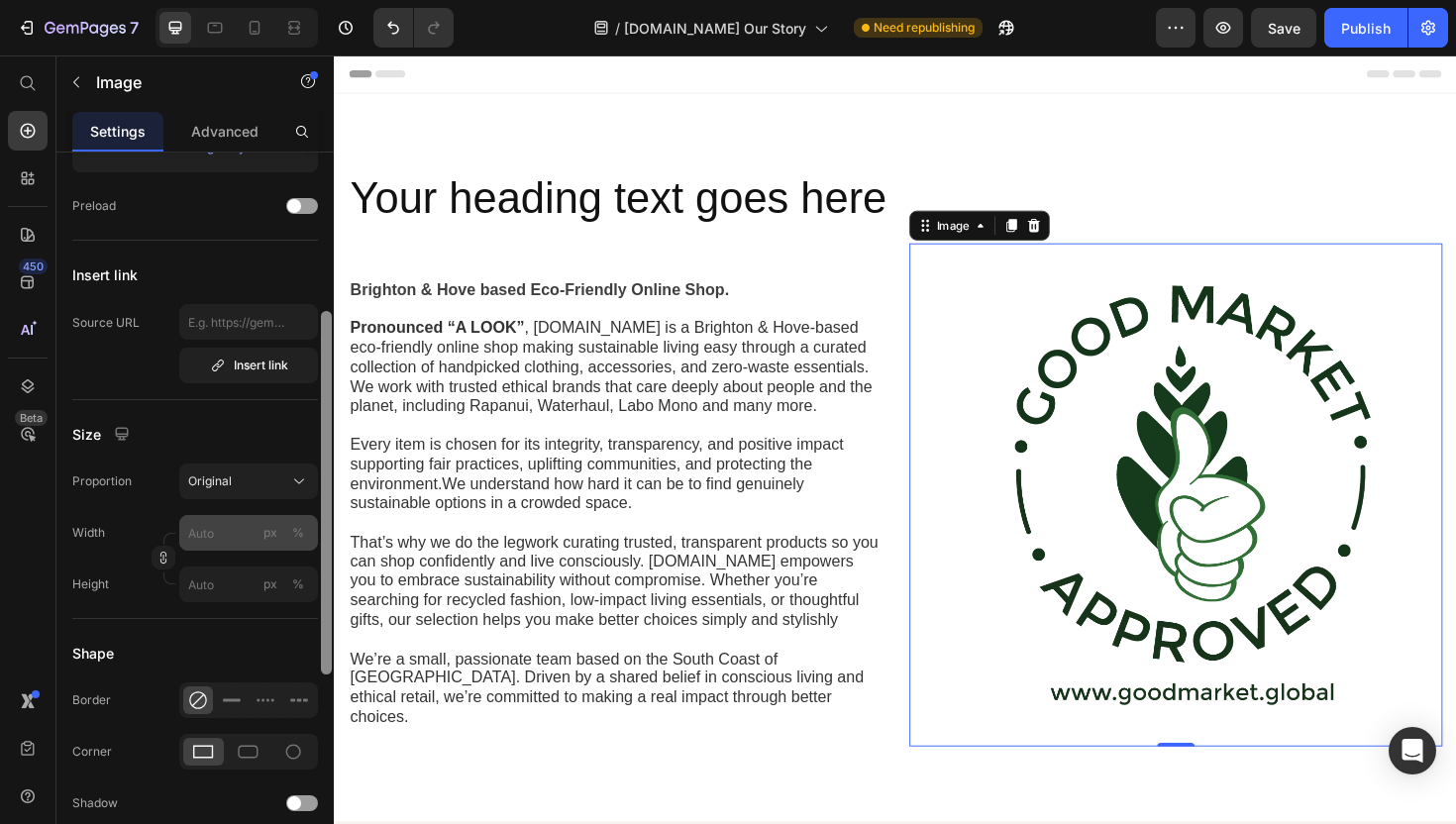 scroll, scrollTop: 317, scrollLeft: 0, axis: vertical 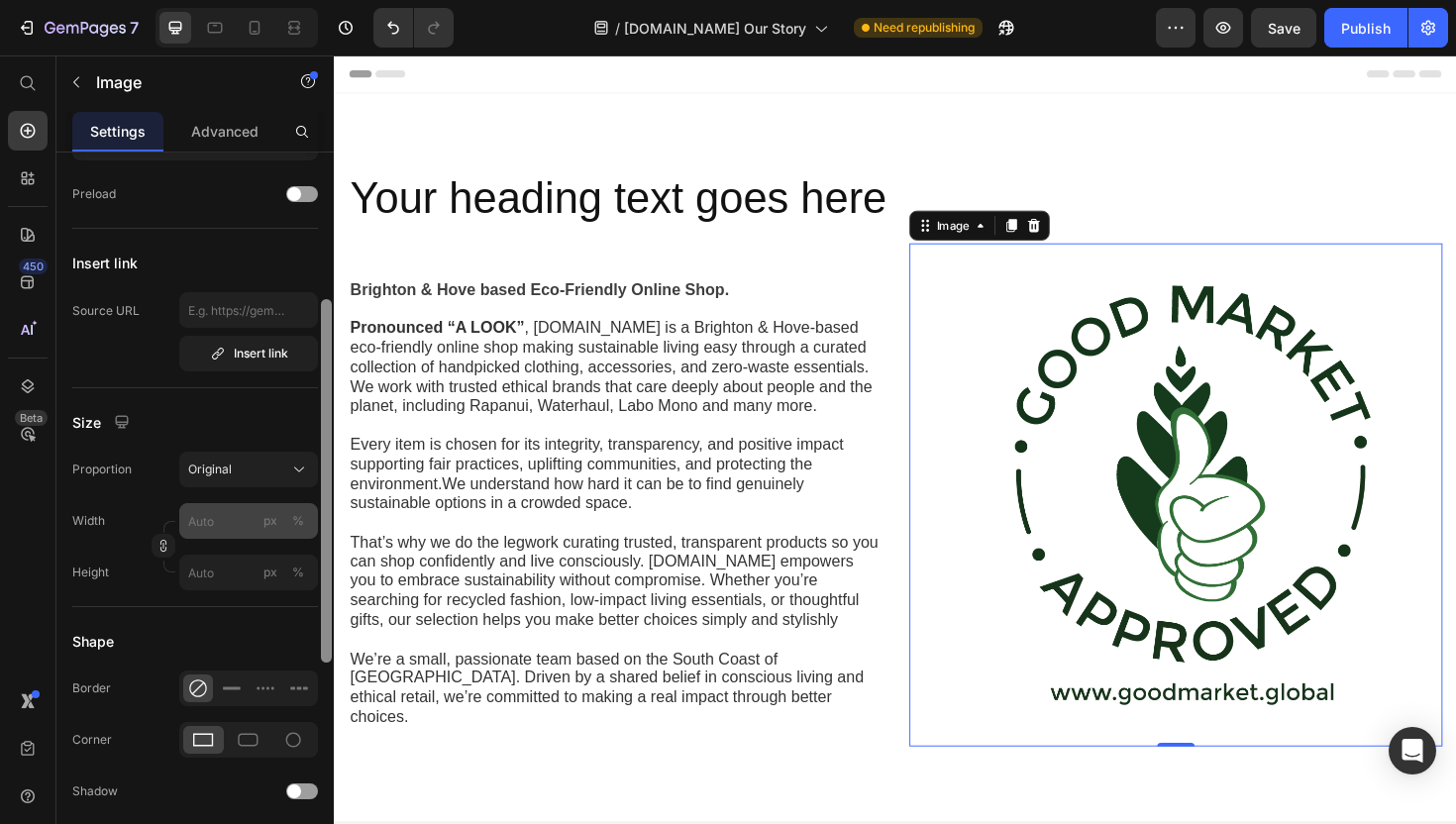 drag, startPoint x: 328, startPoint y: 347, endPoint x: 312, endPoint y: 505, distance: 158.808 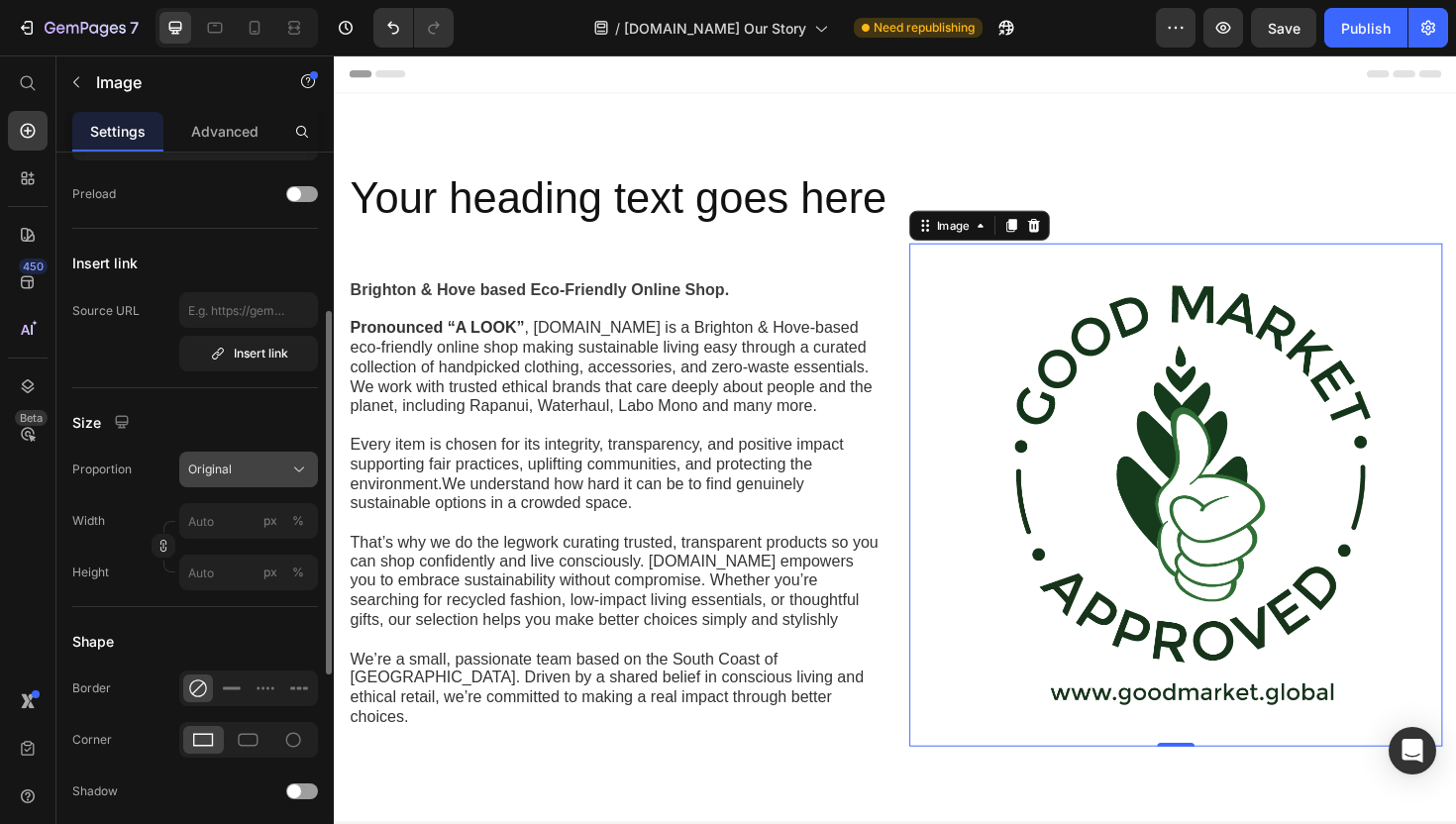 click 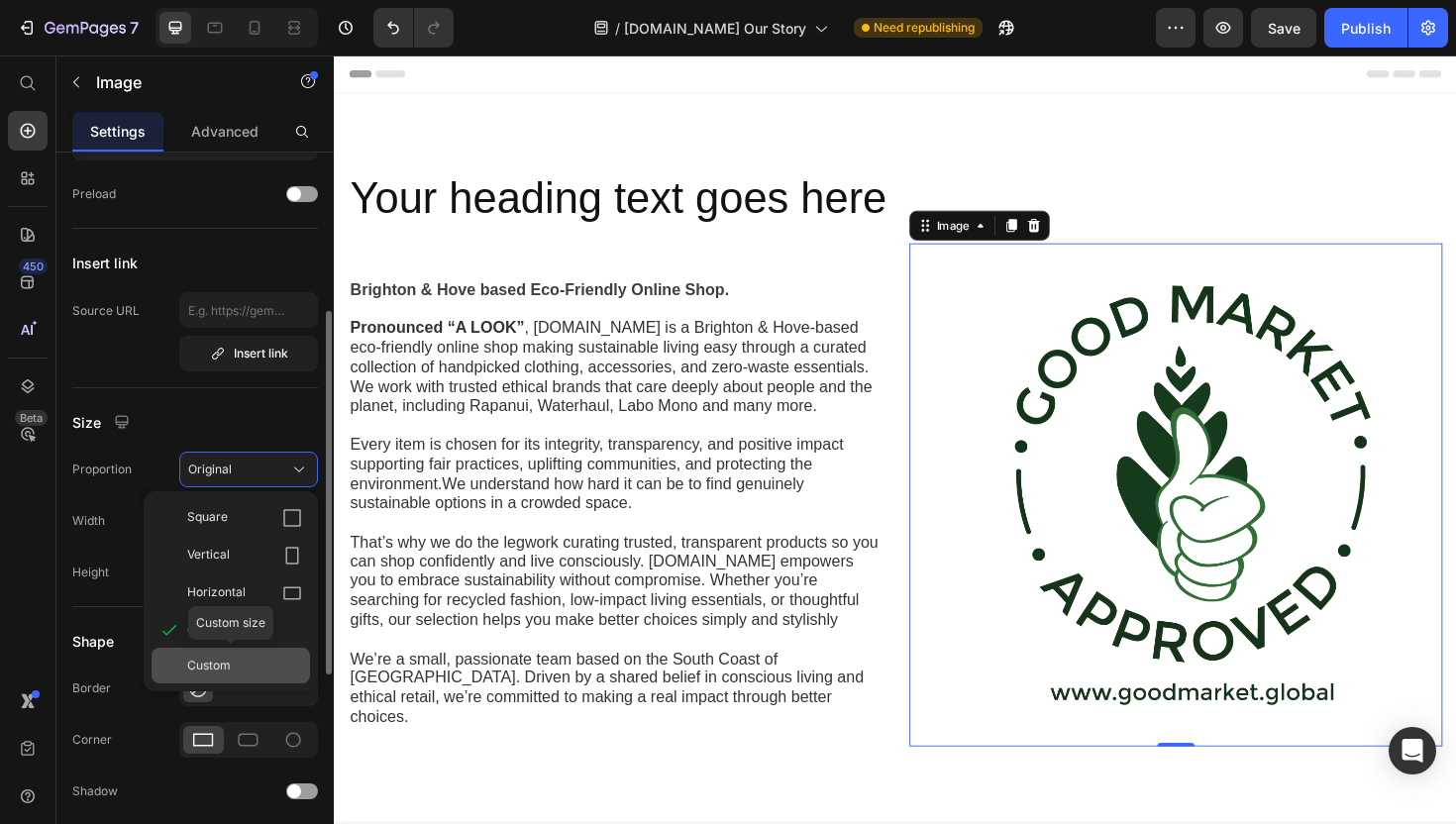 click on "Custom" at bounding box center (245, 666) 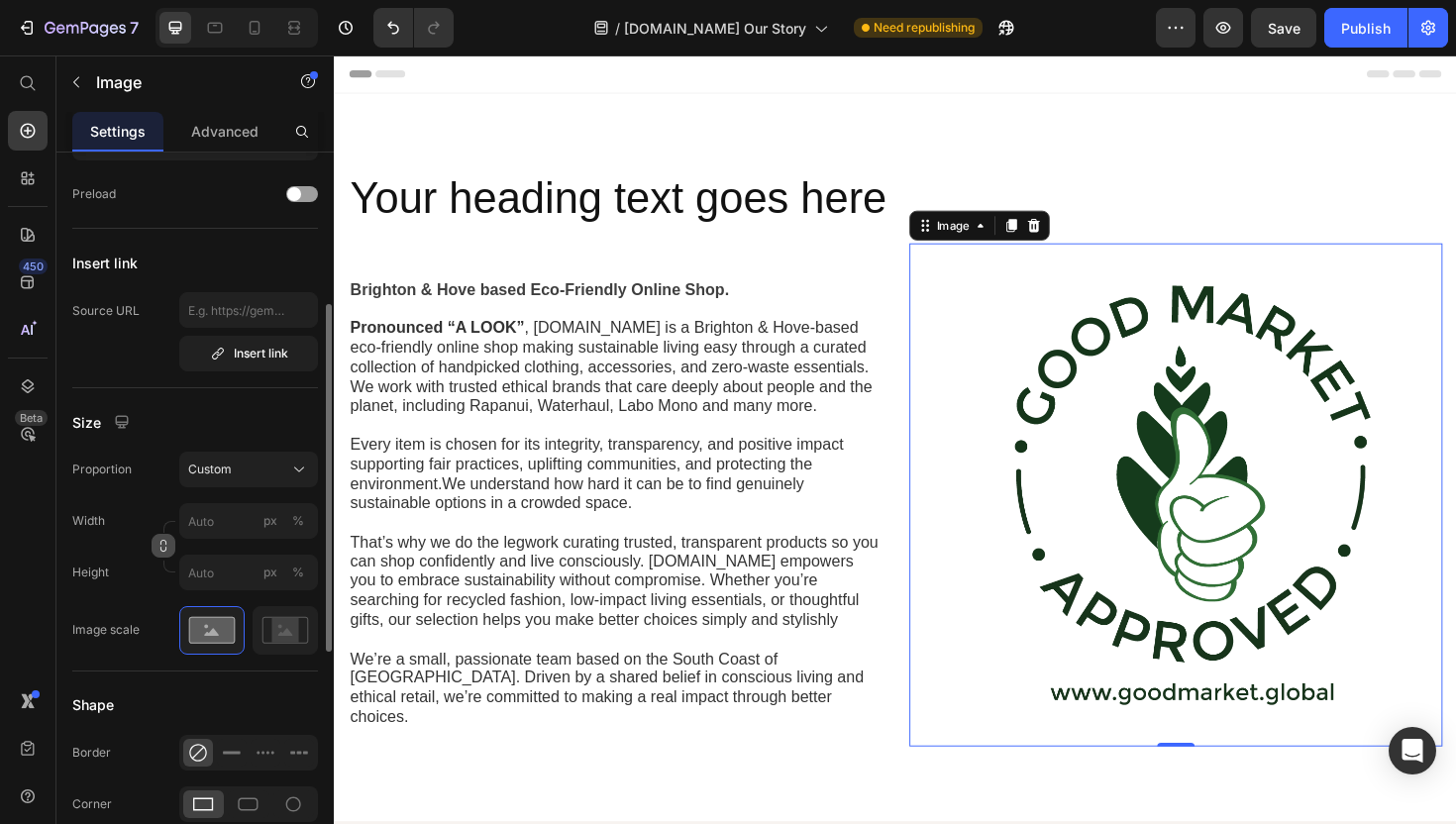 click 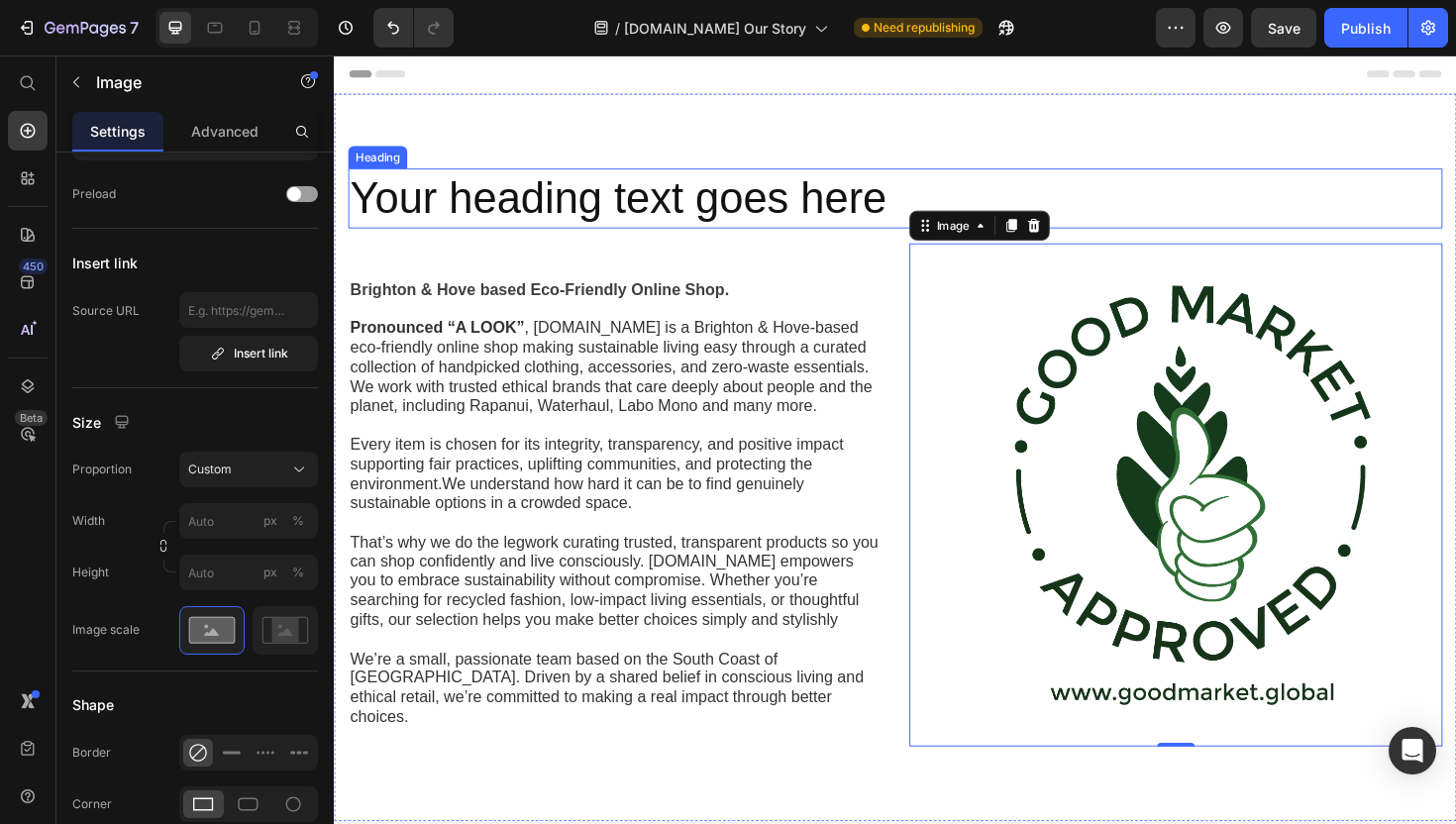click on "Your heading text goes here" at bounding box center (928, 207) 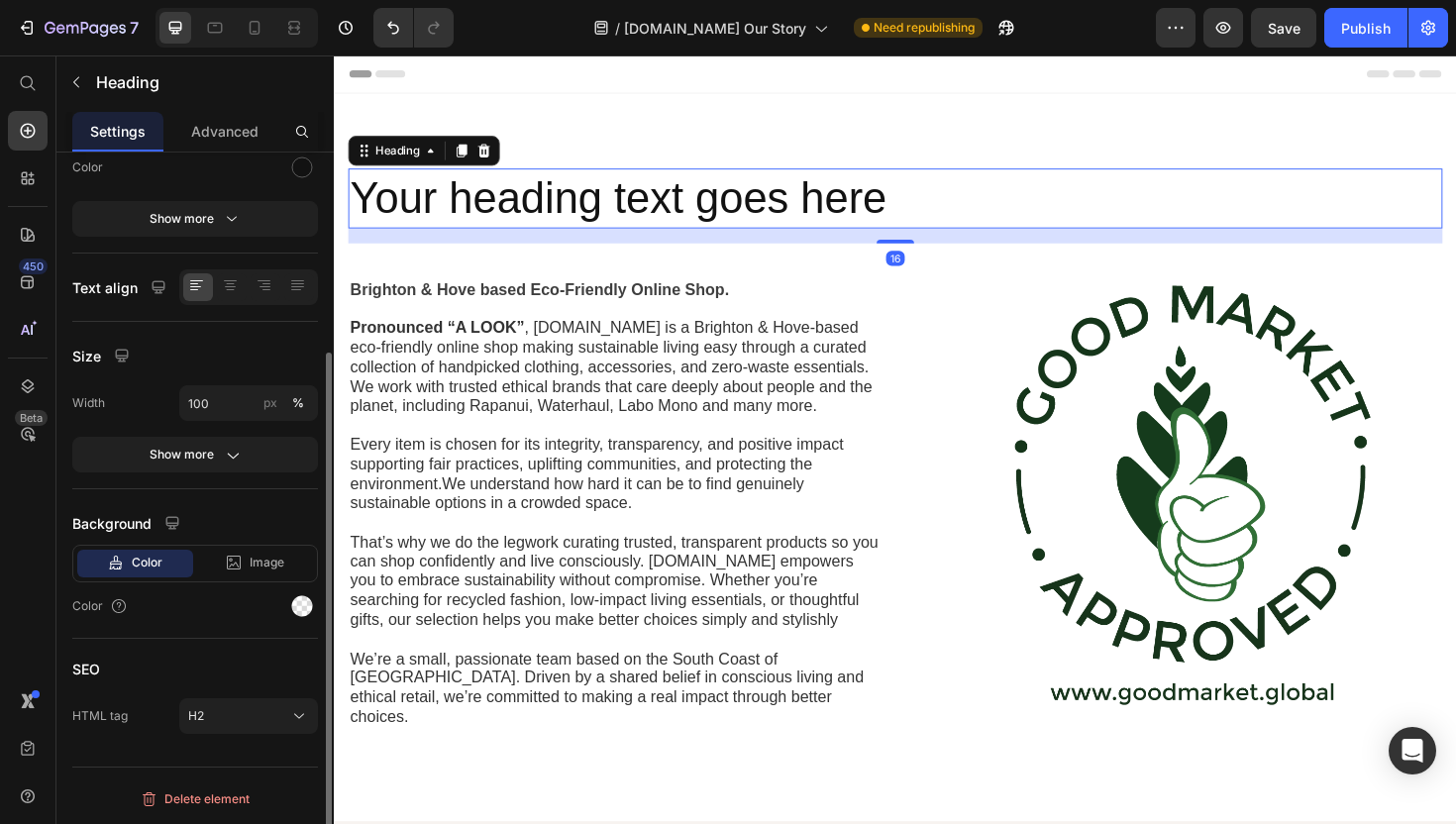 scroll, scrollTop: 0, scrollLeft: 0, axis: both 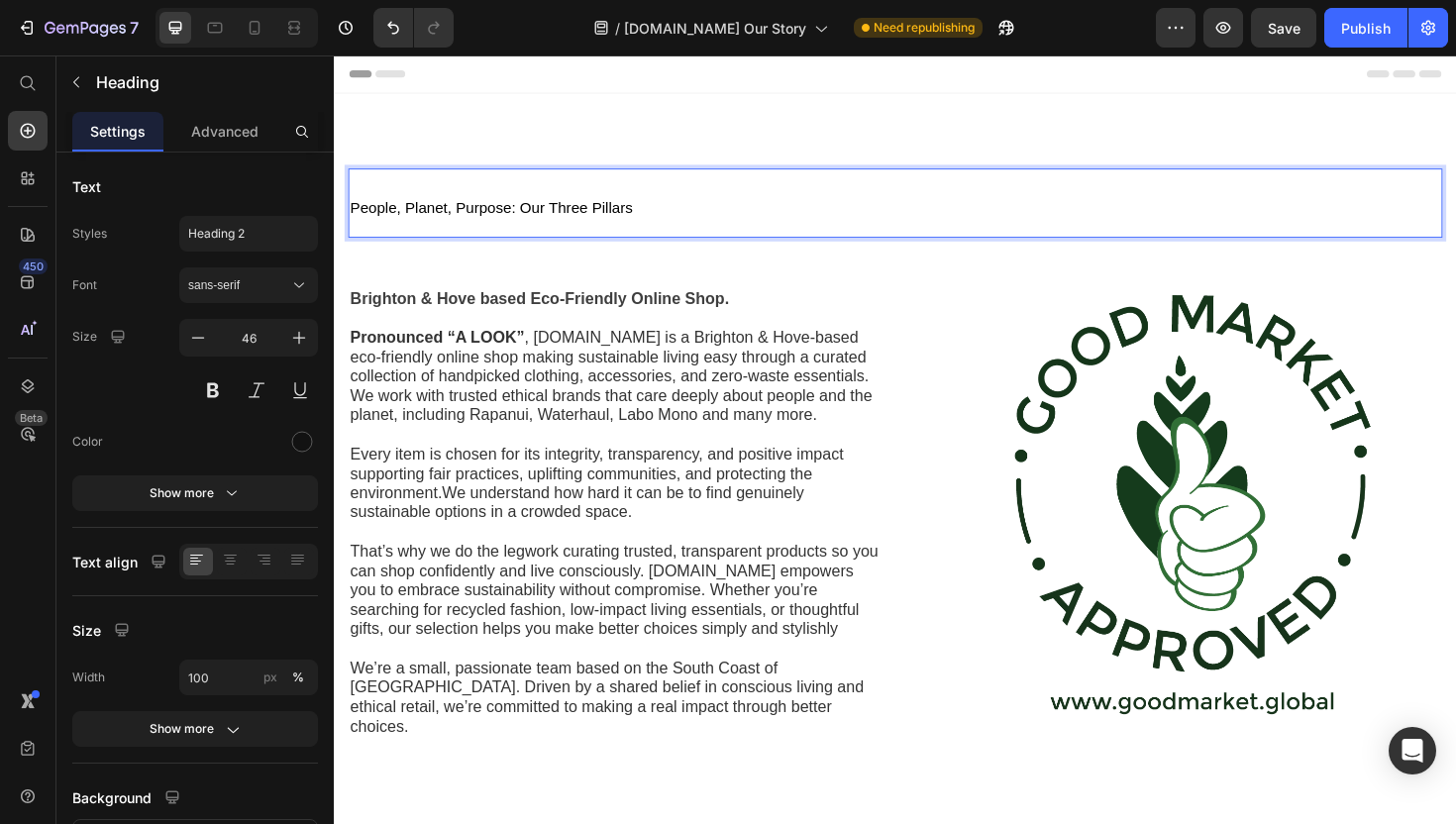 click on "People, Planet, Purpose: Our Three Pillars" at bounding box center [928, 212] 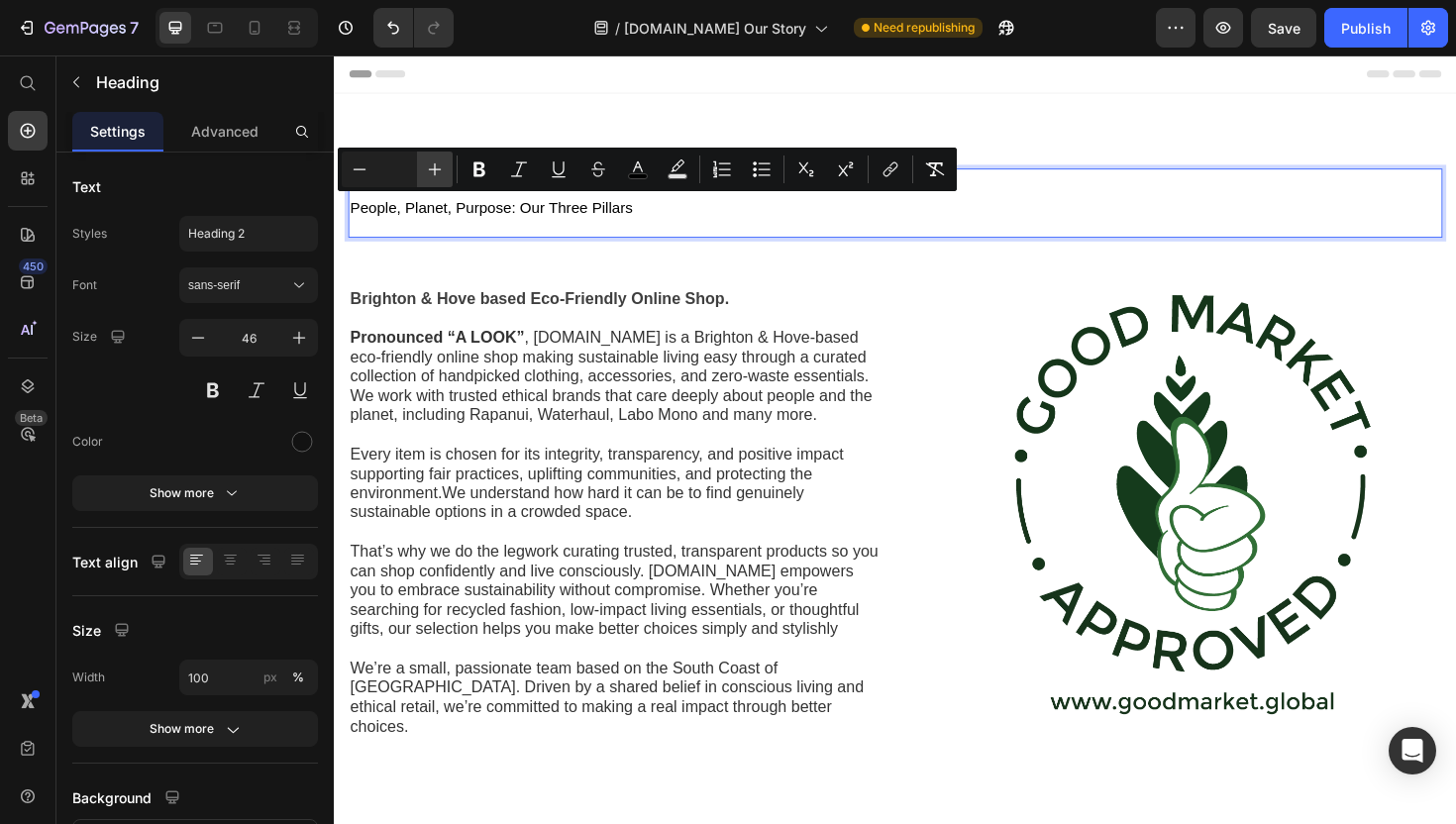click 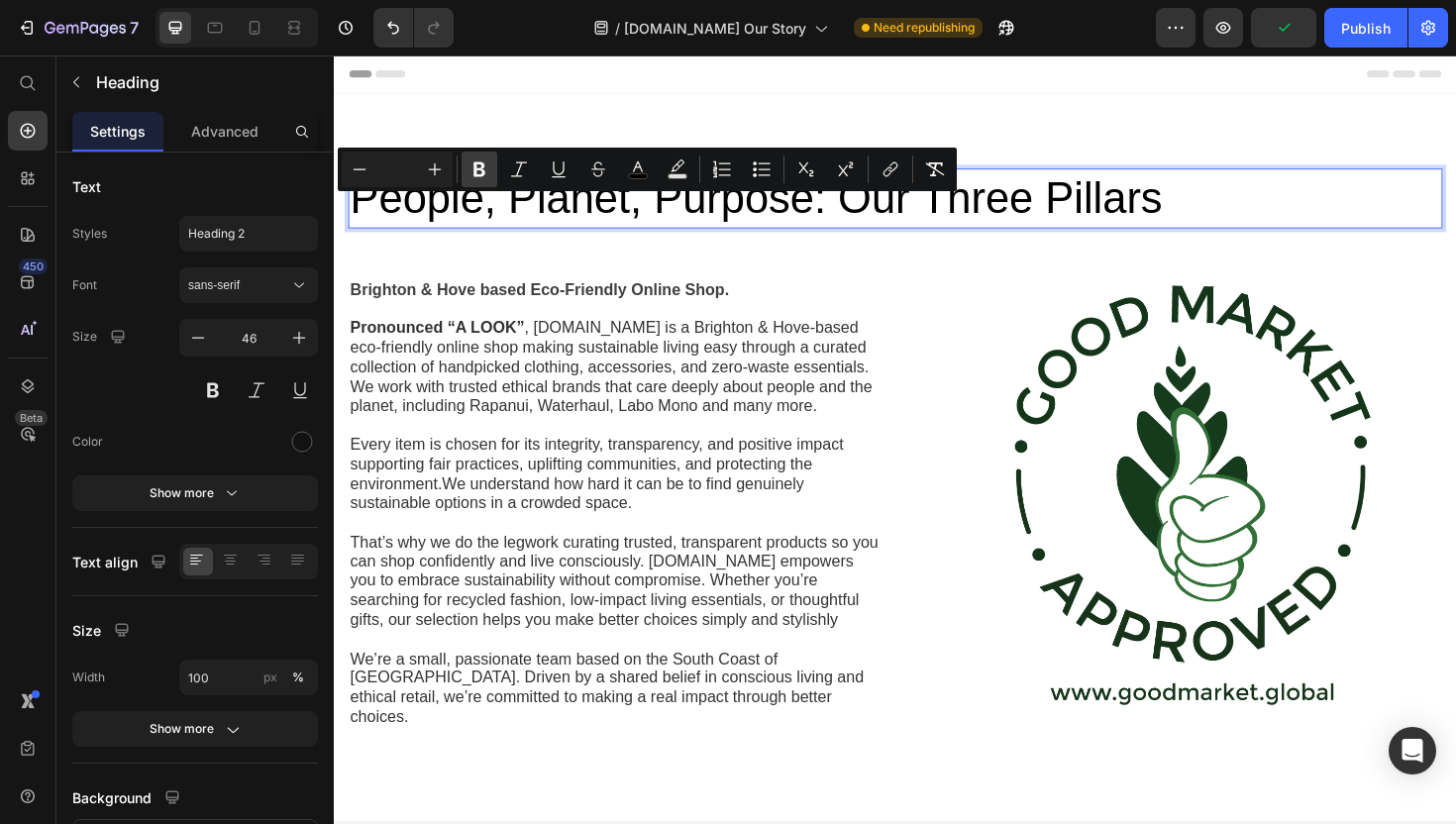 click 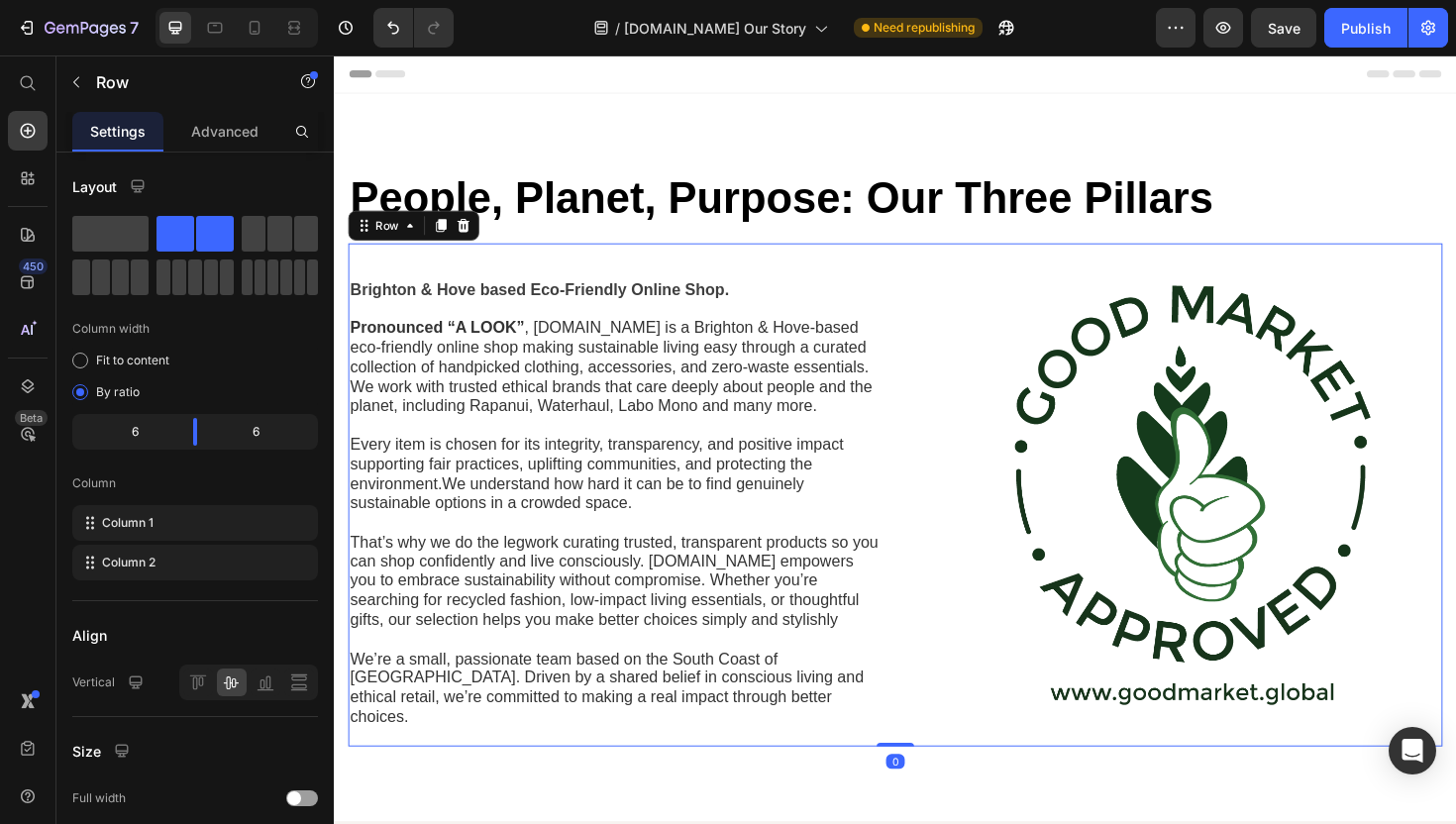 click on "Brighton & Hove based Eco-Friendly Online Shop.   Pronounced “A LOOK” , [DOMAIN_NAME] is a Brighton & Hove-based eco-friendly online shop making sustainable living easy through a curated collection of handpicked clothing, accessories, and zero-waste essentials. We work with trusted ethical brands that care deeply about people and the planet, including Rapanui, Waterhaul, Labo Mono and many more.   Every item is chosen for its integrity, transparency, and positive impact supporting fair practices, uplifting communities, and protecting the environment.We understand how hard it can be to find genuinely sustainable options in a crowded space.   That’s why we do the legwork curating trusted, transparent products so you can shop confidently and live consciously. [DOMAIN_NAME] empowers you to embrace sustainability without compromise. Whether you’re searching for recycled fashion, low-impact living essentials, or thoughtful gifts, our selection helps you make better choices simply and stylishly   Text Block" at bounding box center [631, 521] 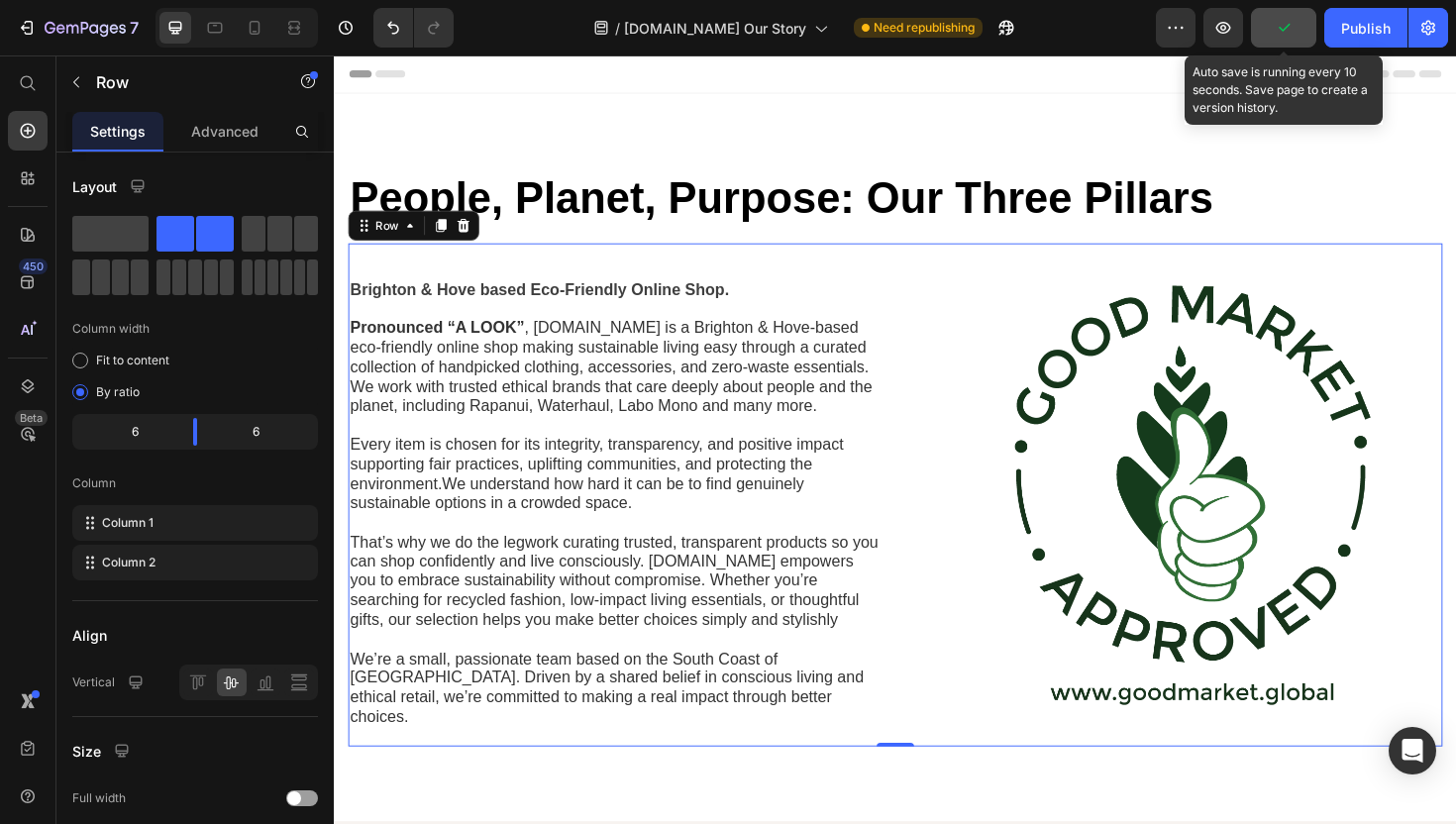 click 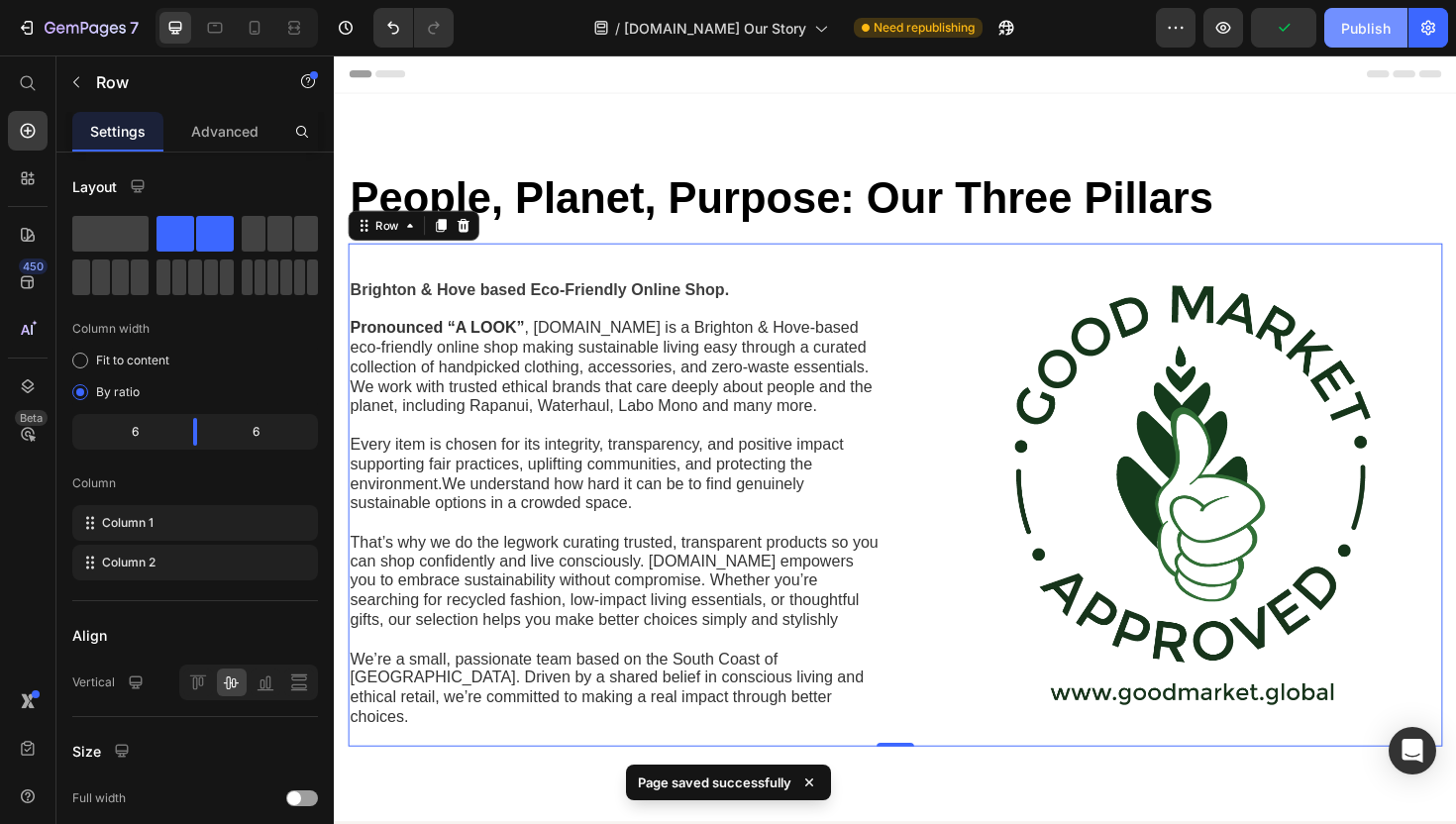 click on "Publish" at bounding box center [1366, 28] 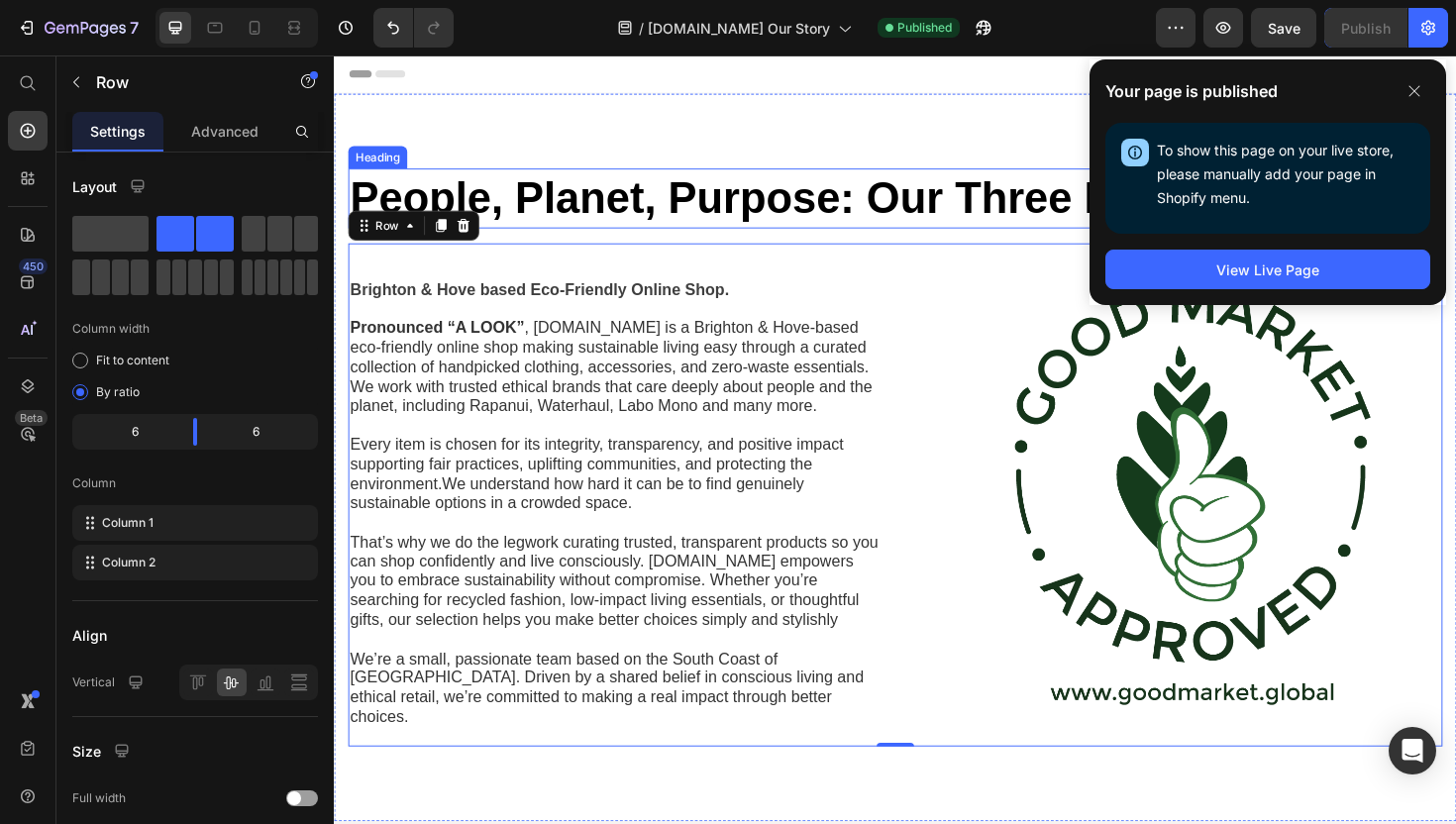 click on "⁠⁠⁠⁠⁠⁠⁠ People, Planet, Purpose: Our Three Pillars" at bounding box center [928, 207] 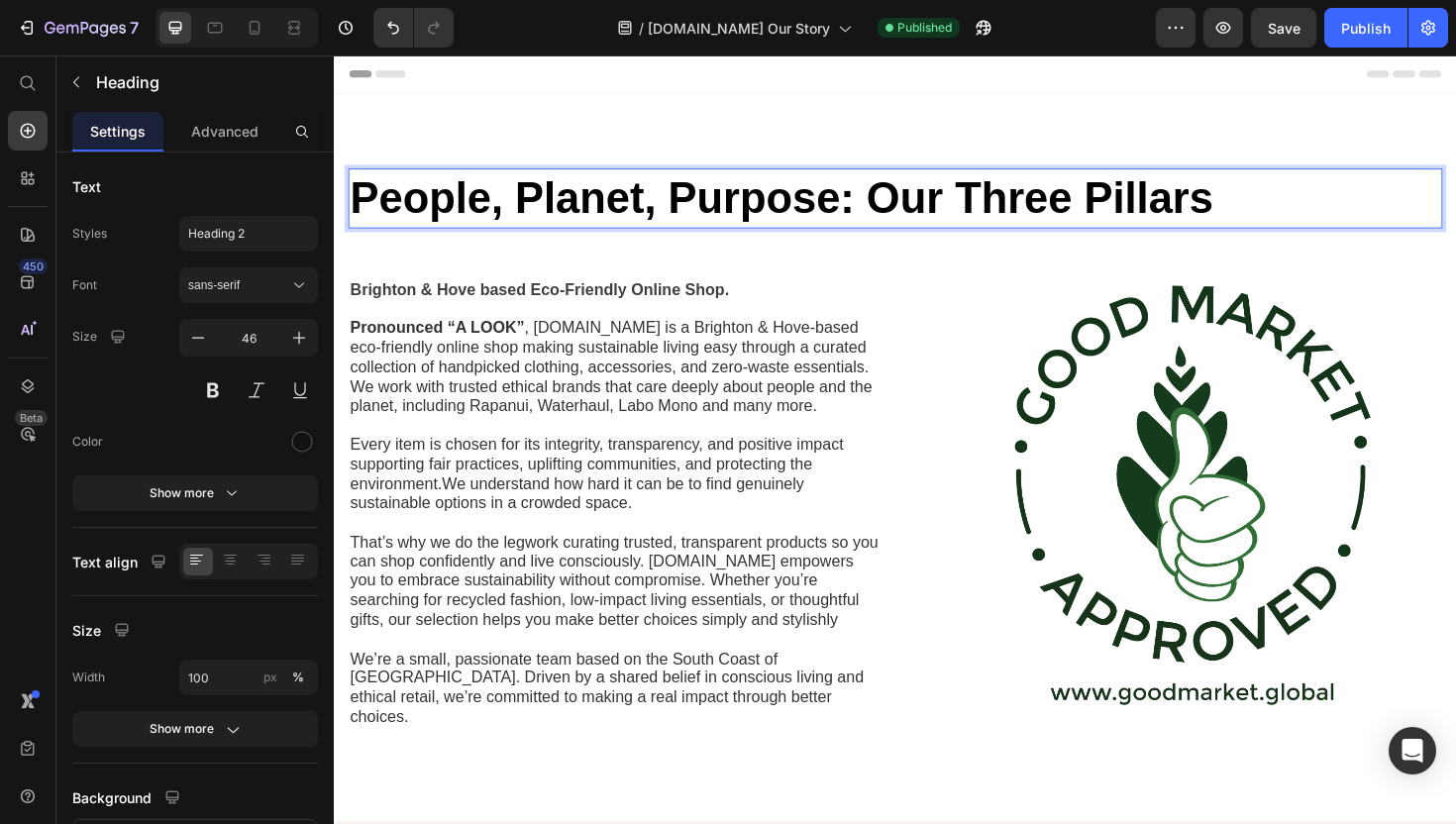 click on "People, Planet, Purpose: Our Three Pillars" at bounding box center (807, 206) 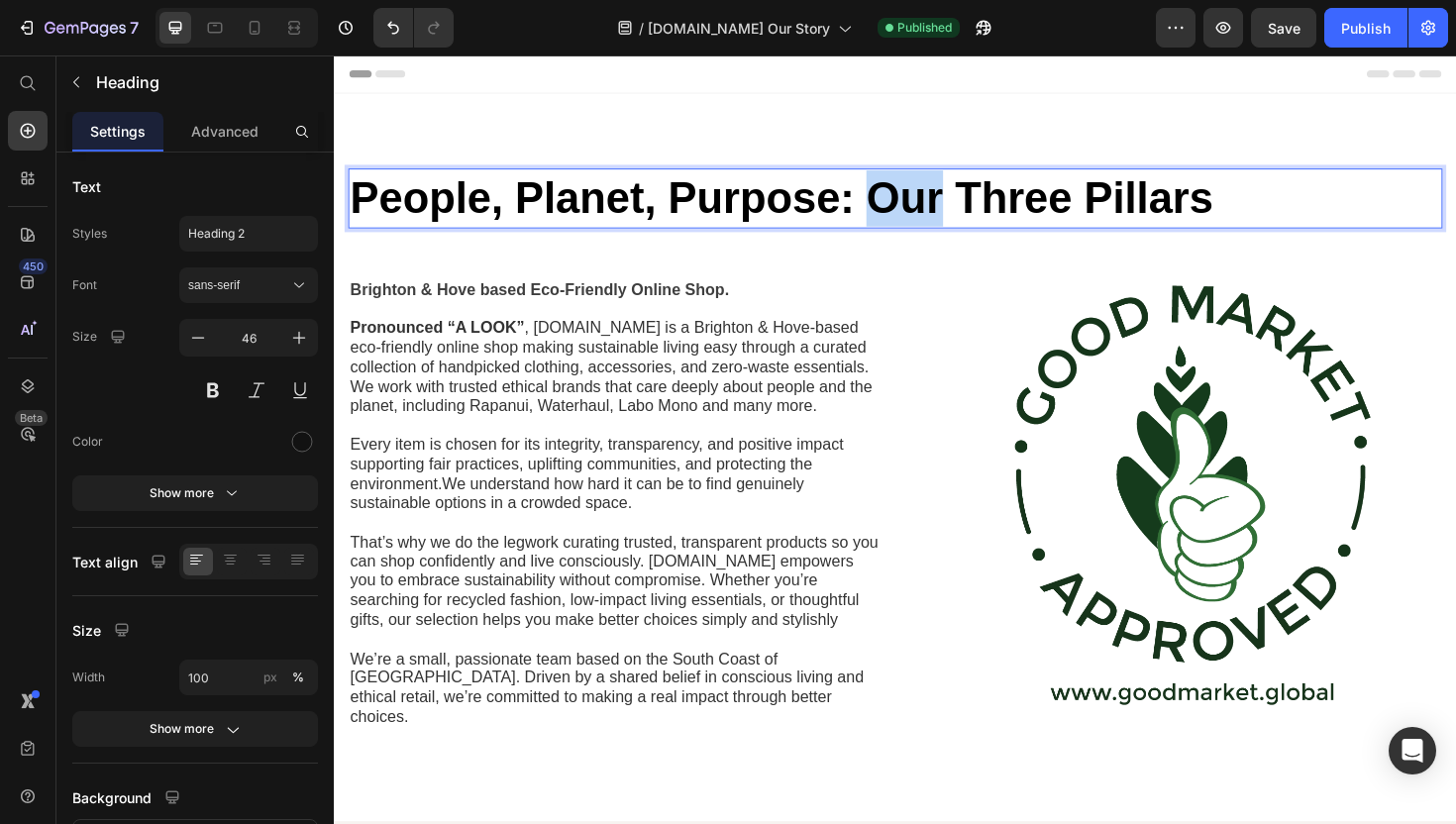 click on "People, Planet, Purpose: Our Three Pillars" at bounding box center (807, 206) 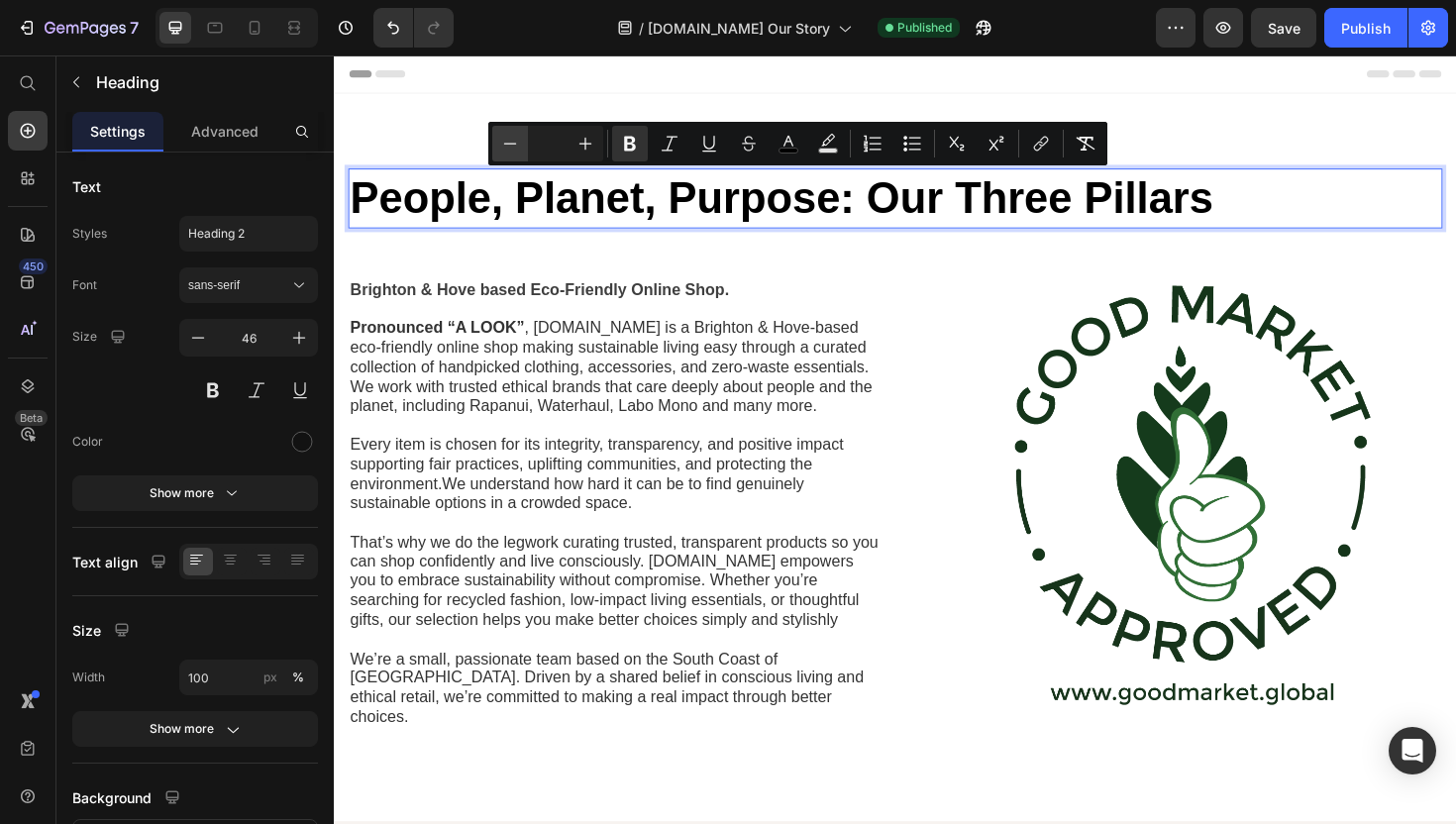 click 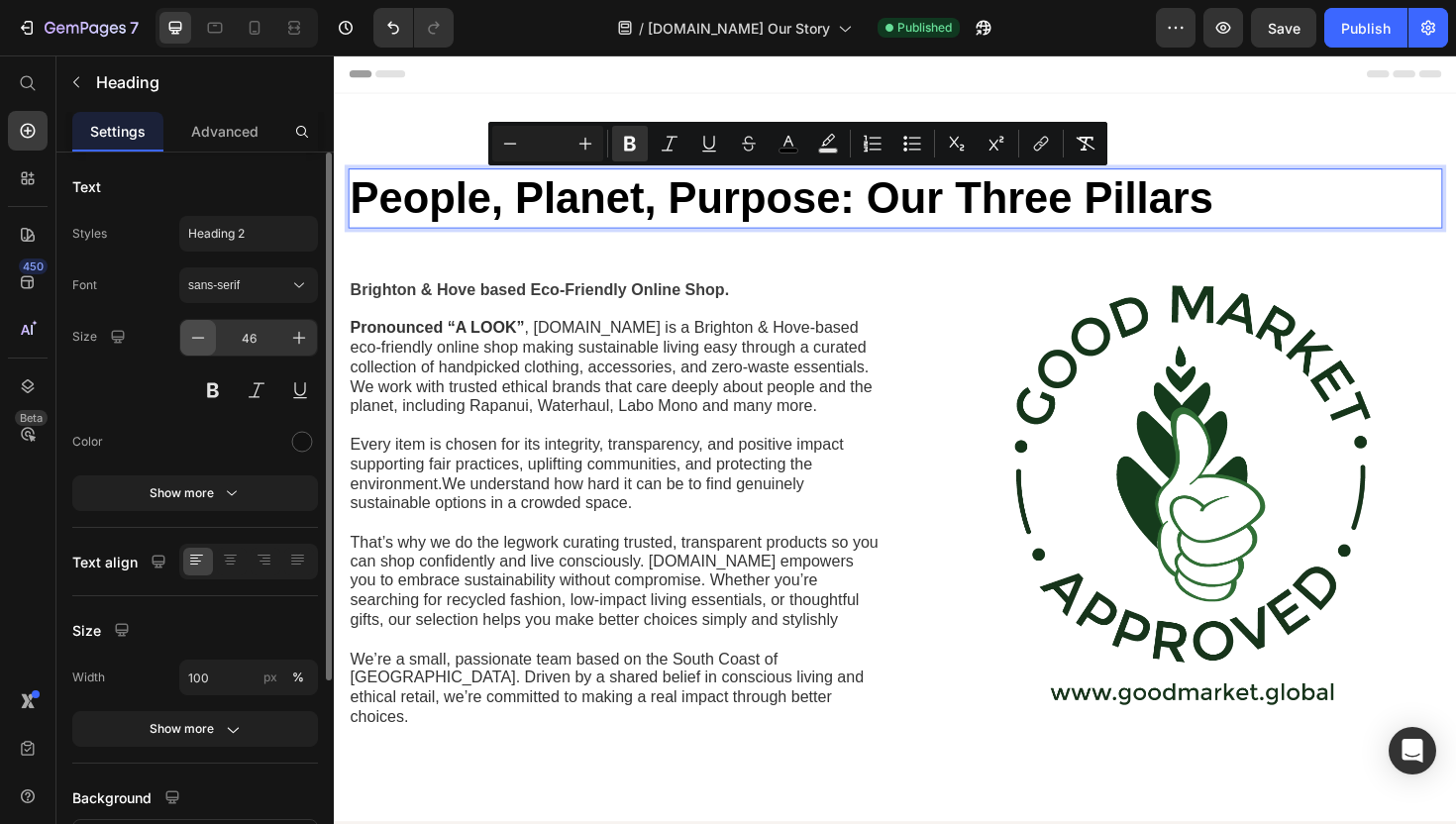 click 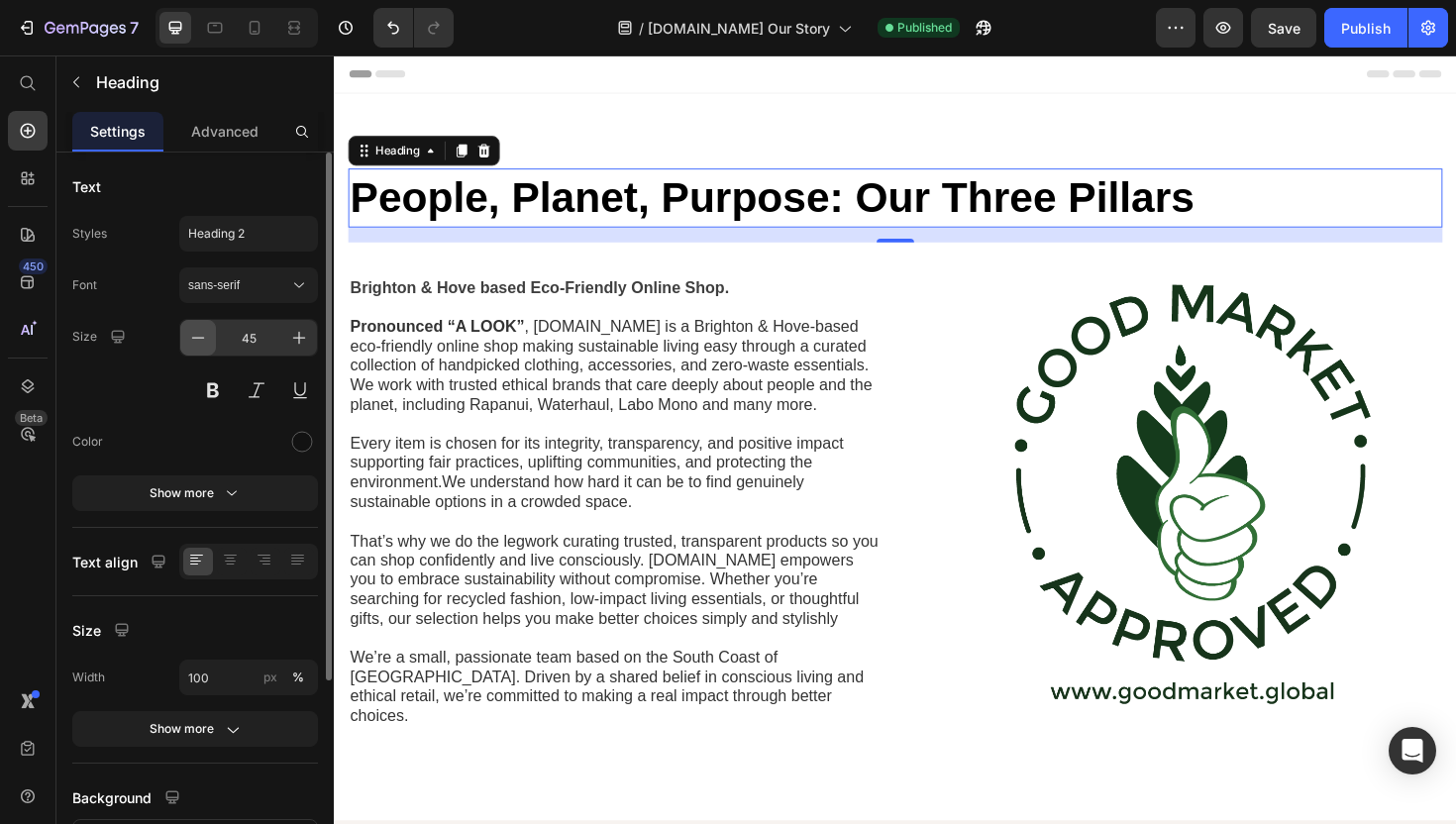 click 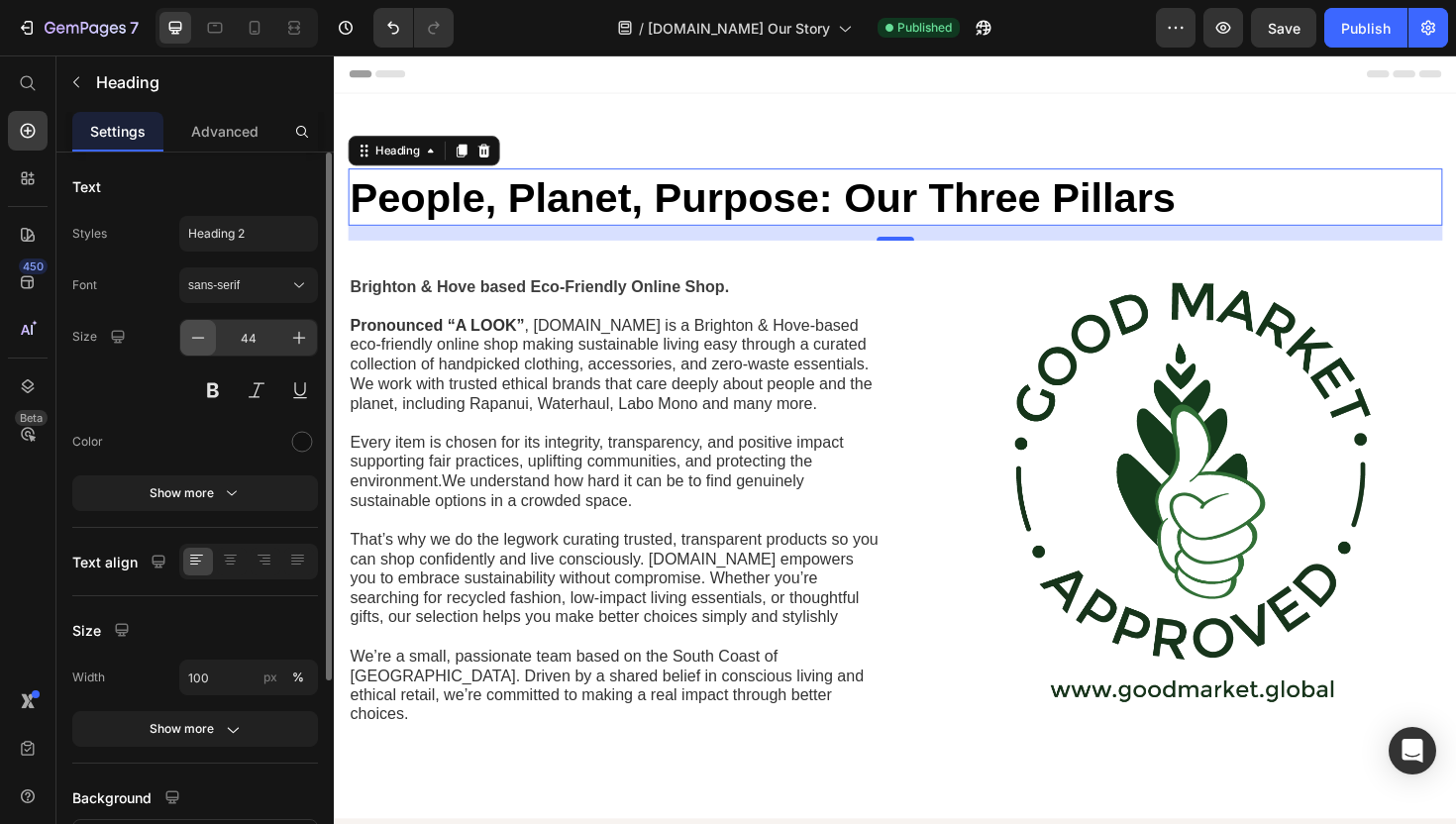 click 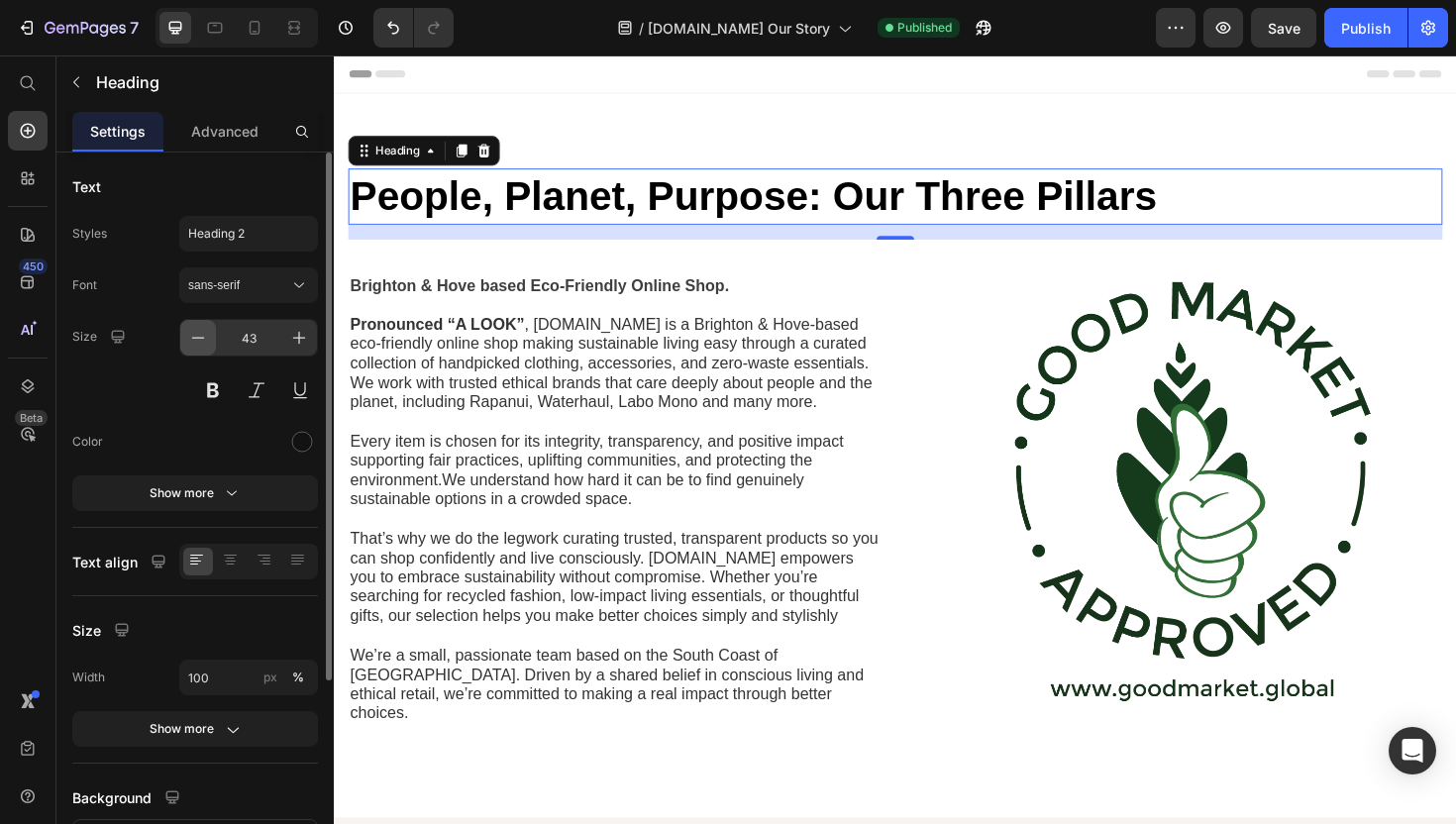 click 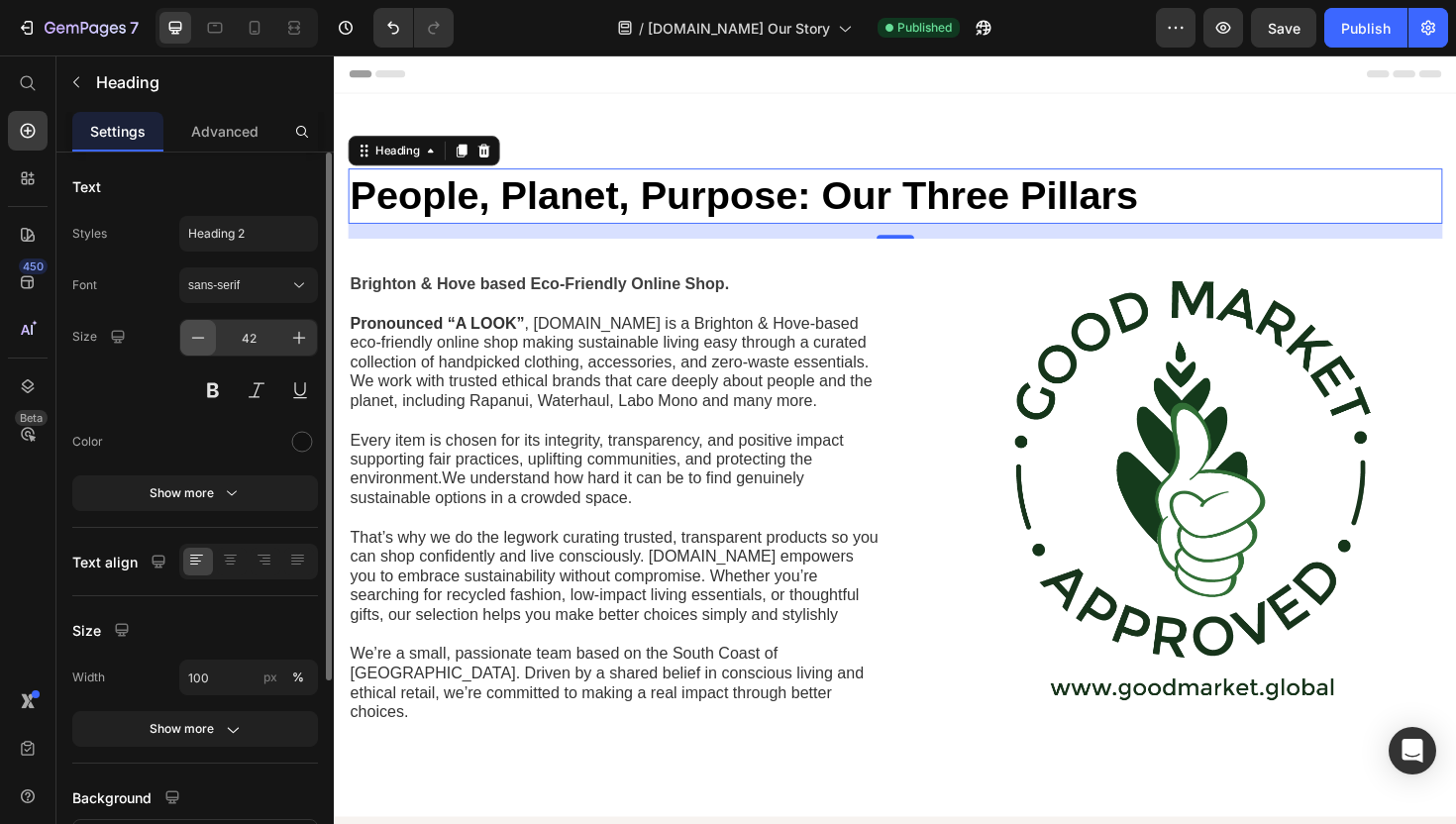 click 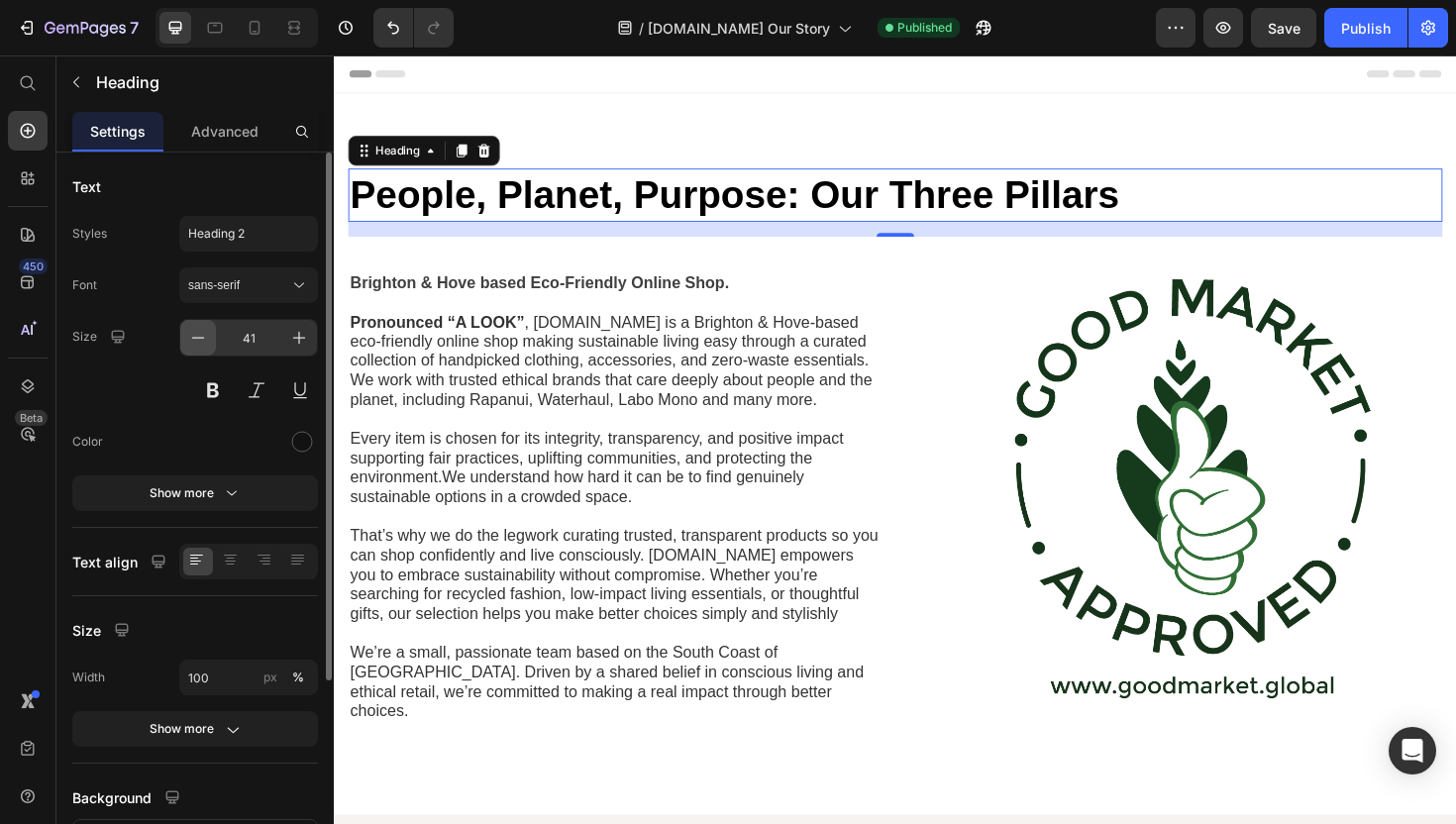 click 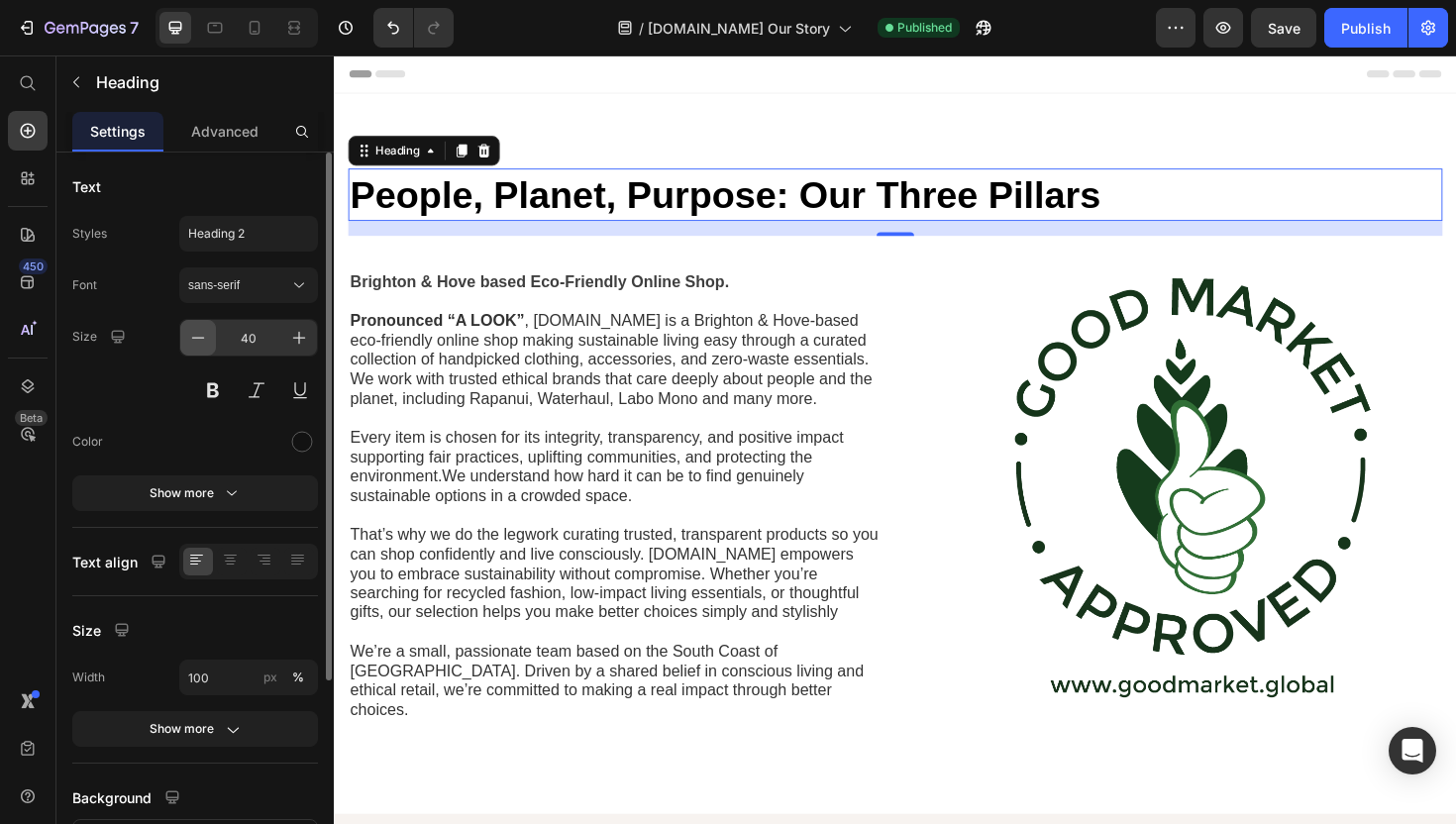 click 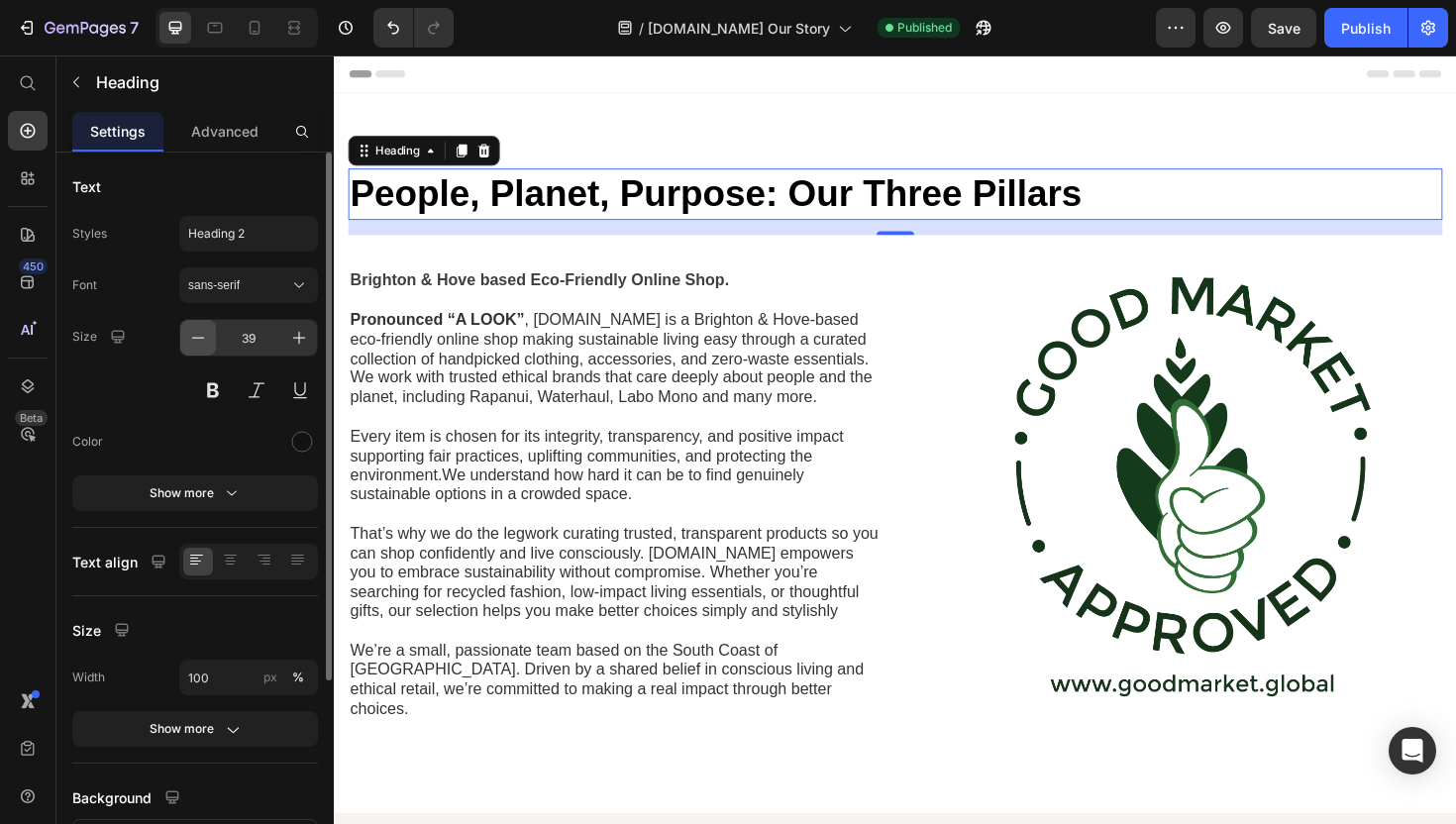 click 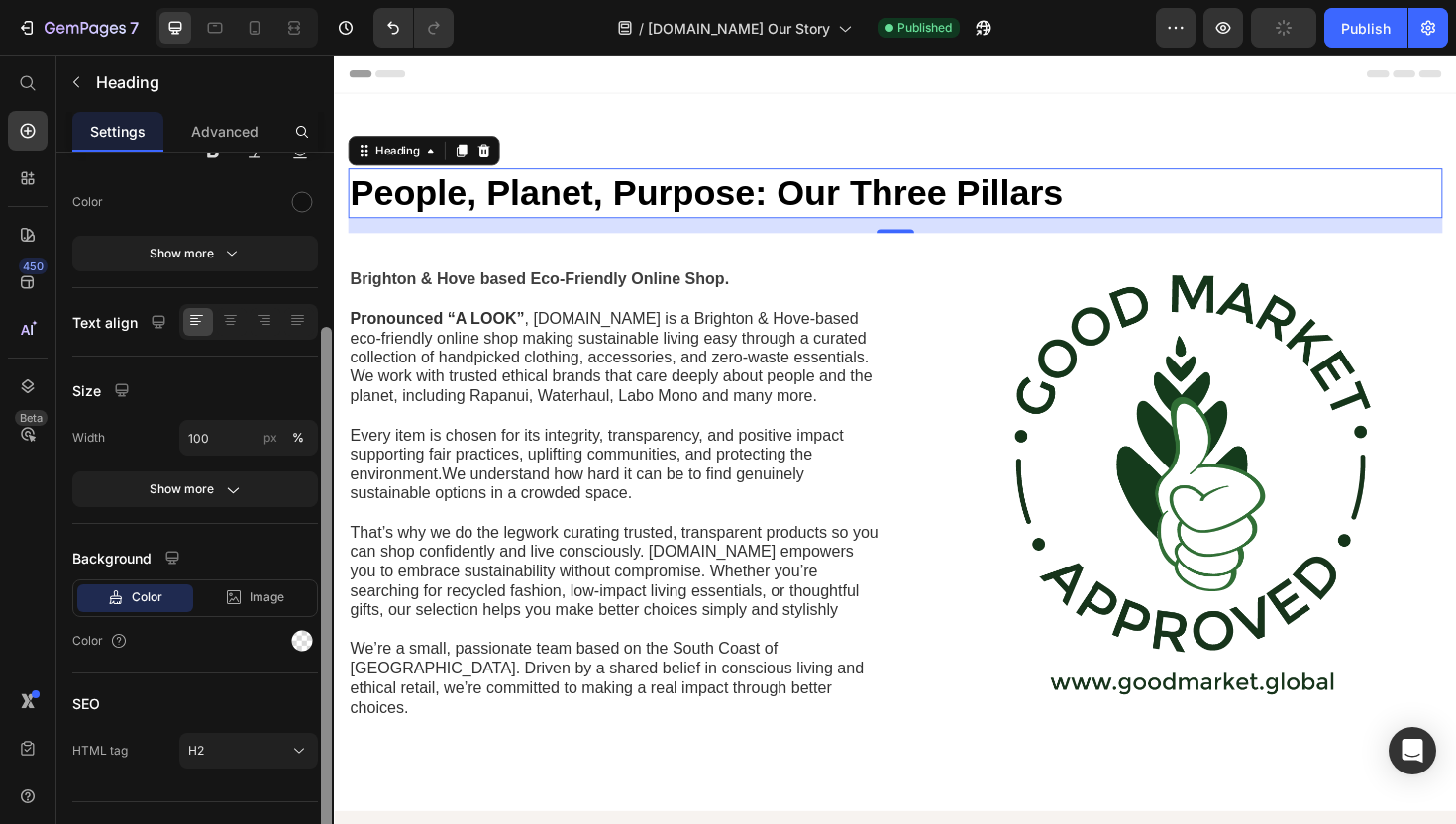 scroll, scrollTop: 274, scrollLeft: 0, axis: vertical 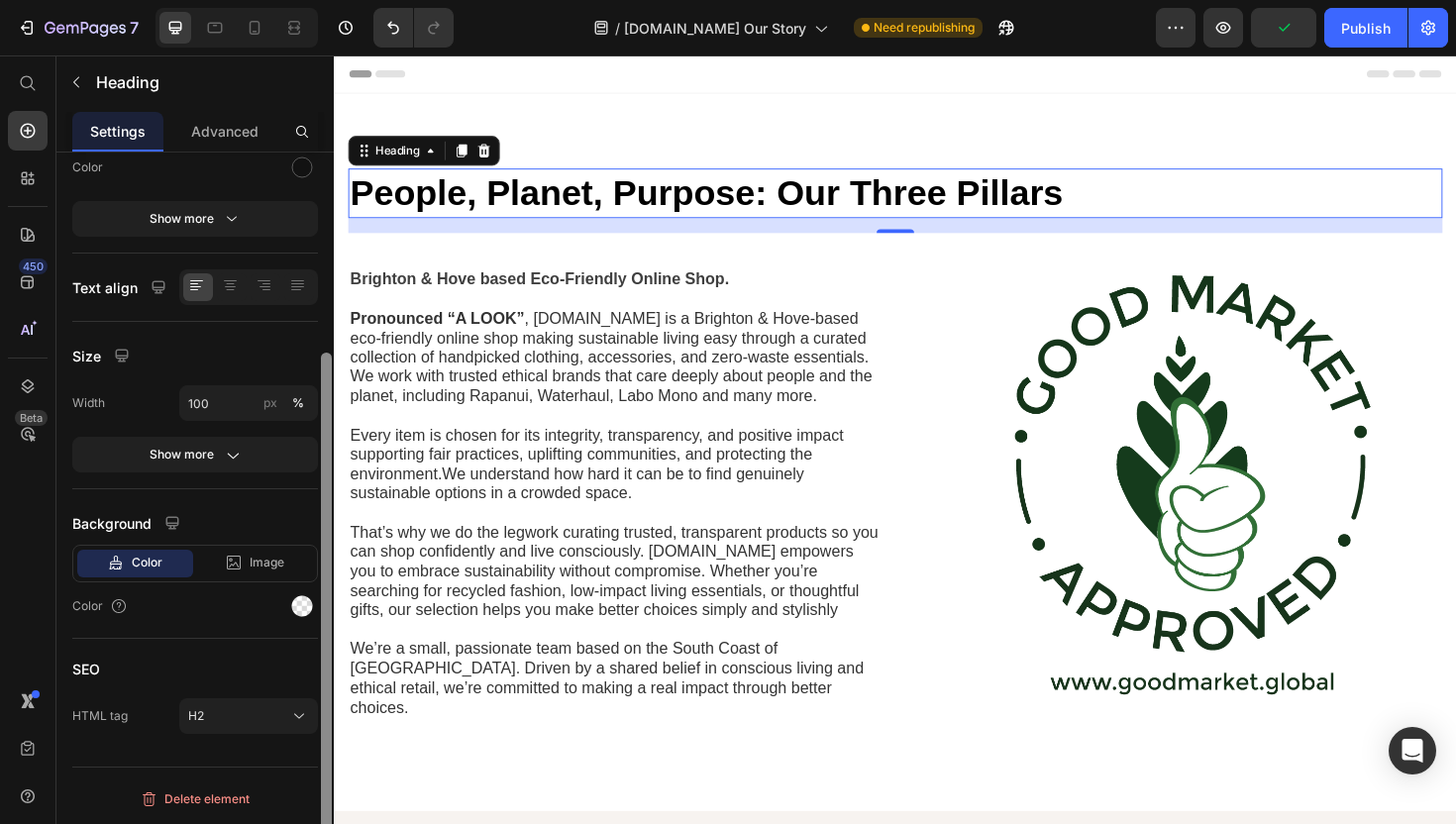 drag, startPoint x: 327, startPoint y: 273, endPoint x: 321, endPoint y: 517, distance: 244.07376 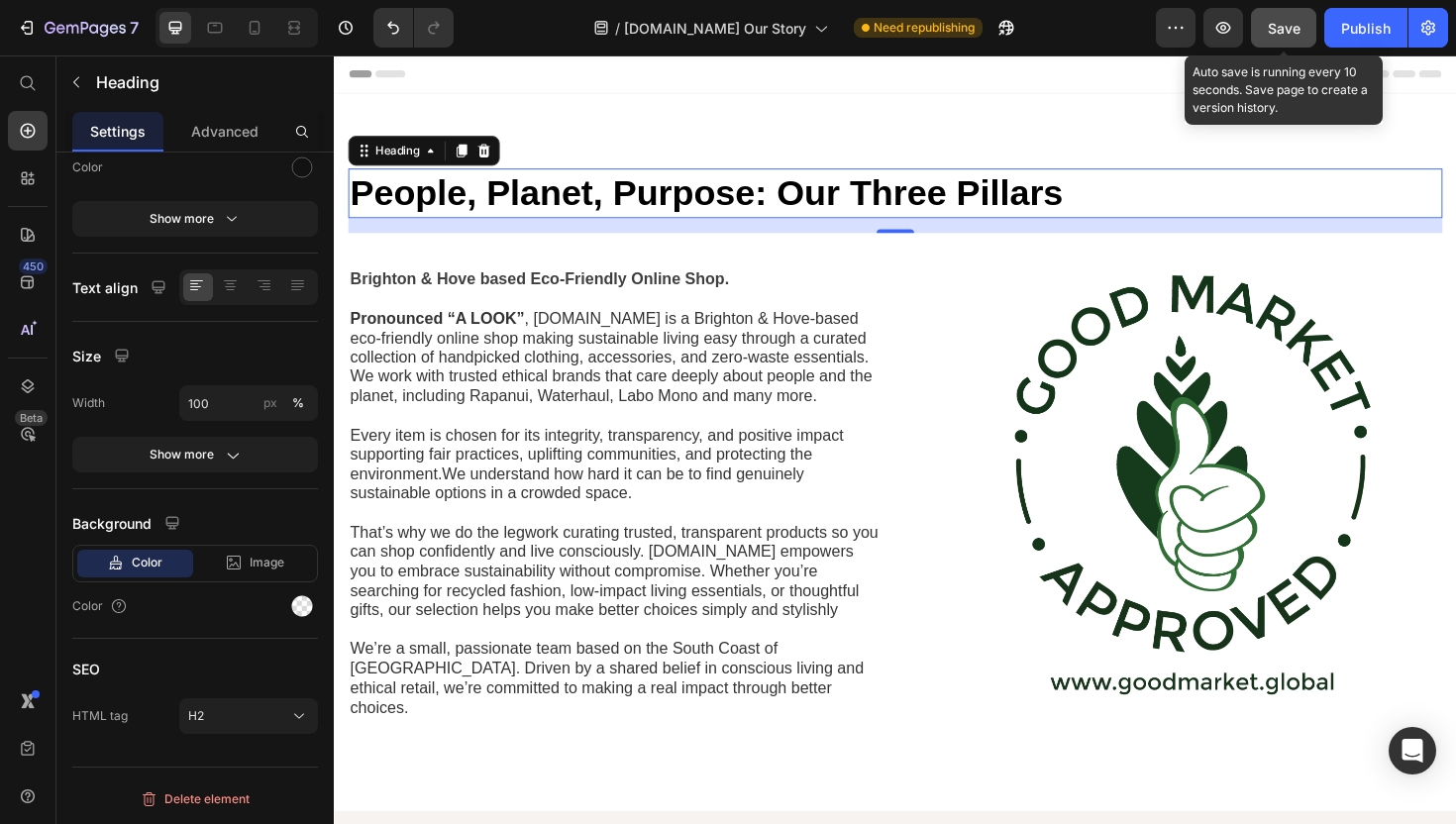 click on "Save" at bounding box center (1284, 28) 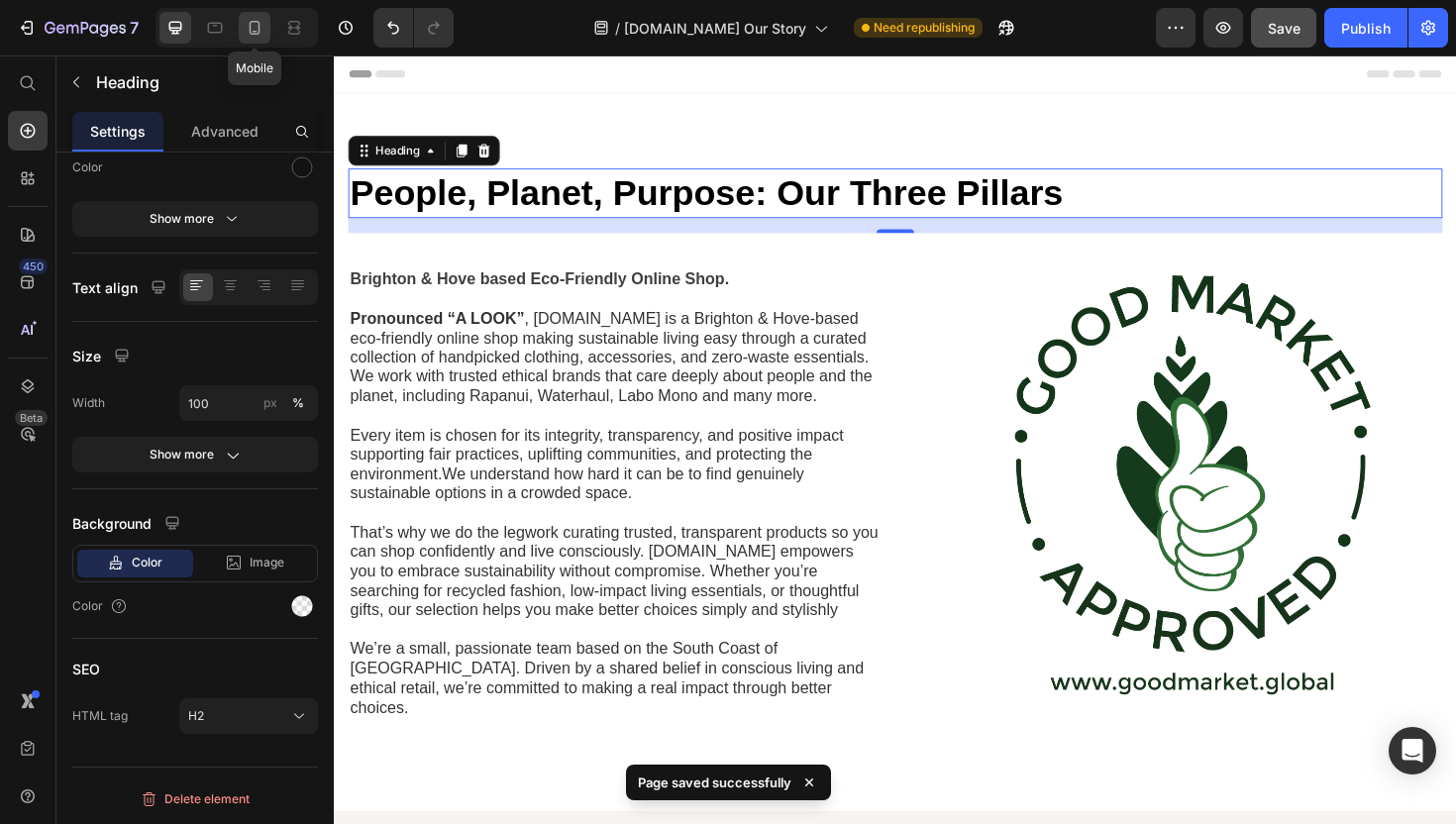 click 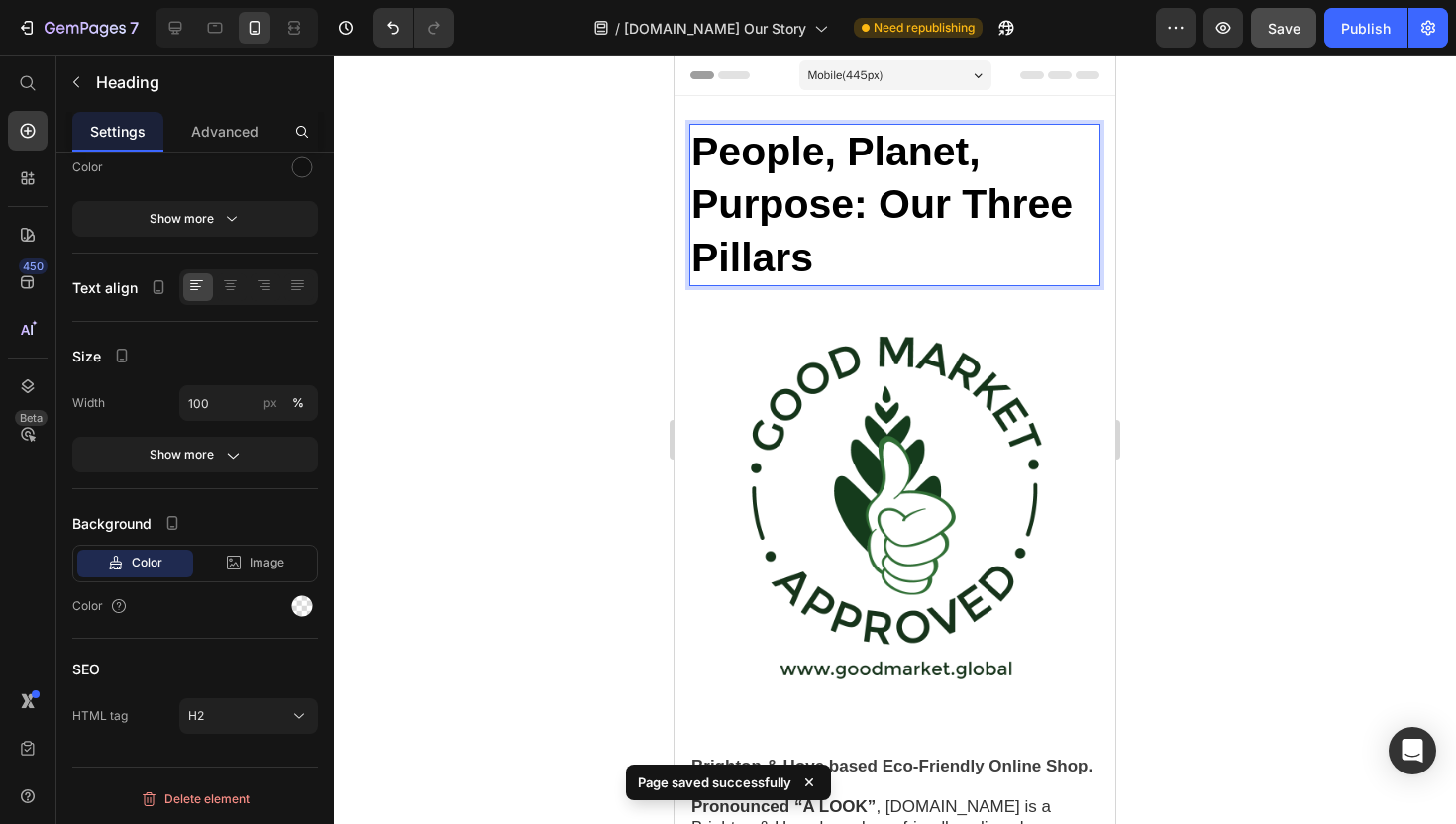 click on "People, Planet, Purpose: Our Three Pillars" at bounding box center [882, 204] 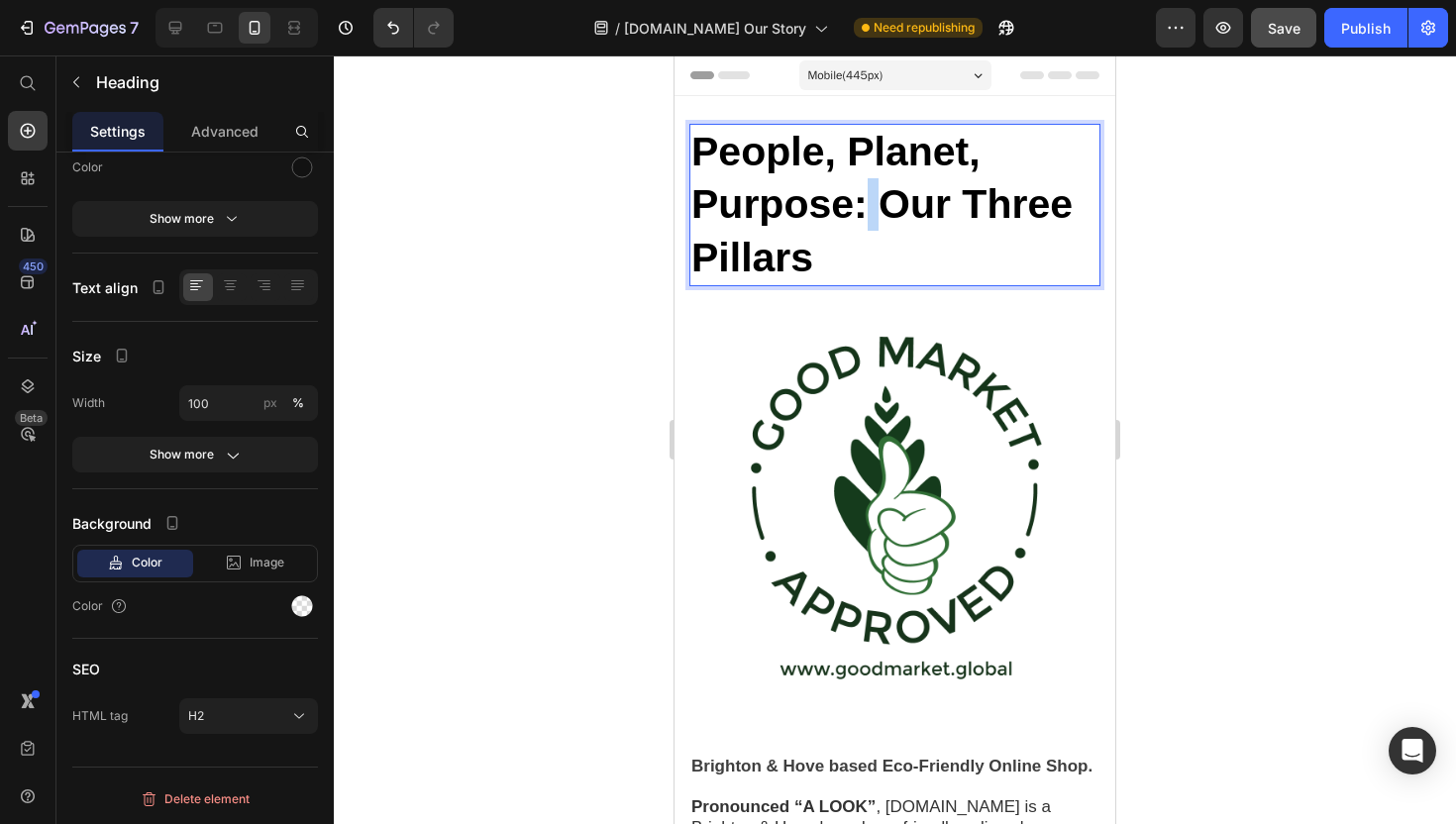 click on "People, Planet, Purpose: Our Three Pillars" at bounding box center [882, 204] 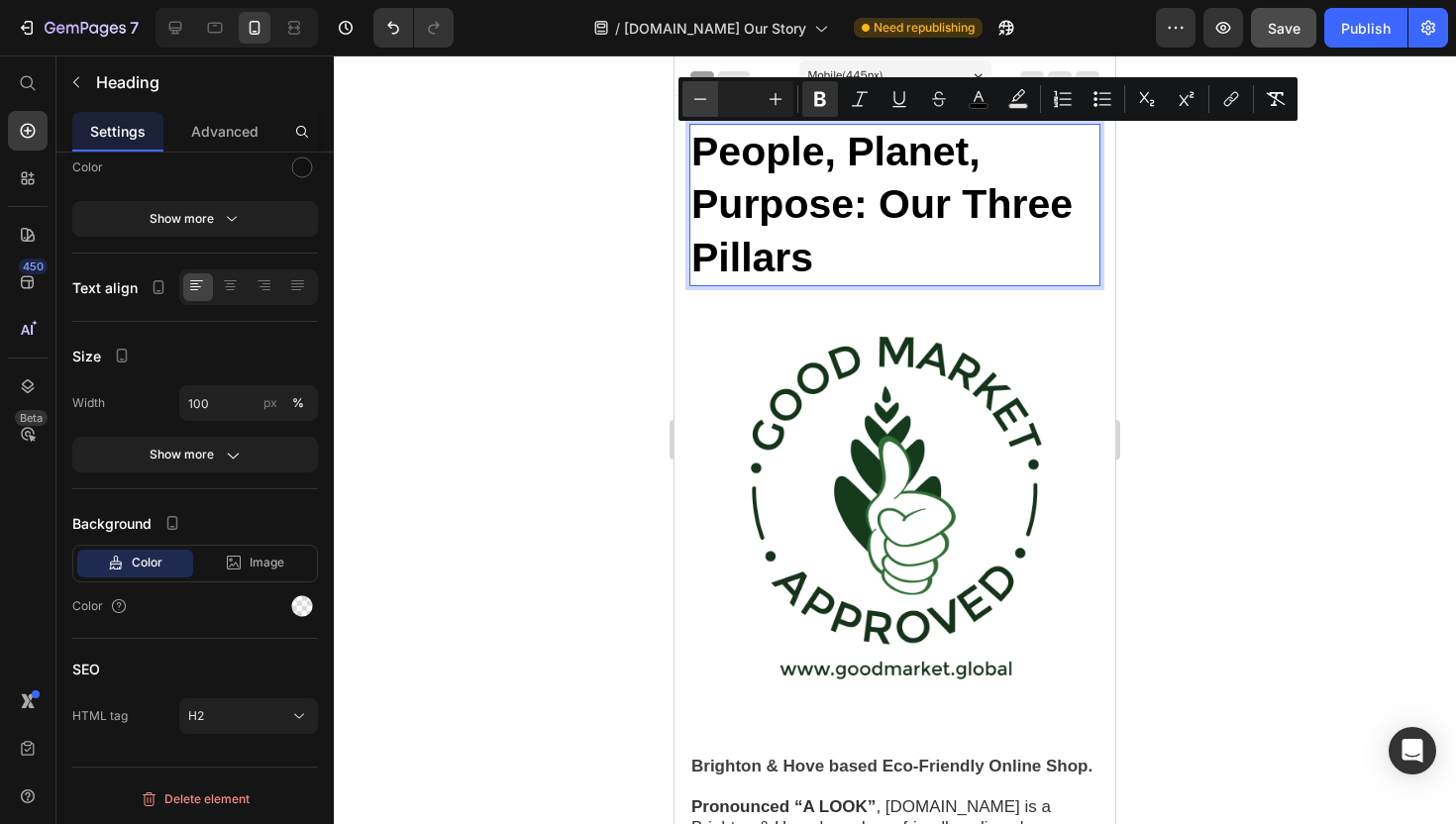 click 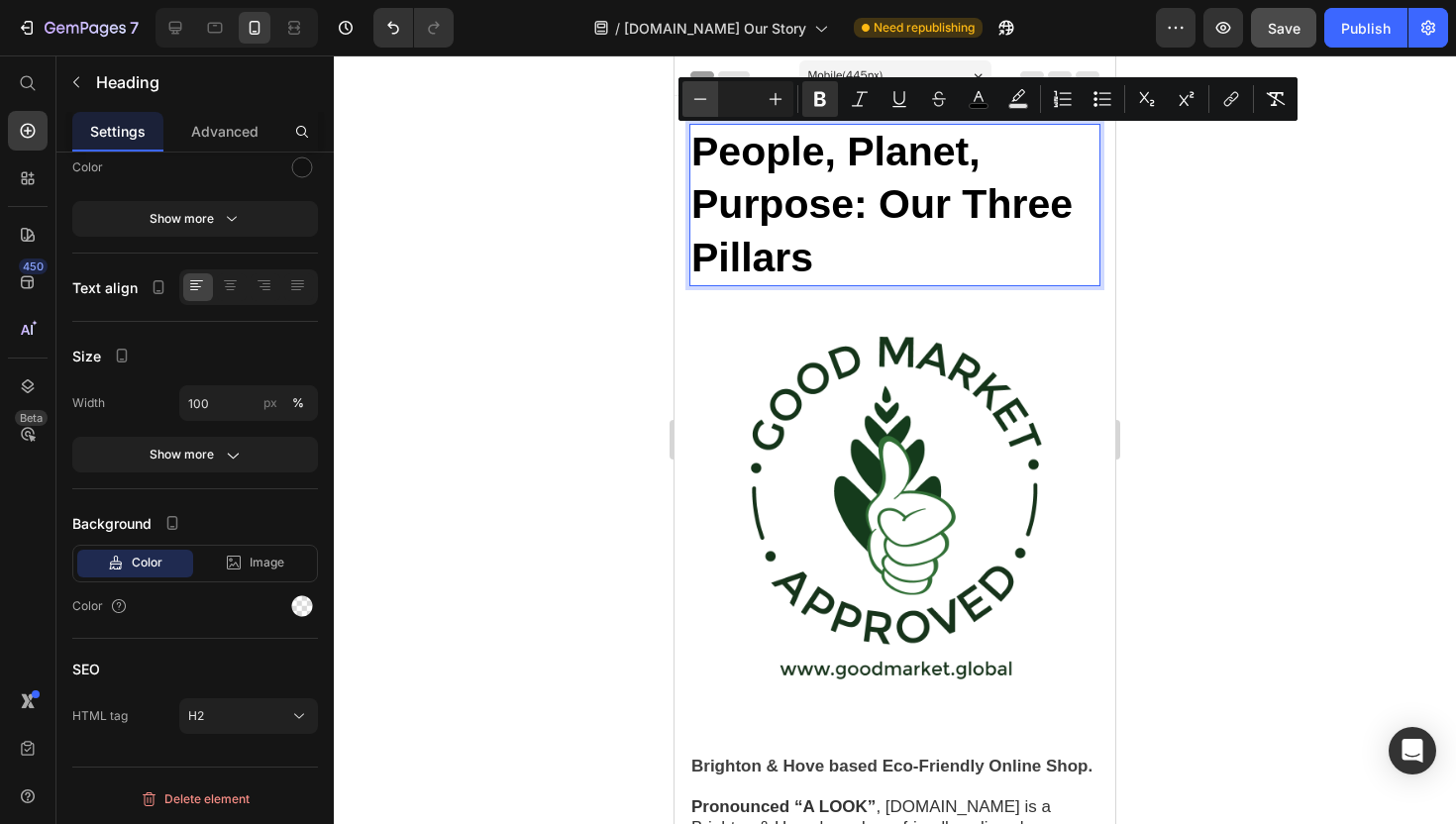 click 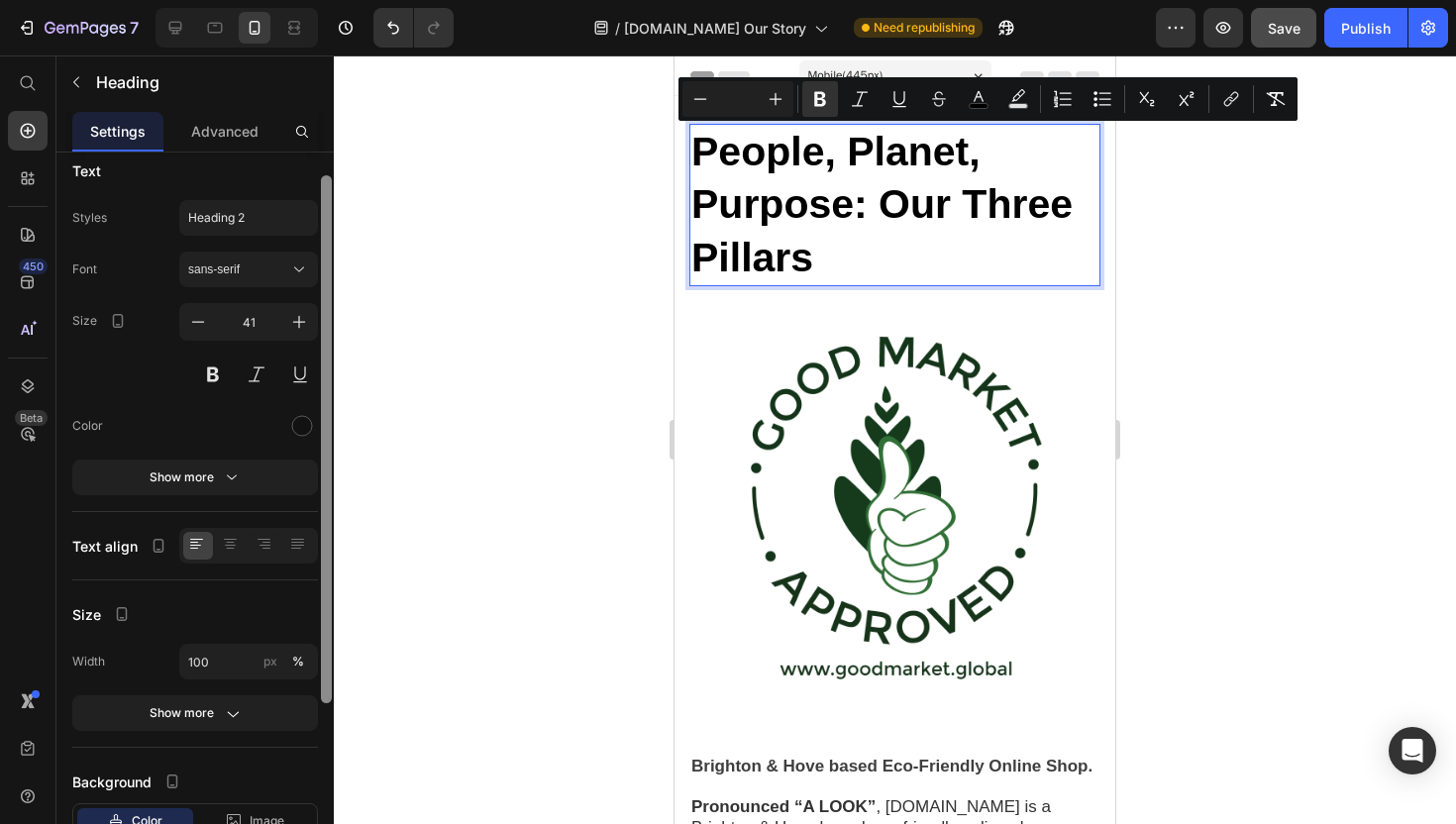 scroll, scrollTop: 0, scrollLeft: 0, axis: both 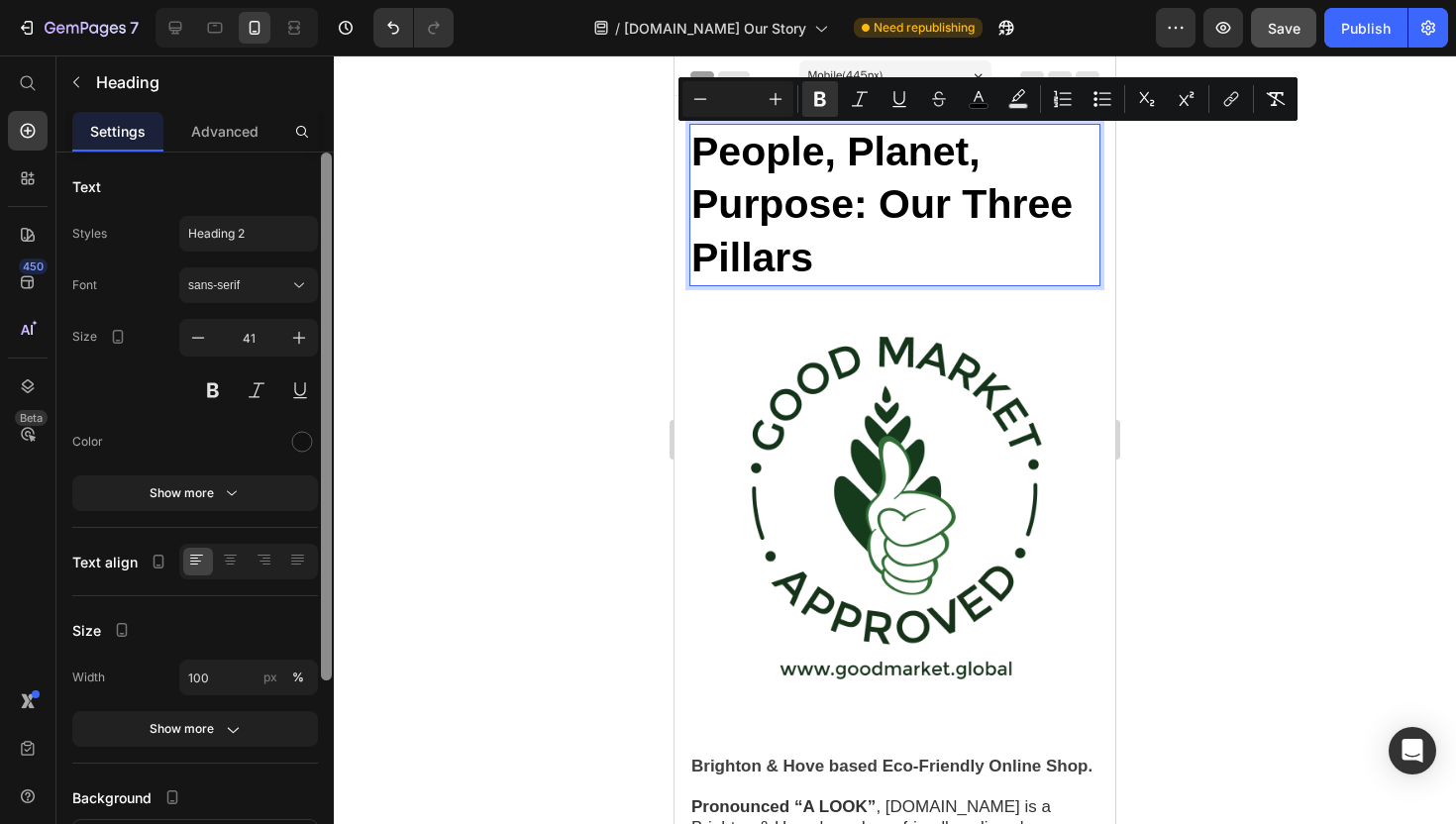 drag, startPoint x: 324, startPoint y: 502, endPoint x: 352, endPoint y: 299, distance: 204.92194 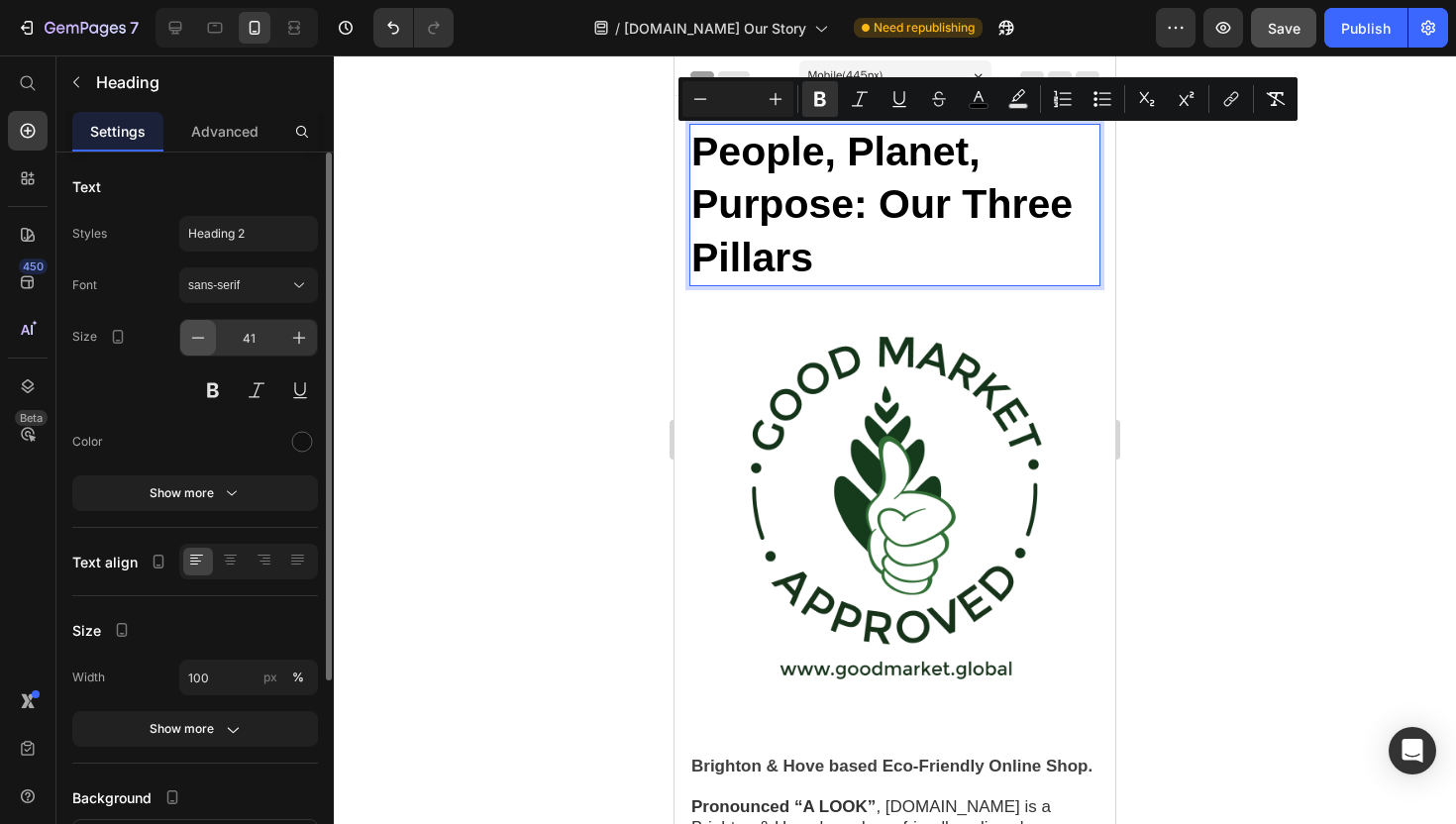 click 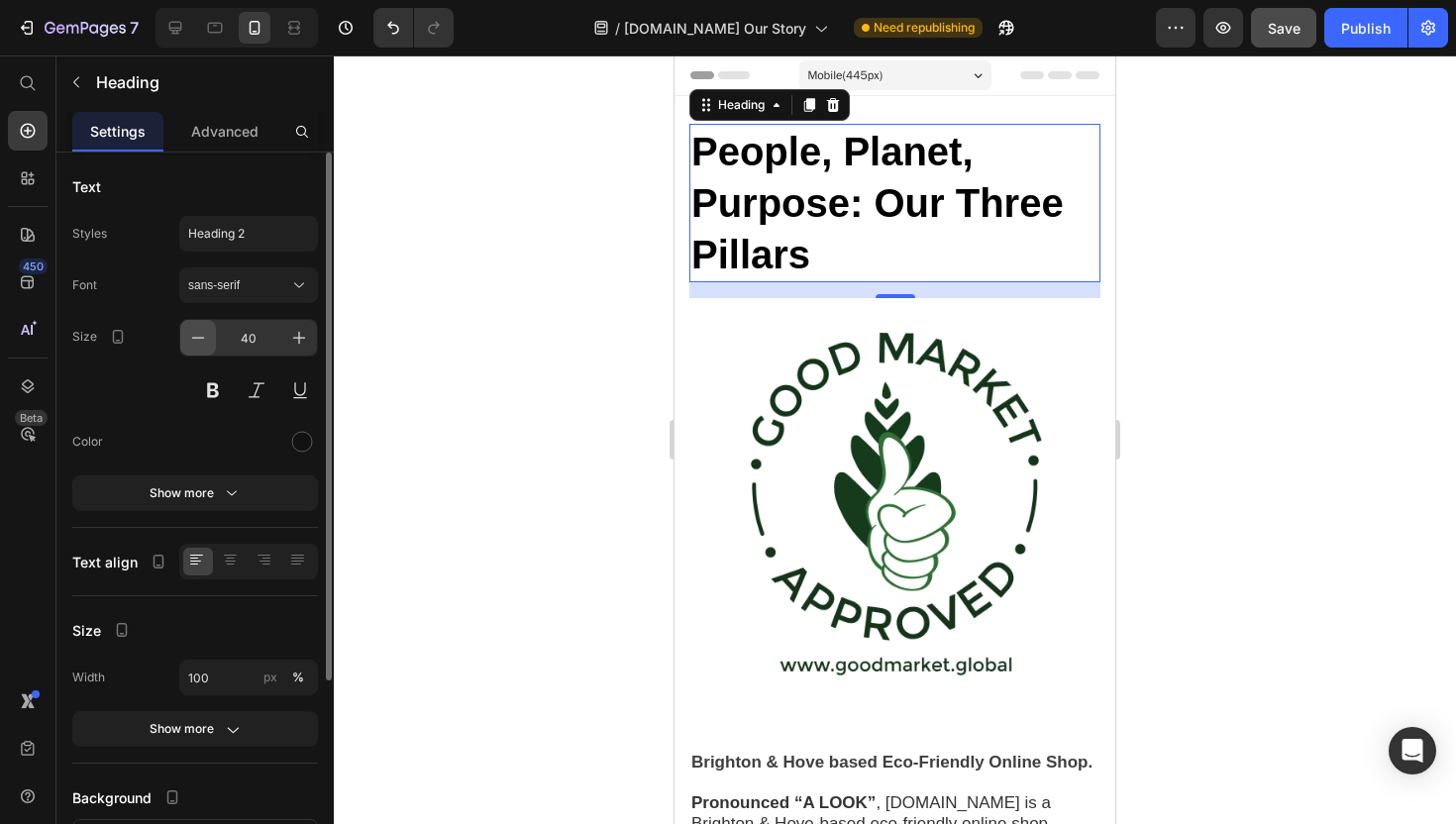 click 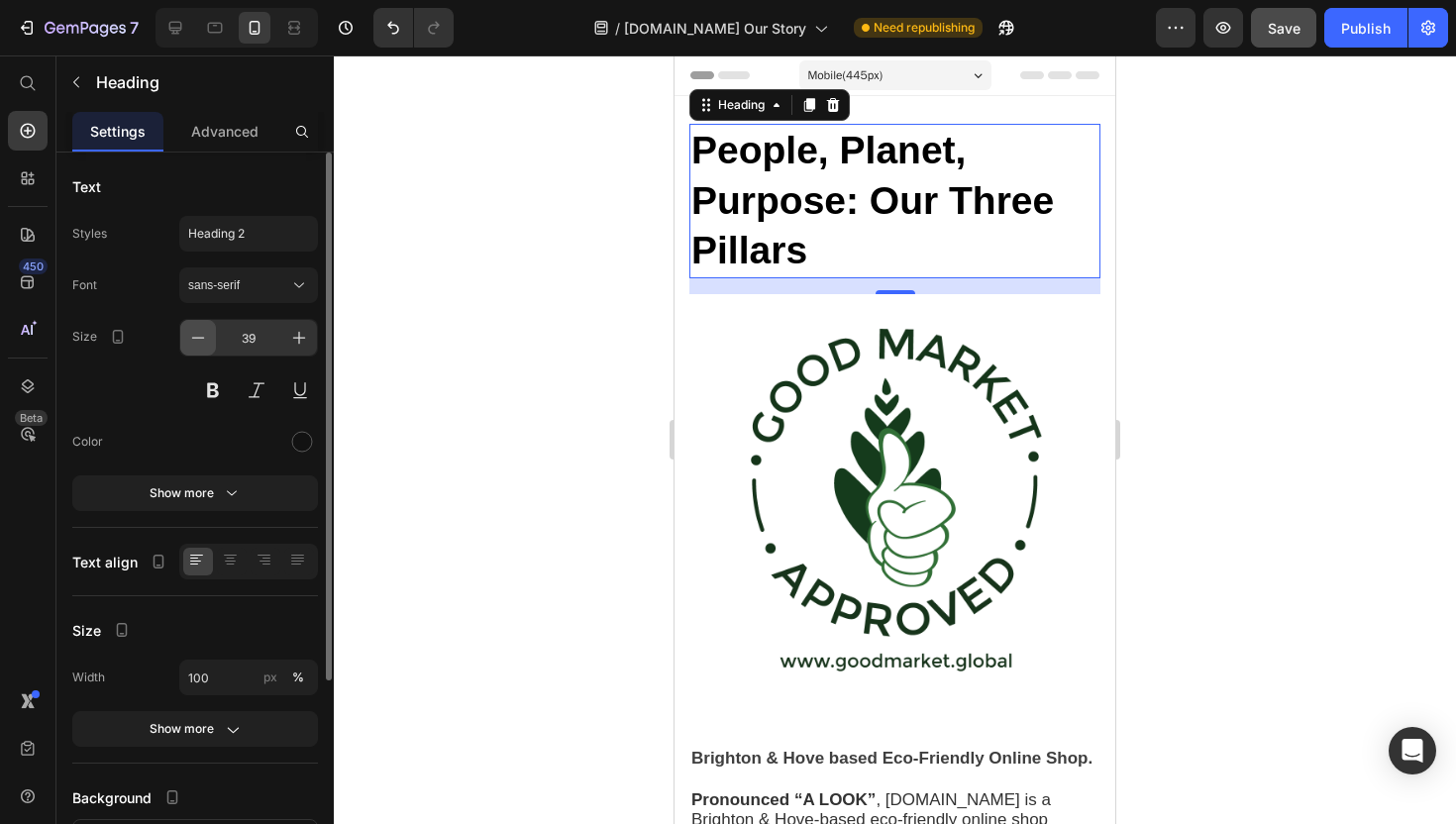 click 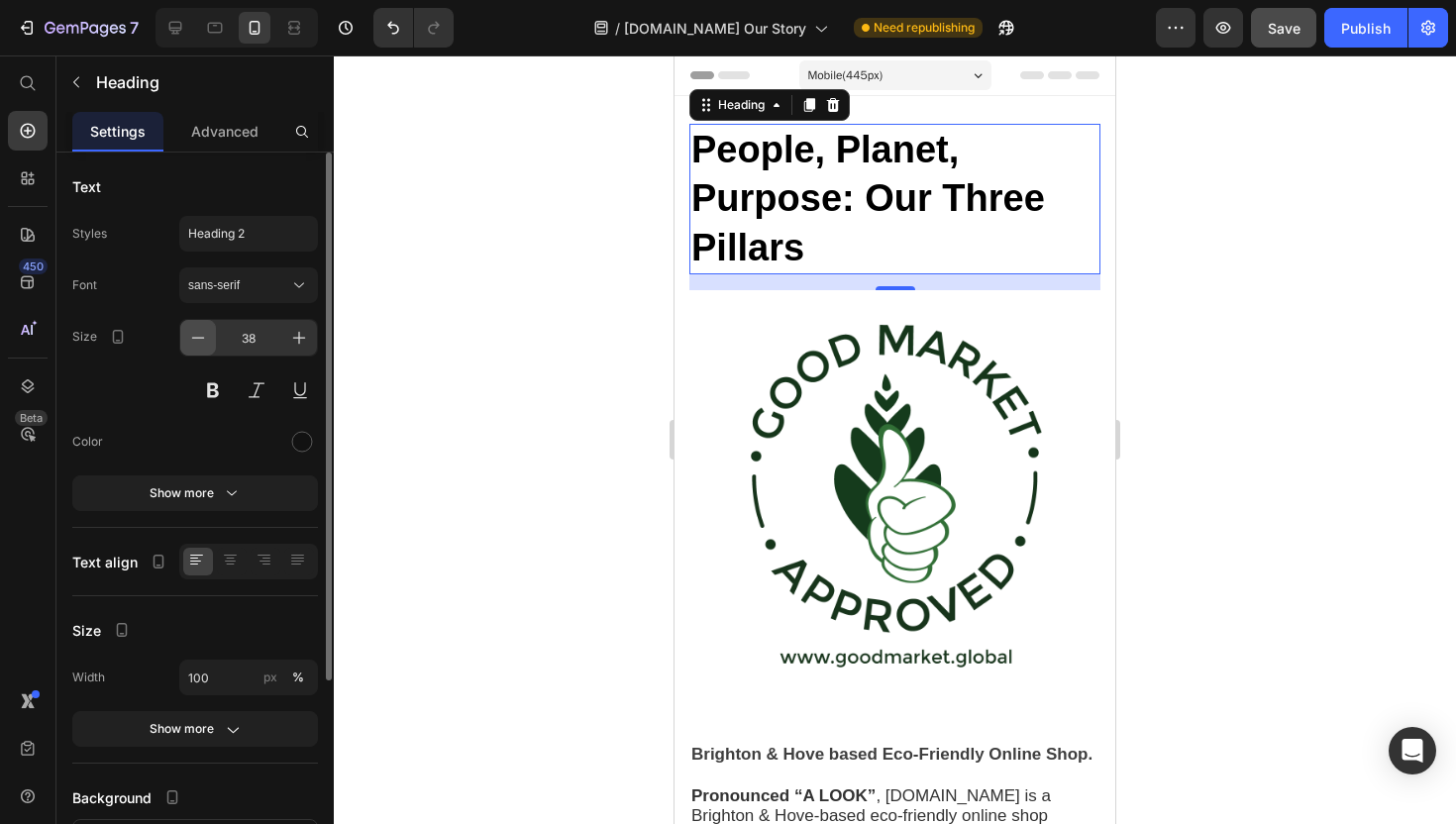 click 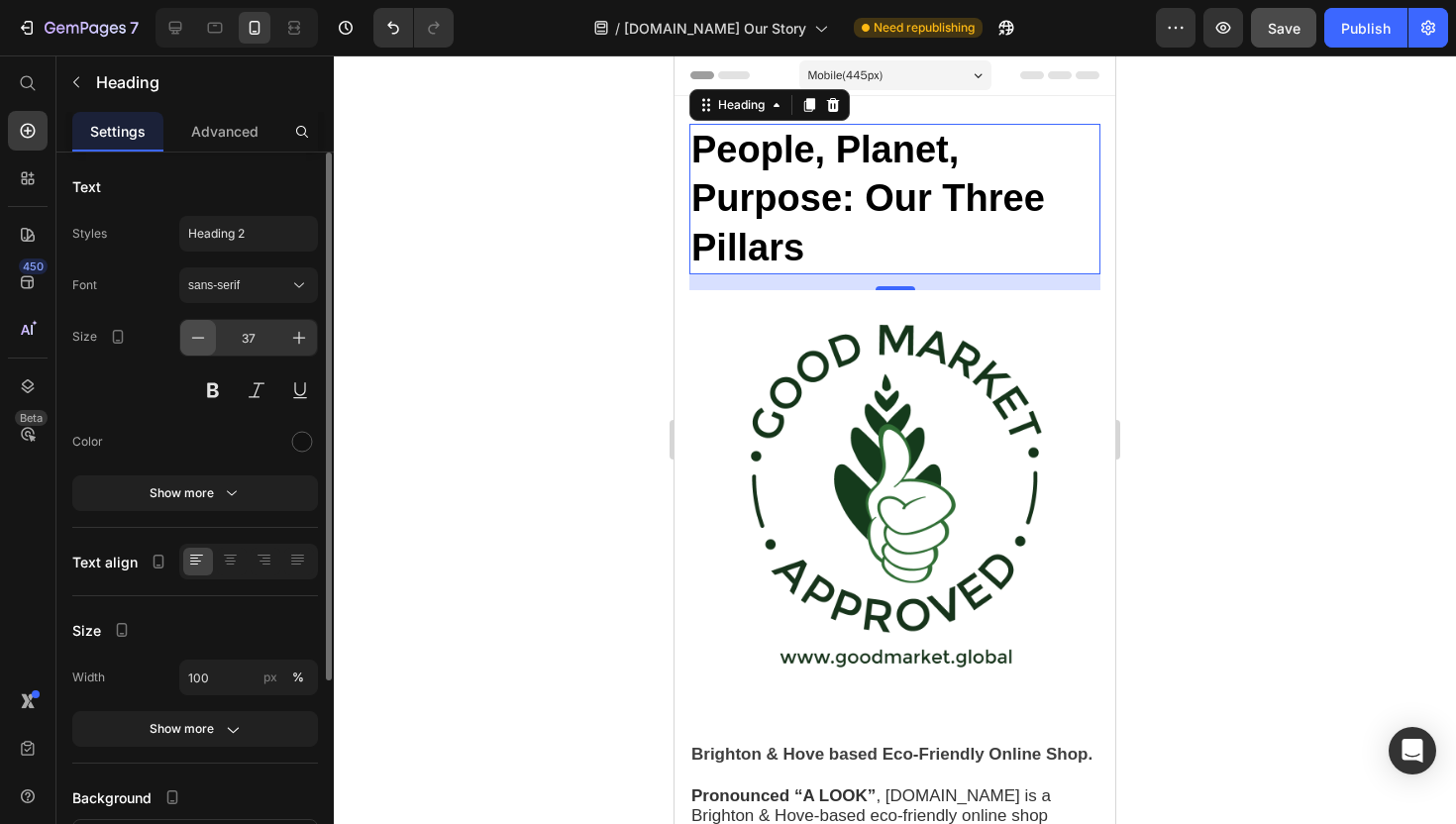 click 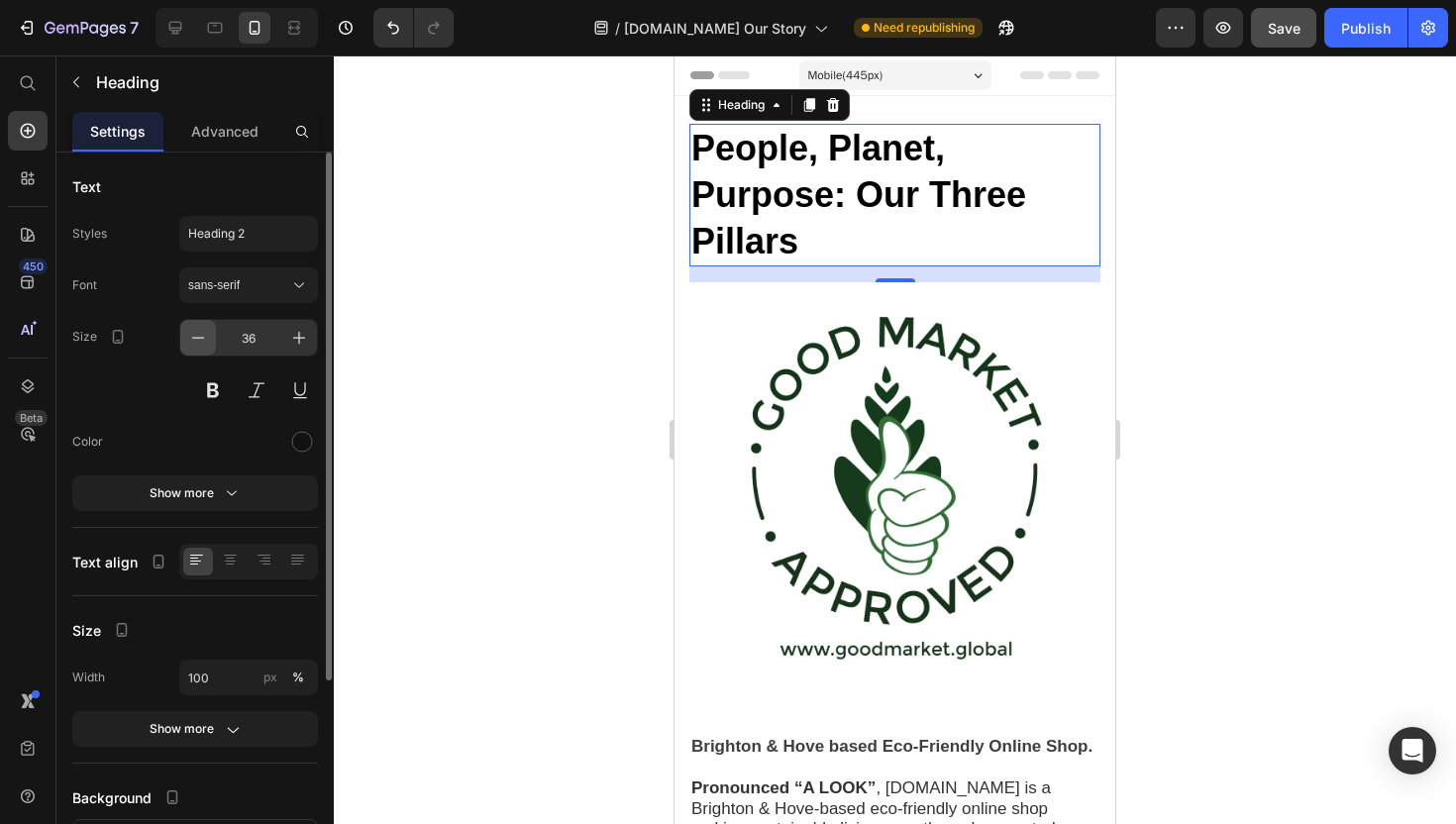 click 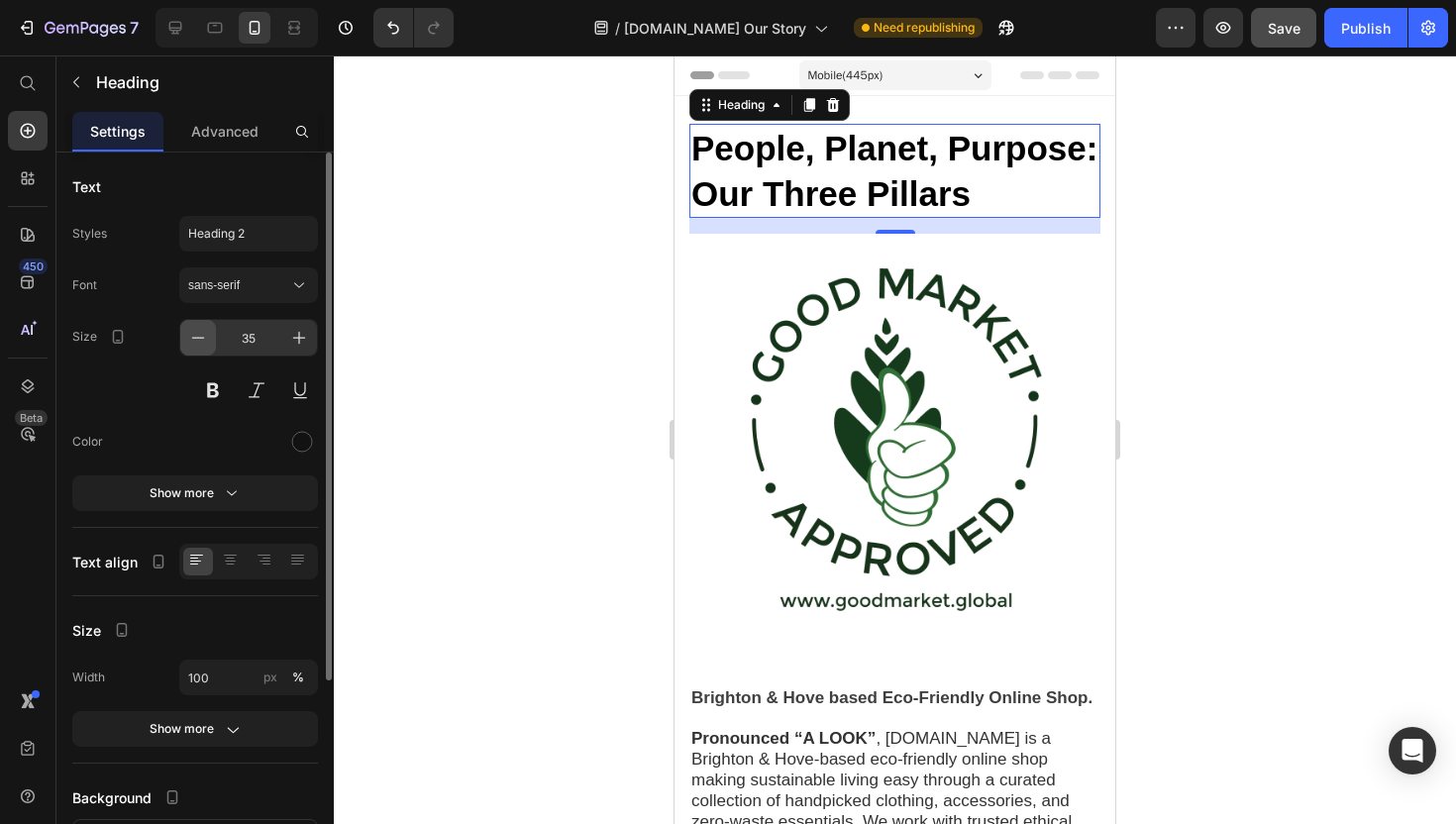 click 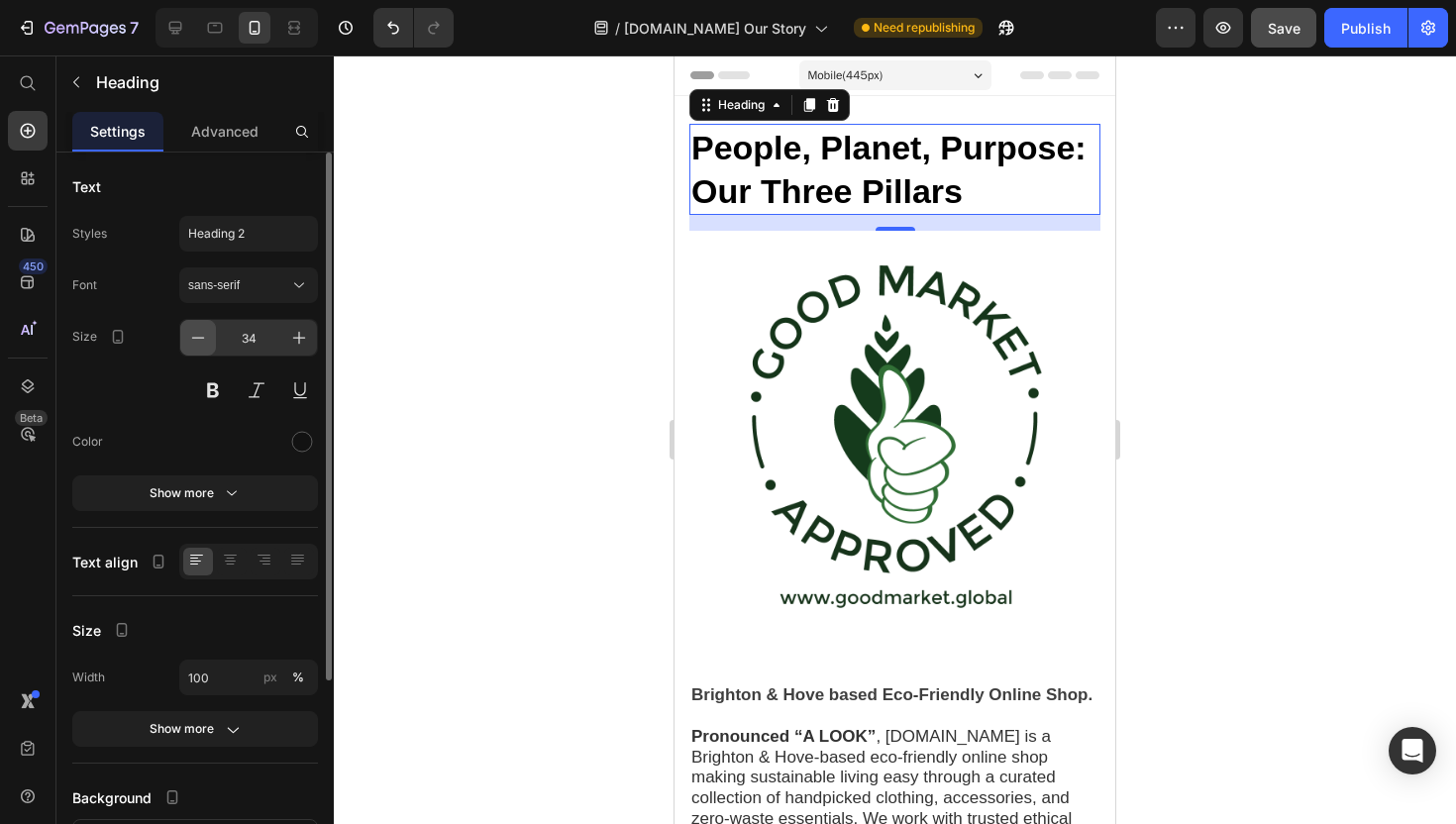 click 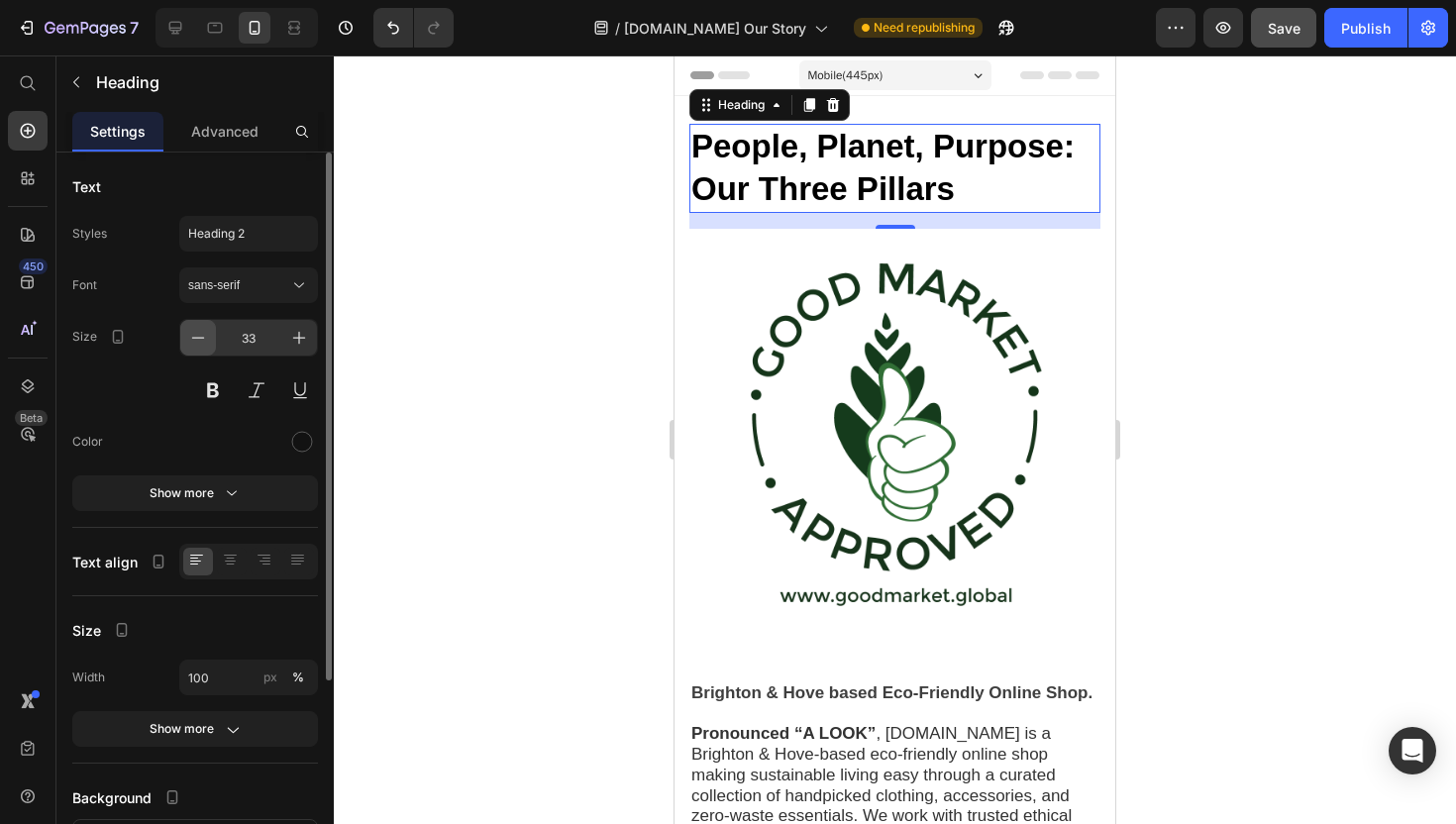 click 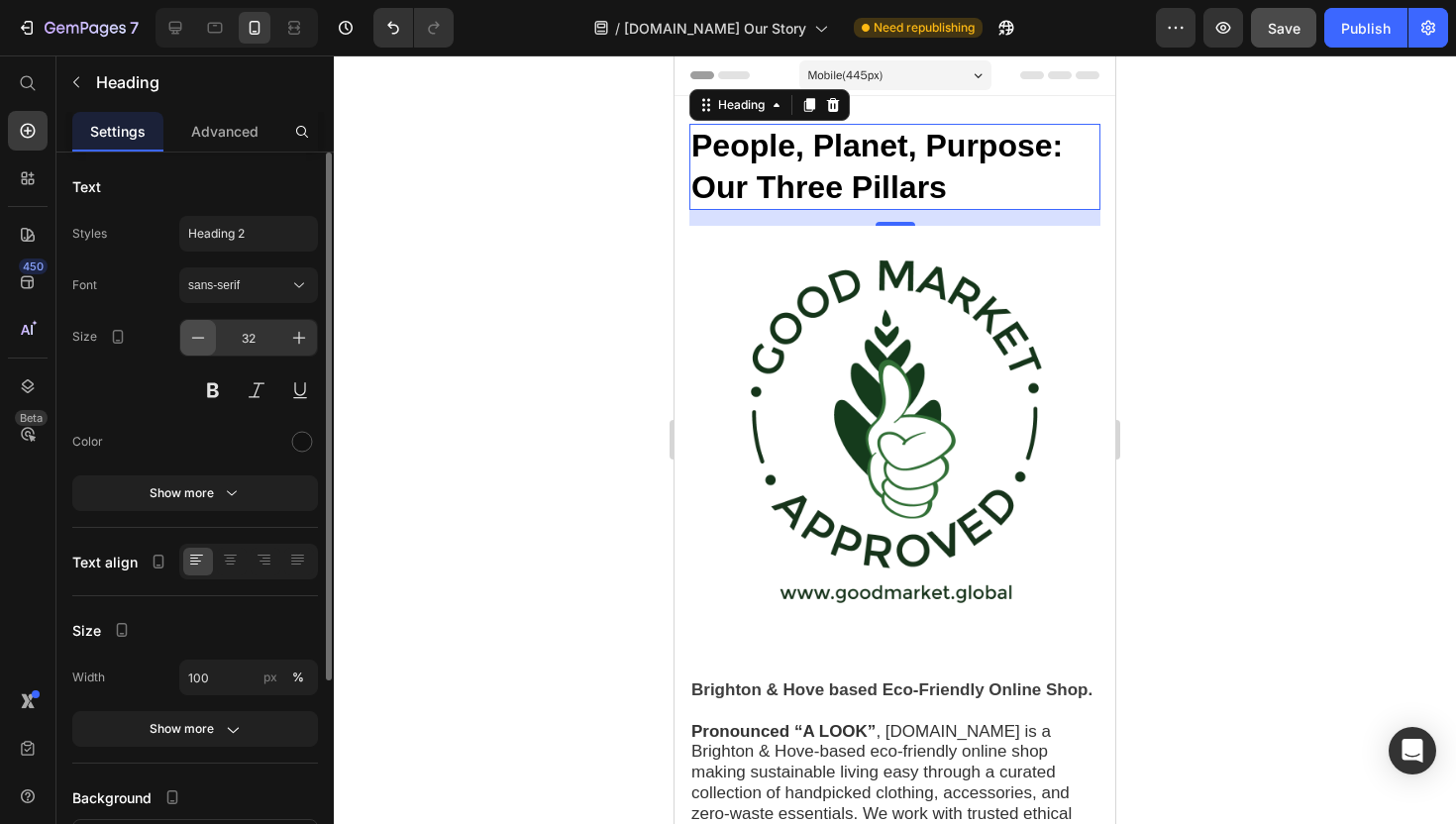 click 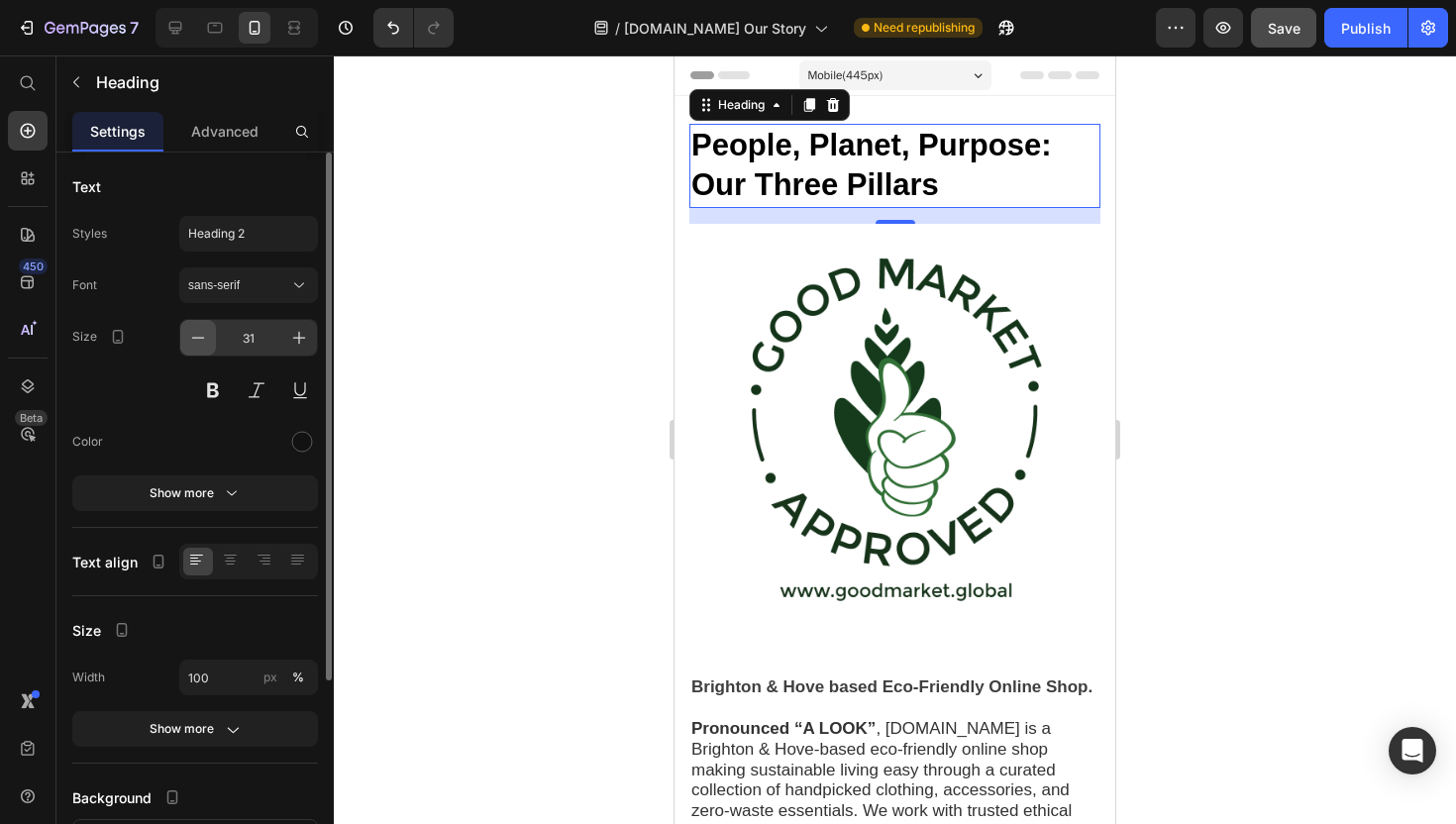 click 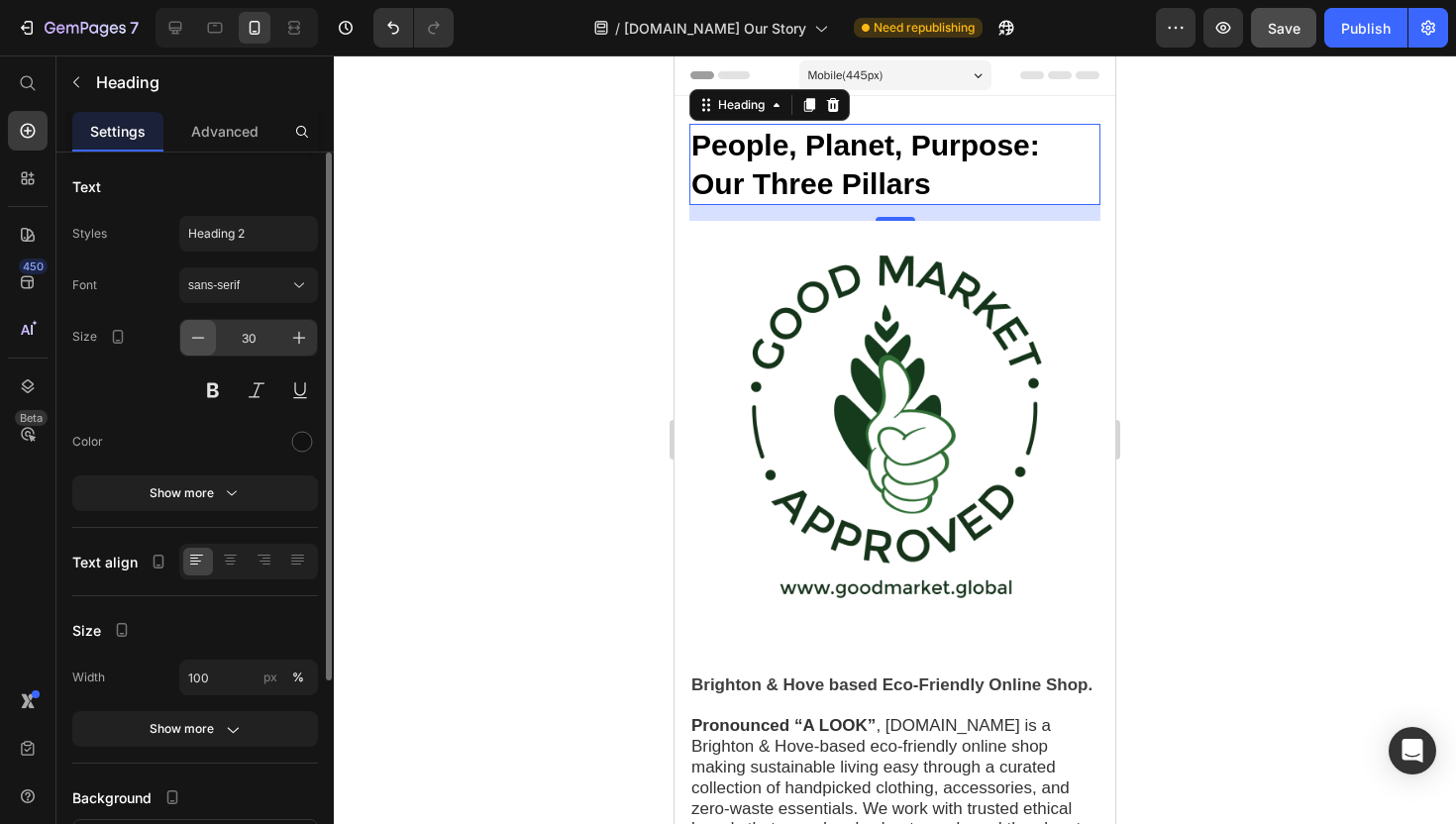 click 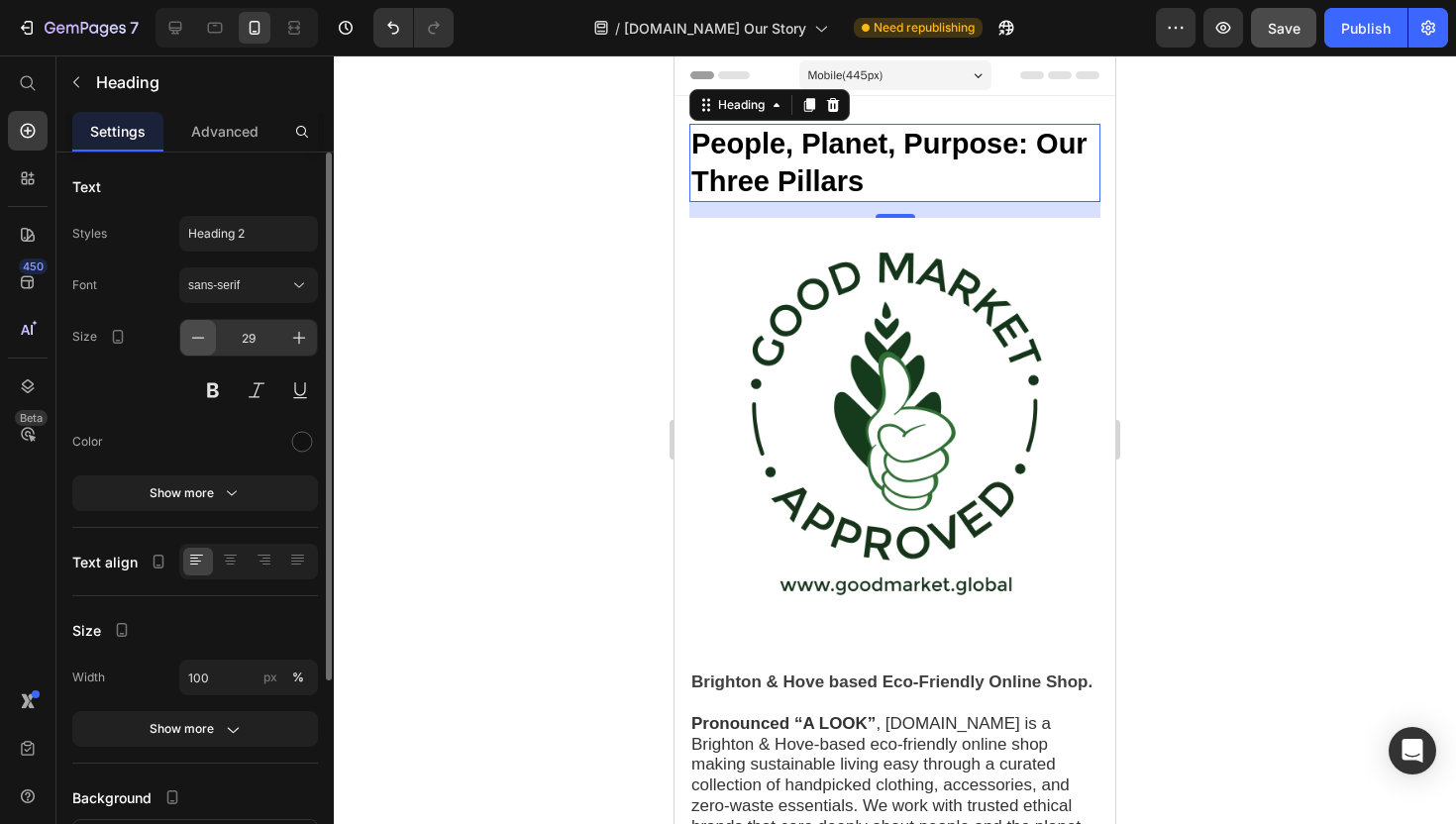 click 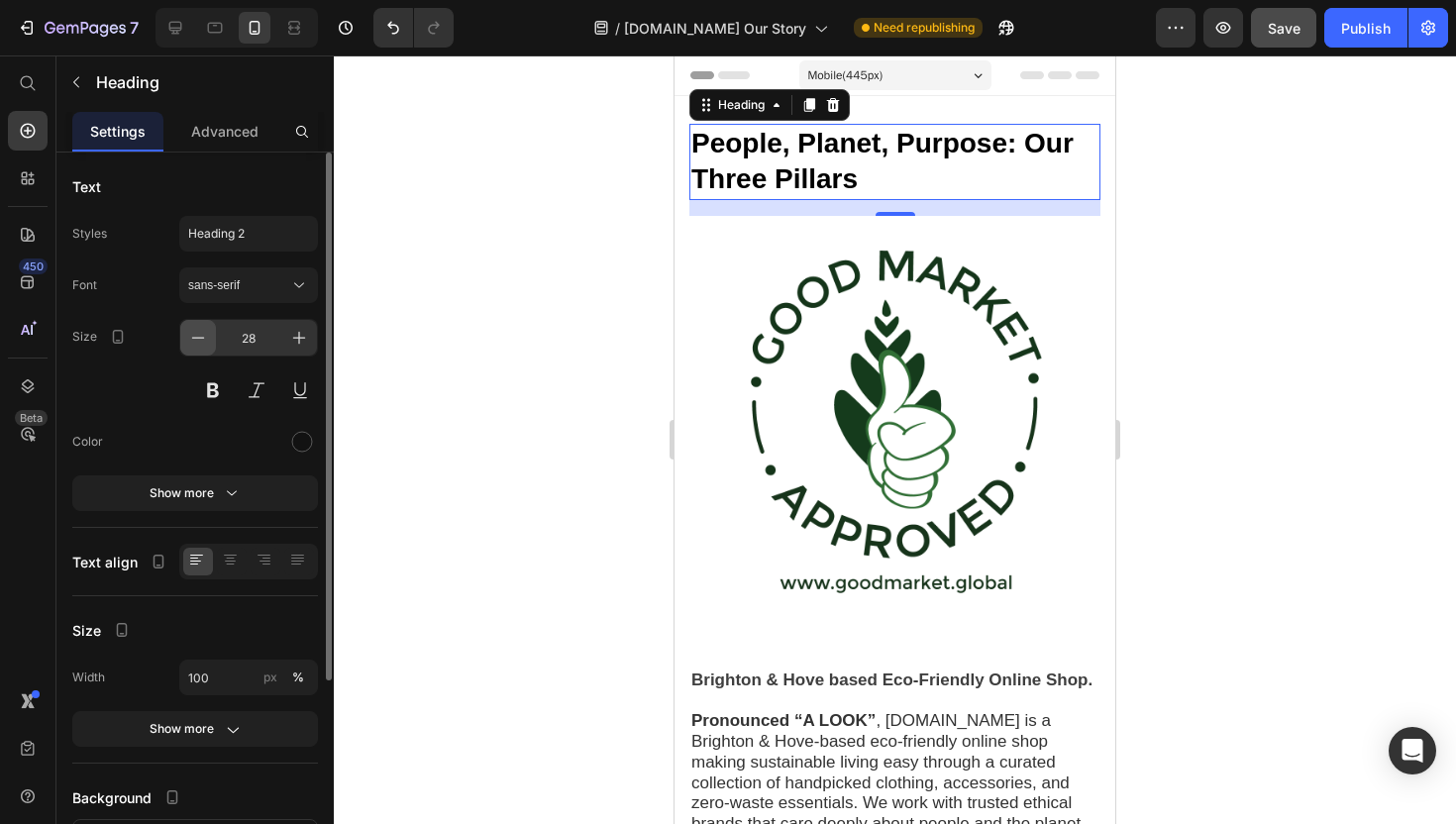 click 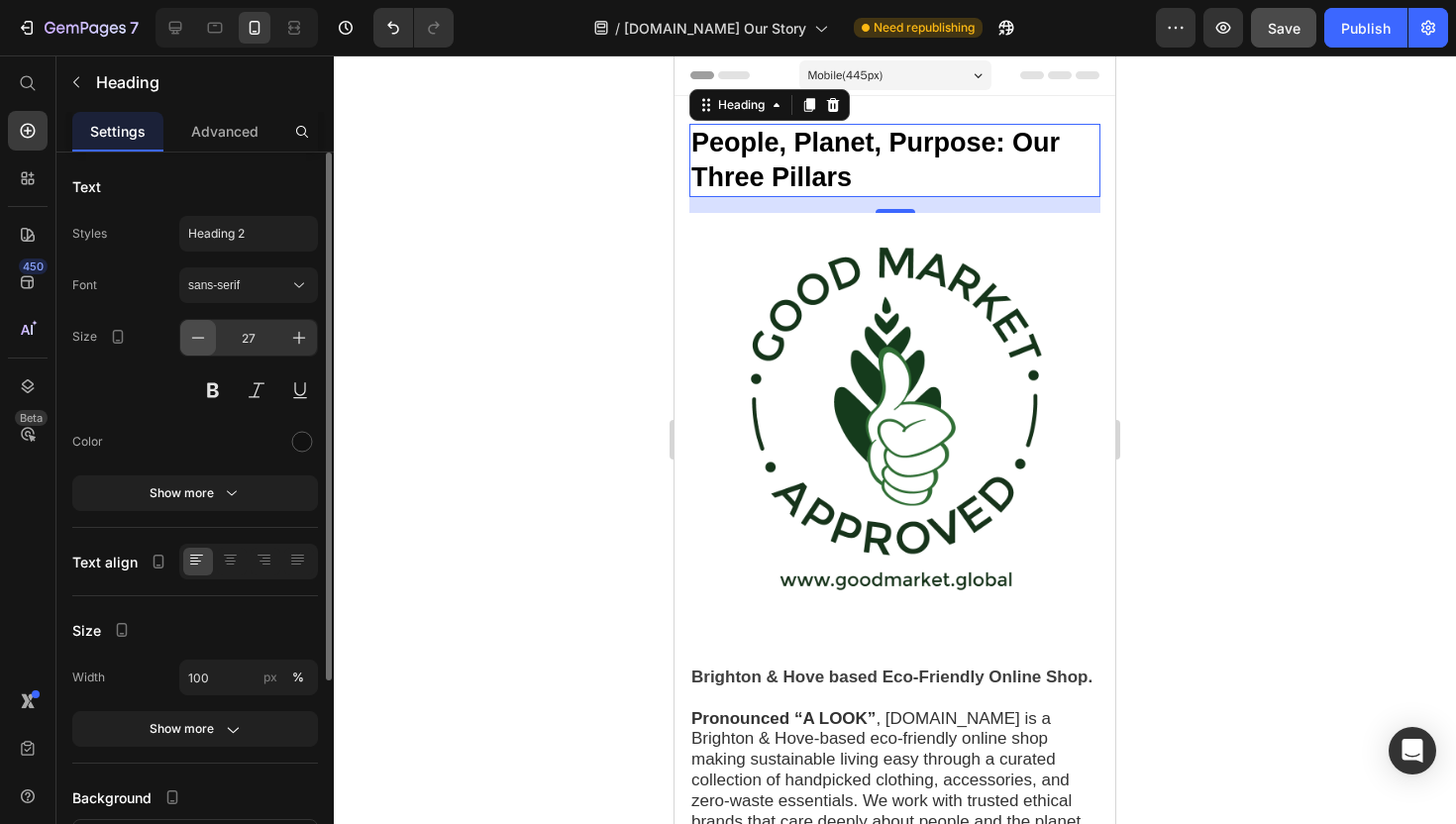 click 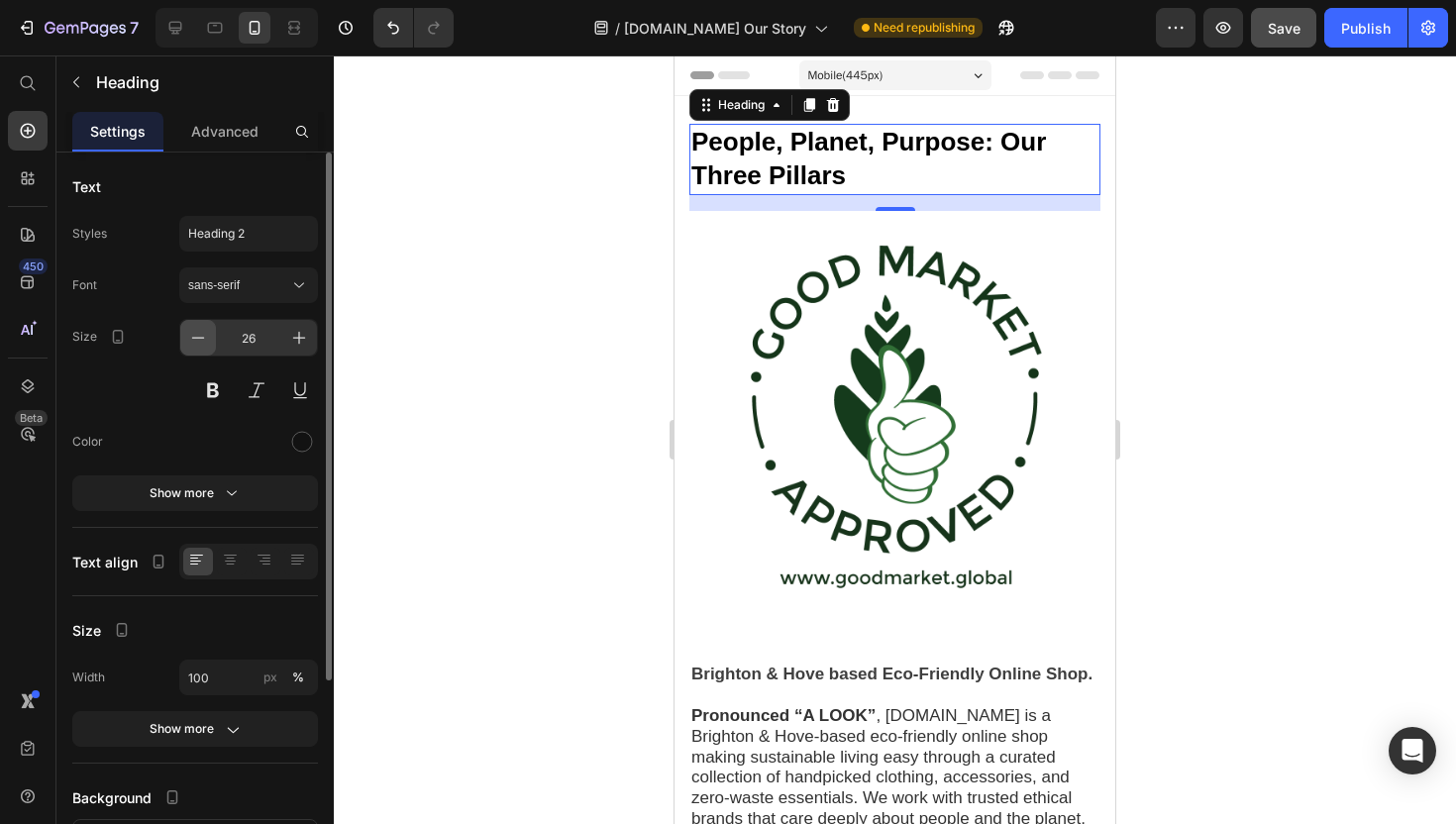 click 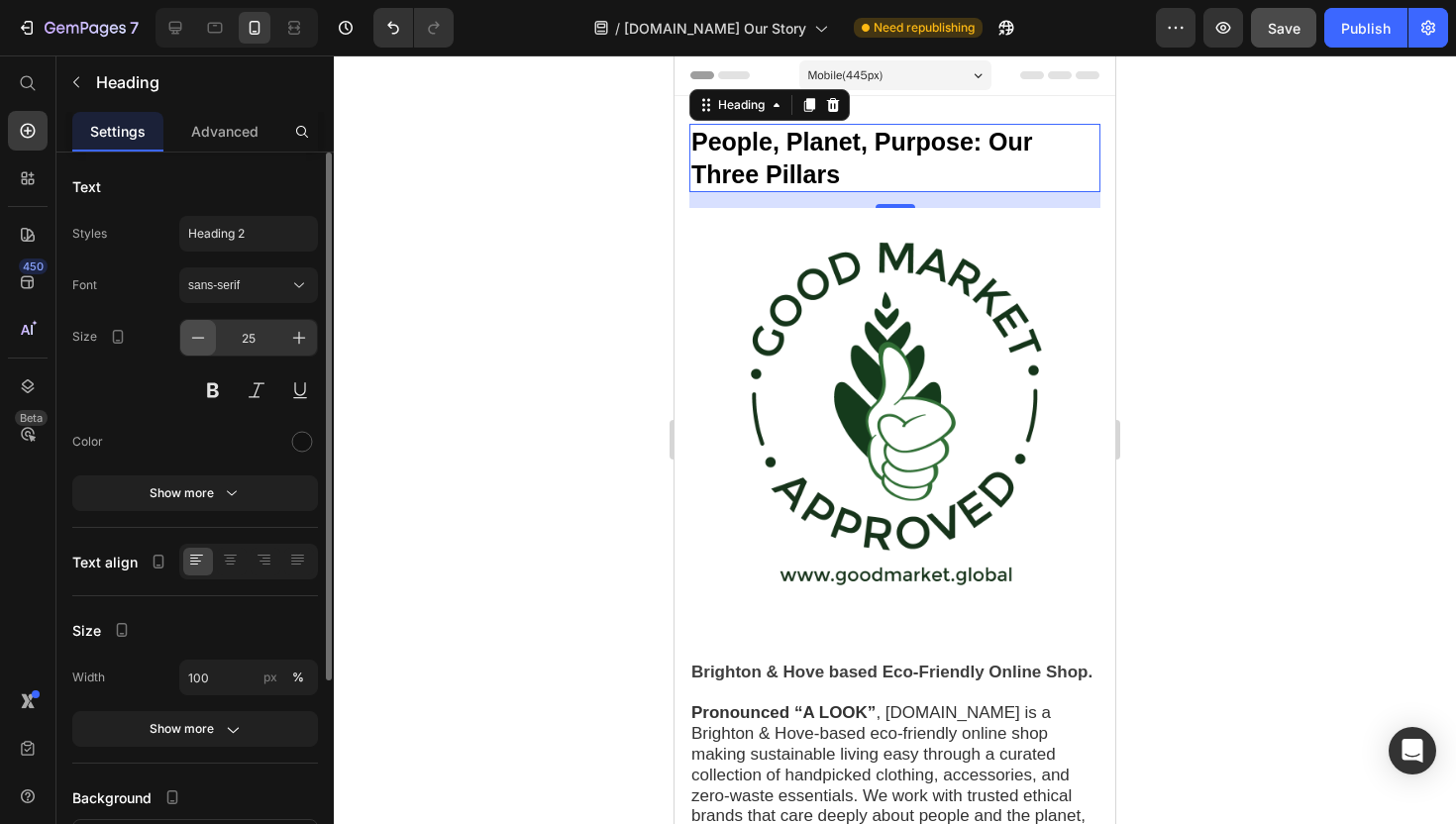 click 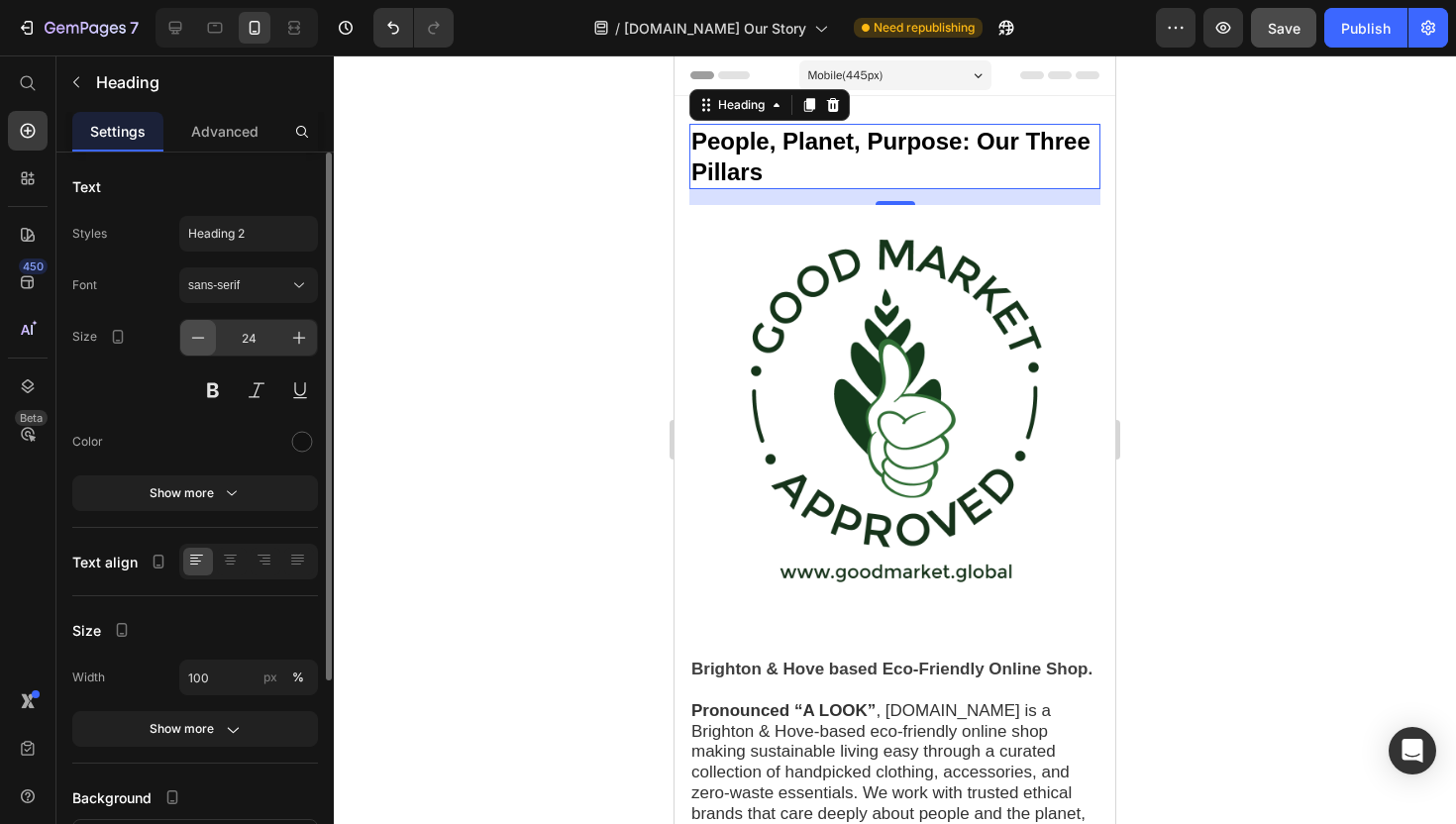 click 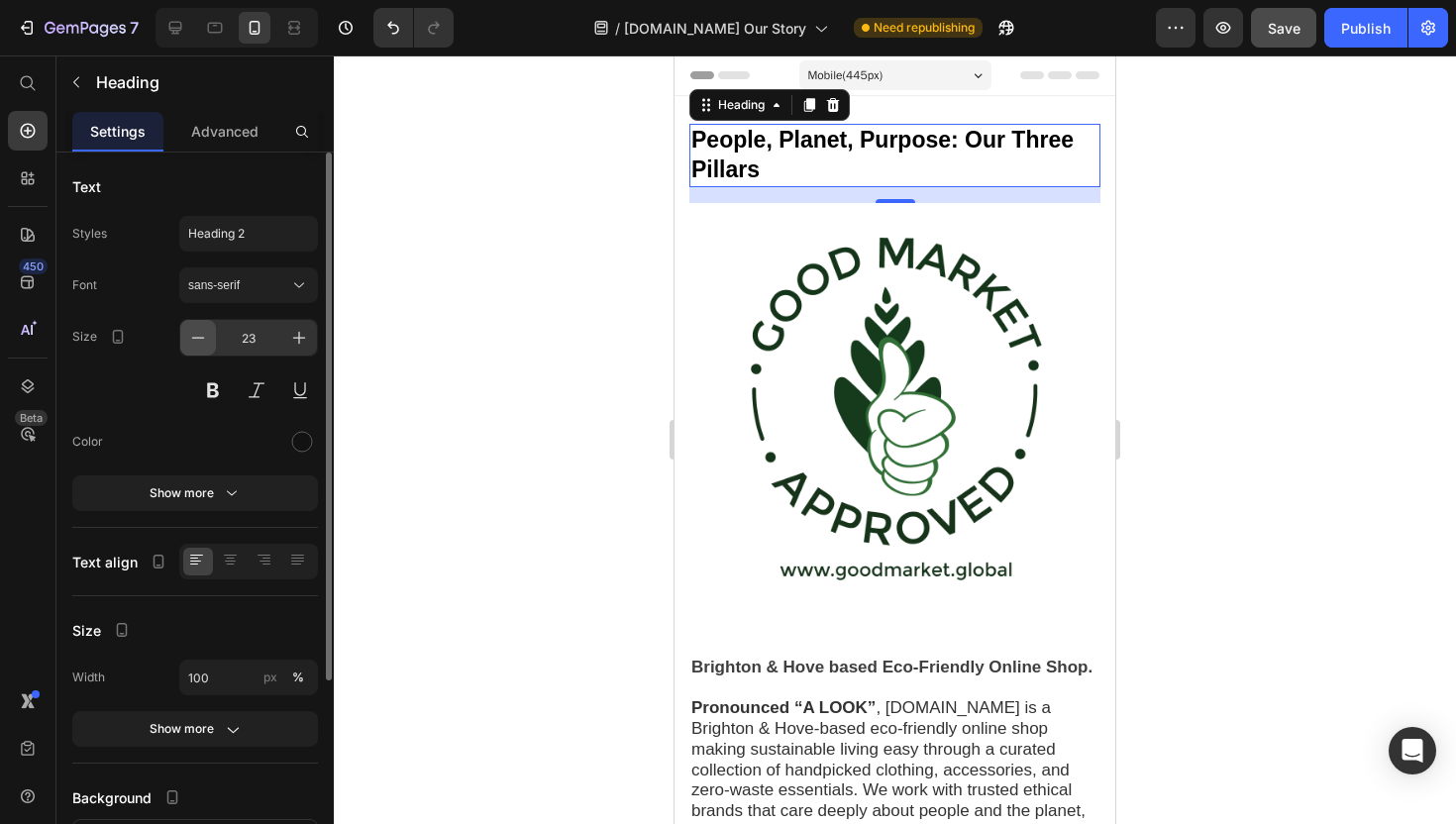 click 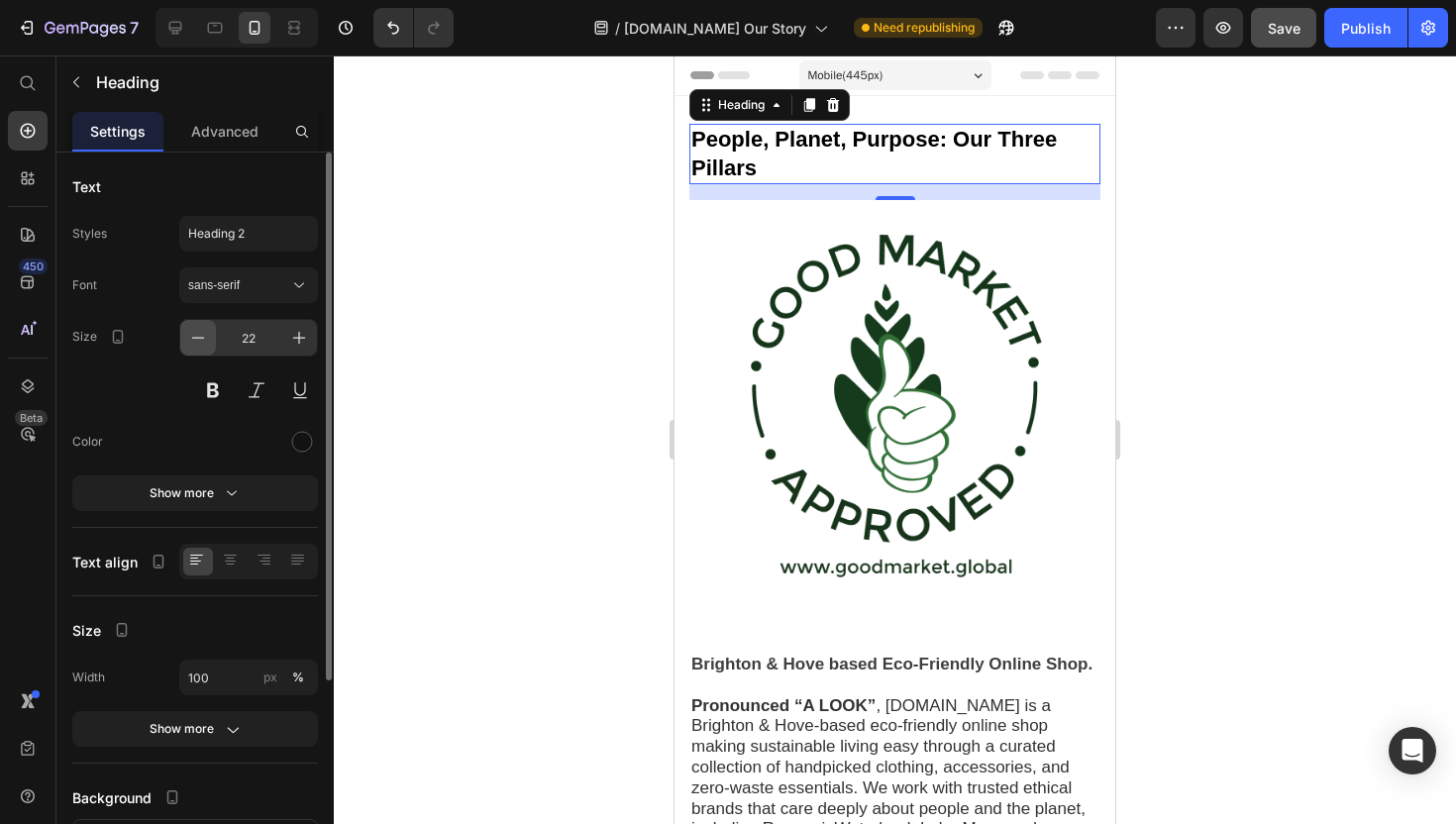 click 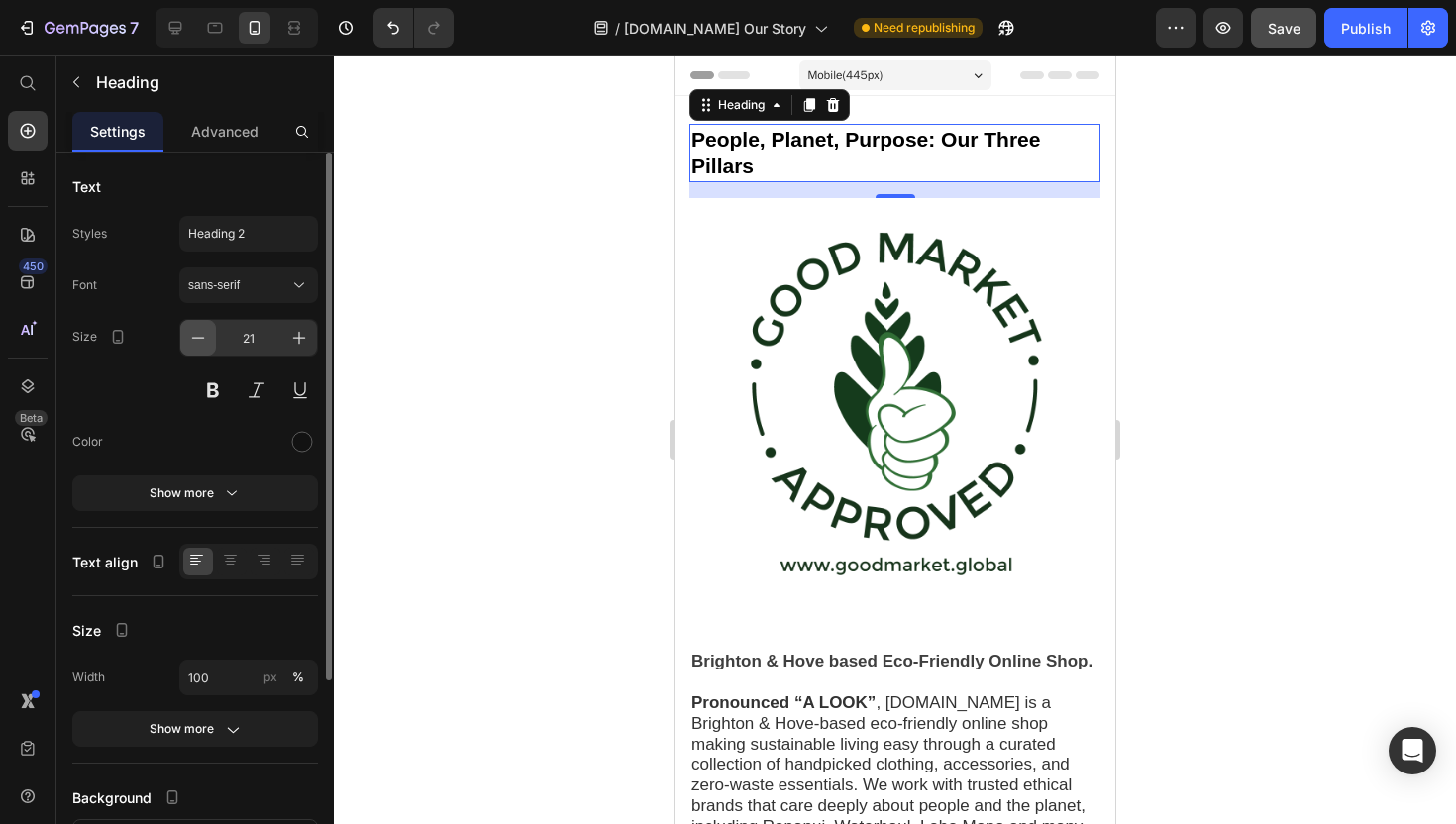 click 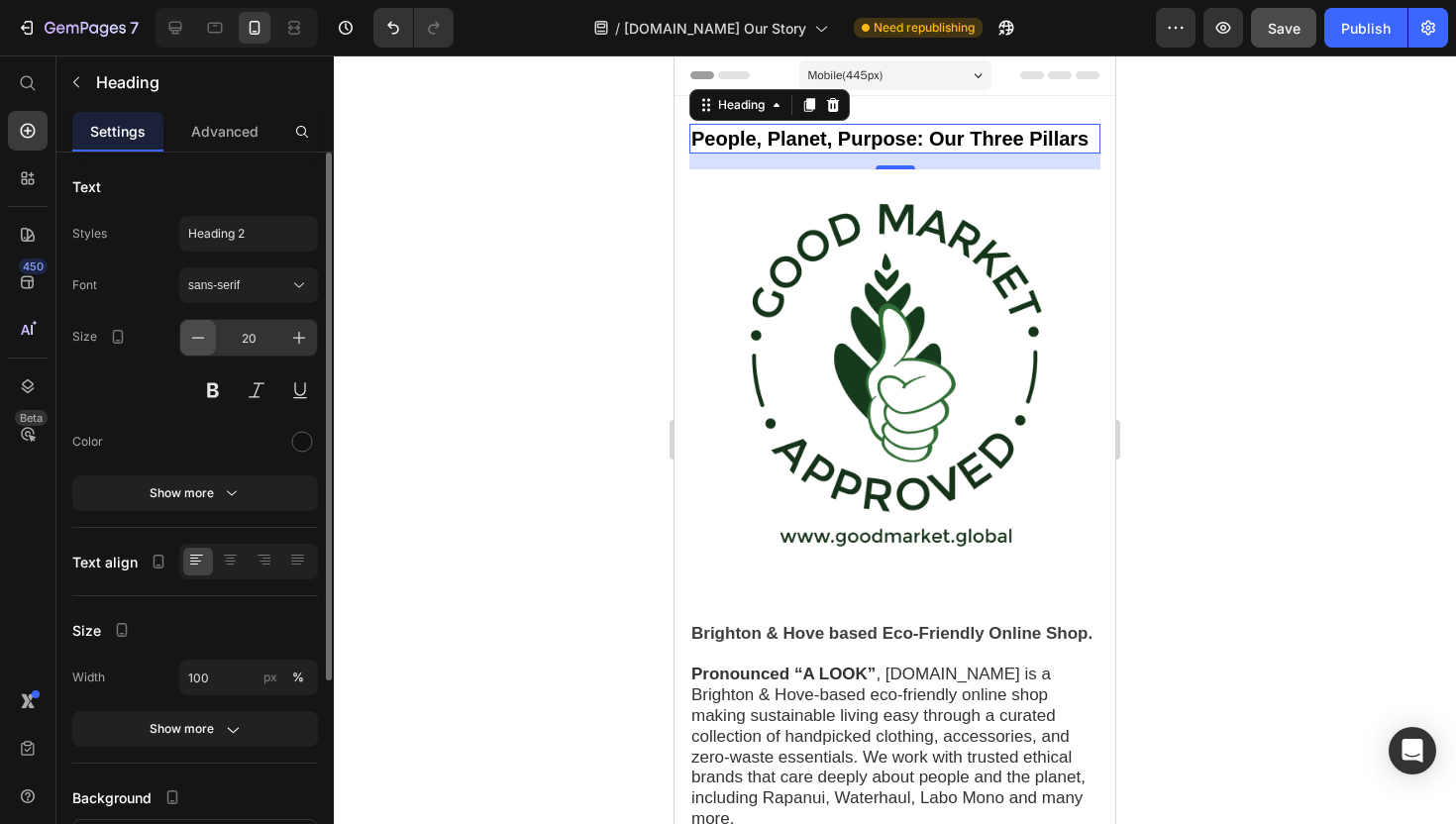 click 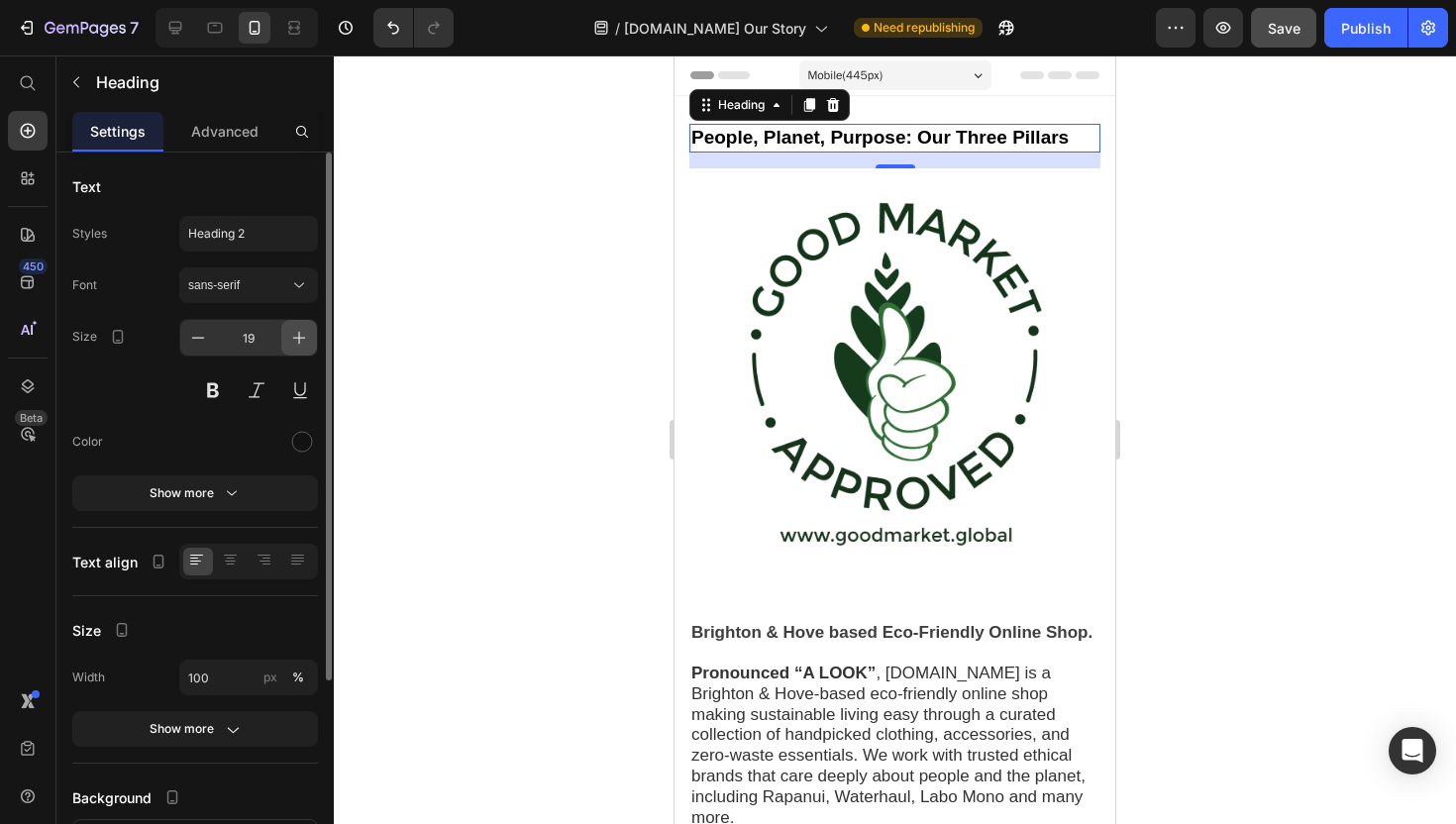 click 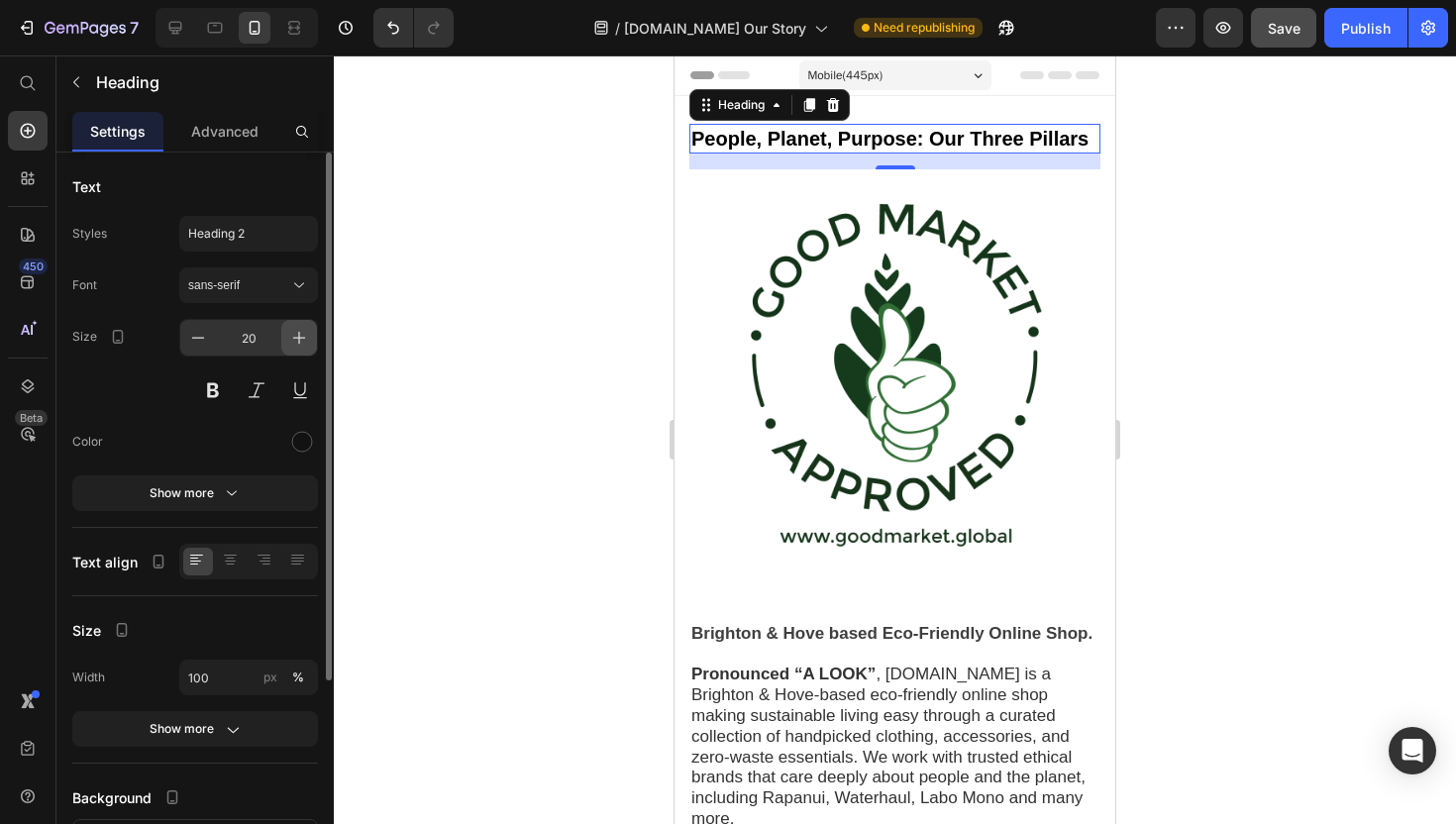 click 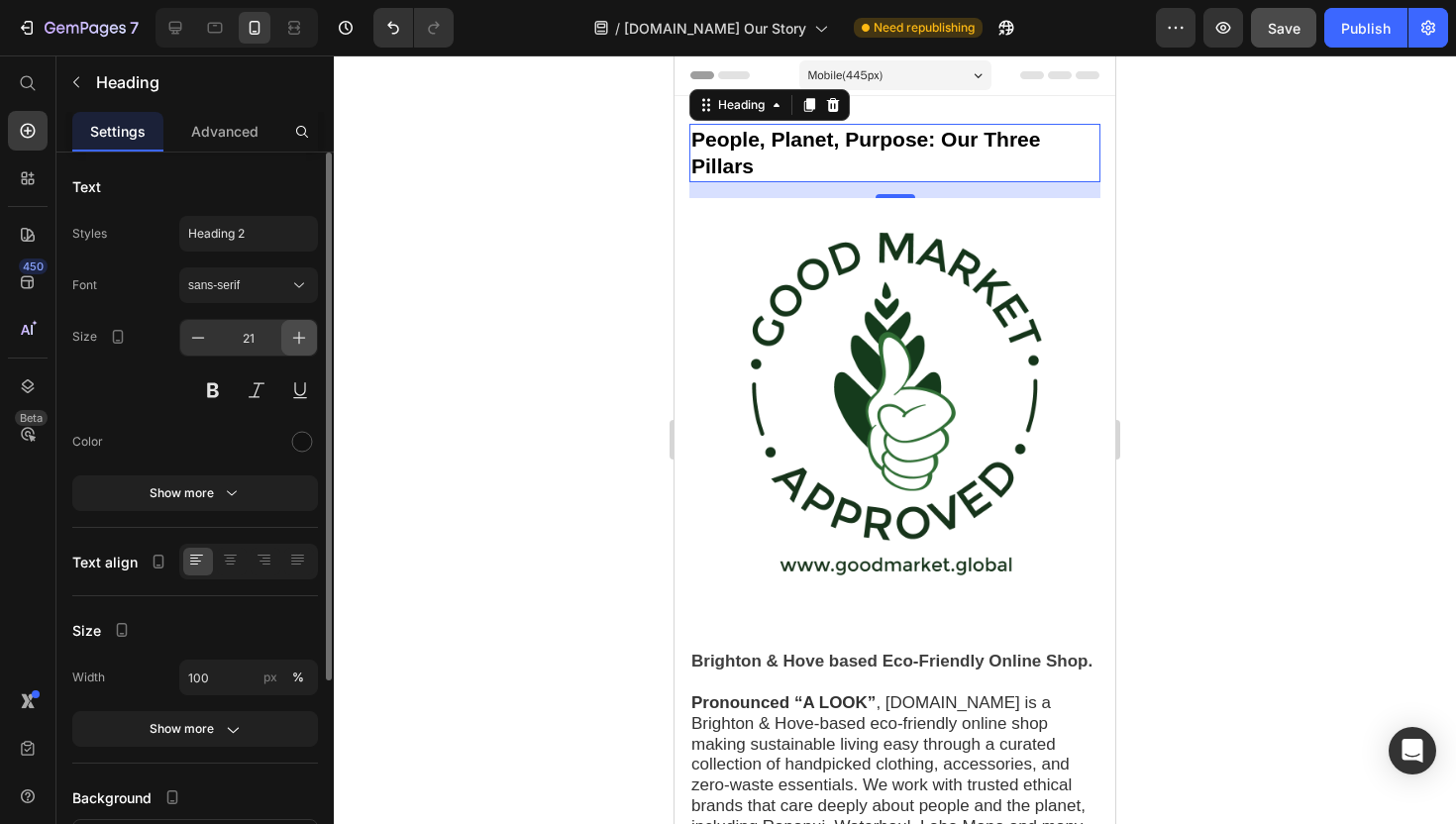click 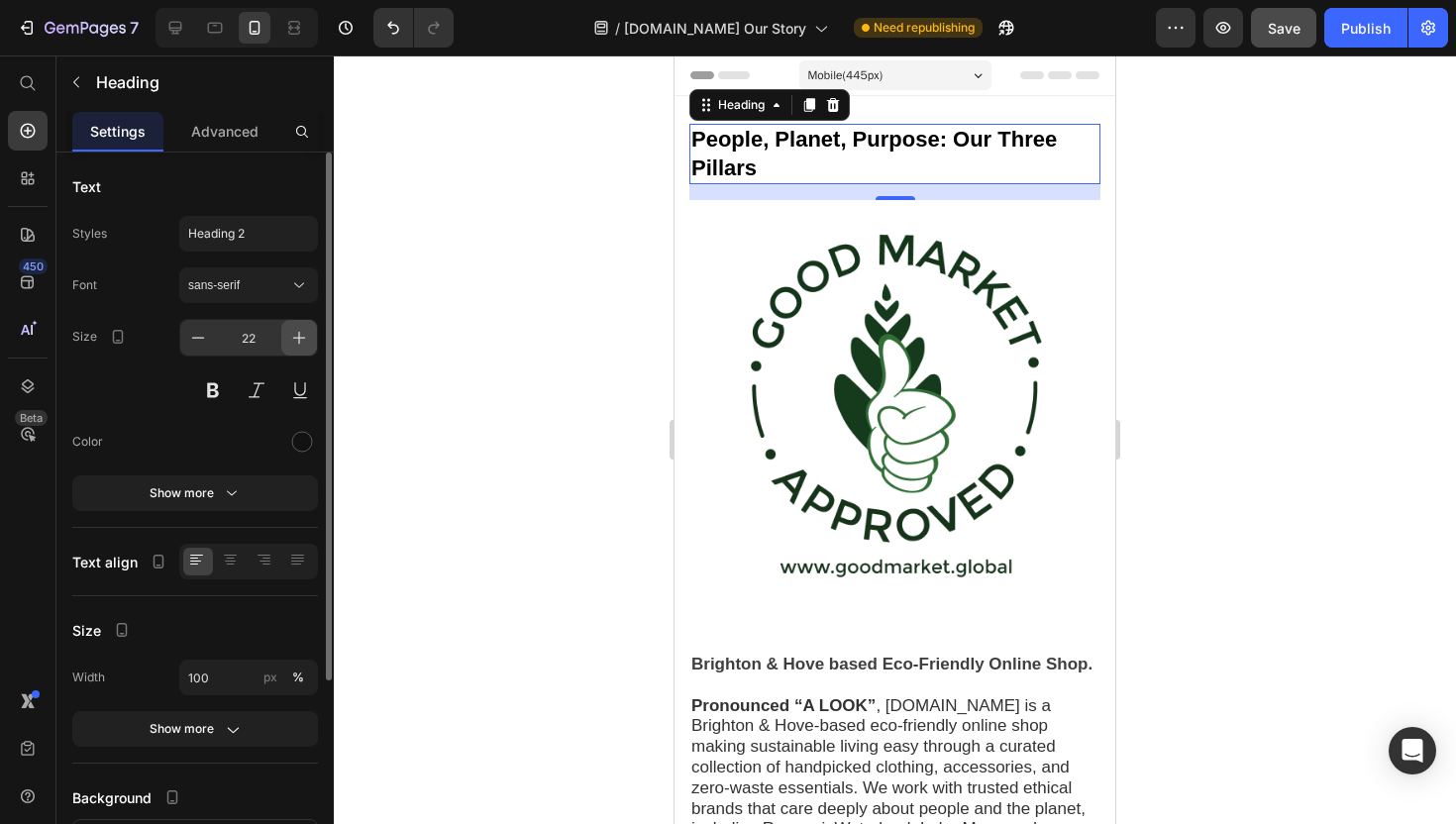 click 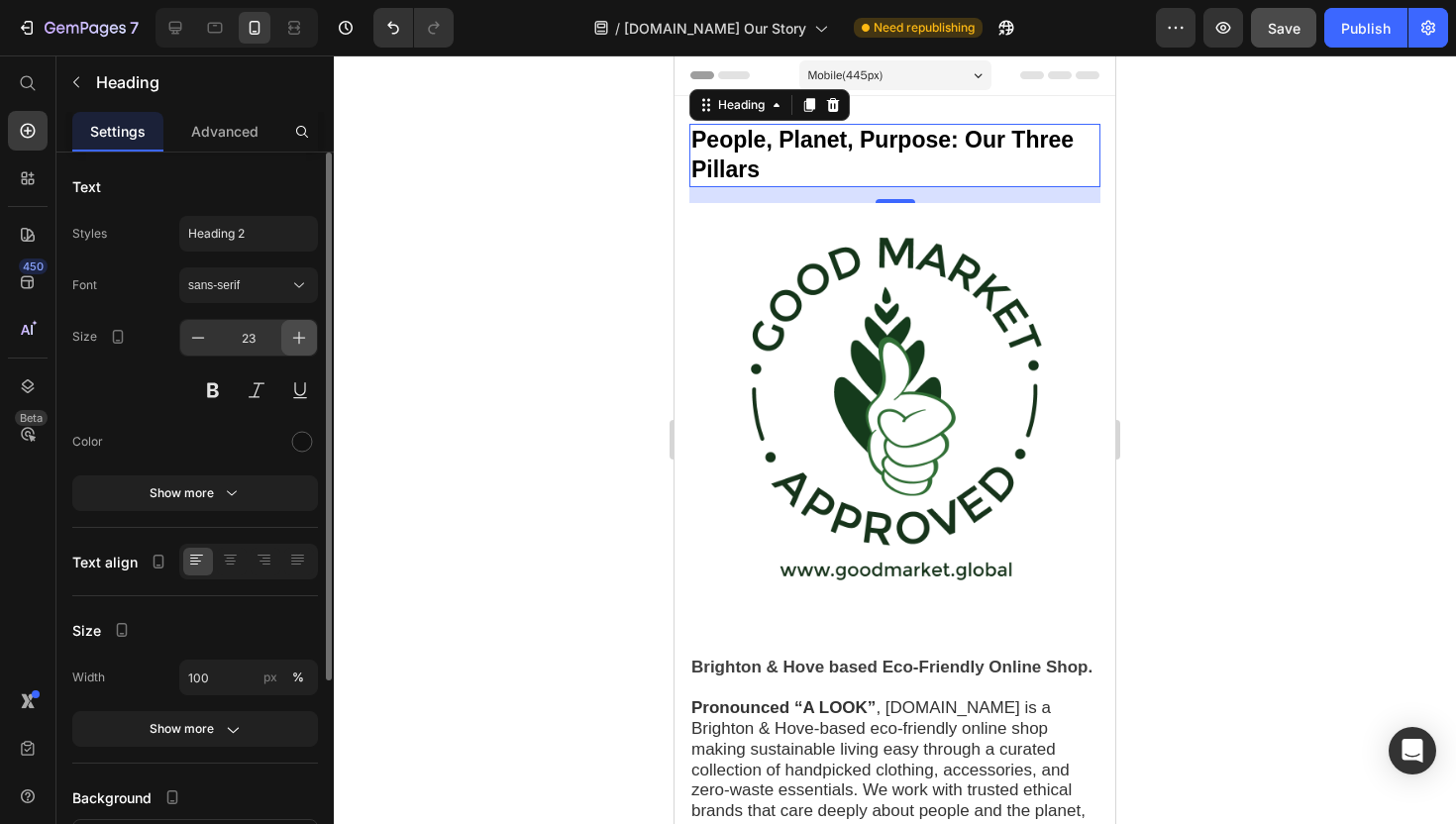 click 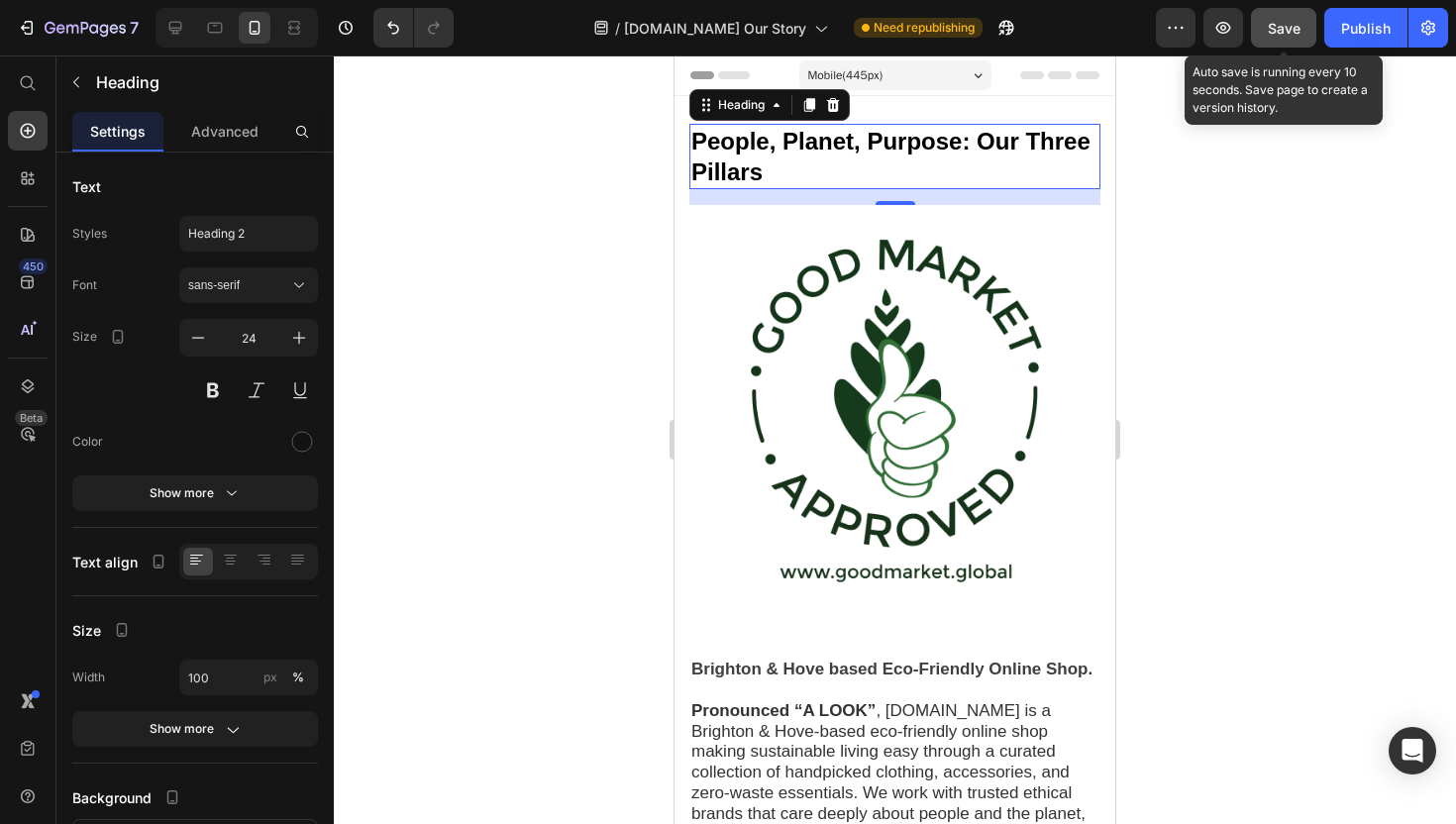 click on "Save" 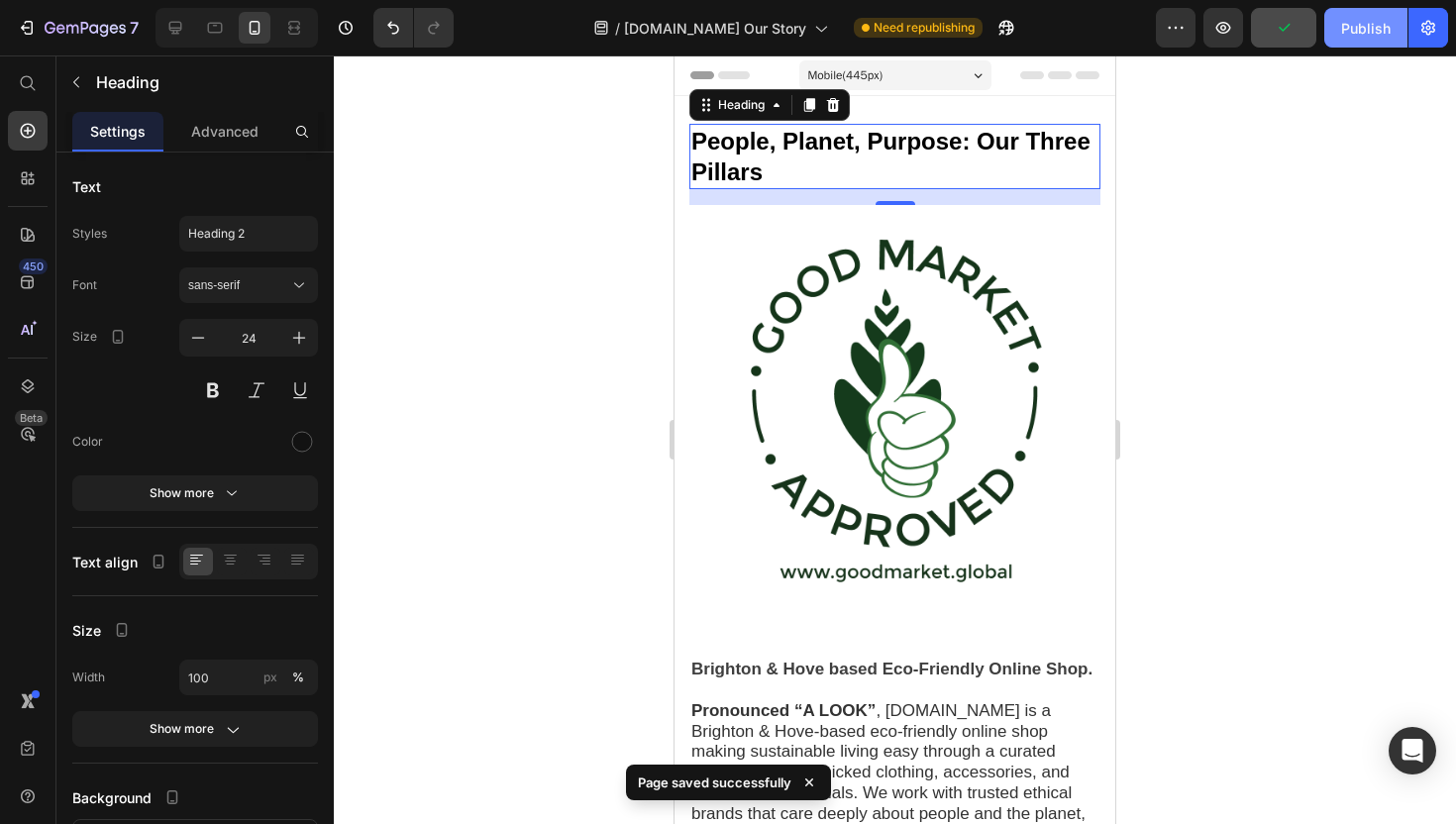 click on "Publish" at bounding box center [1366, 28] 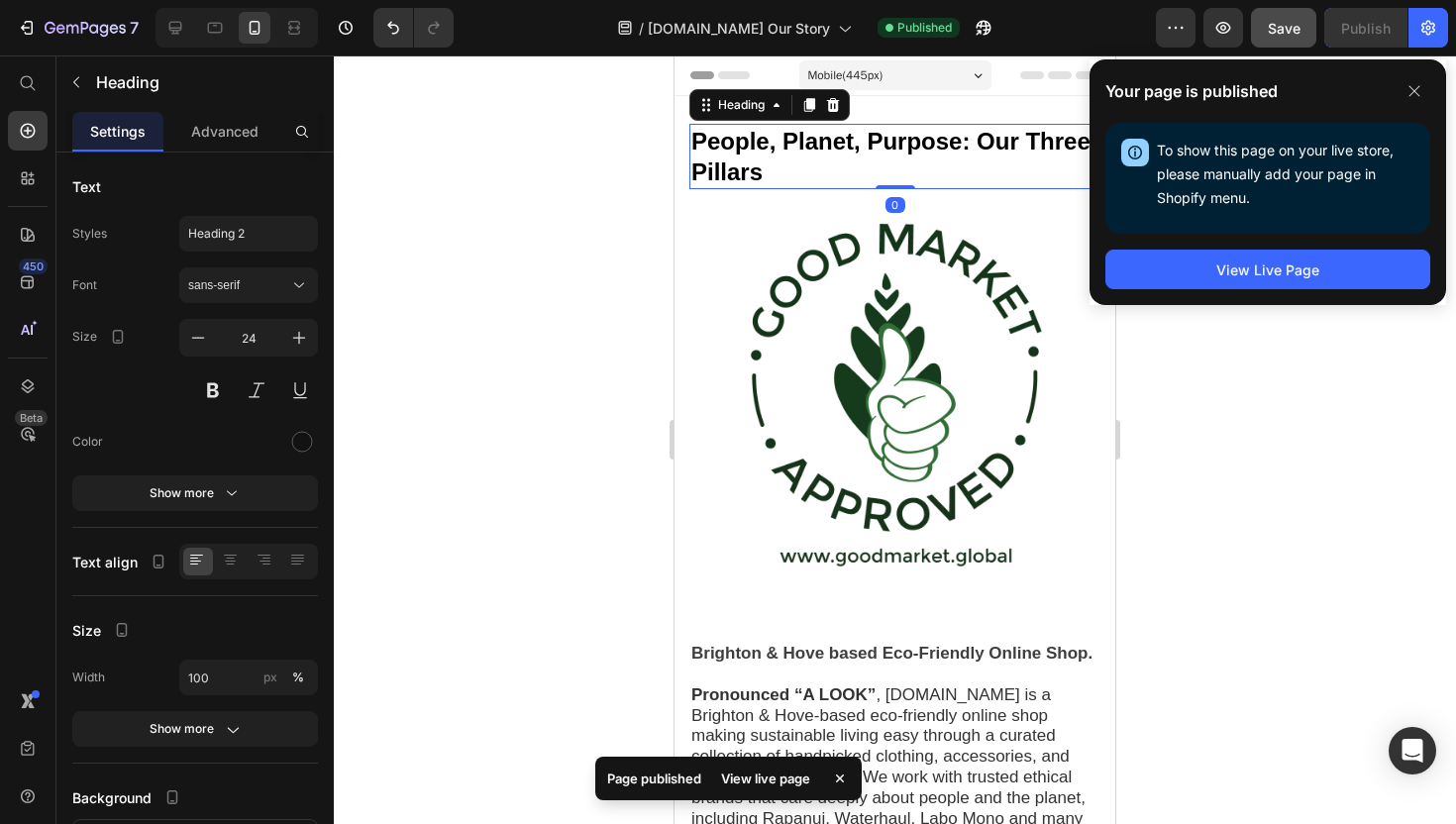 drag, startPoint x: 886, startPoint y: 201, endPoint x: 889, endPoint y: 178, distance: 23.194827 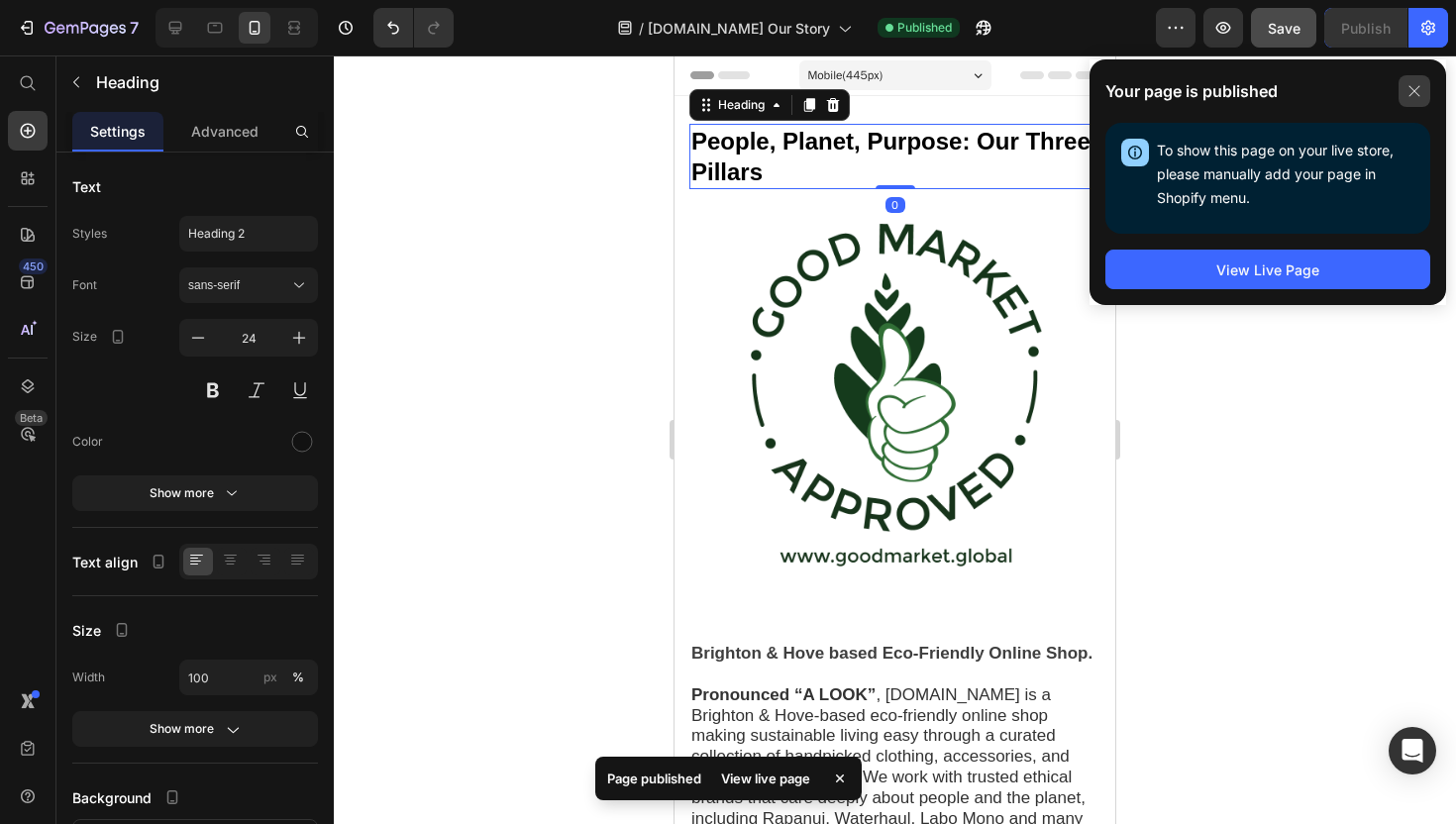 click 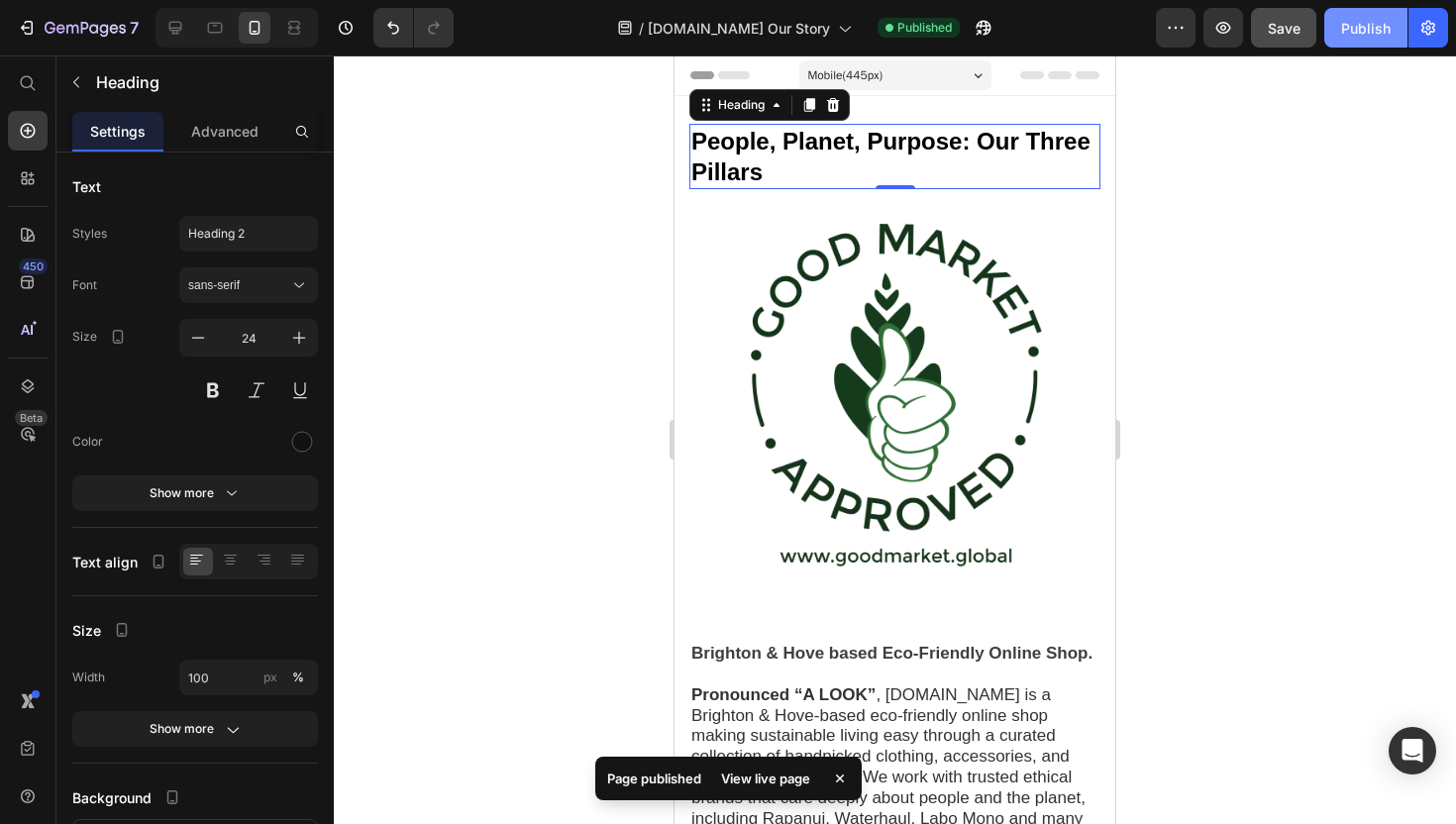 click on "Publish" at bounding box center [1366, 28] 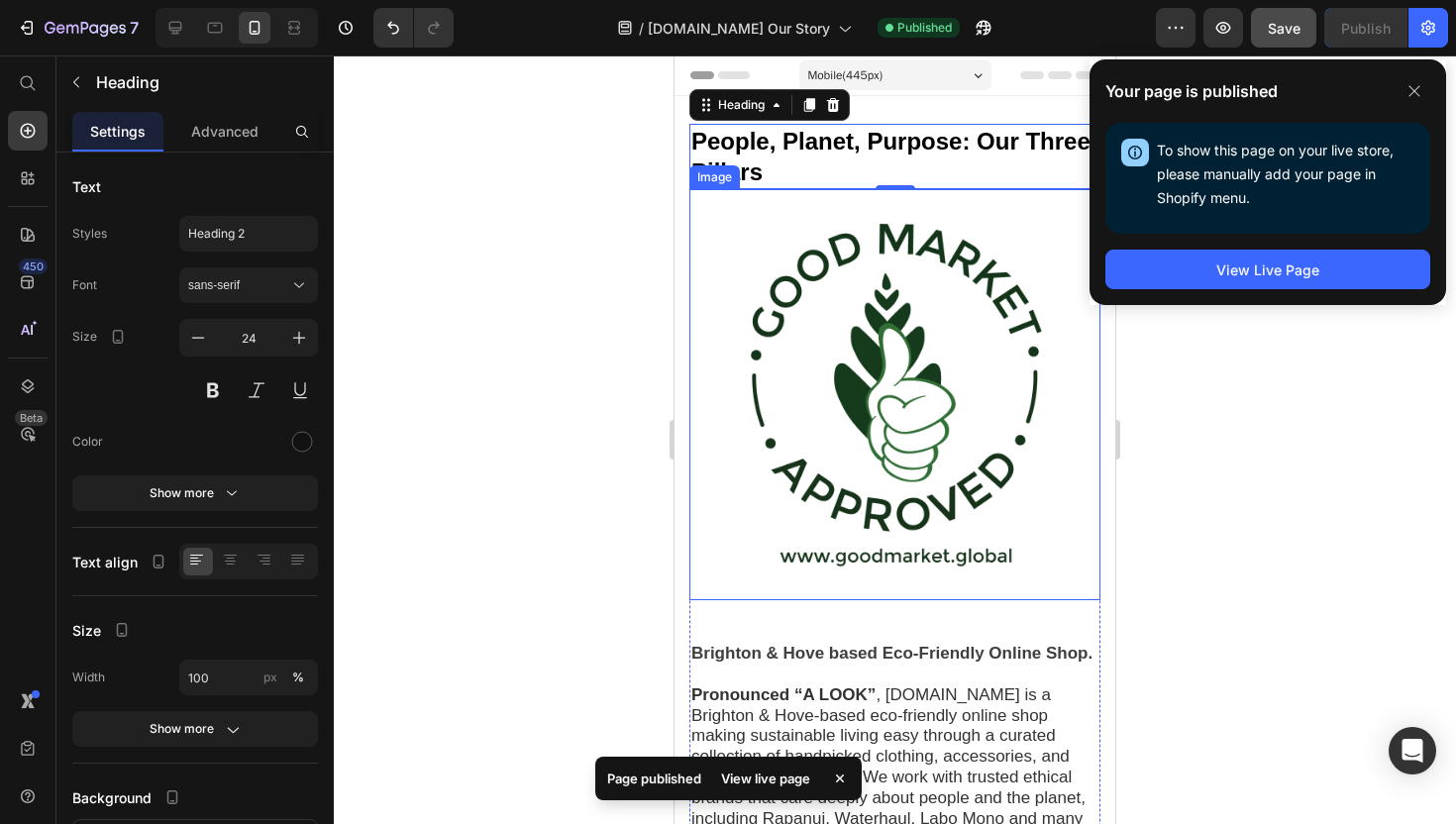 click at bounding box center (894, 394) 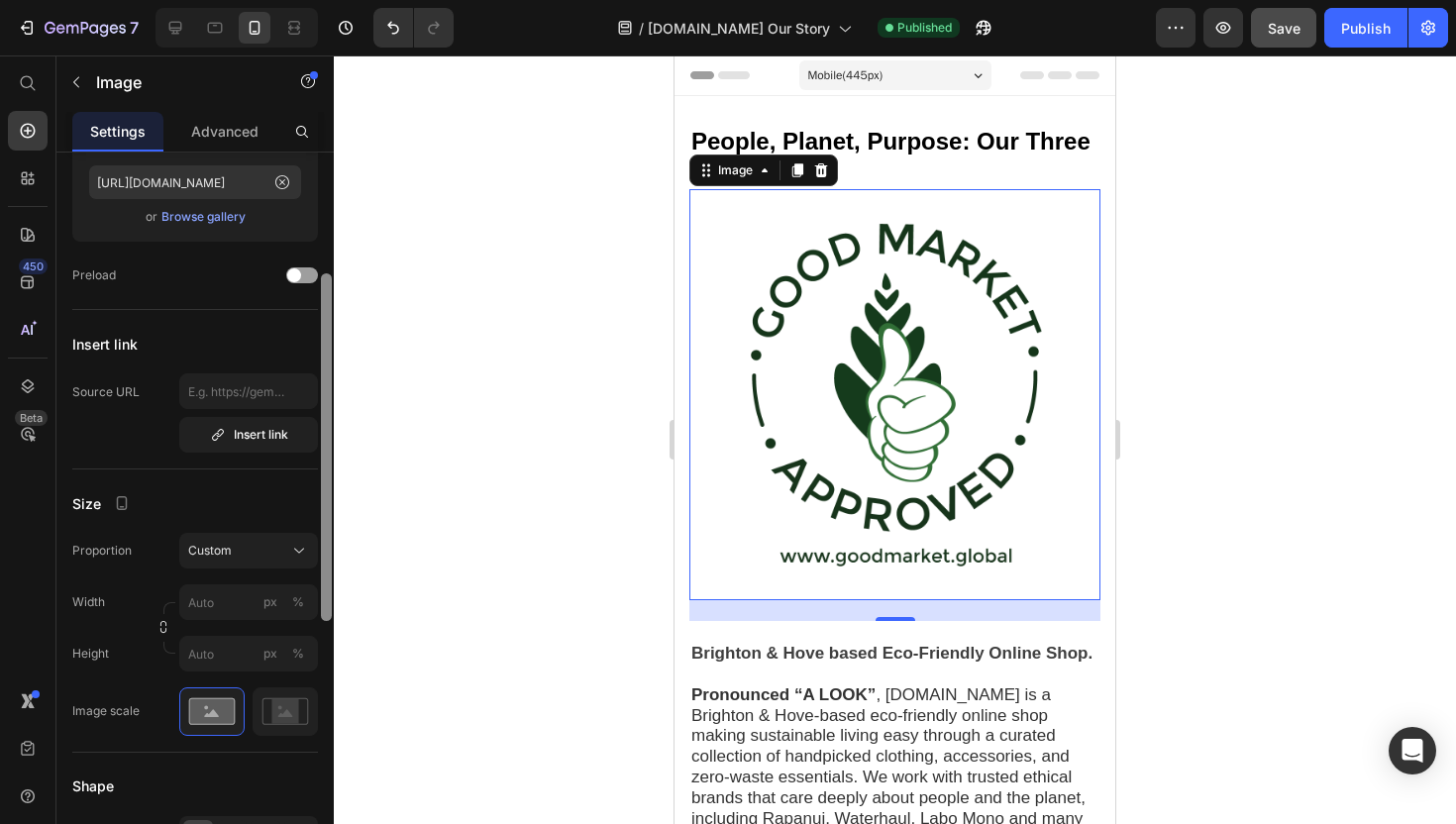 scroll, scrollTop: 244, scrollLeft: 0, axis: vertical 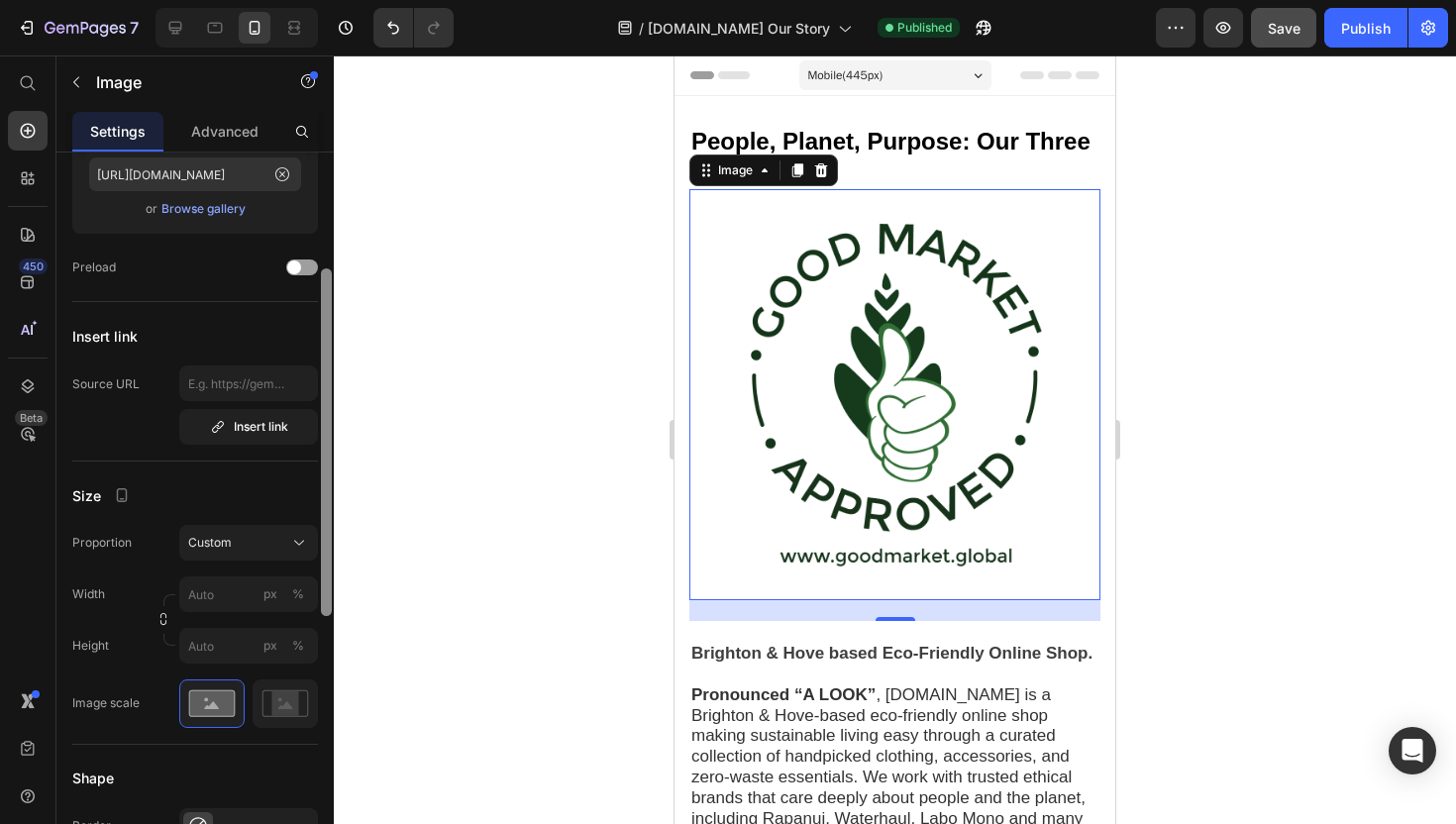 drag, startPoint x: 325, startPoint y: 459, endPoint x: 317, endPoint y: 575, distance: 116.275535 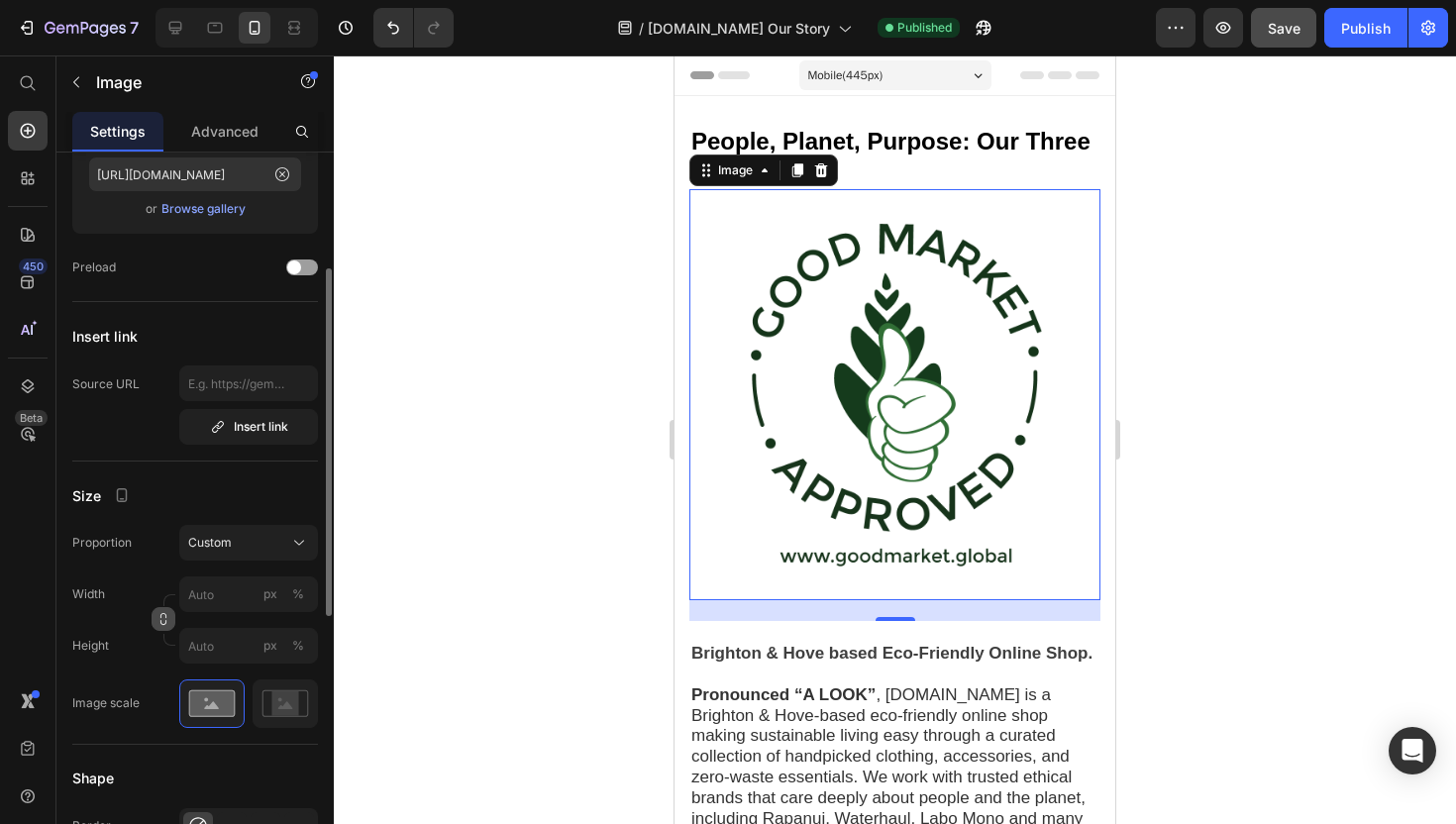 click 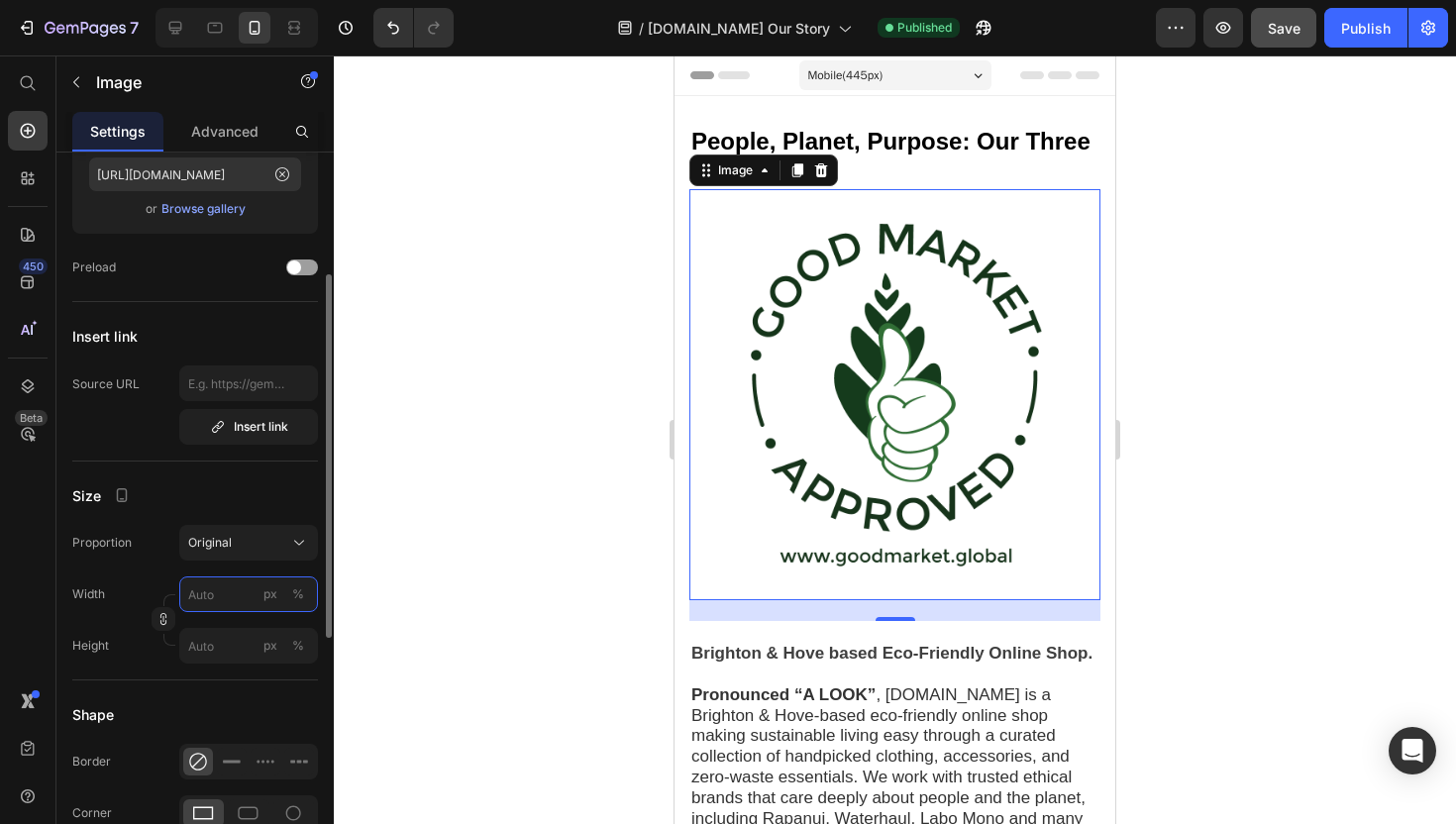click on "px %" at bounding box center (249, 594) 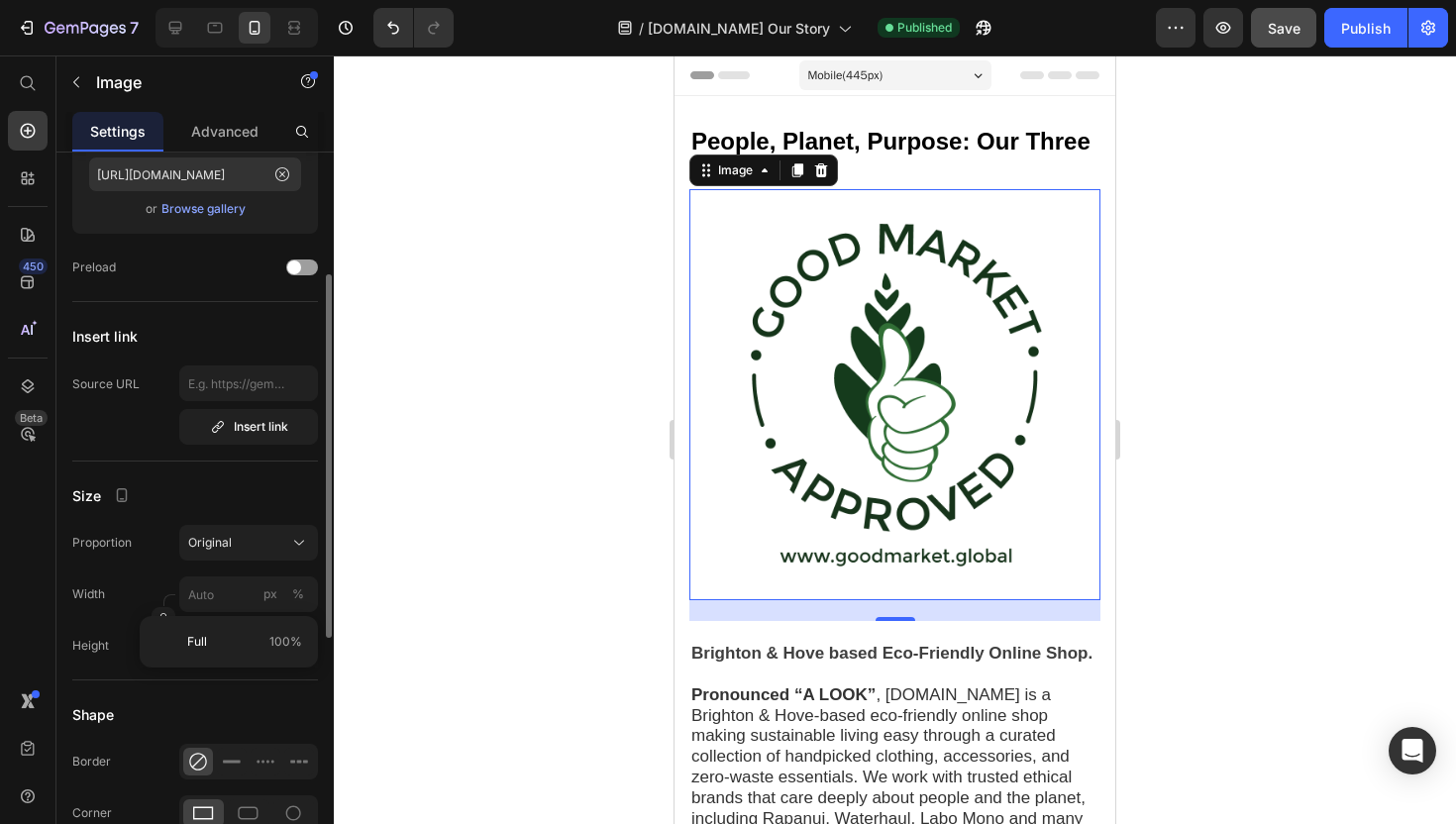 click on "Proportion Original" 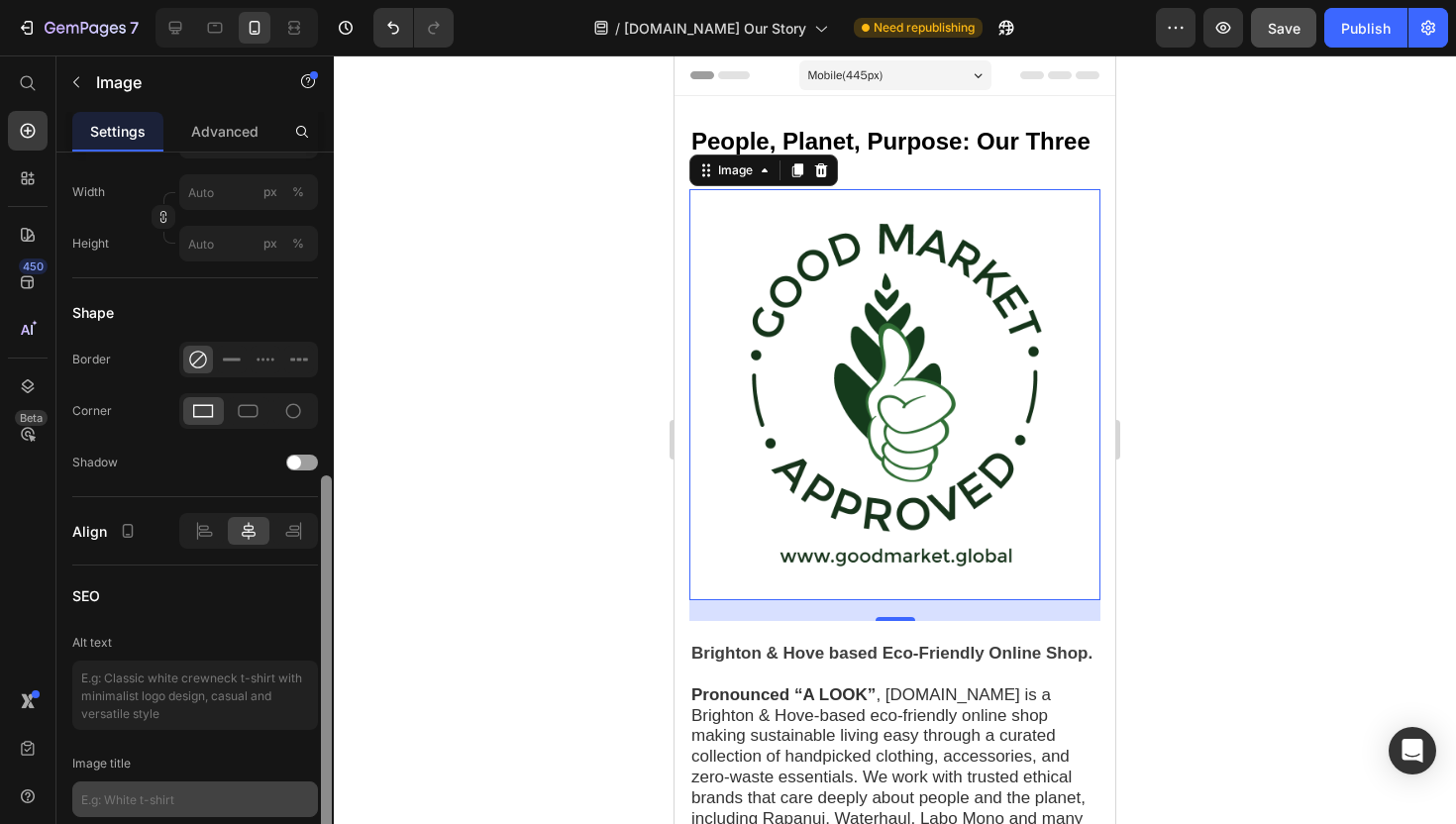 scroll, scrollTop: 668, scrollLeft: 0, axis: vertical 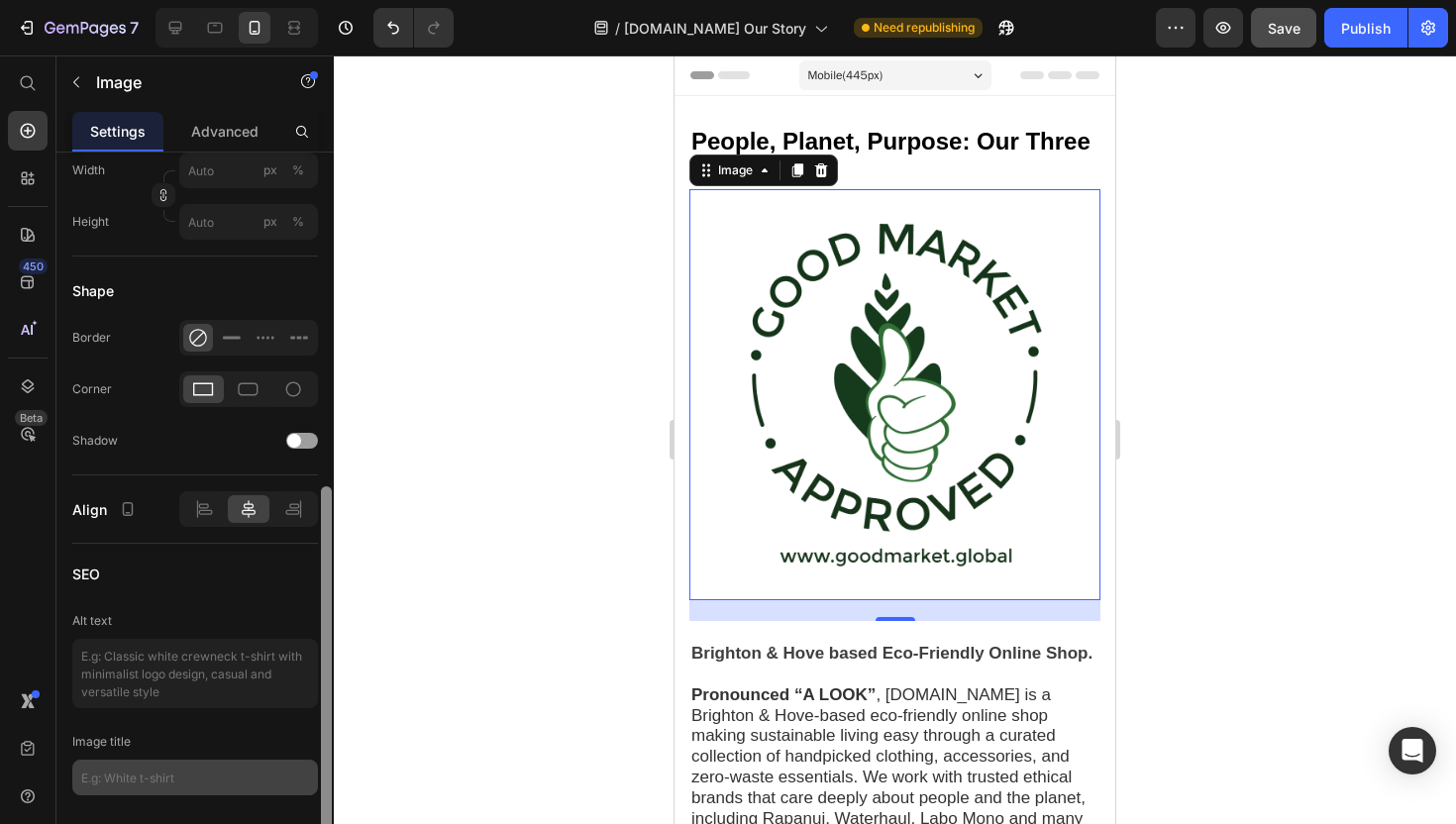drag, startPoint x: 326, startPoint y: 552, endPoint x: 310, endPoint y: 764, distance: 212.60292 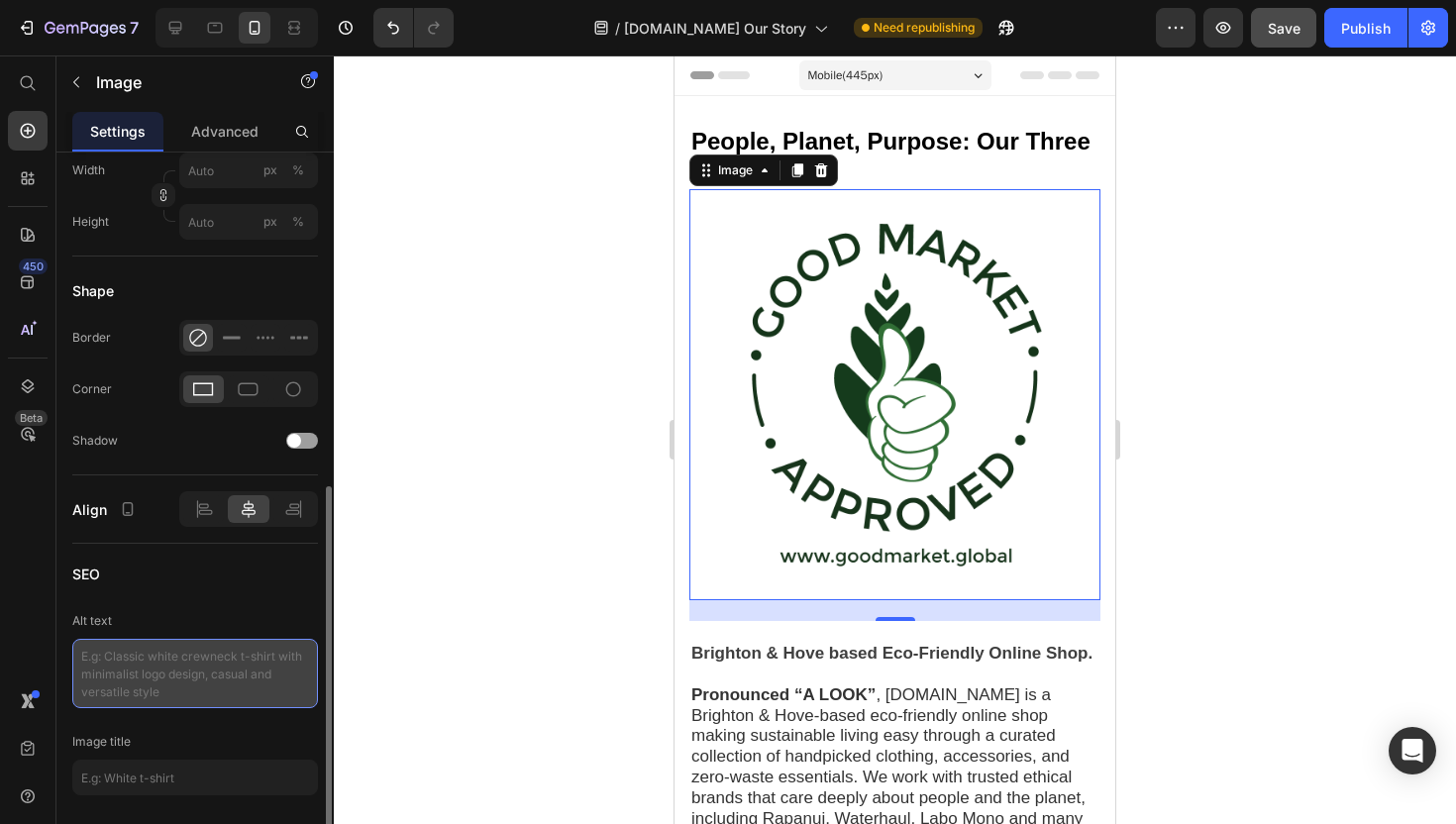 click at bounding box center (195, 673) 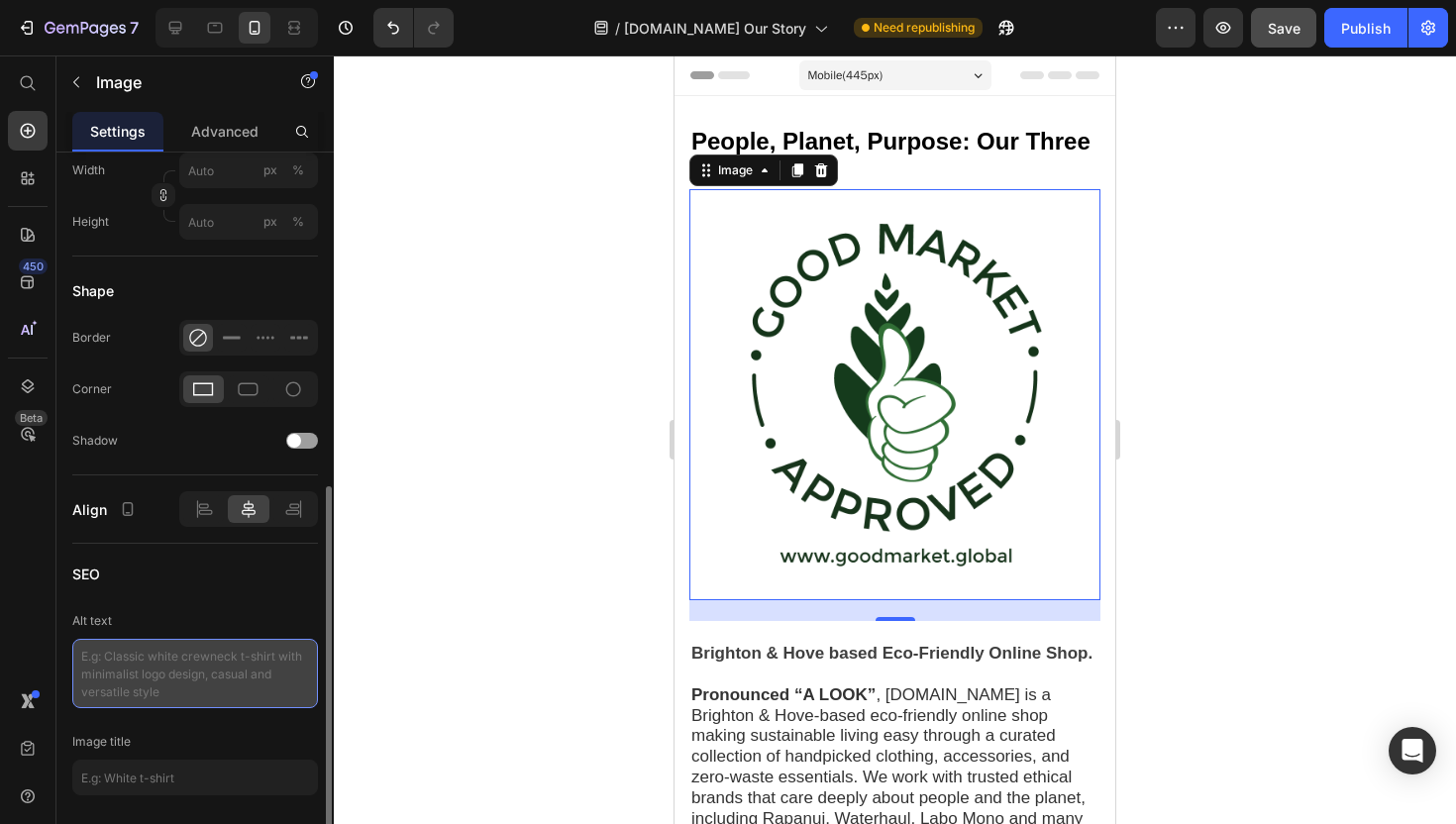 paste on "shop sustainable goods made with care for people and planet." 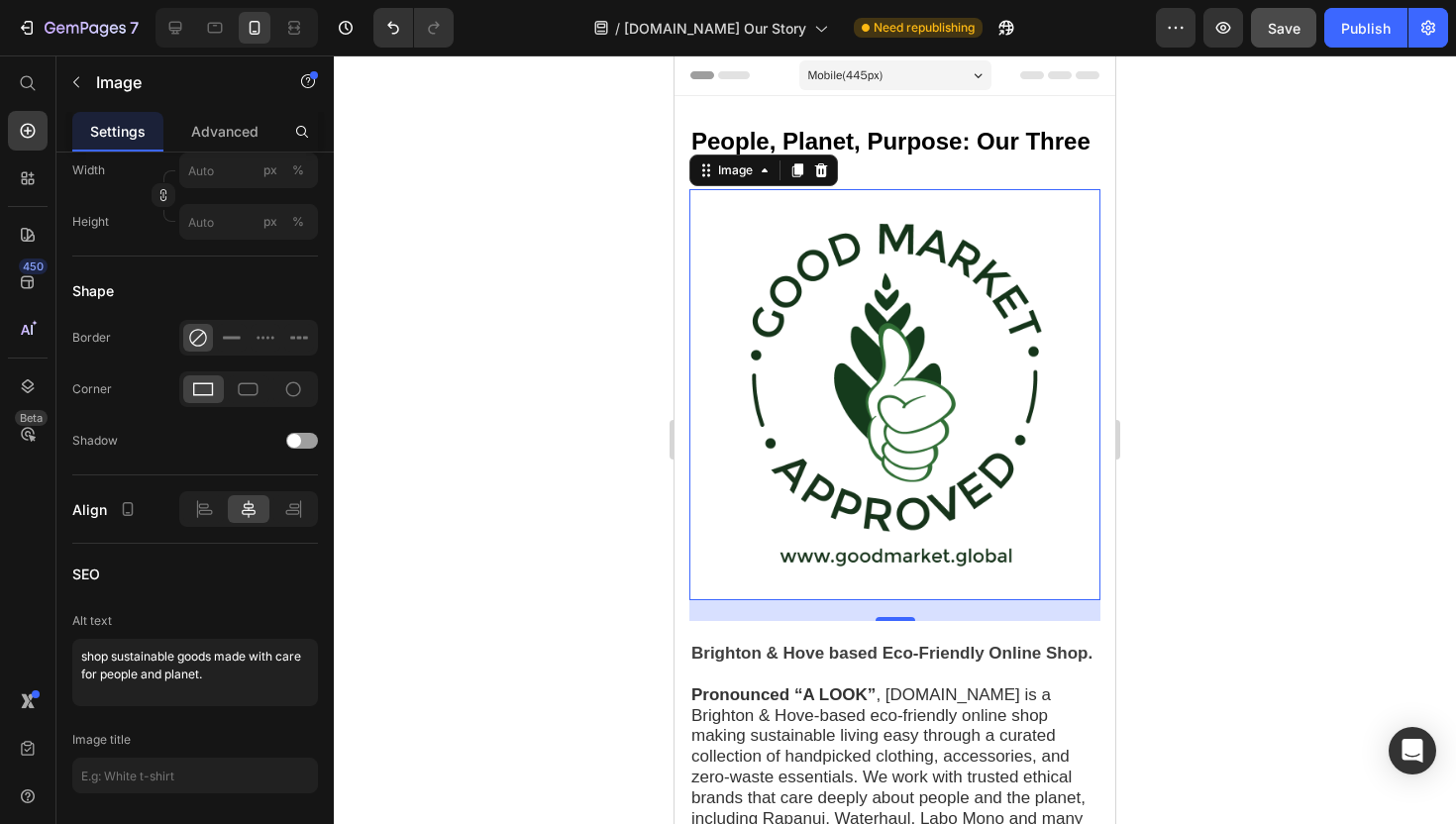click 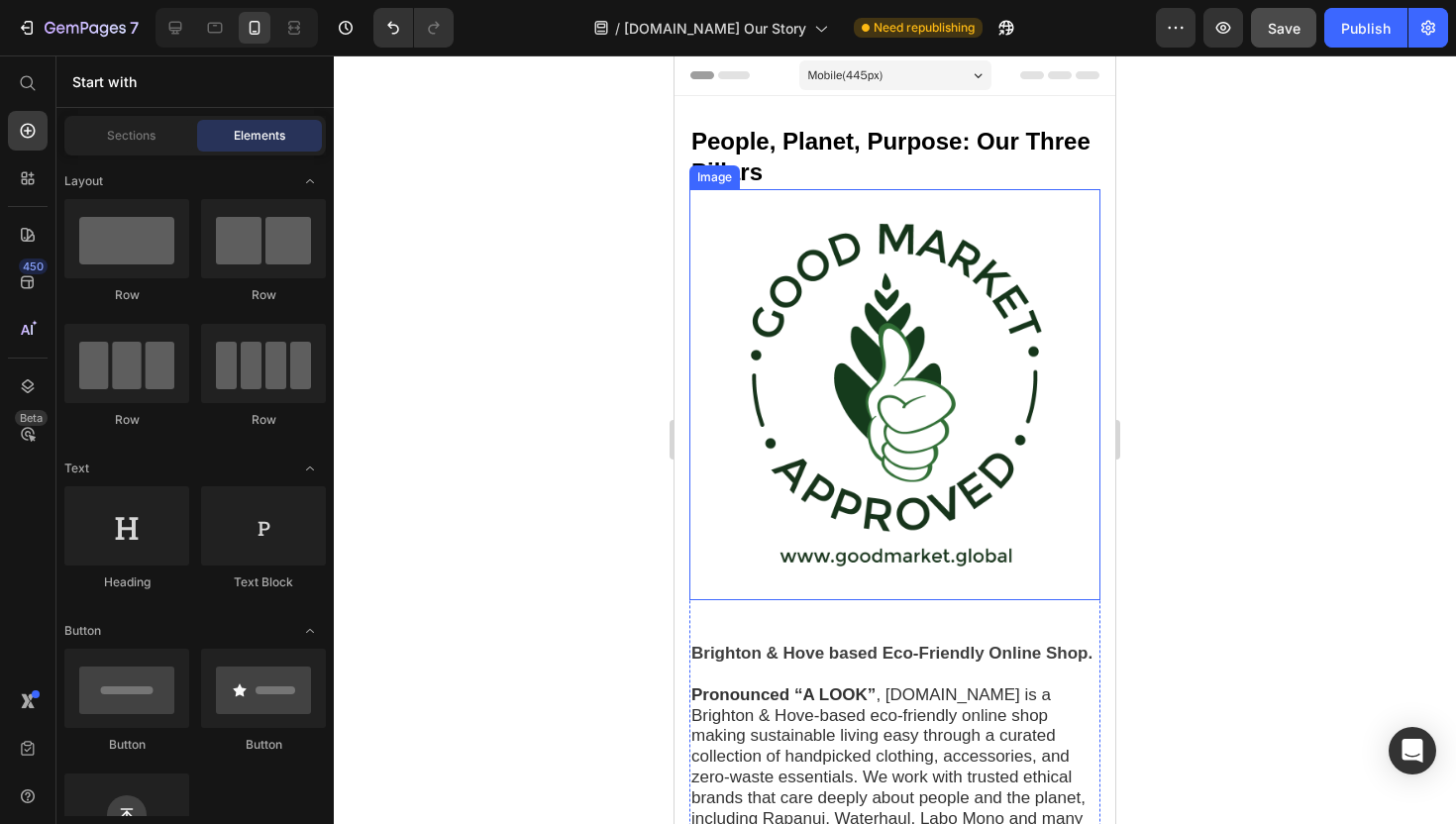 click at bounding box center (894, 394) 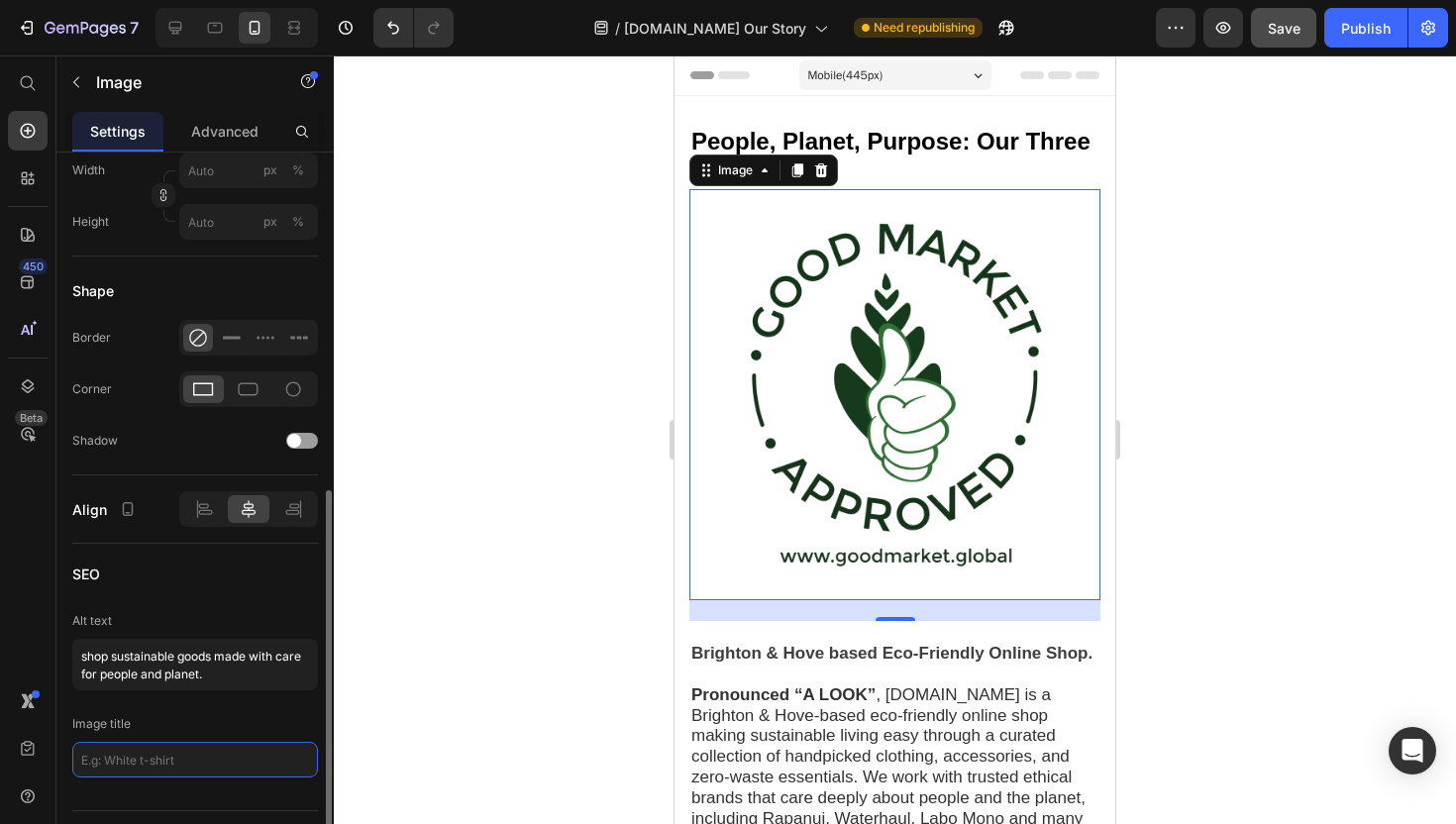 click 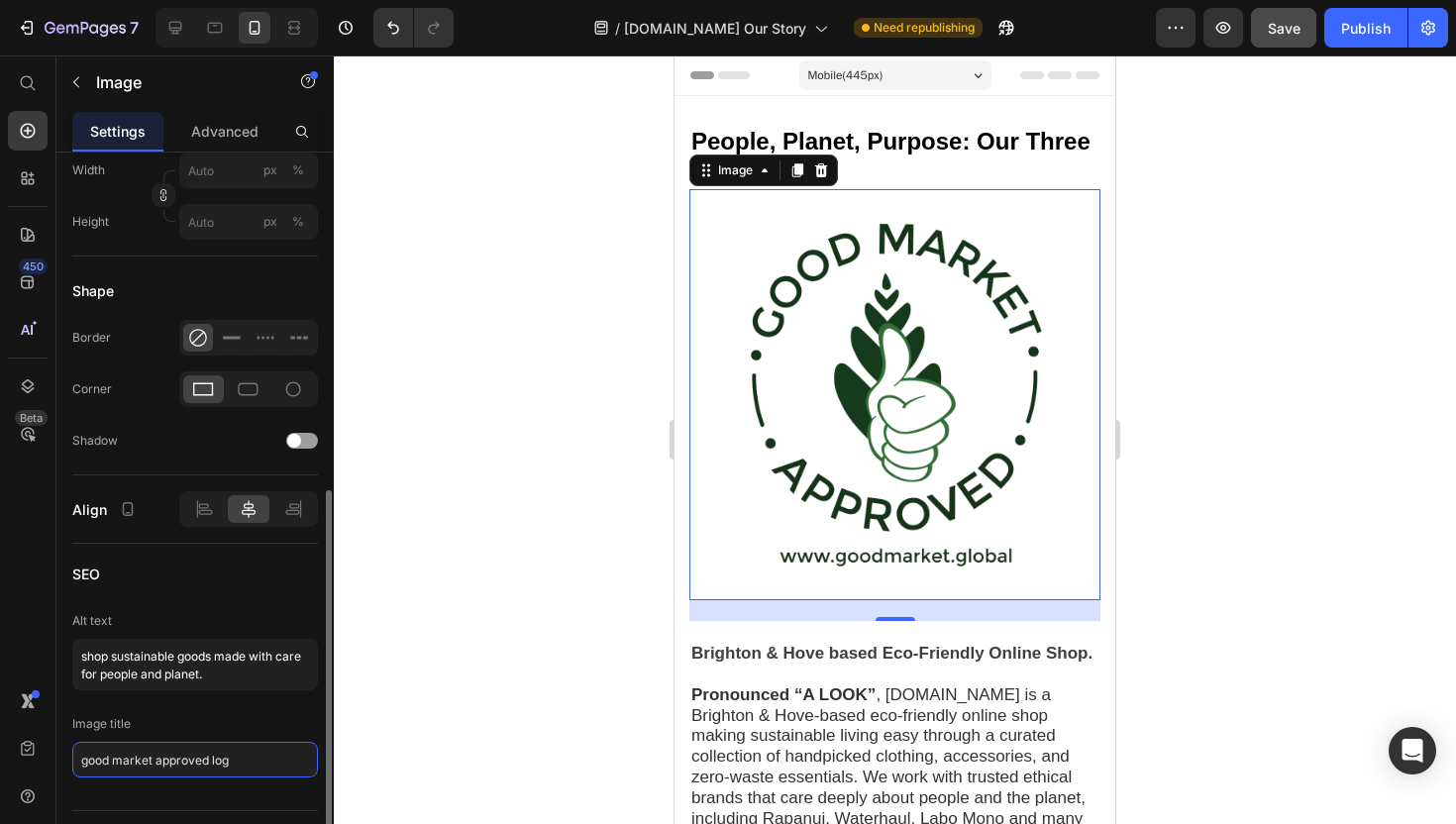 type on "good market approved logo" 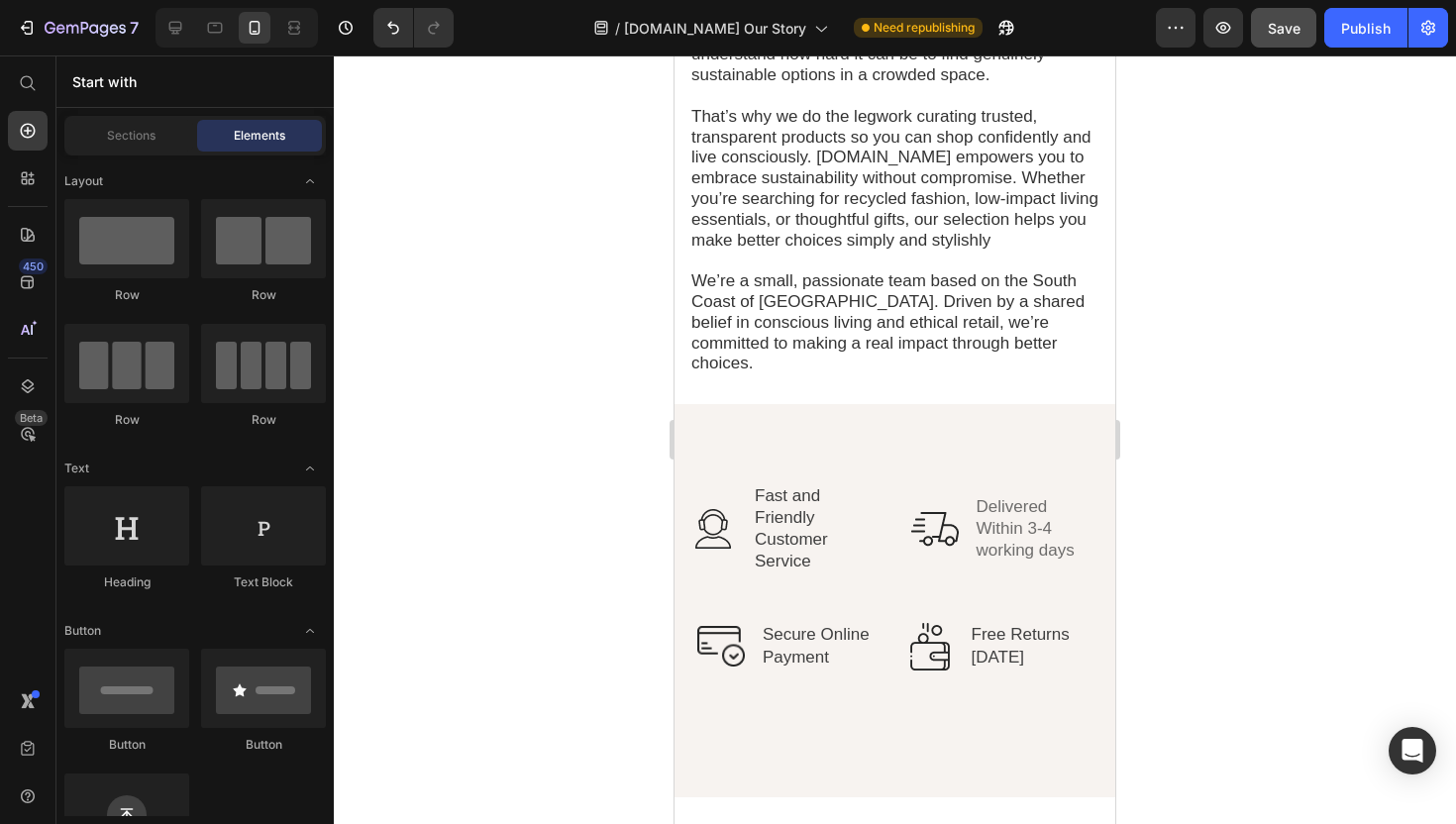 scroll, scrollTop: 932, scrollLeft: 0, axis: vertical 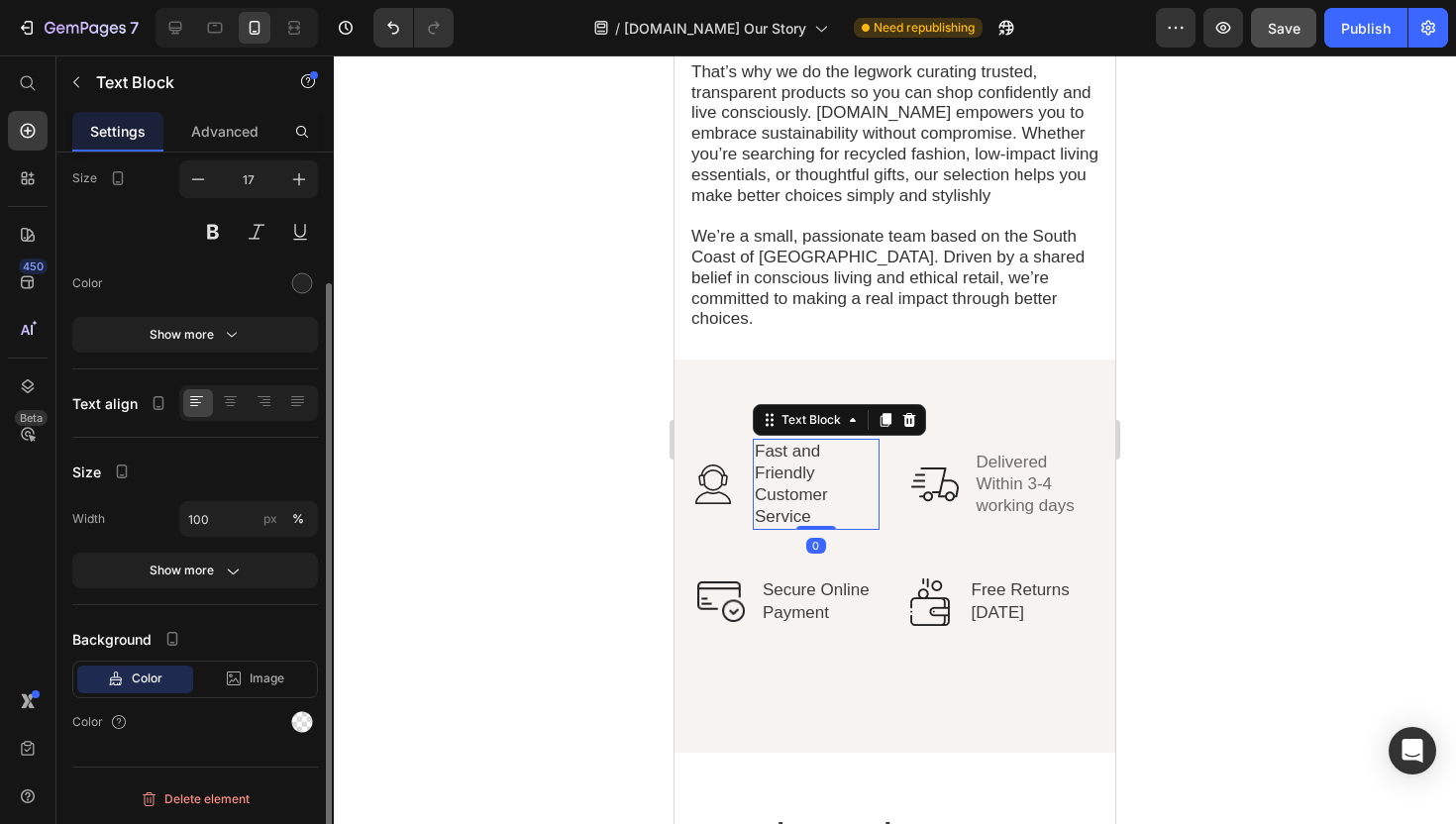 click on "Fast and Friendly" at bounding box center [787, 462] 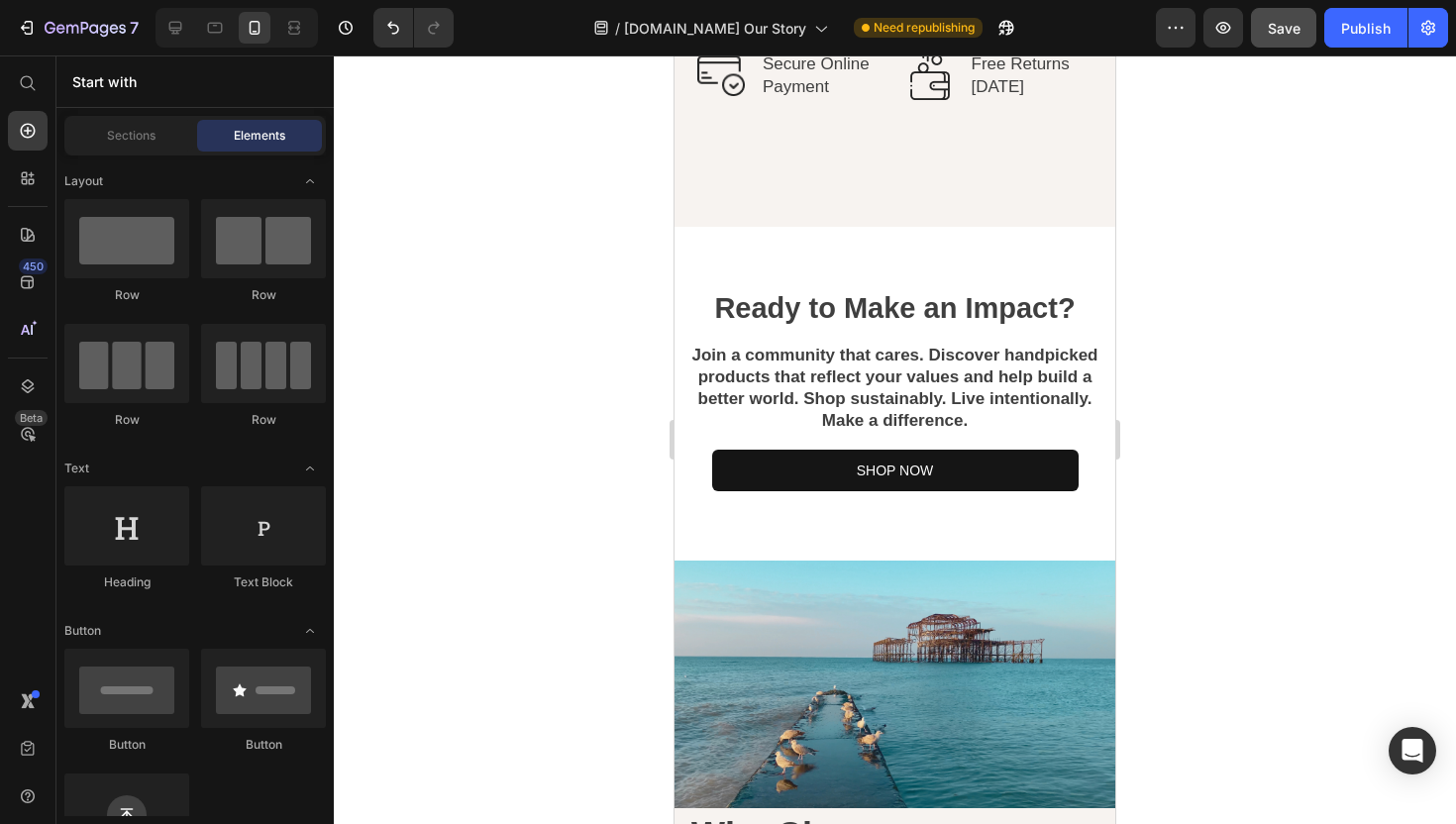 scroll, scrollTop: 1448, scrollLeft: 0, axis: vertical 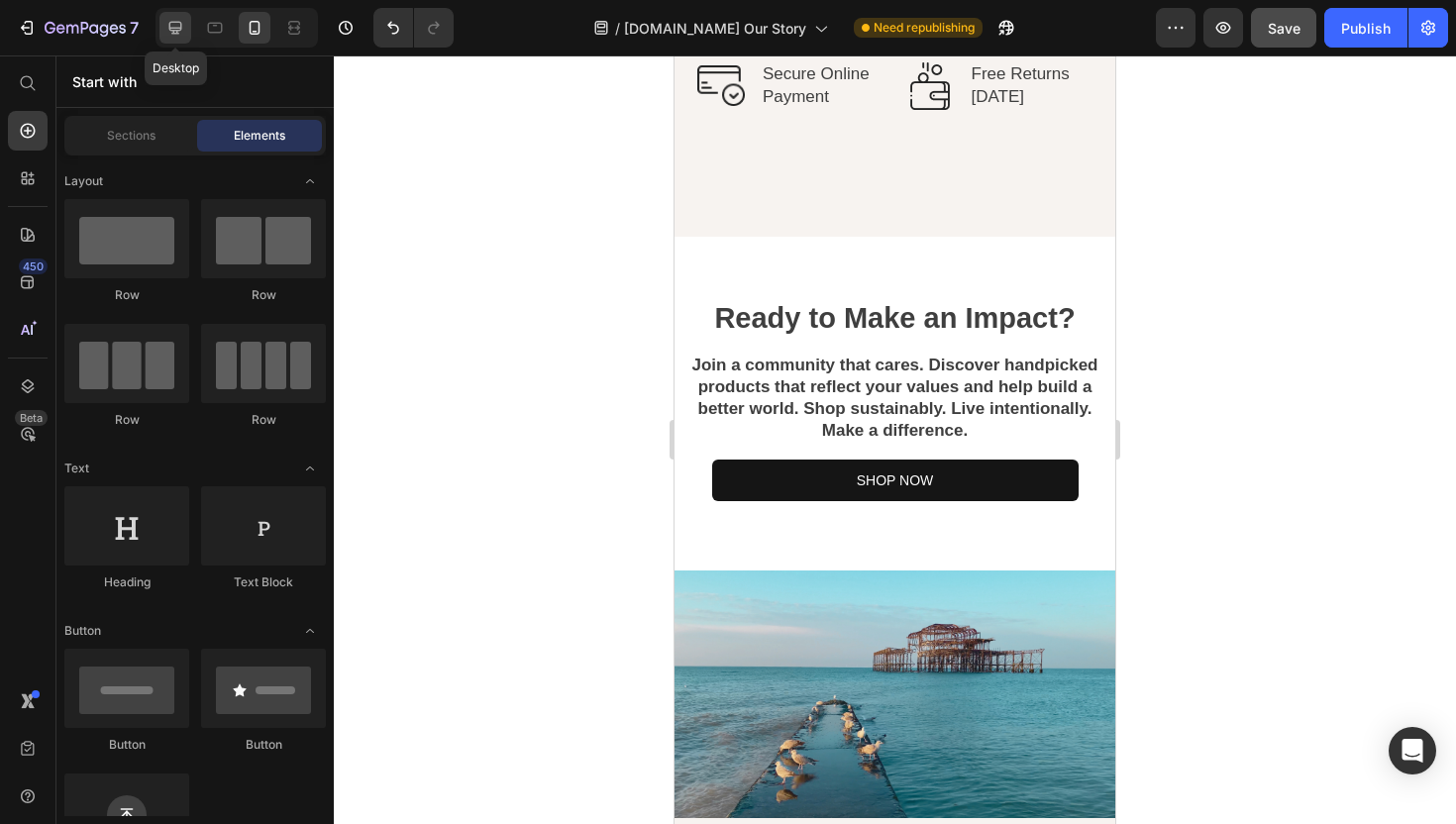 click 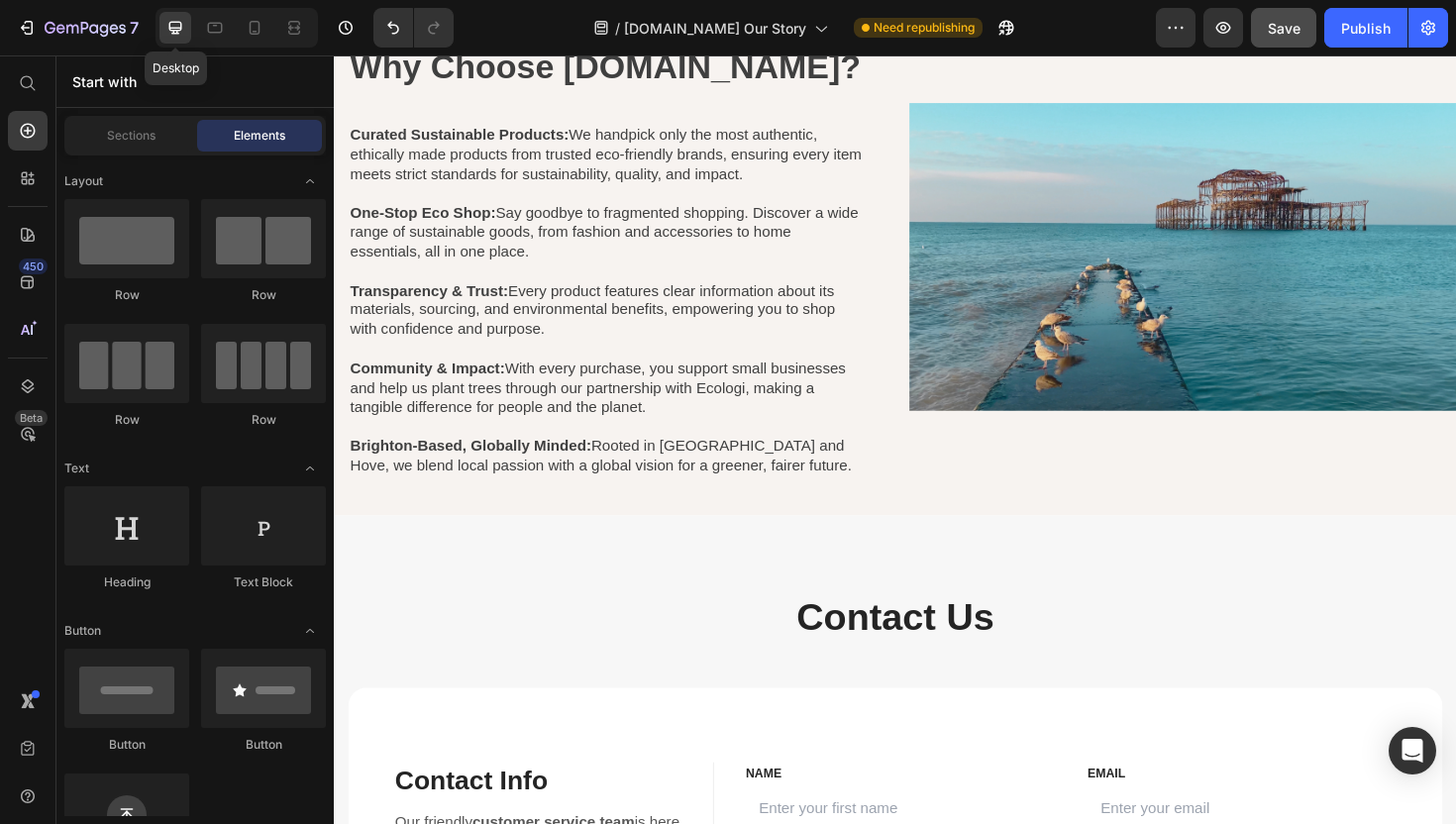 scroll, scrollTop: 978, scrollLeft: 0, axis: vertical 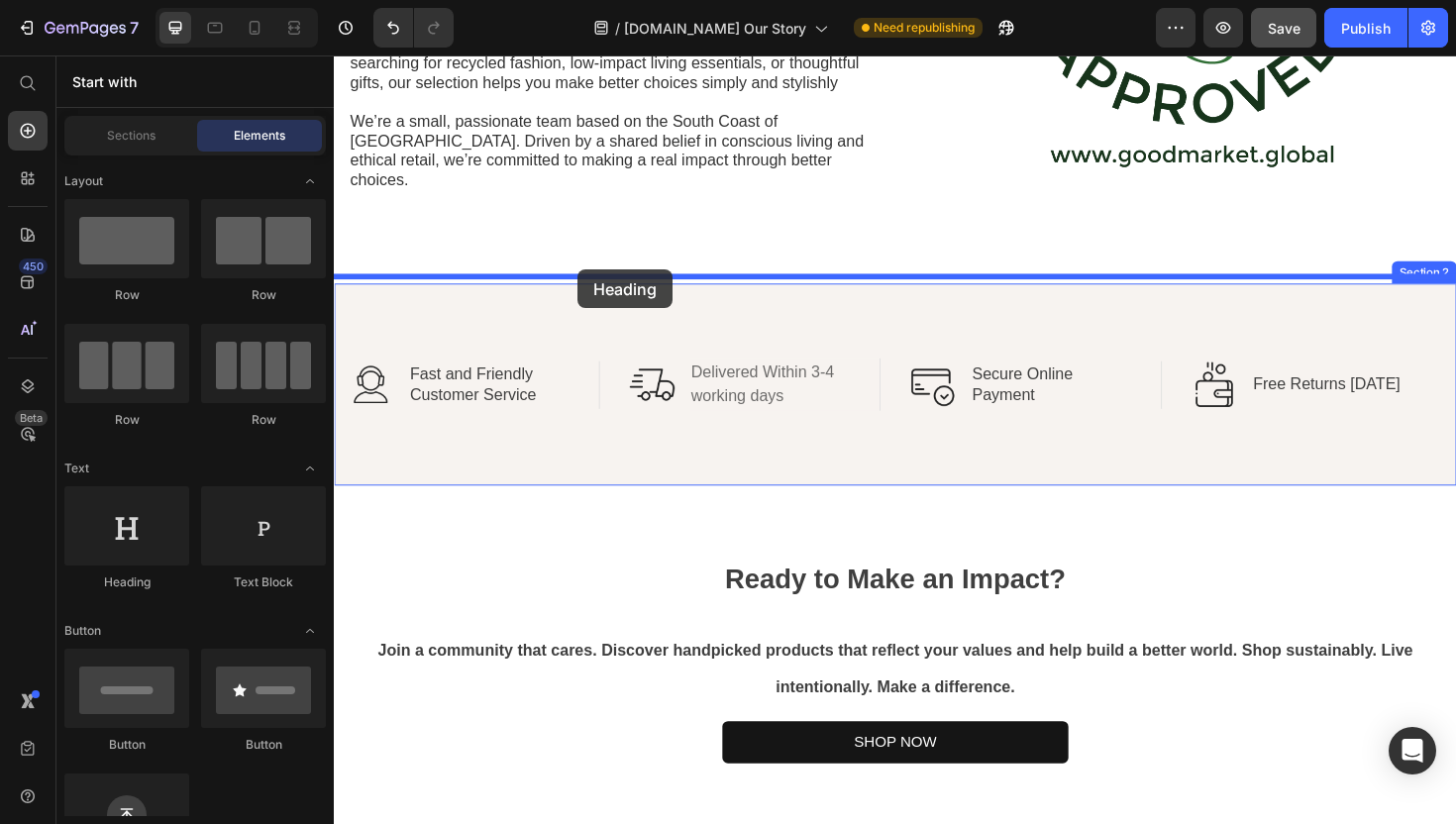 drag, startPoint x: 476, startPoint y: 590, endPoint x: 591, endPoint y: 284, distance: 326.89601 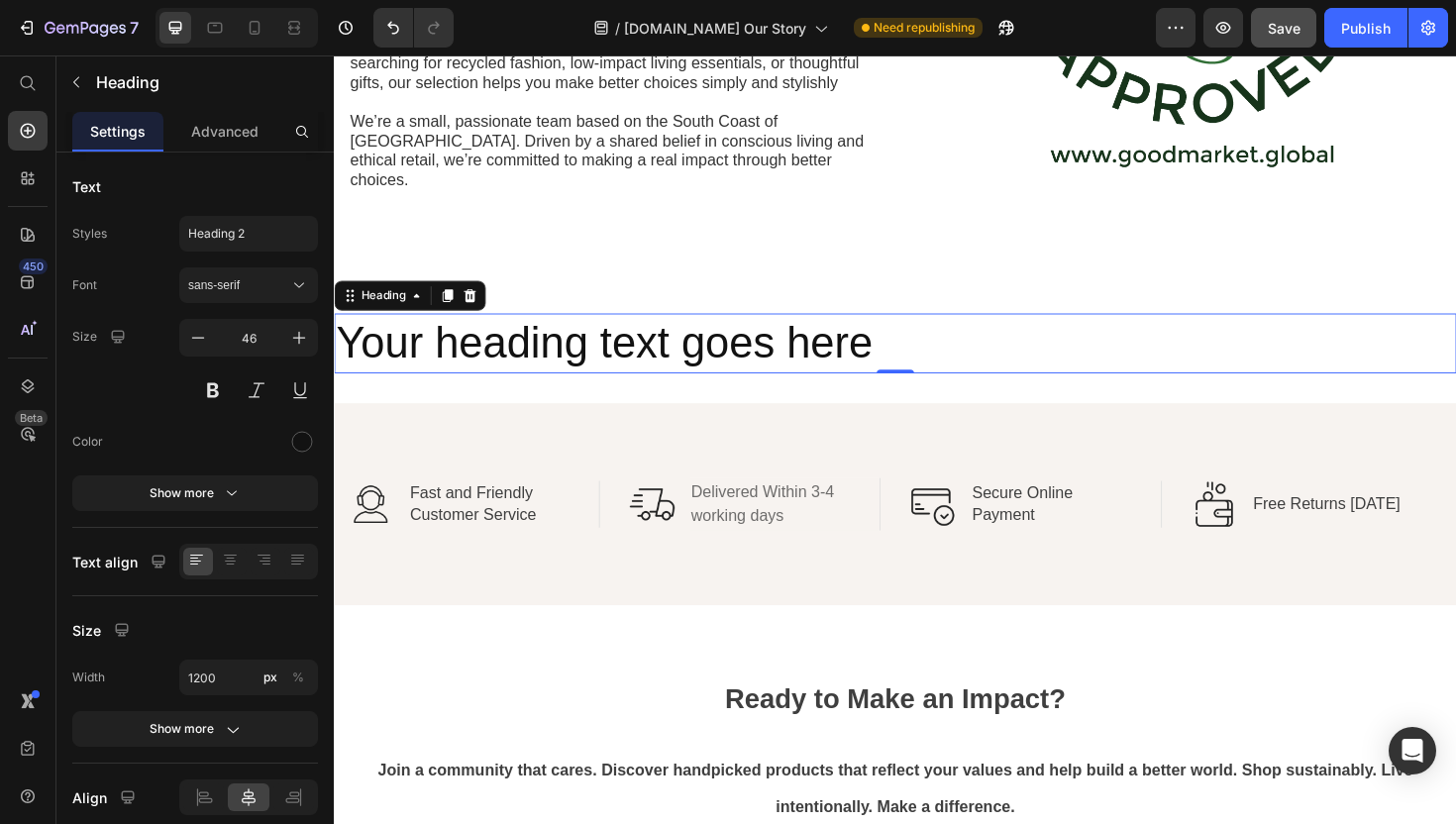 click on "Your heading text goes here" at bounding box center (928, 360) 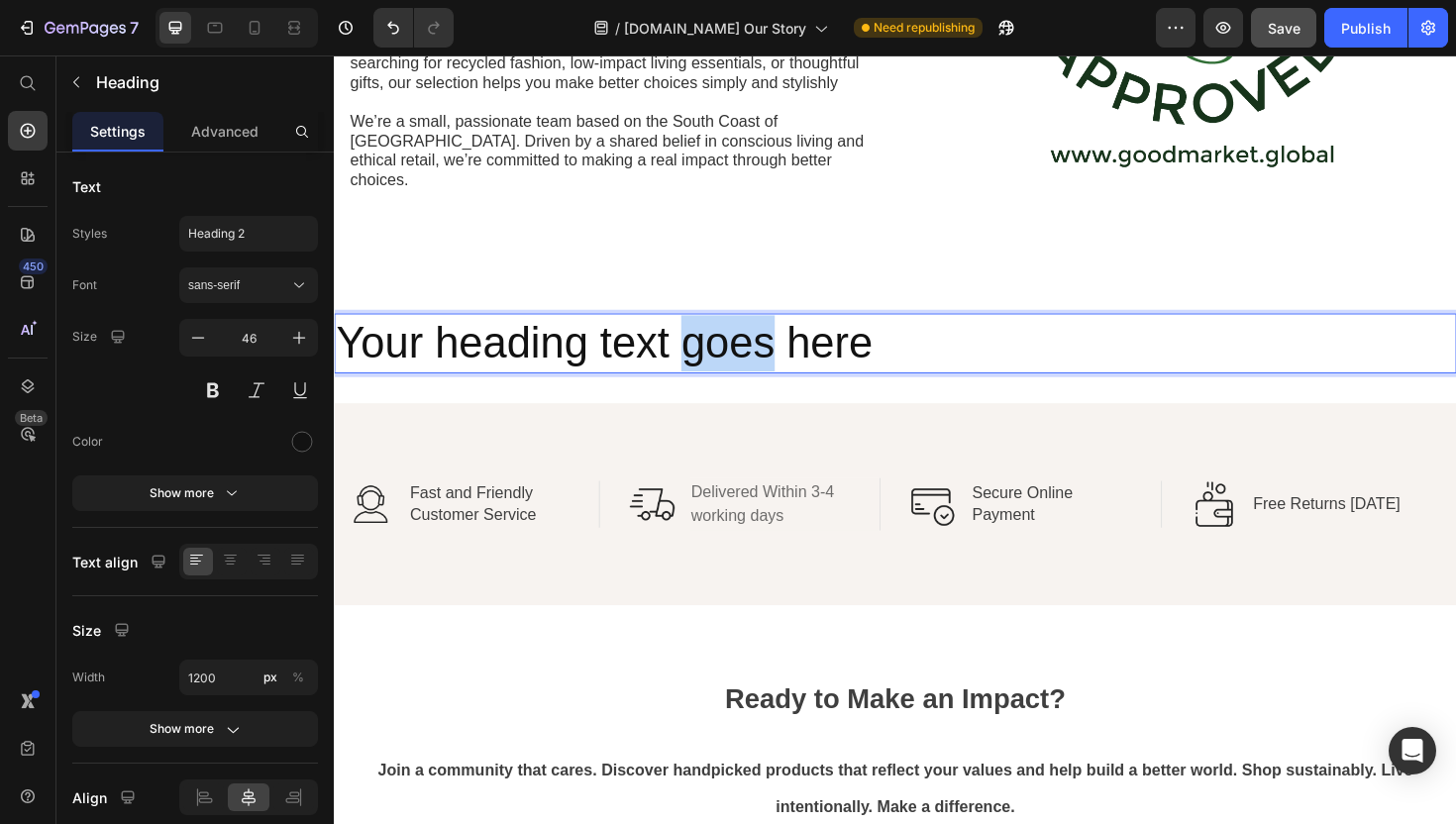 click on "Your heading text goes here" at bounding box center [928, 360] 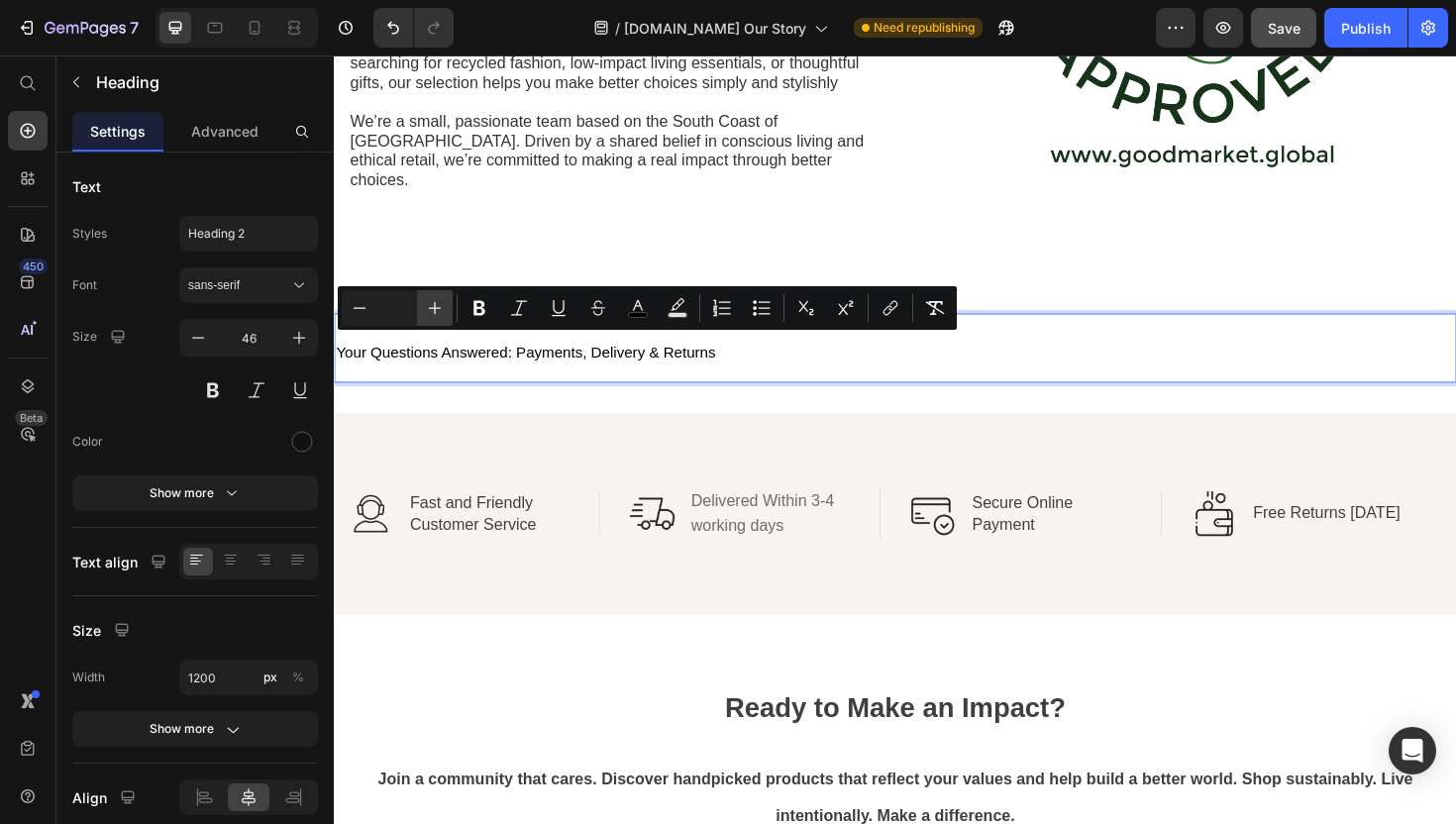 click 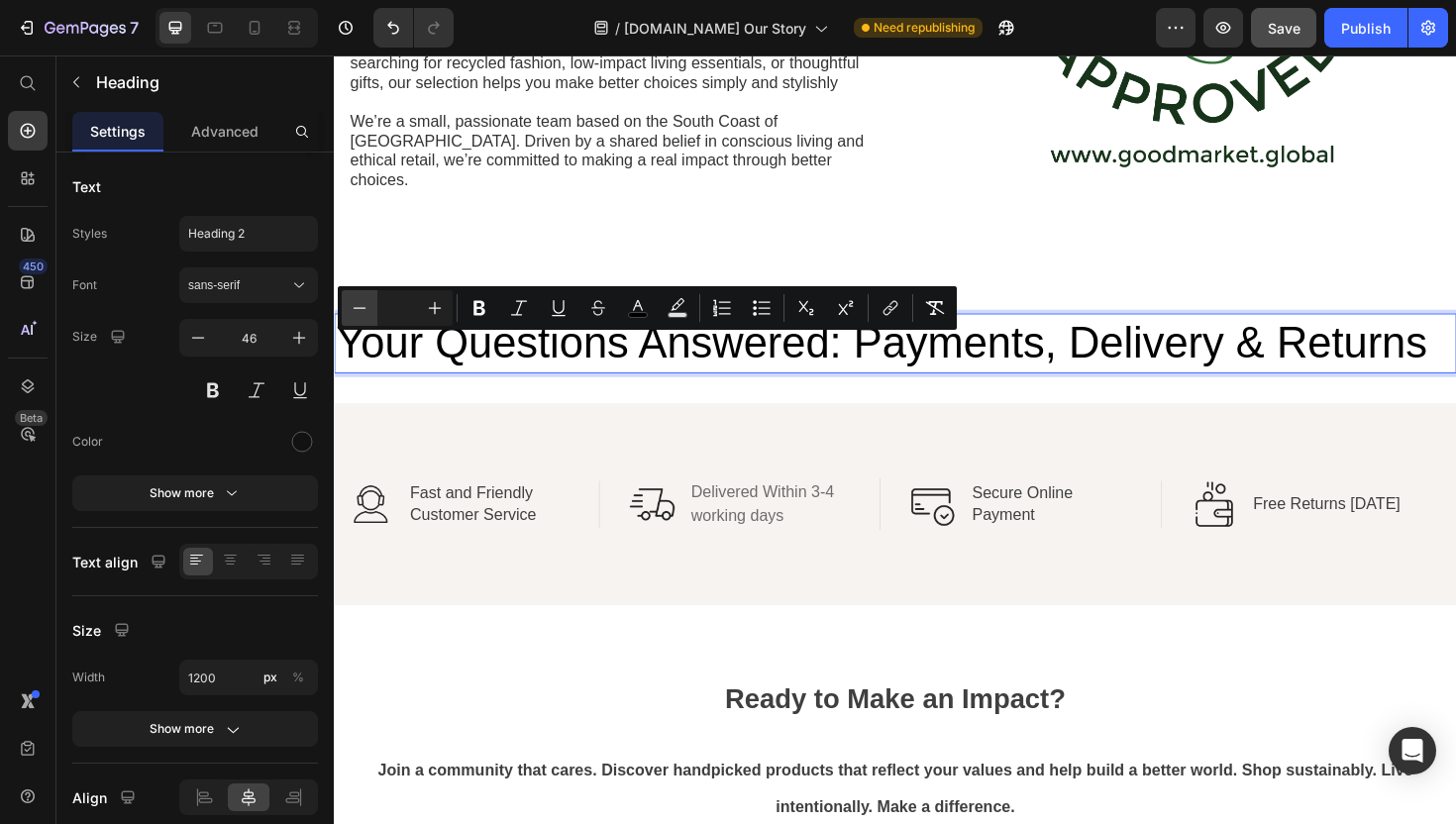 click 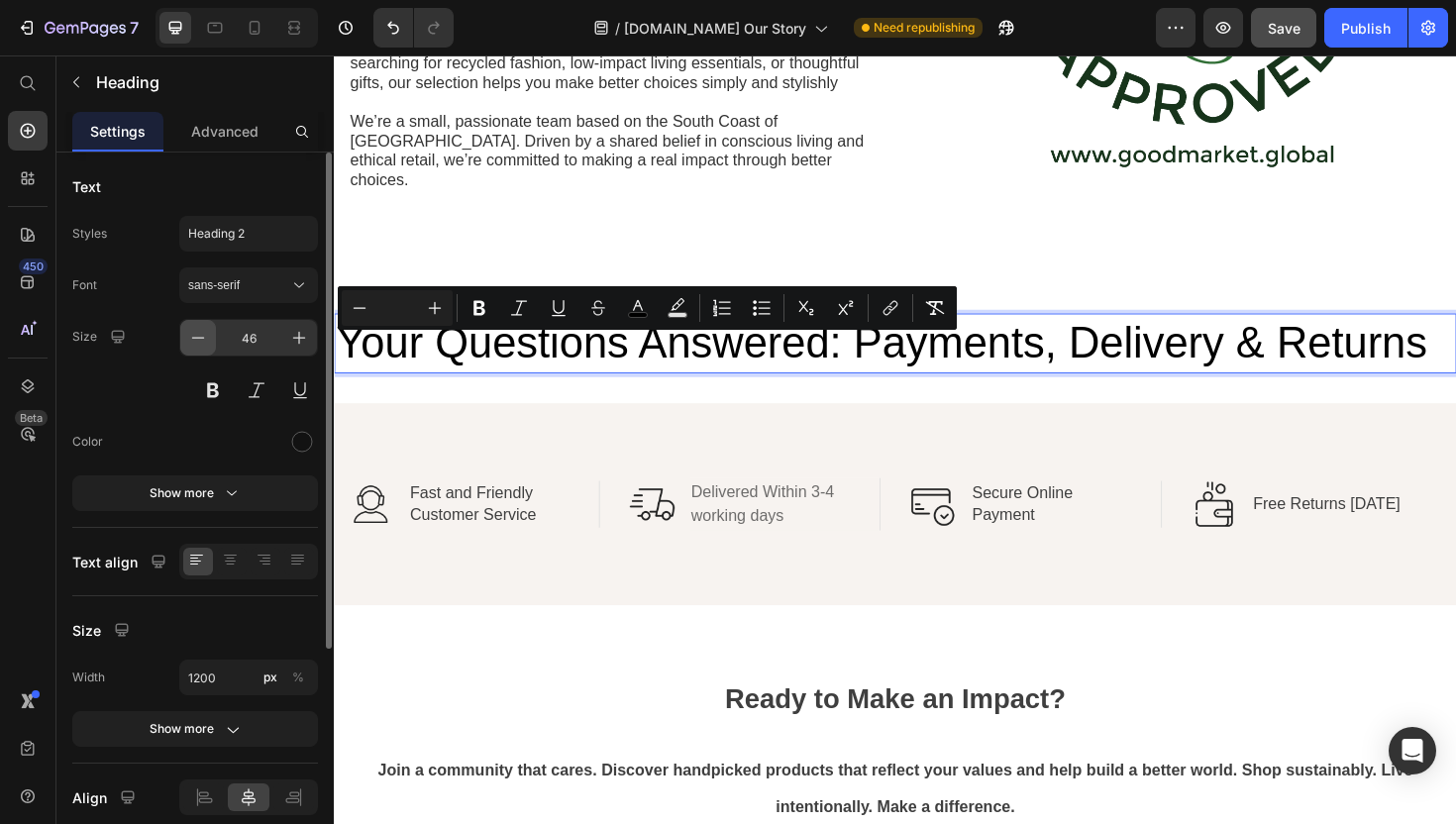 click 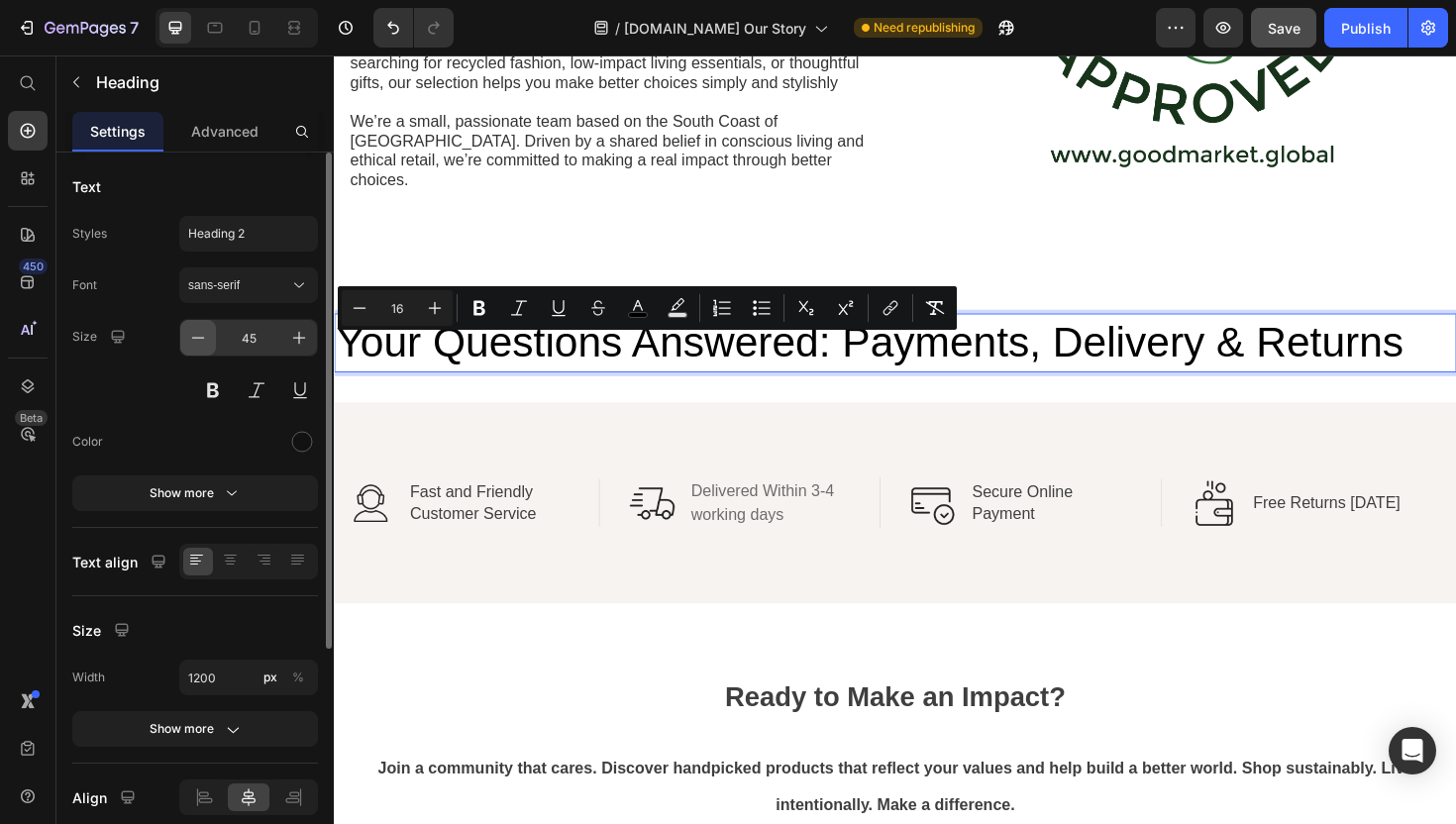 click 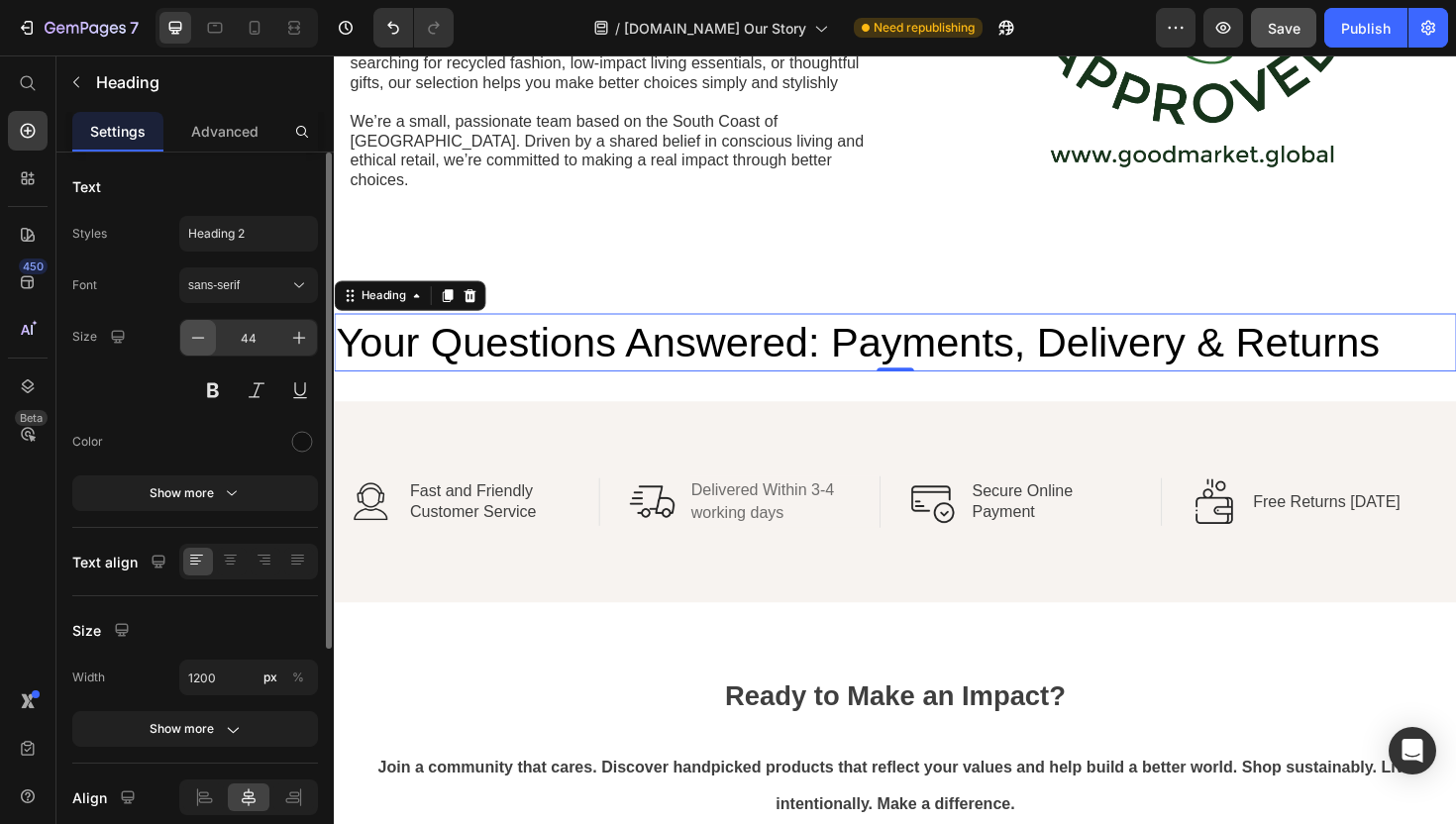 click 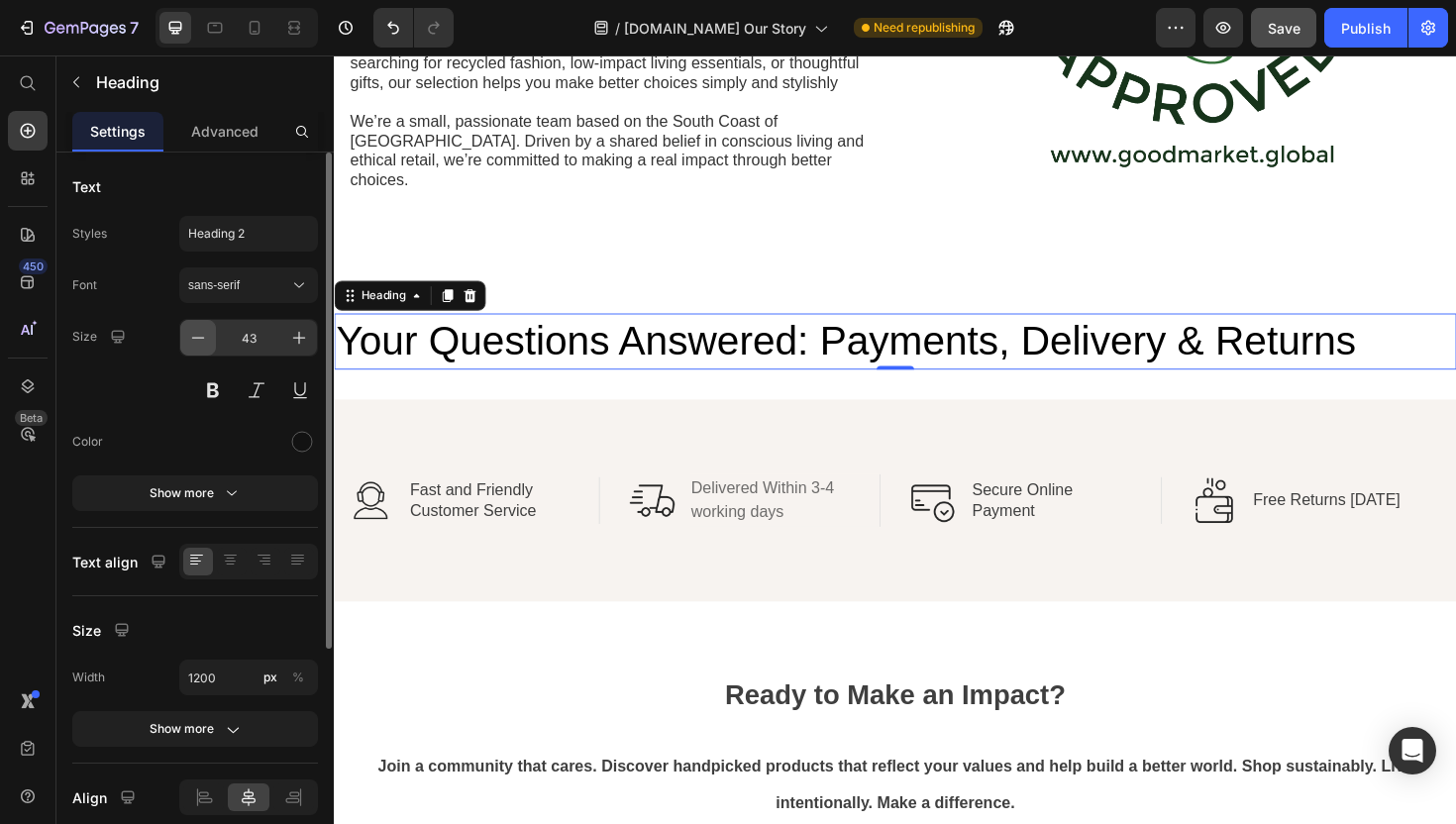 click 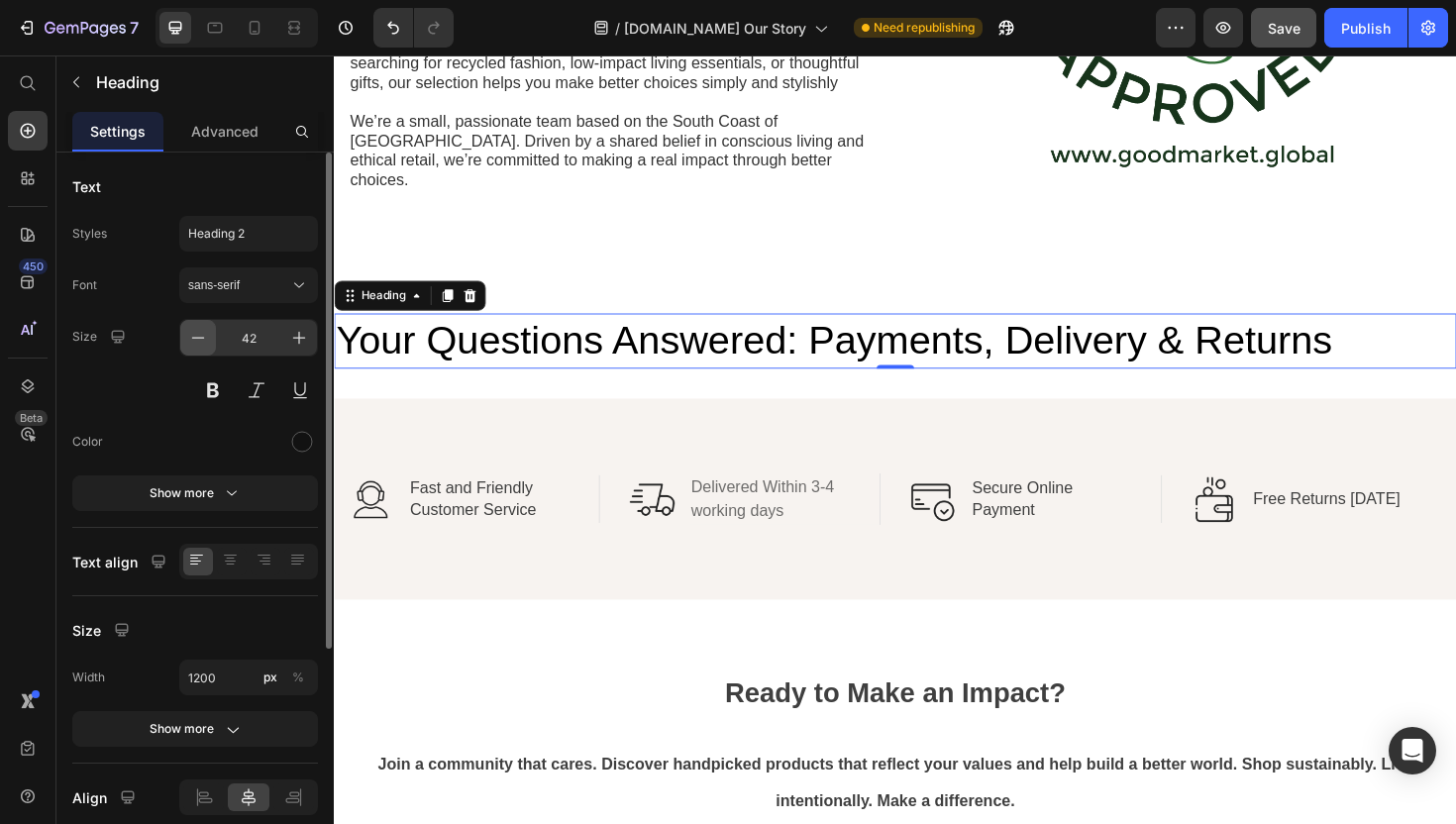click 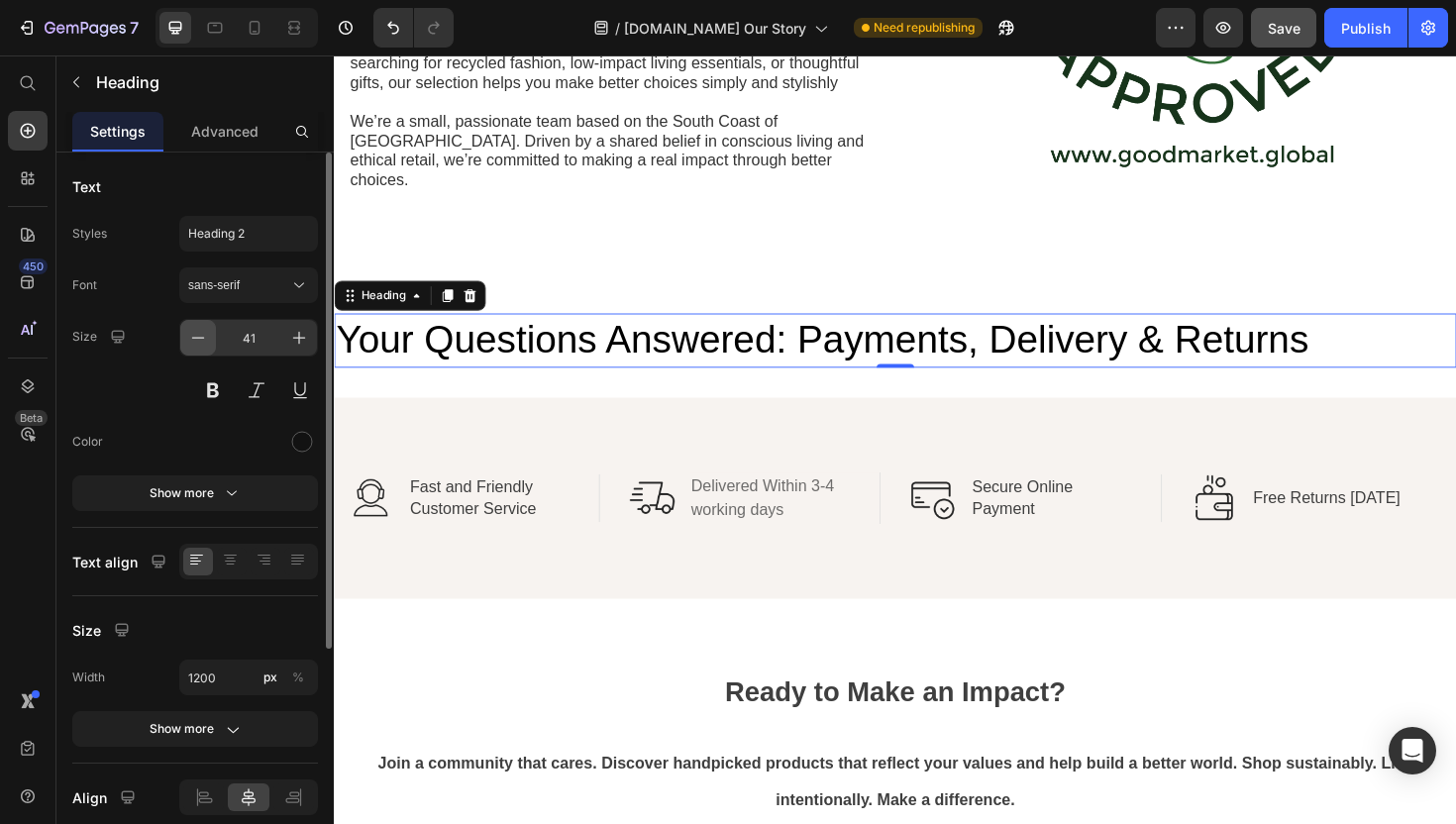 click 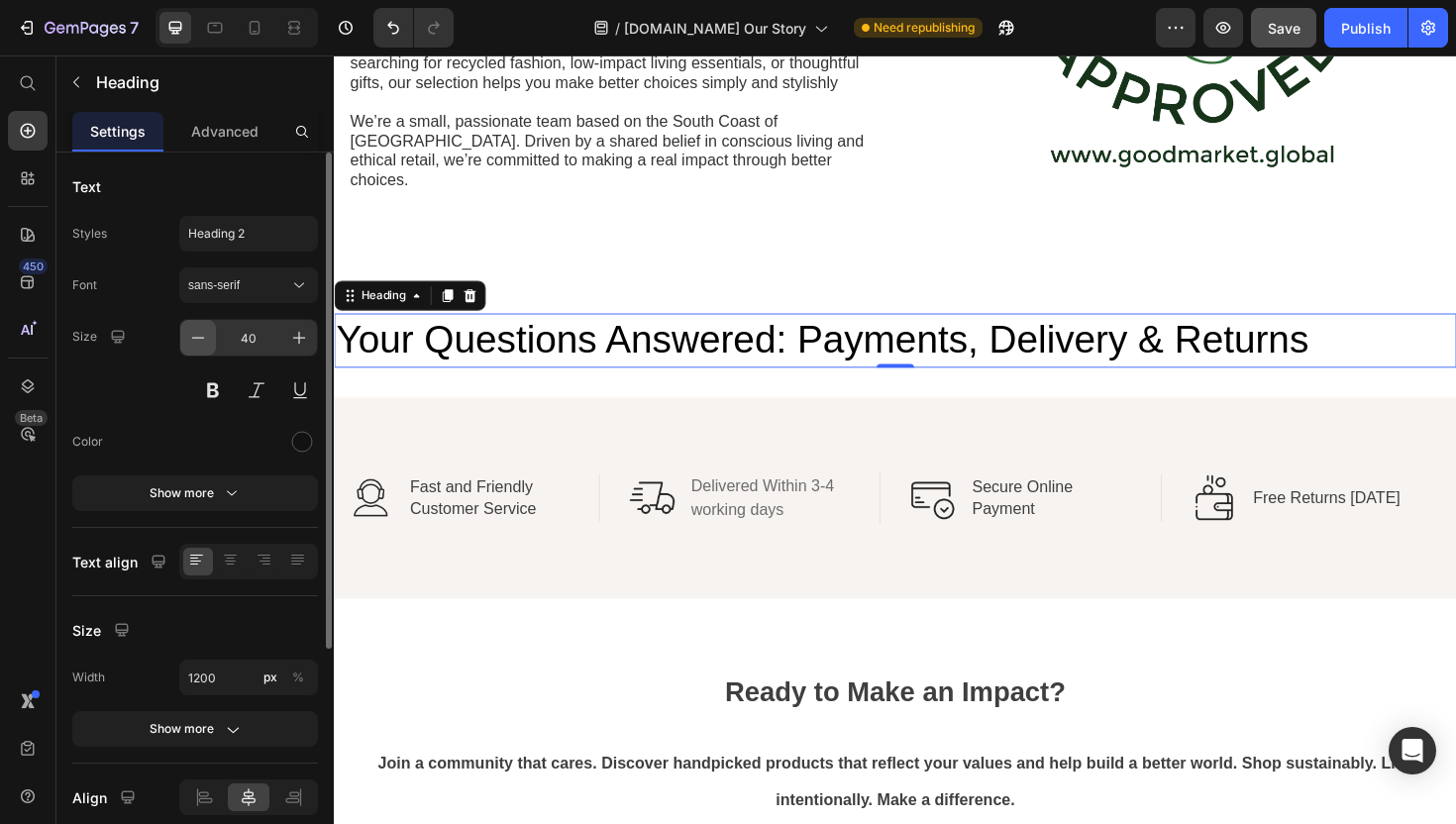 click 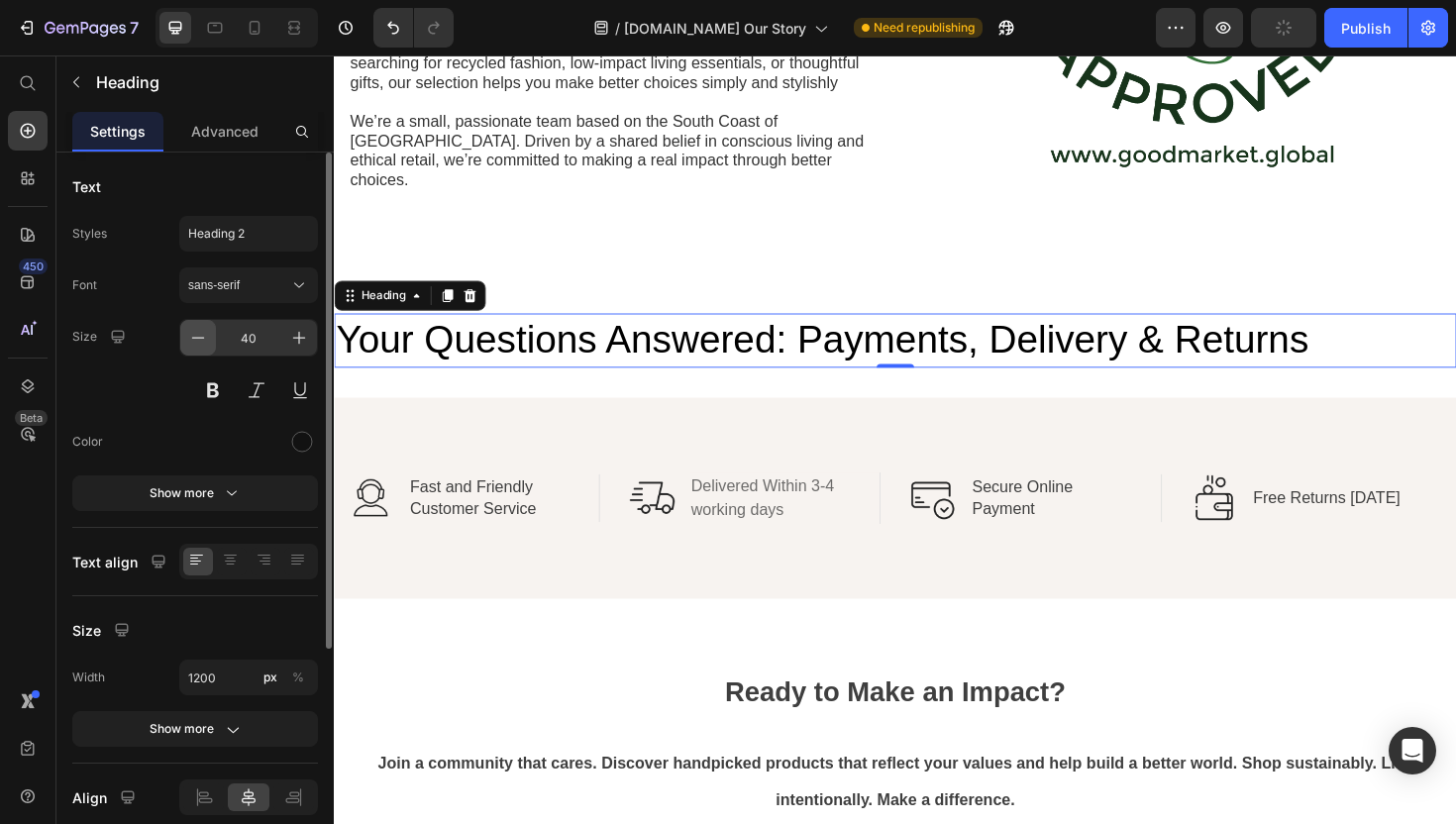 type on "39" 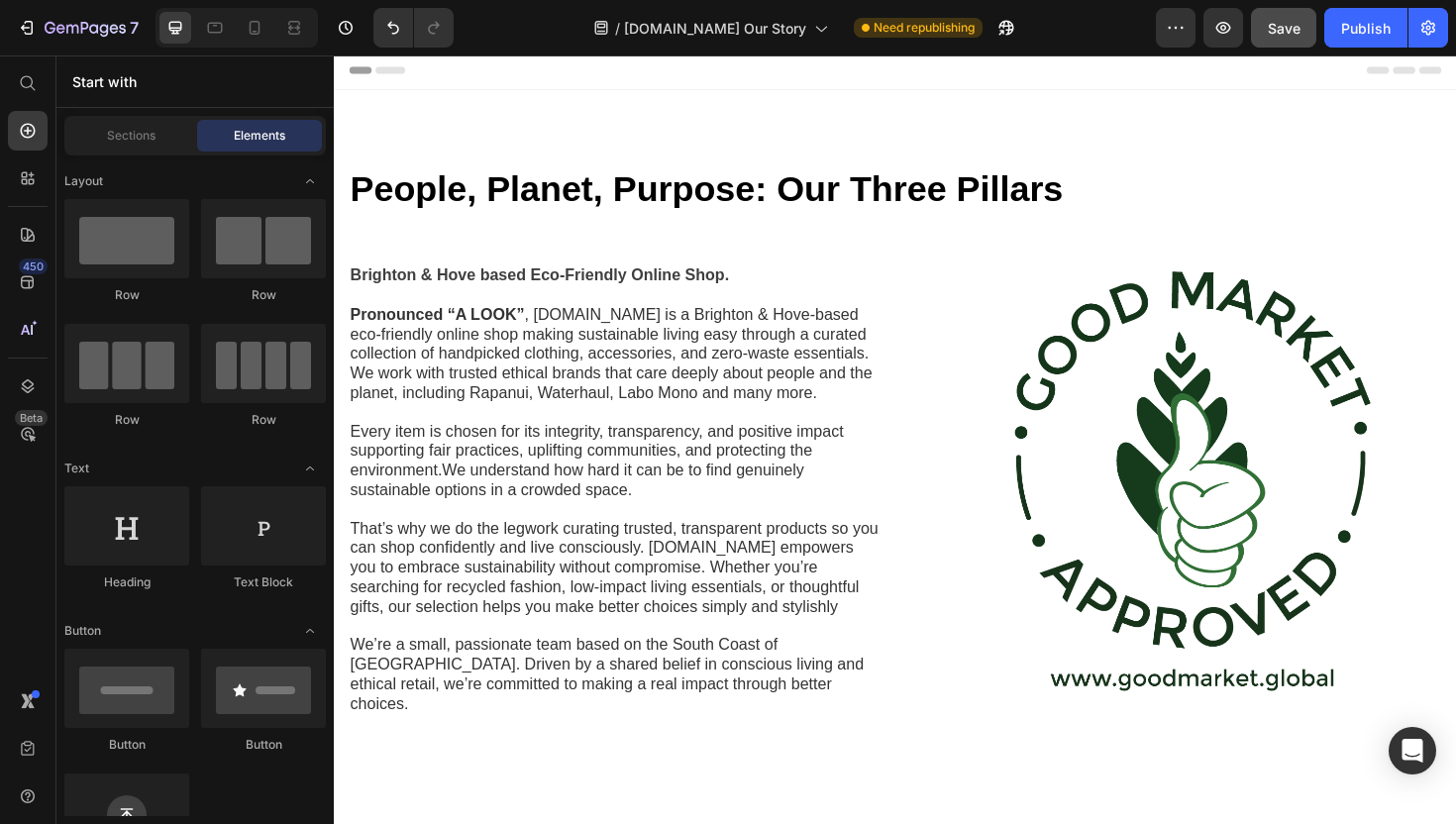 scroll, scrollTop: 0, scrollLeft: 0, axis: both 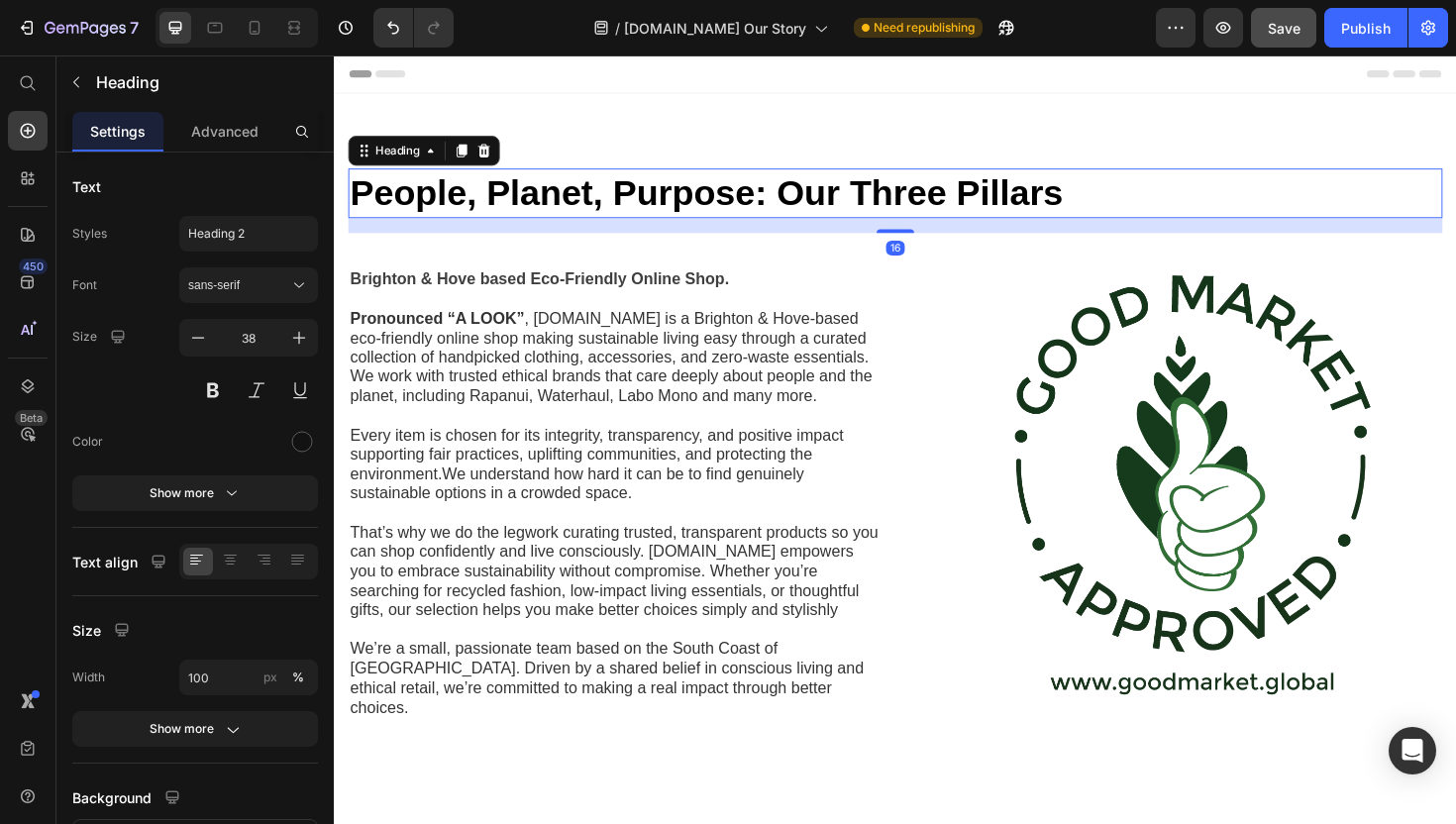 click on "People, Planet, Purpose: Our Three Pillars" at bounding box center (728, 201) 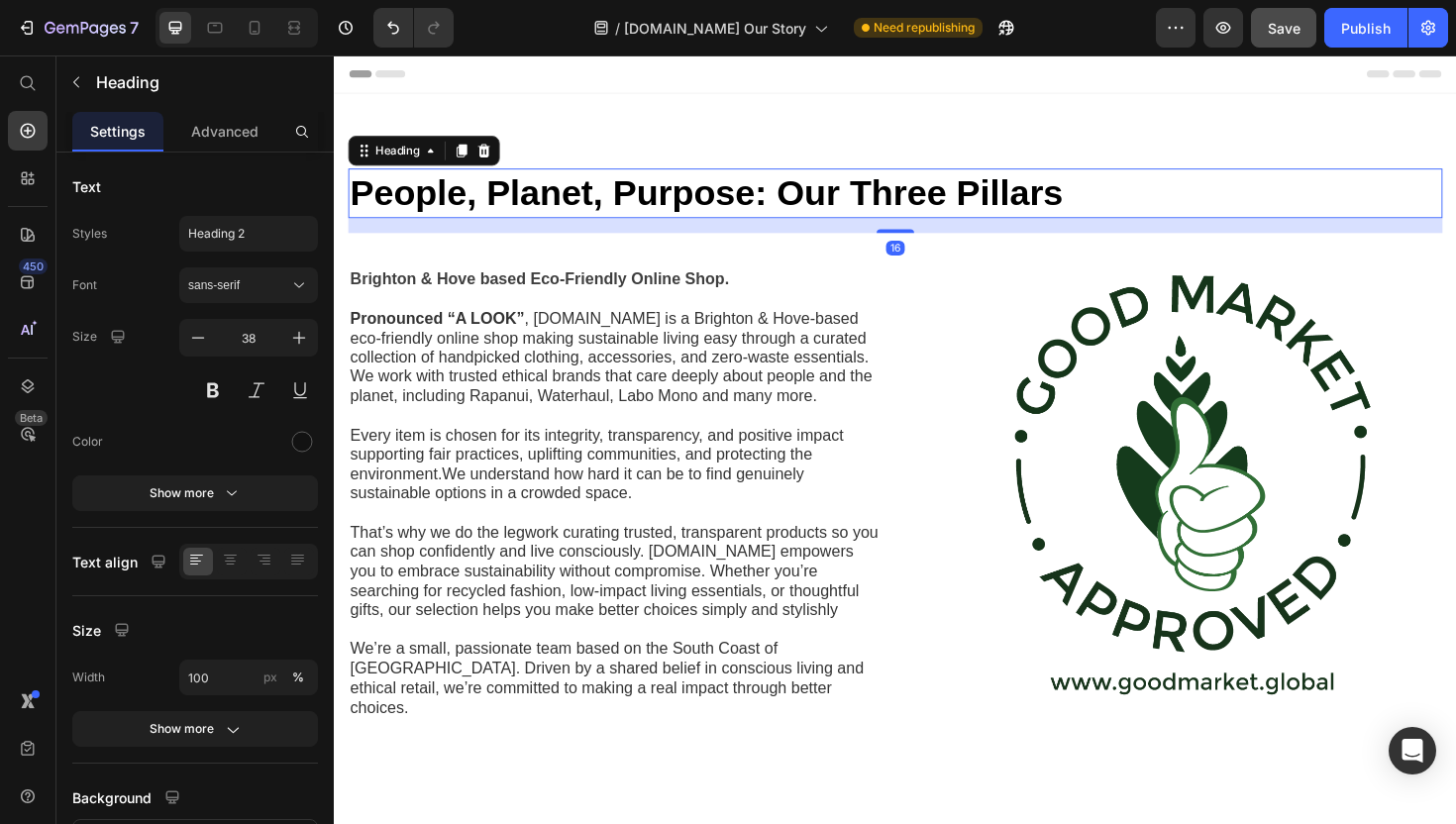 click on "People, Planet, Purpose: Our Three Pillars" at bounding box center [728, 201] 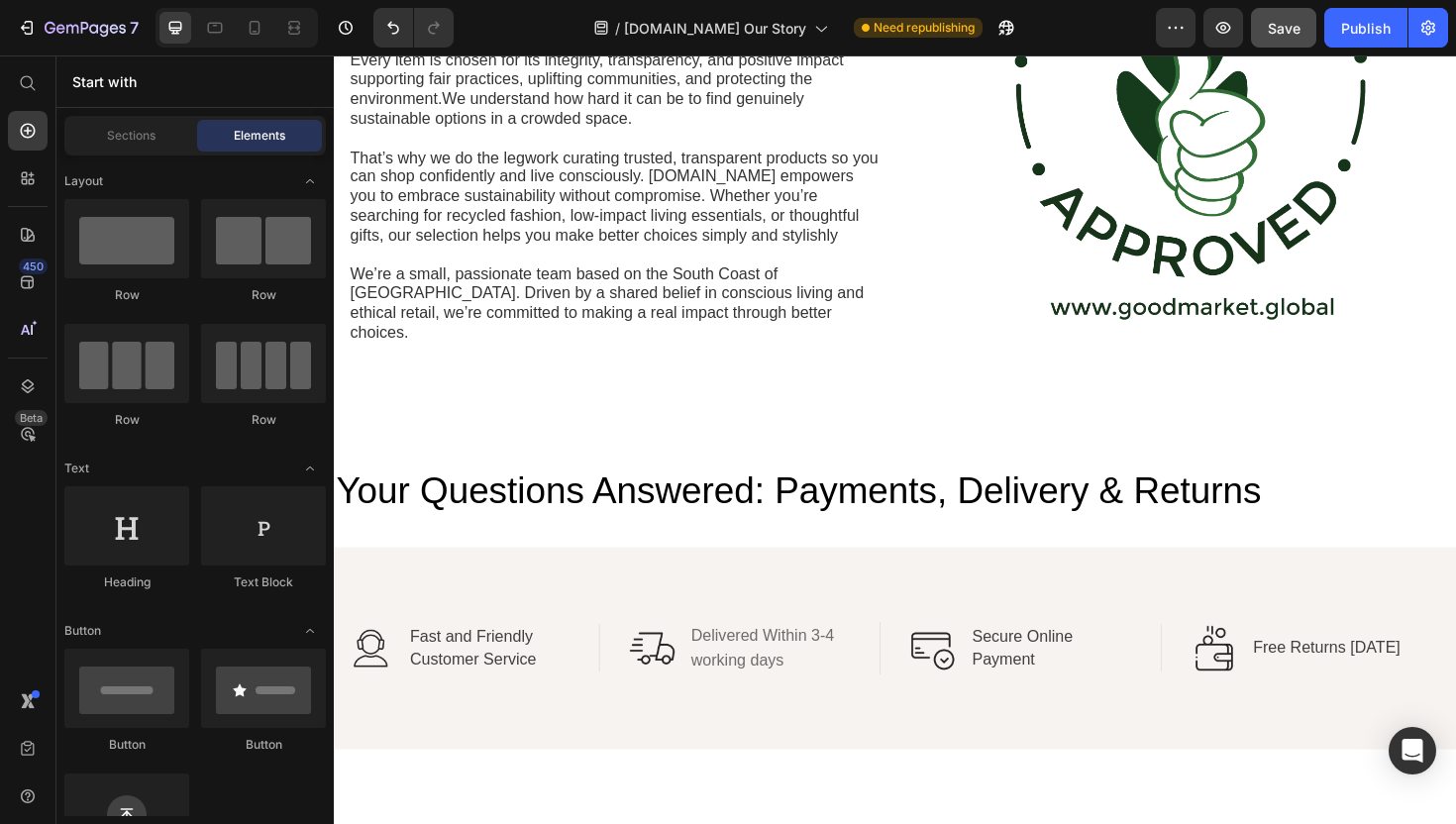 scroll, scrollTop: 508, scrollLeft: 0, axis: vertical 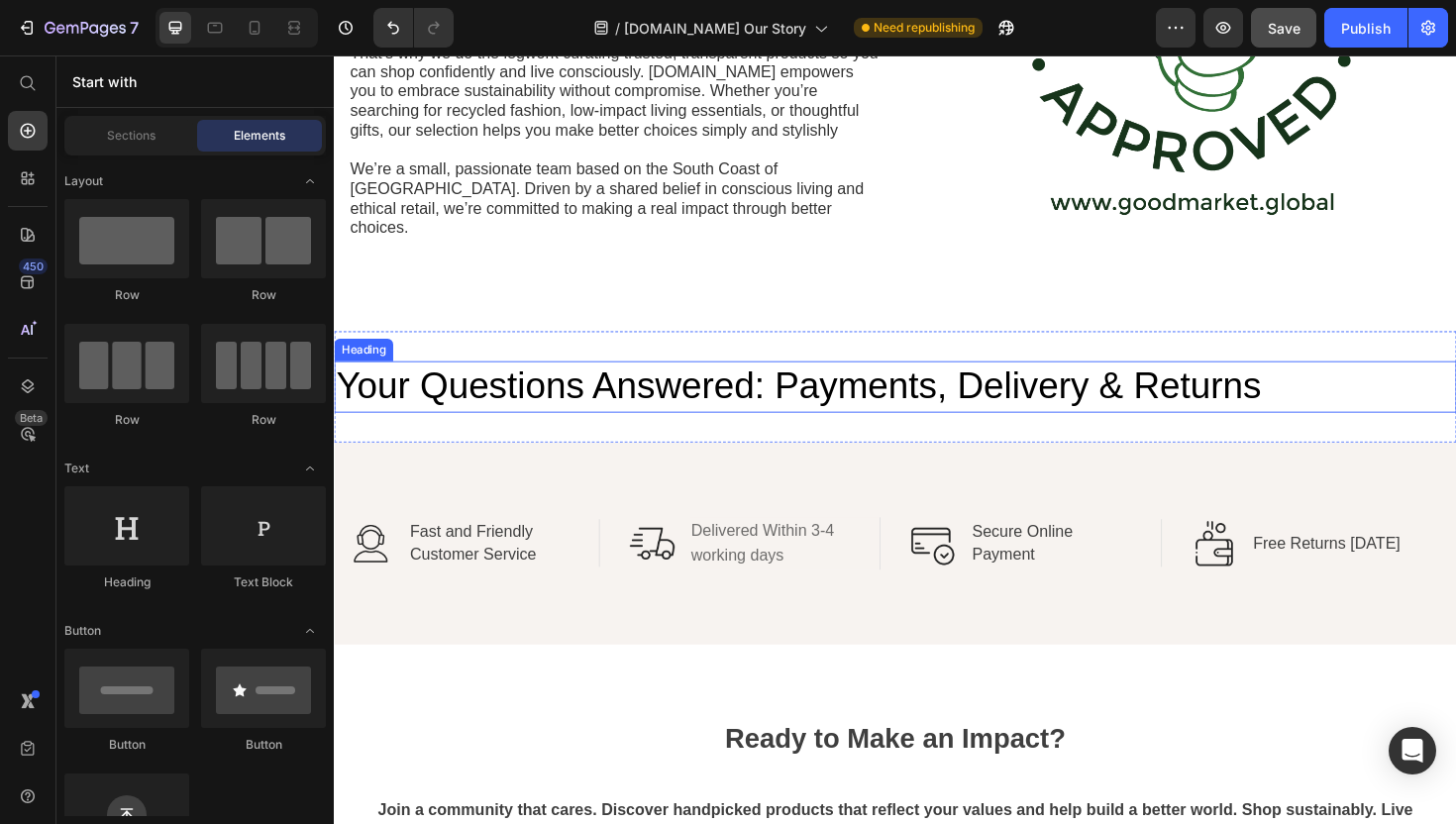 click on "Your Questions Answered: Payments, Delivery & Returns" at bounding box center (825, 405) 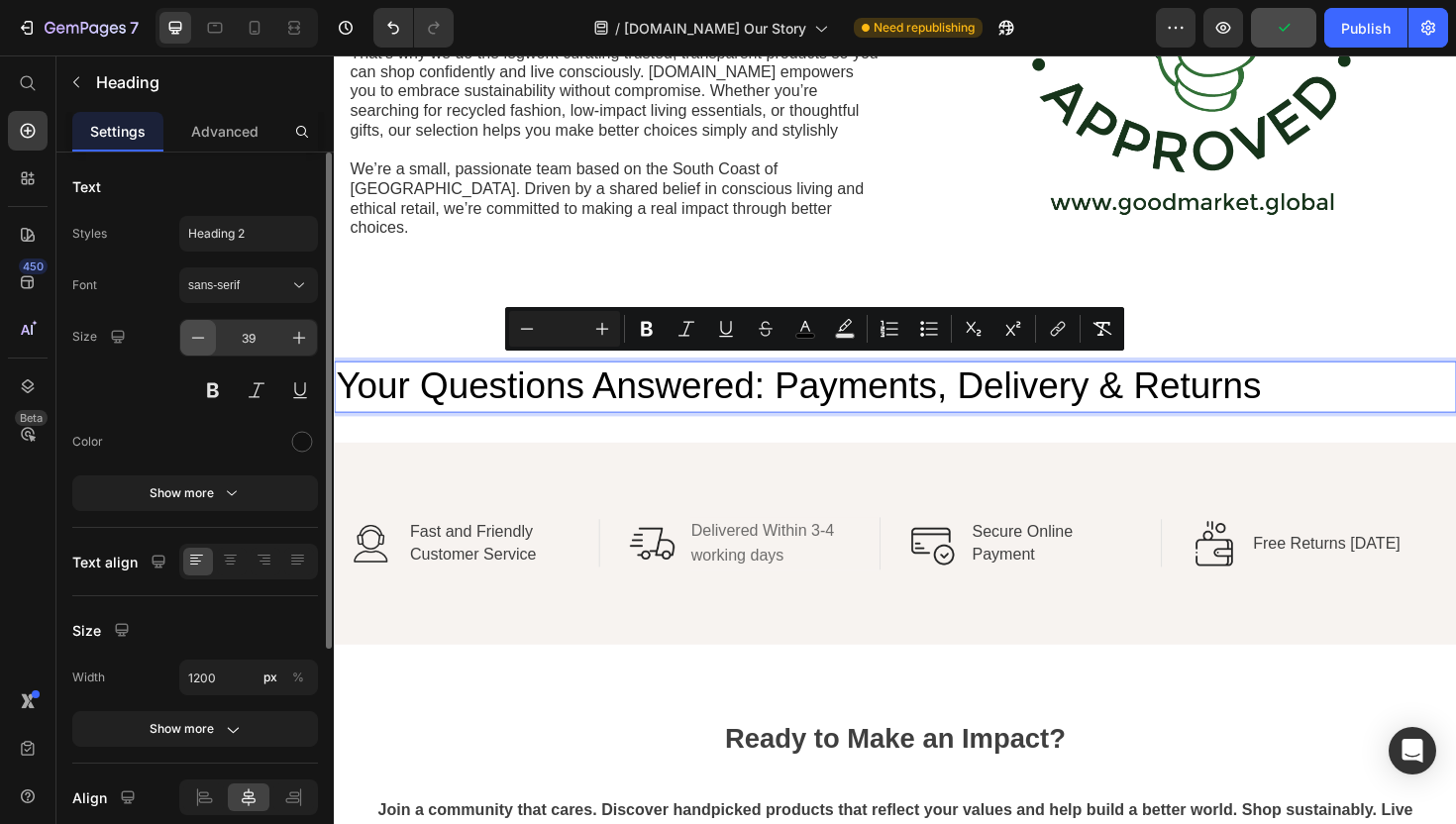click 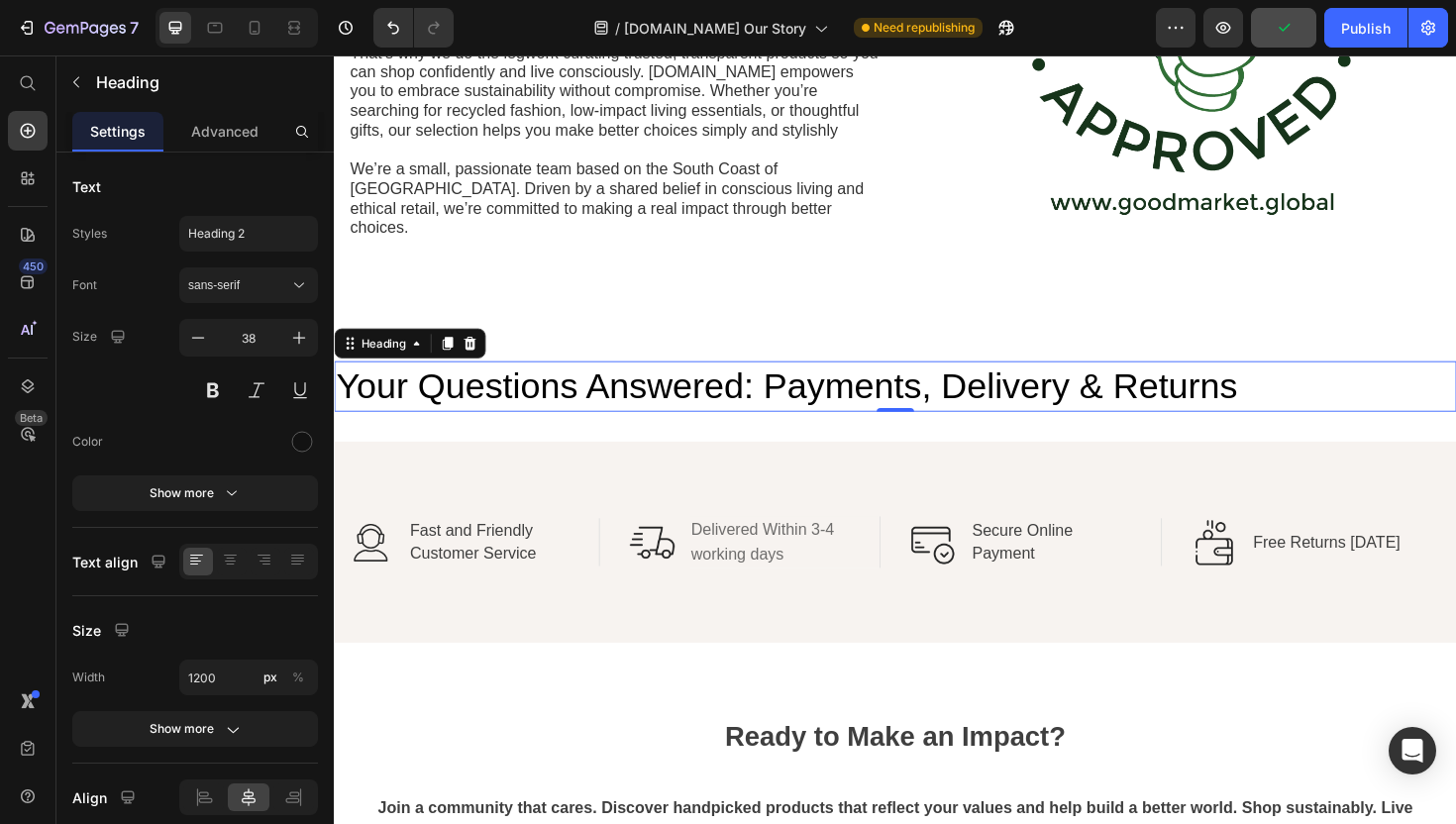 click on "Your Questions Answered: Payments, Delivery & Returns" at bounding box center (813, 405) 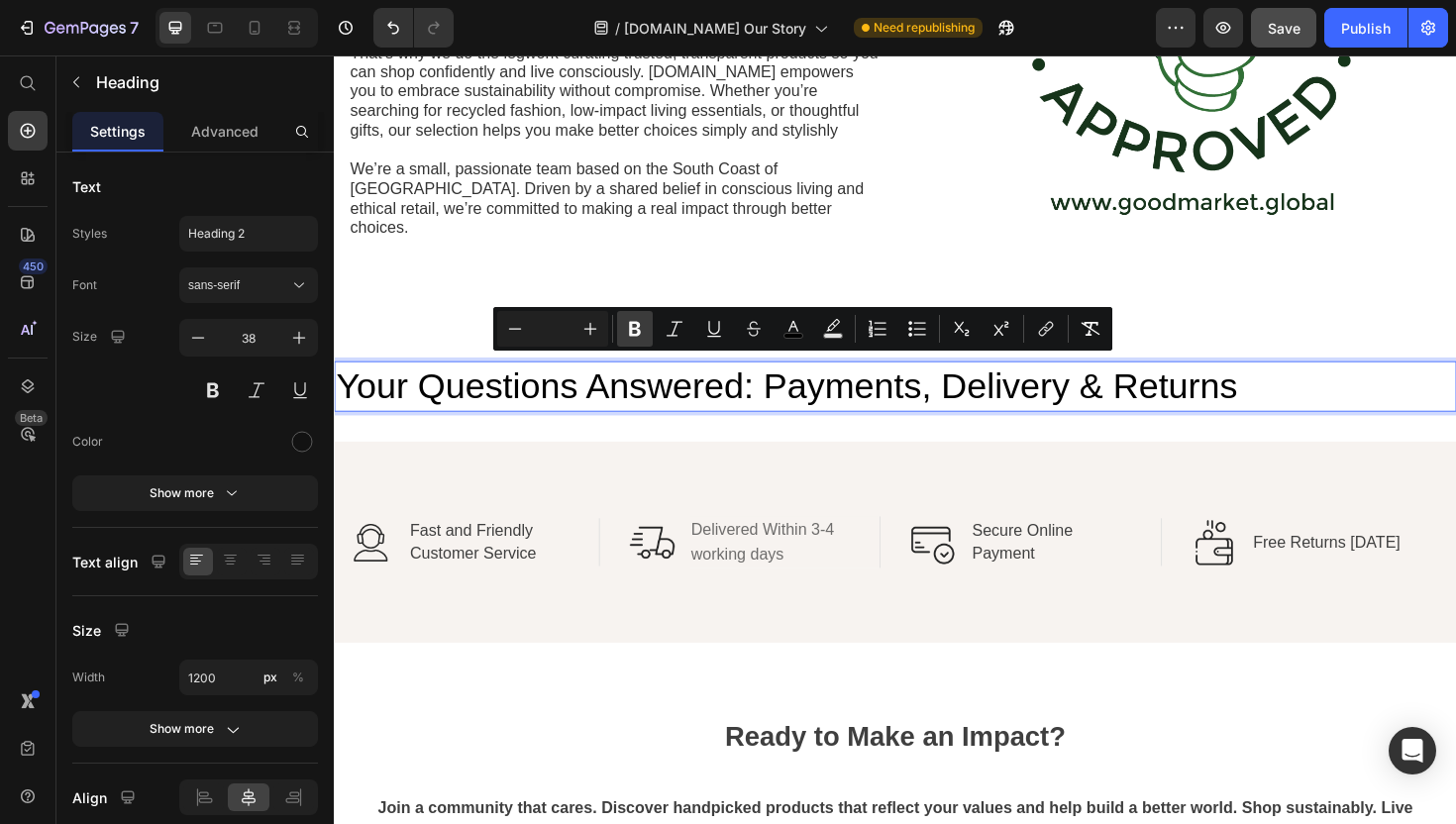click 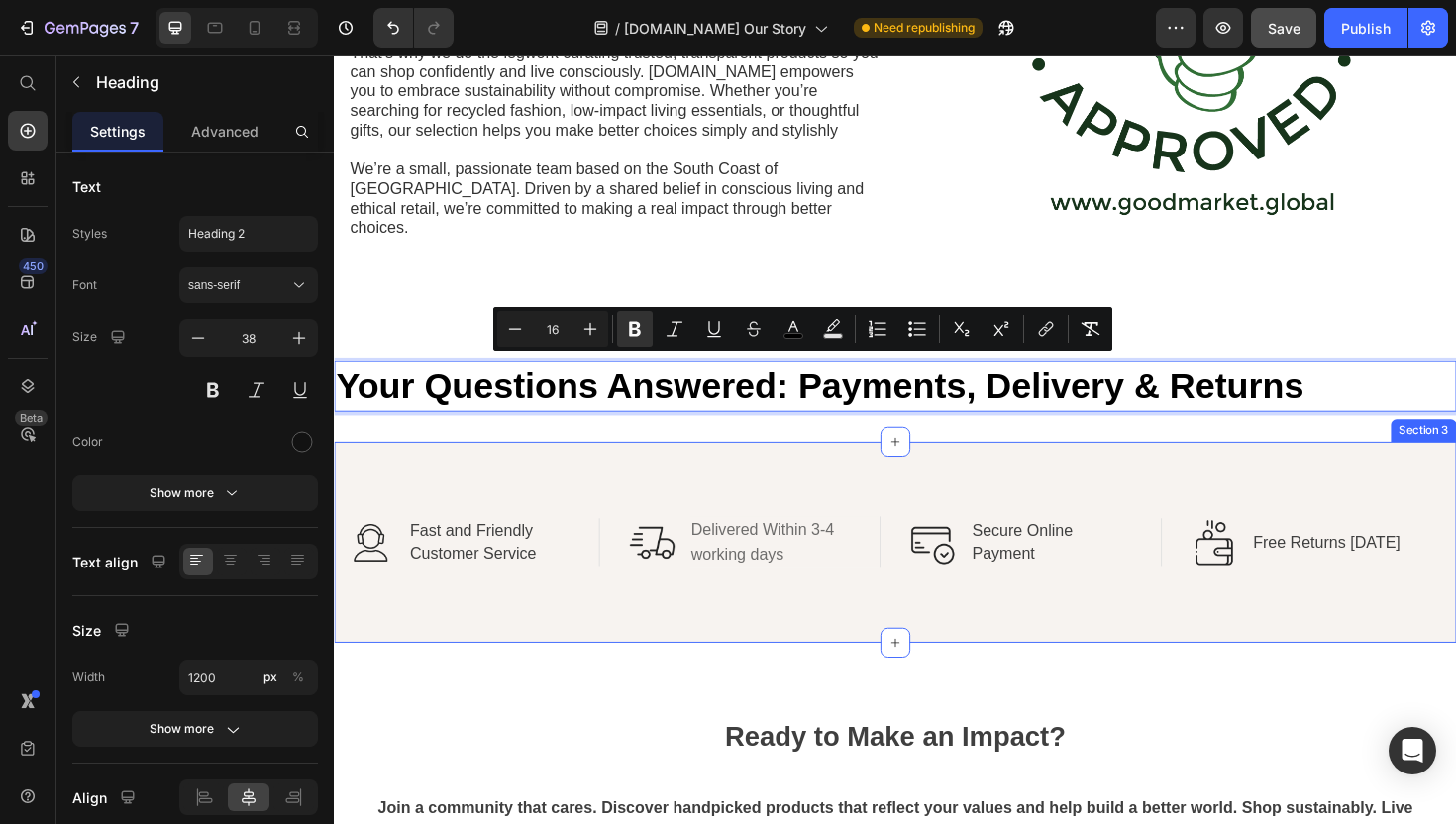 click on "Image Fast and Friendly Customer Service  Text Block Row Image Delivered Within 3-4 working days  Text Block Row Image Secure Online Payment Text Block Row Image Free Returns [DATE] Text Block Row Row Image Fast and Friendly Customer Service  Text Block Row Image Delivered Within 3-4 working days Text Block Row Image Secure Online Payment Text Block Row Image Free Returns [DATE] Text Block Row Row Section 3" at bounding box center [928, 570] 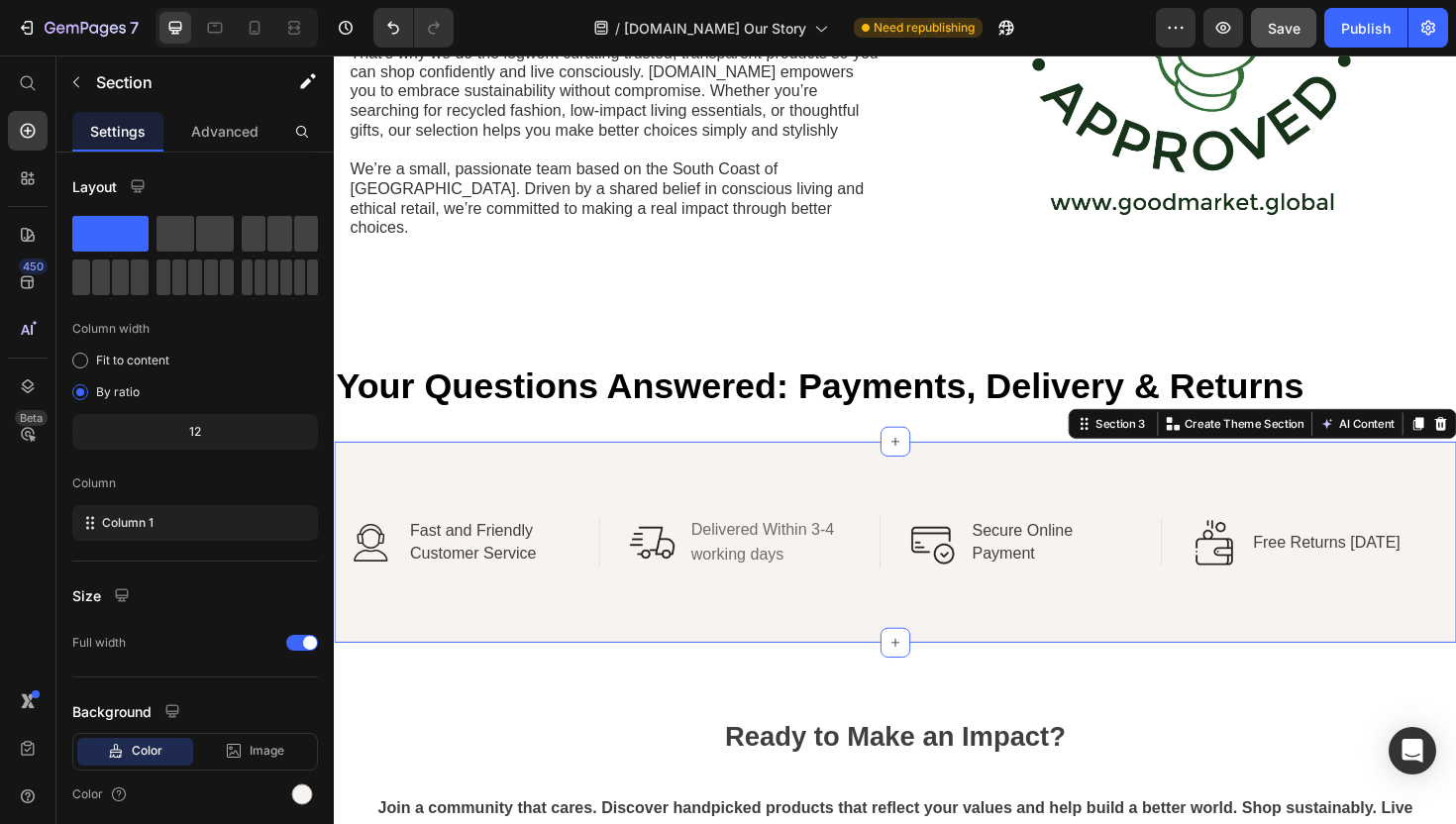 click on "Image Secure Online Payment Text Block Row" at bounding box center [1077, 570] 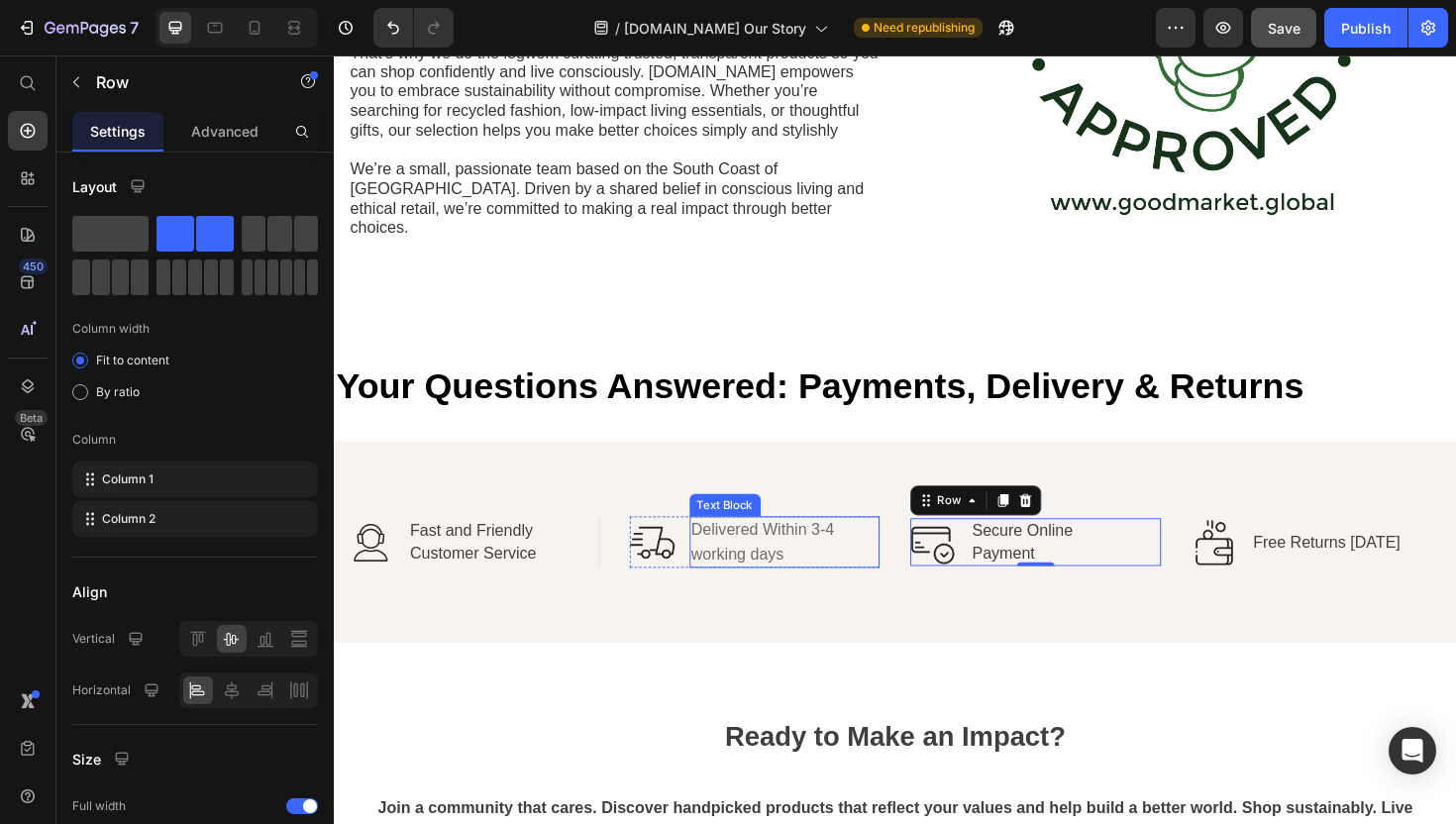 click on "Delivered Within 3-4 working days" at bounding box center (787, 570) 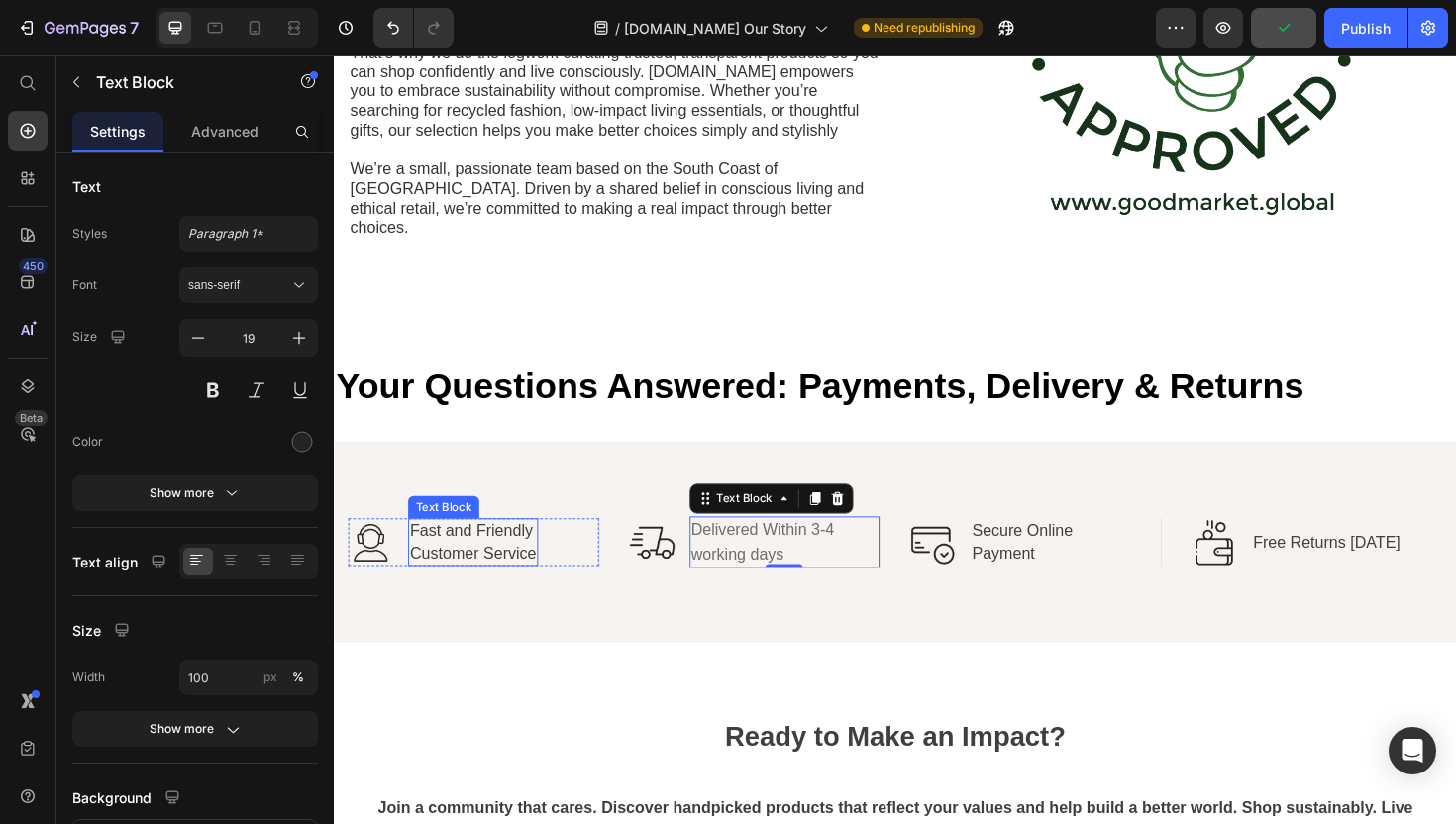 click on "Fast and Friendly" at bounding box center (478, 559) 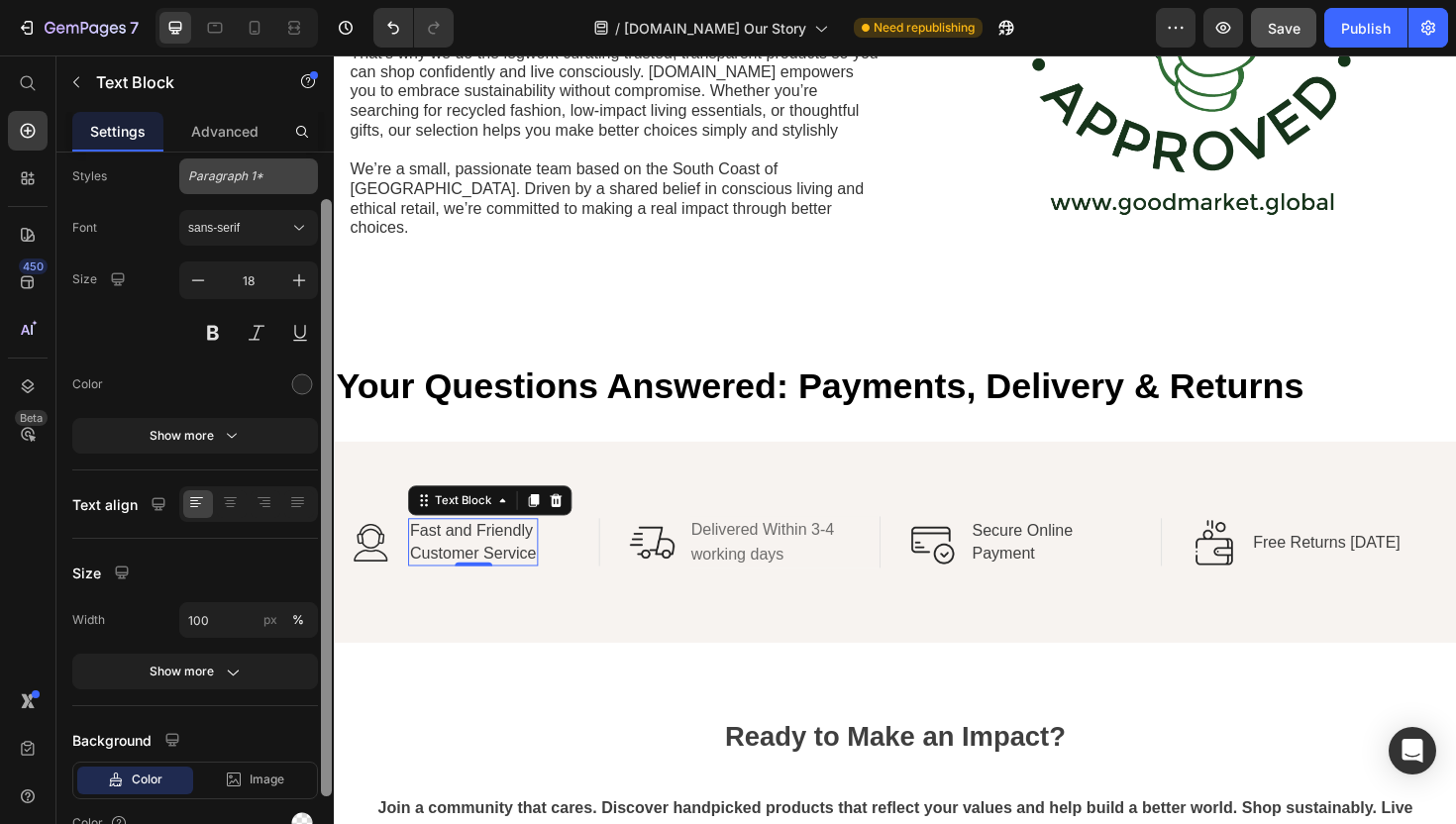 scroll, scrollTop: 0, scrollLeft: 0, axis: both 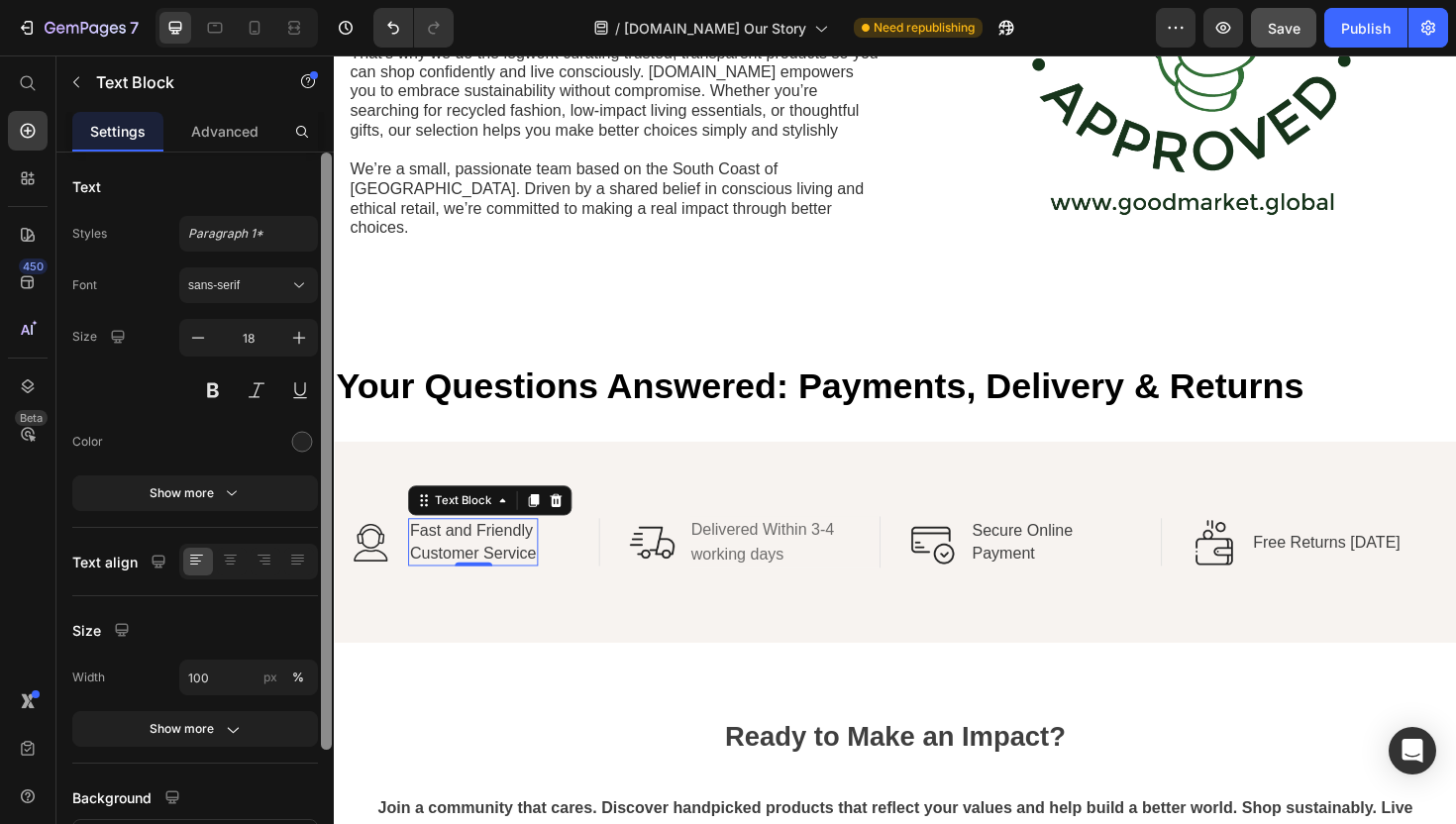 drag, startPoint x: 329, startPoint y: 211, endPoint x: 313, endPoint y: 186, distance: 29.681644 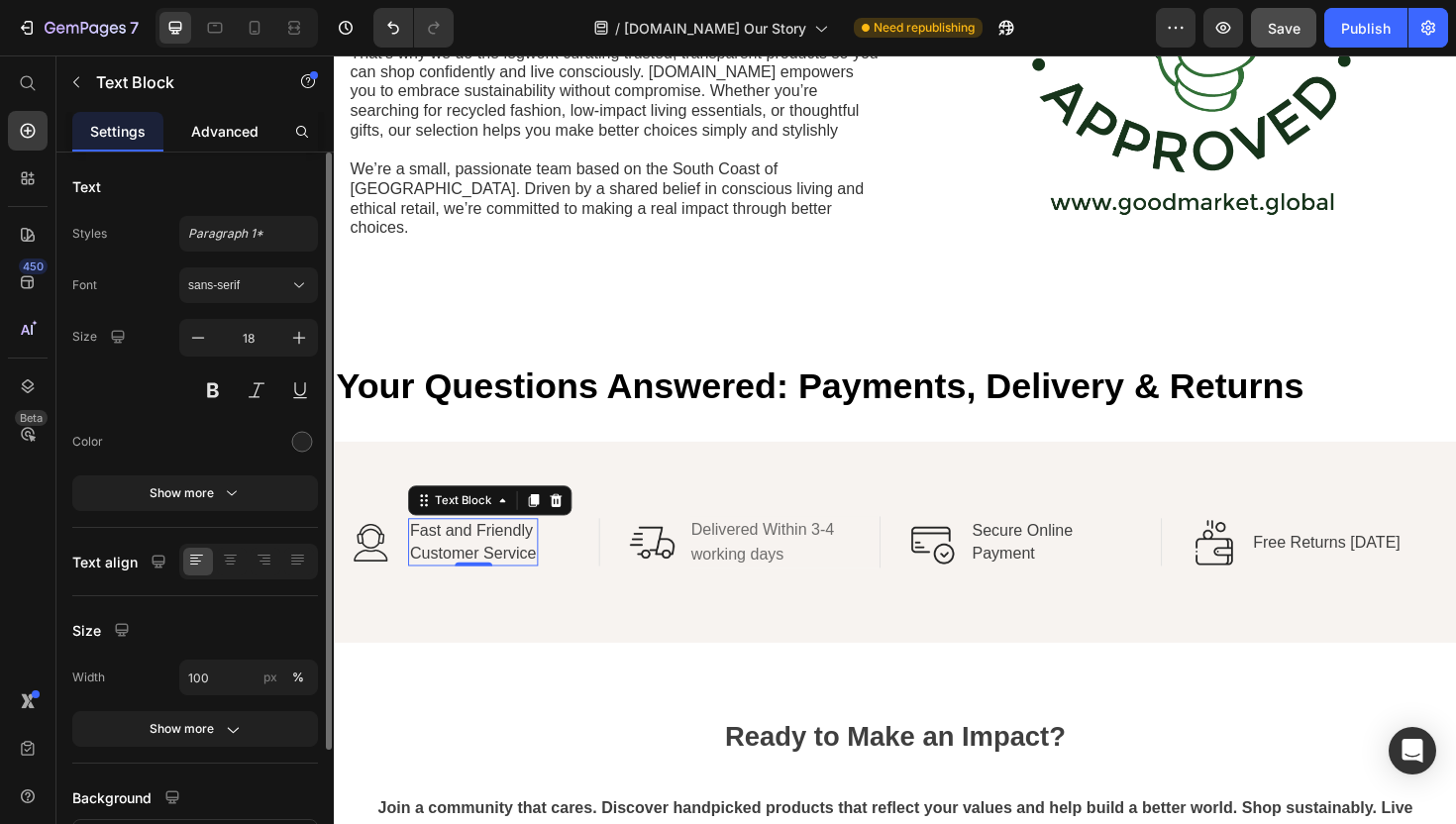 click on "Advanced" 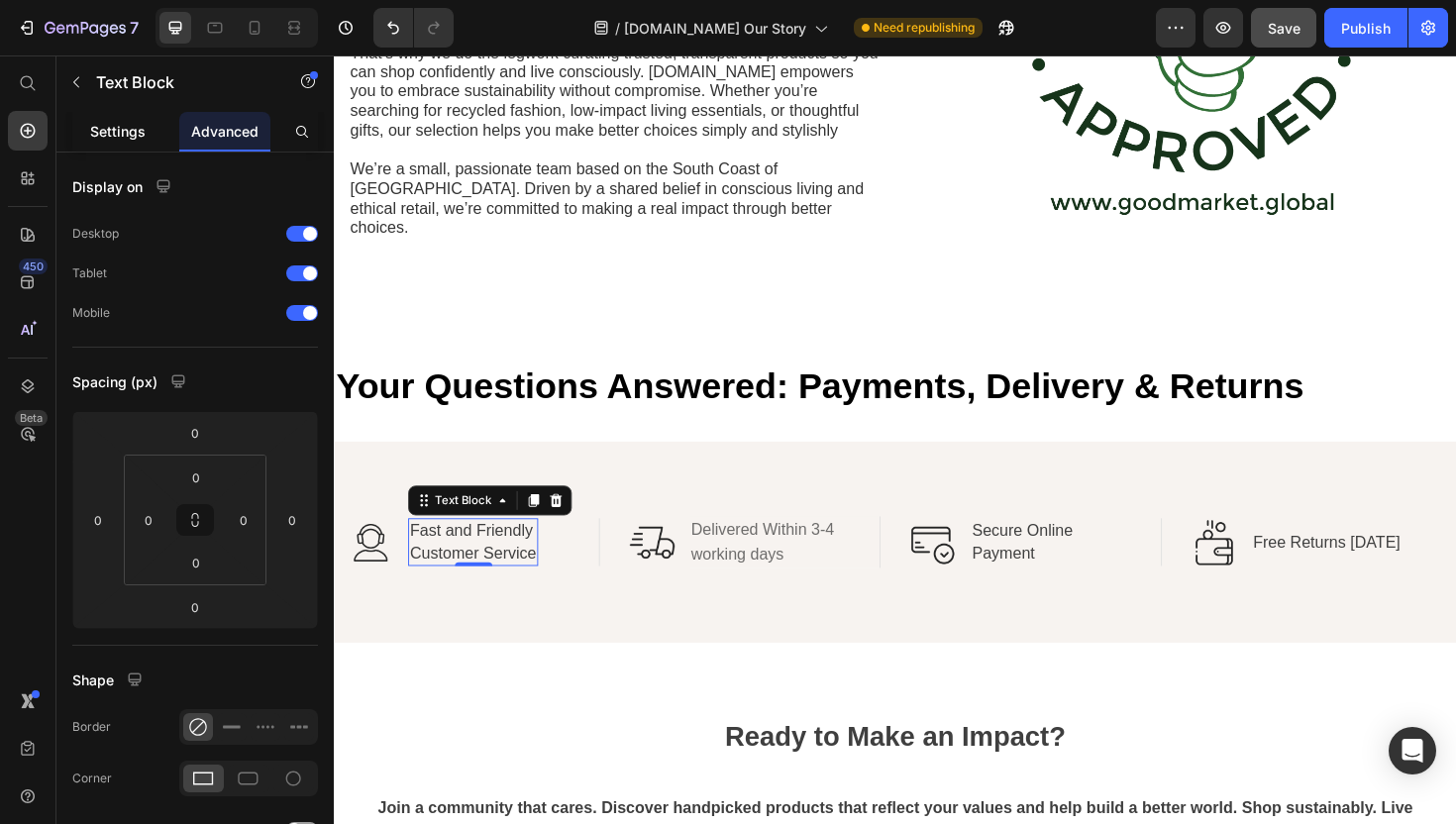 click on "Settings" at bounding box center [118, 131] 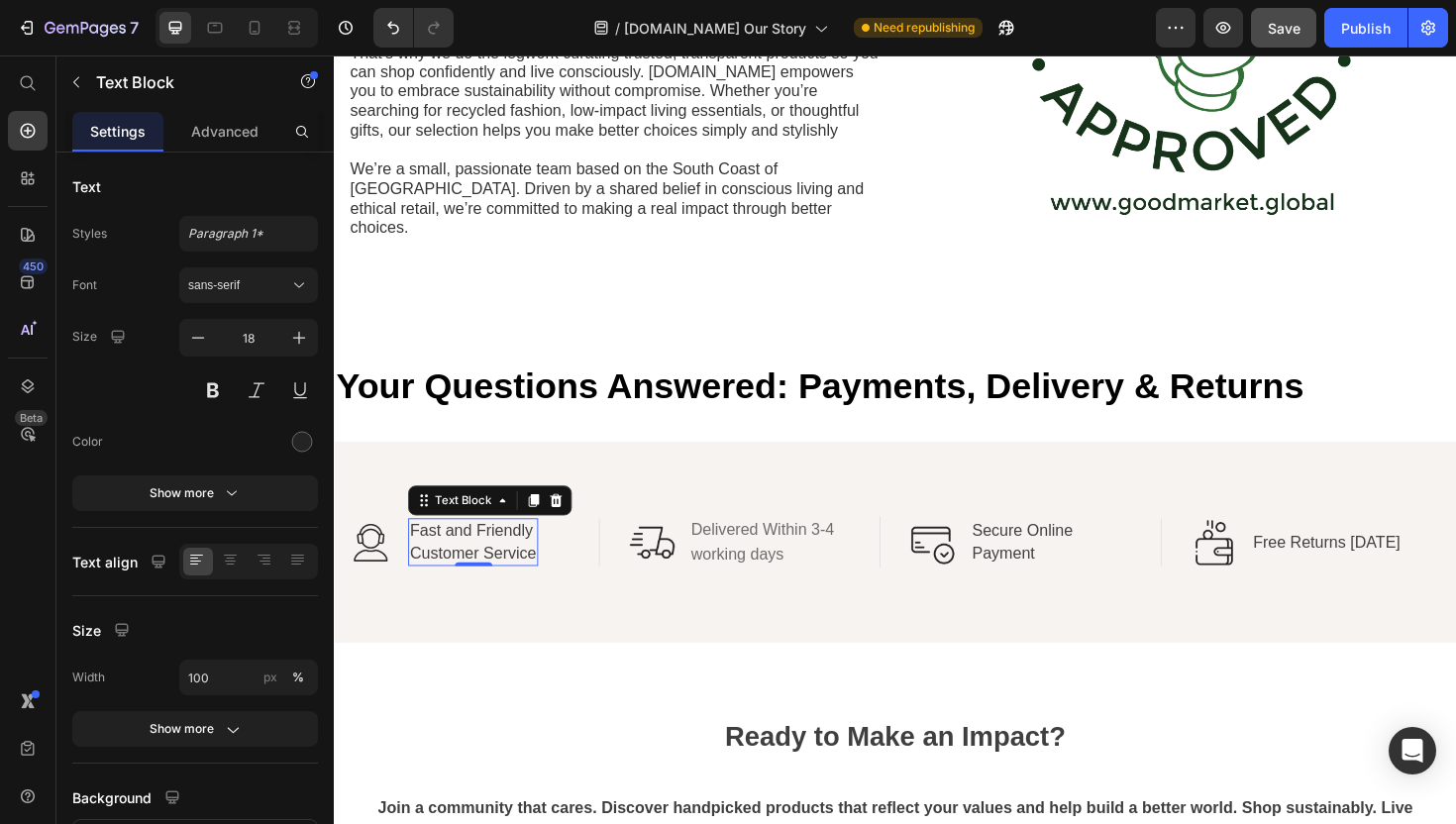 click on "Customer Service" at bounding box center [480, 582] 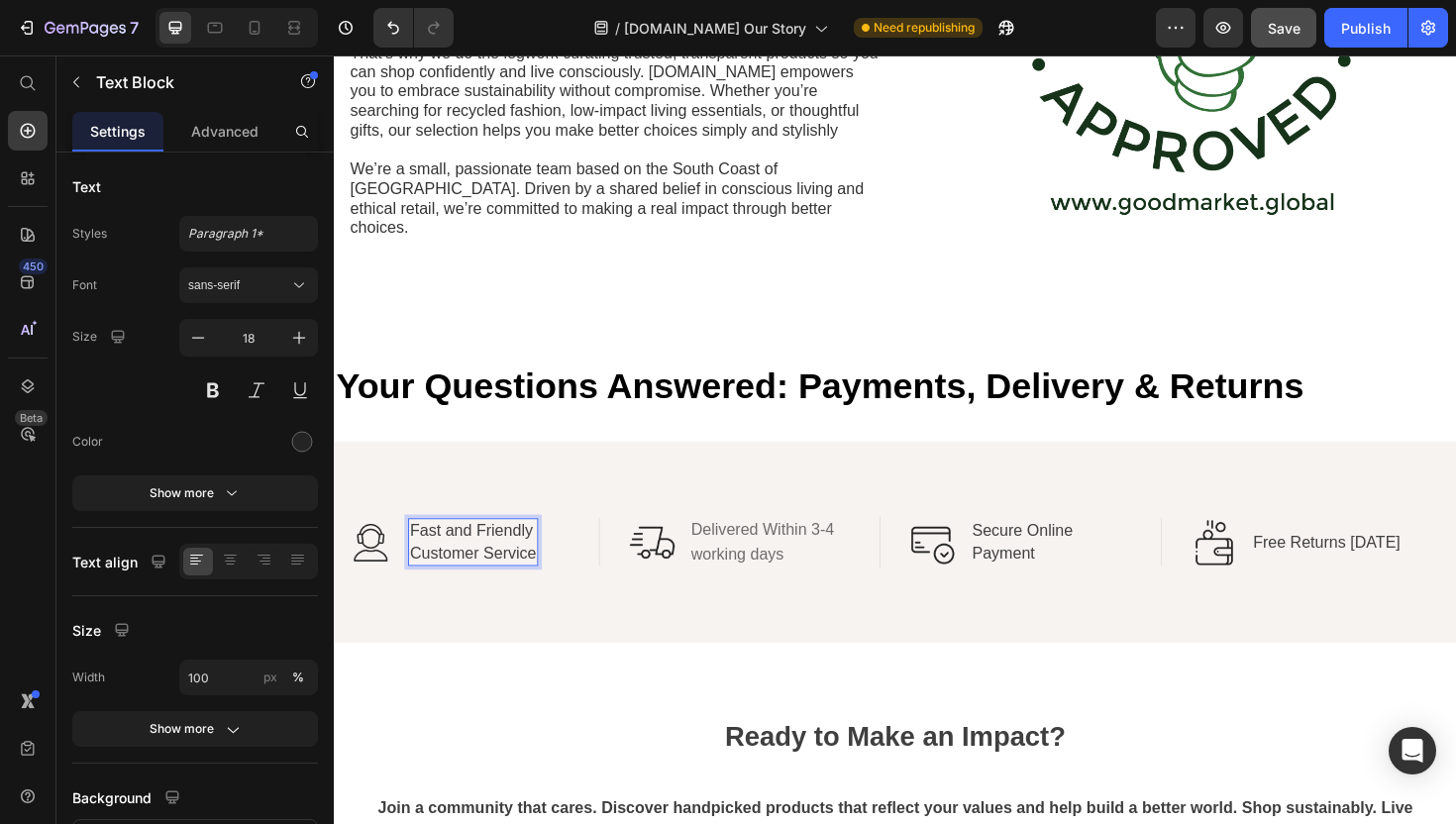 click on "Customer Service" at bounding box center [480, 582] 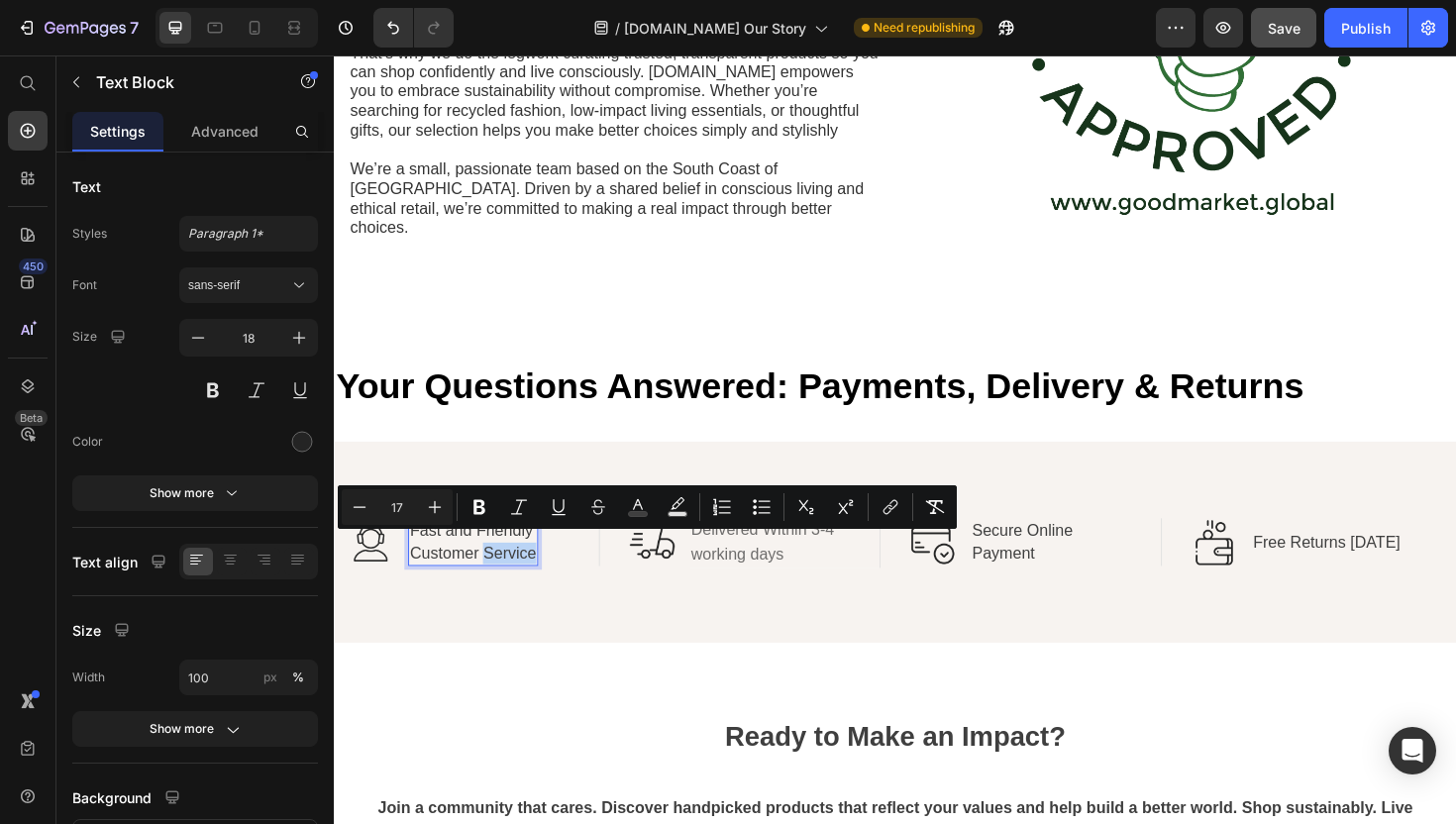 click on "Customer Service" at bounding box center (480, 582) 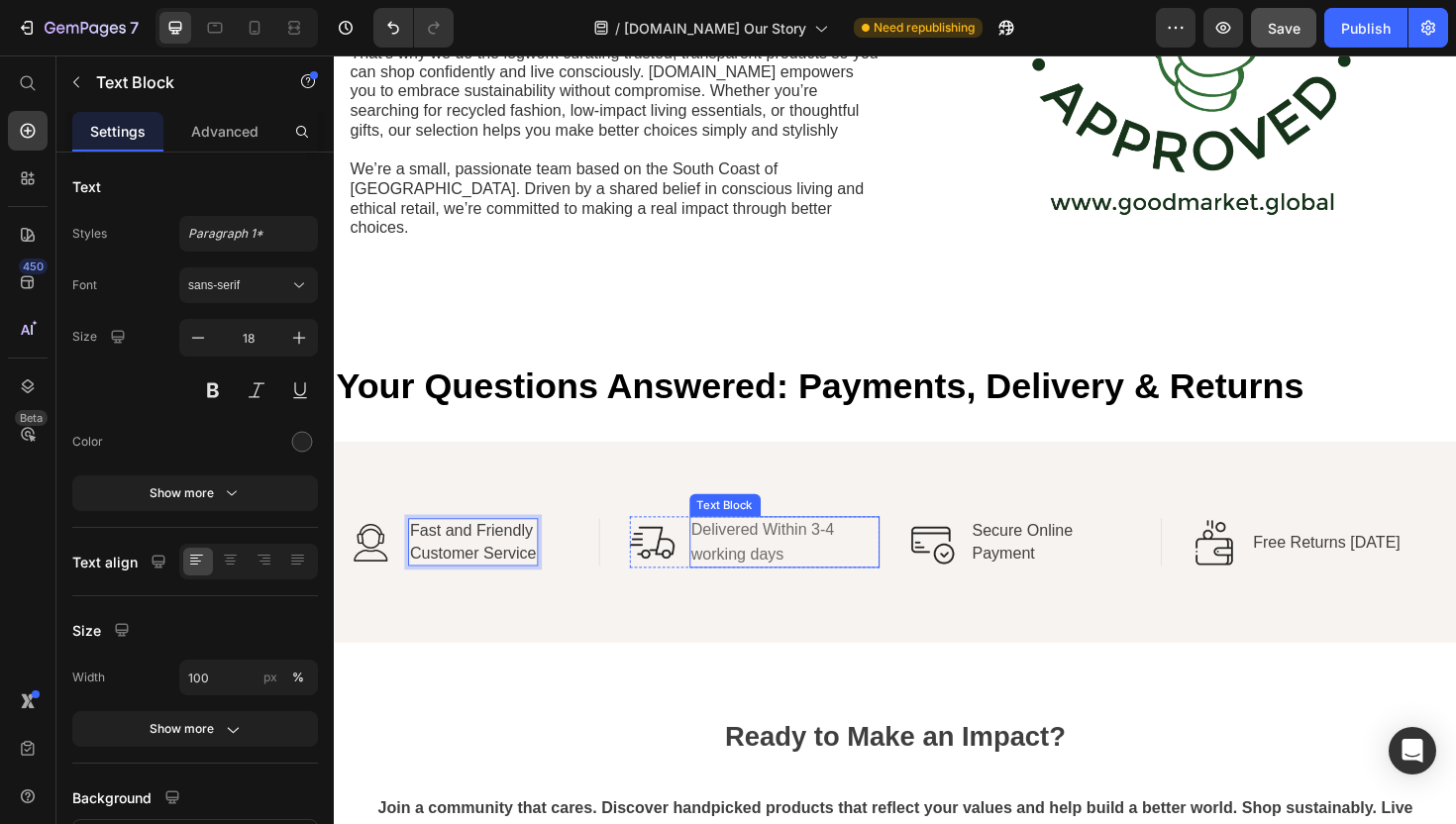 click on "Delivered Within 3-4 working days" at bounding box center (787, 570) 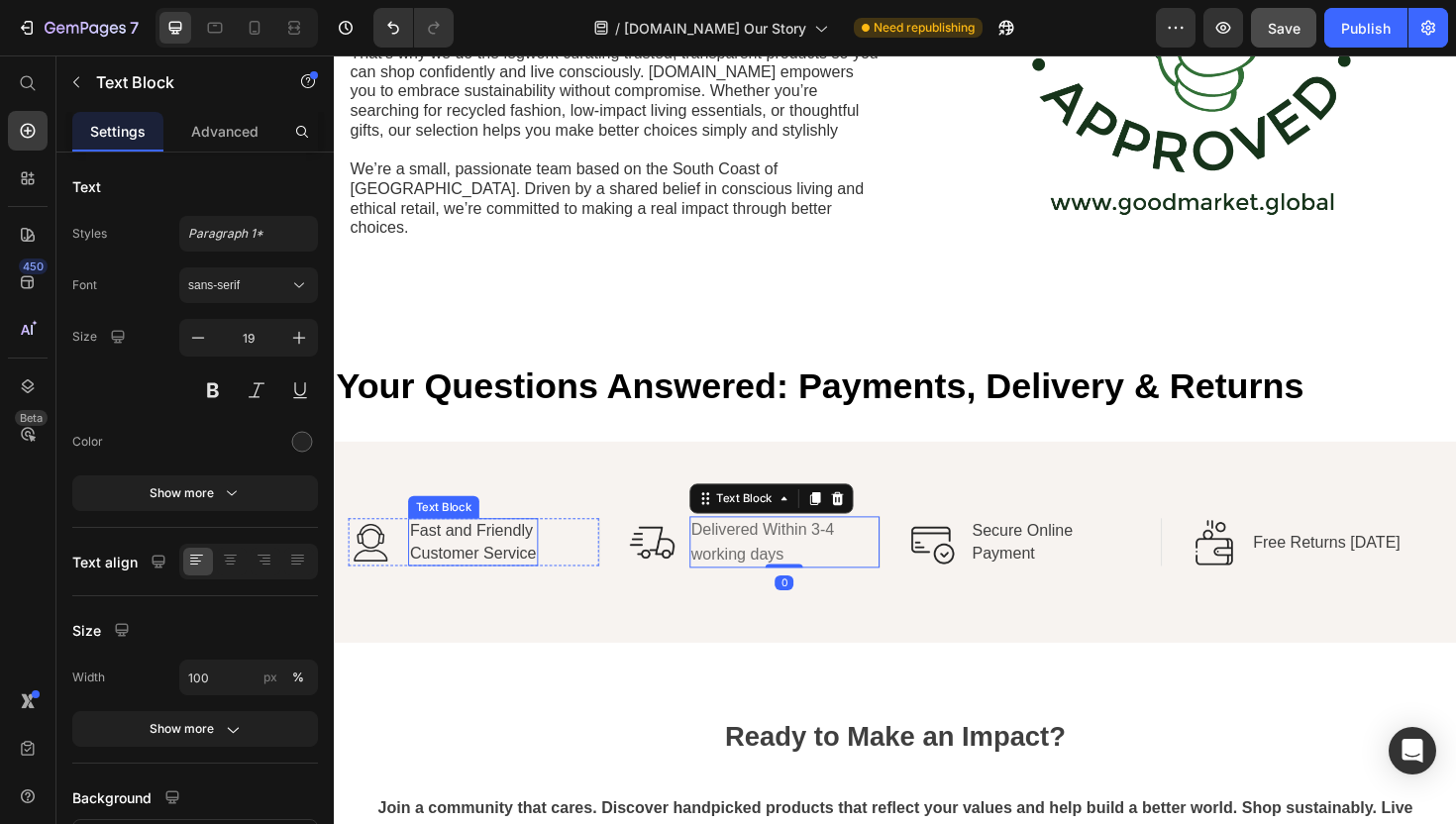 click on "Customer Service" at bounding box center [480, 582] 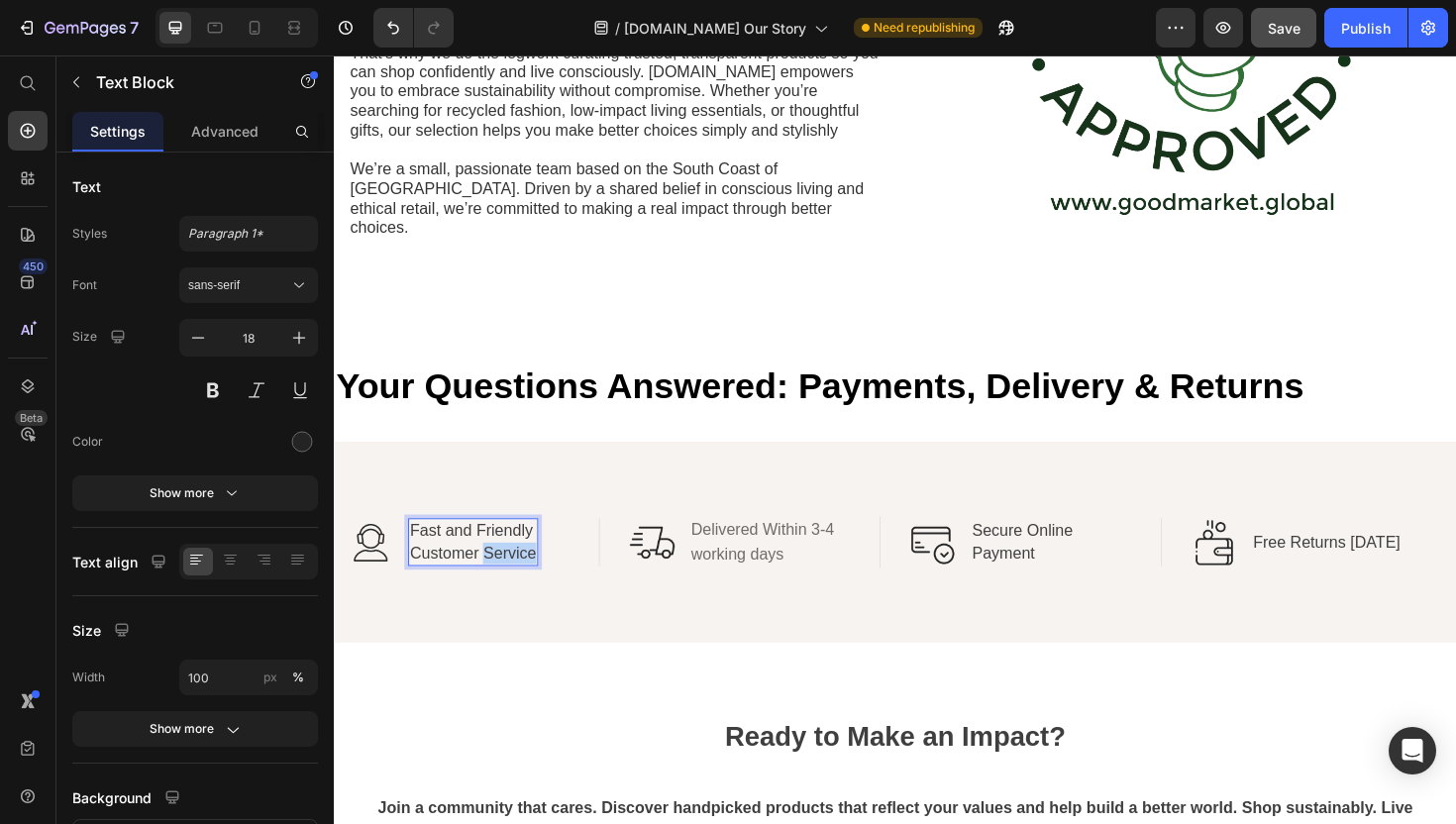 click on "Customer Service" at bounding box center [480, 582] 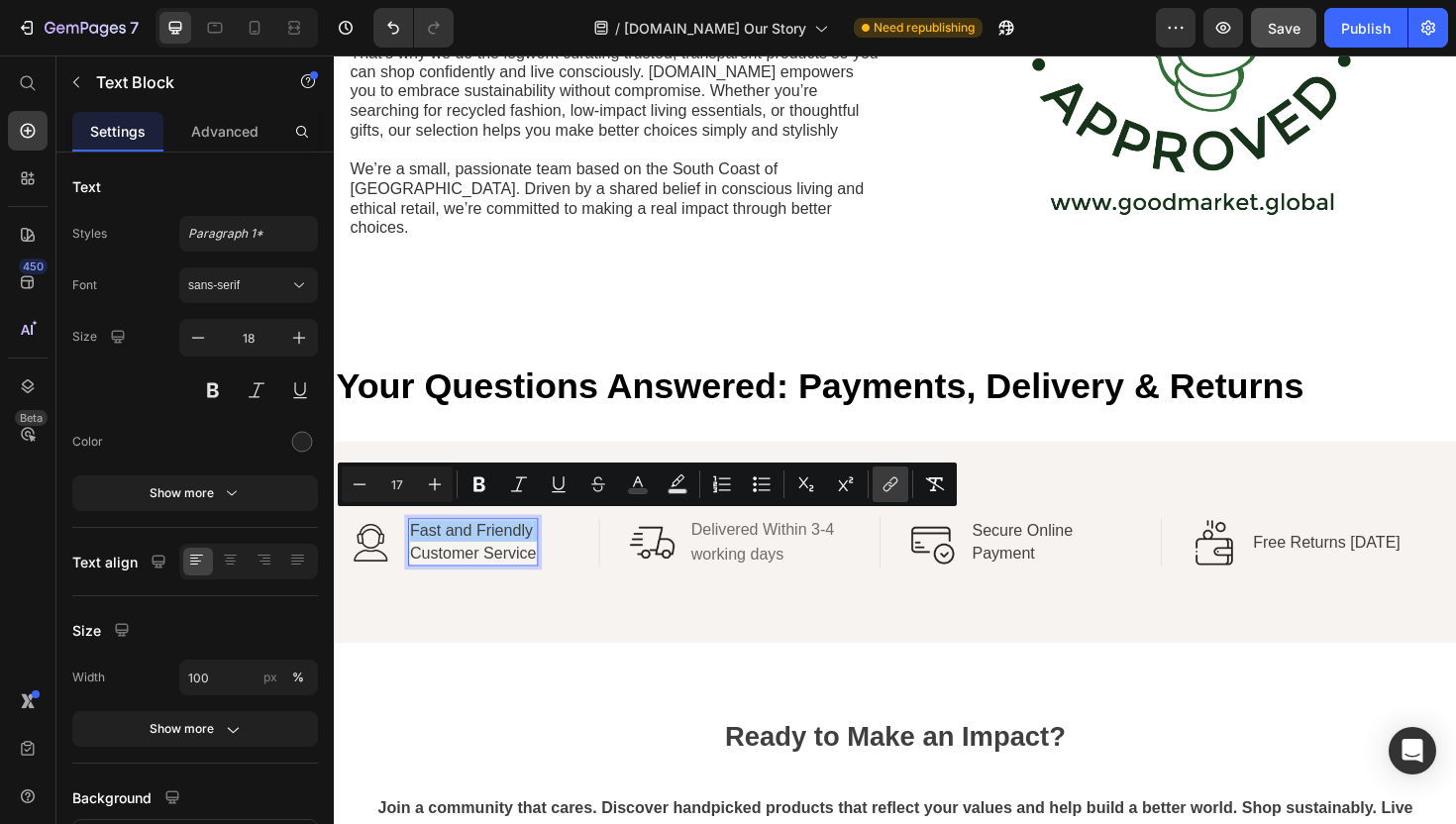 click 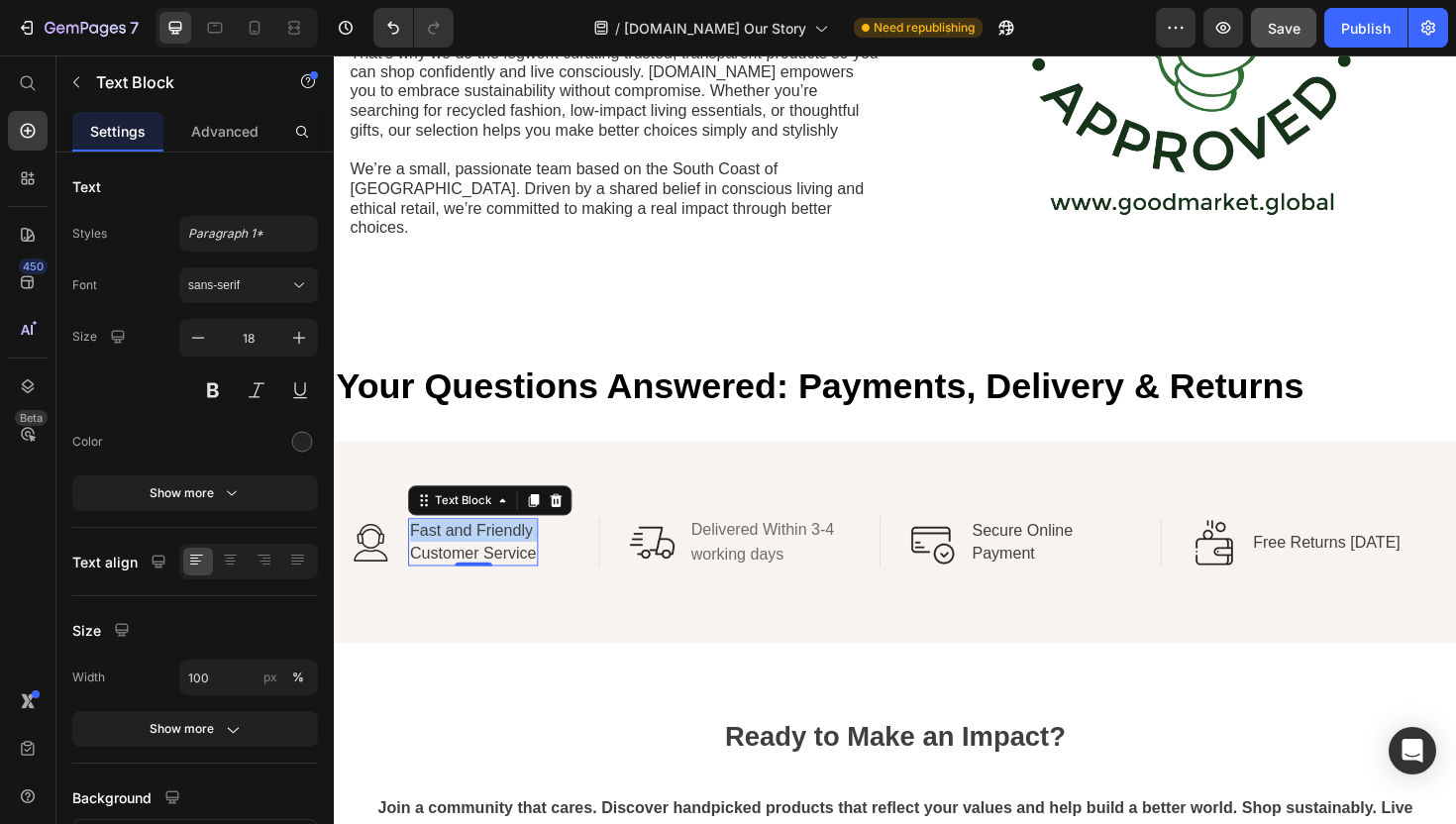 click on "Fast and Friendly Customer Service" at bounding box center (480, 570) 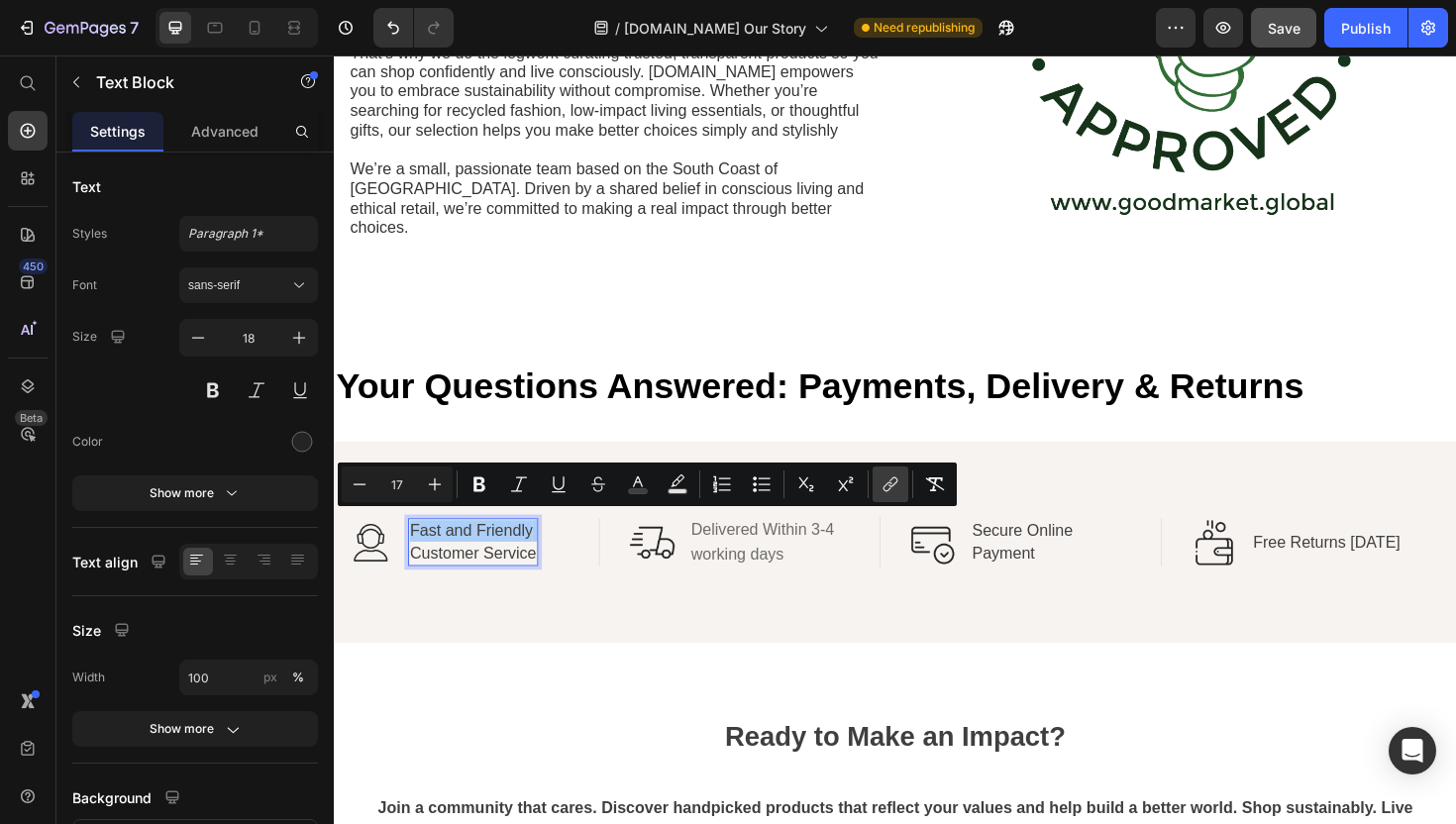 click 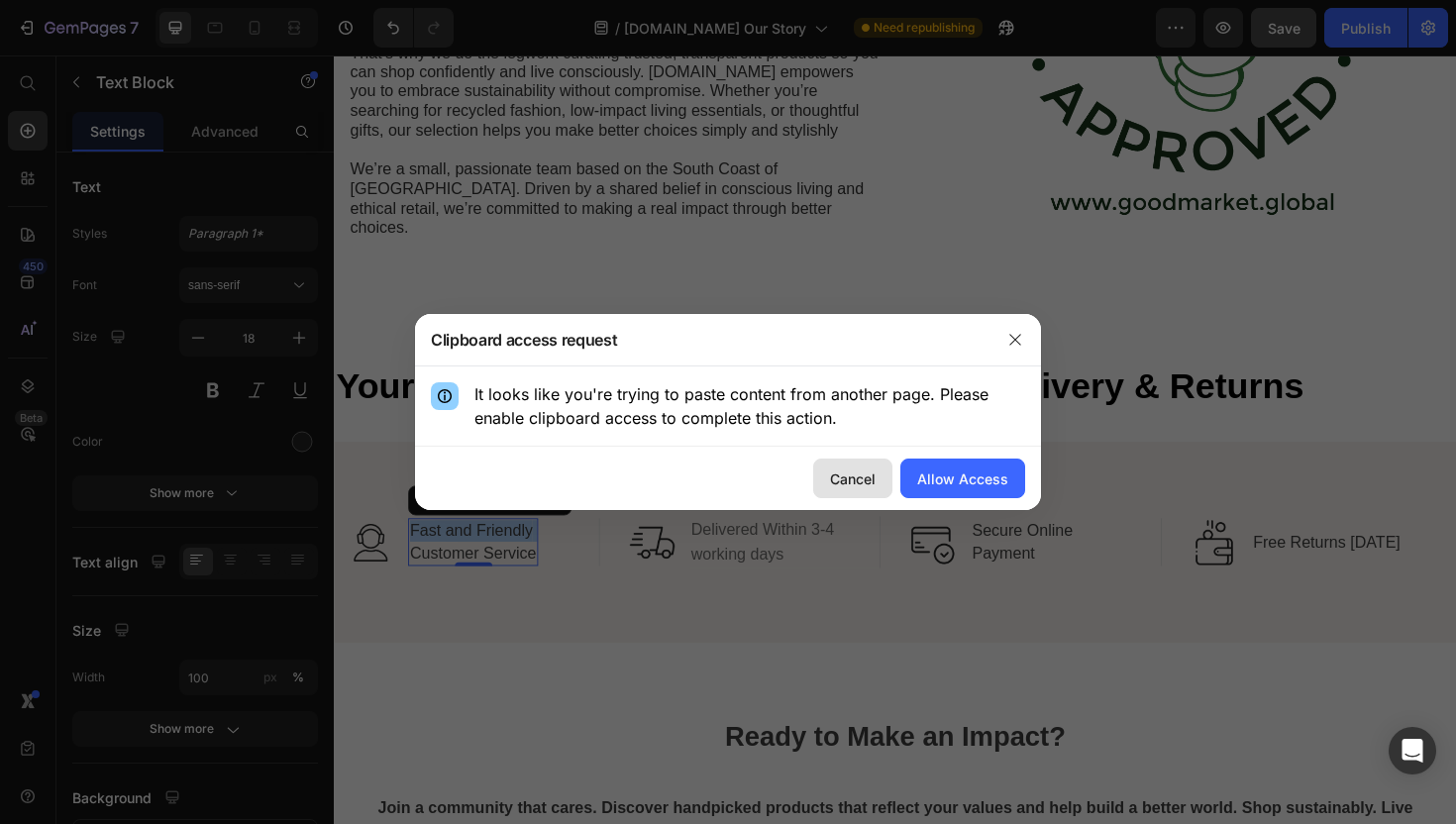 click on "Cancel" 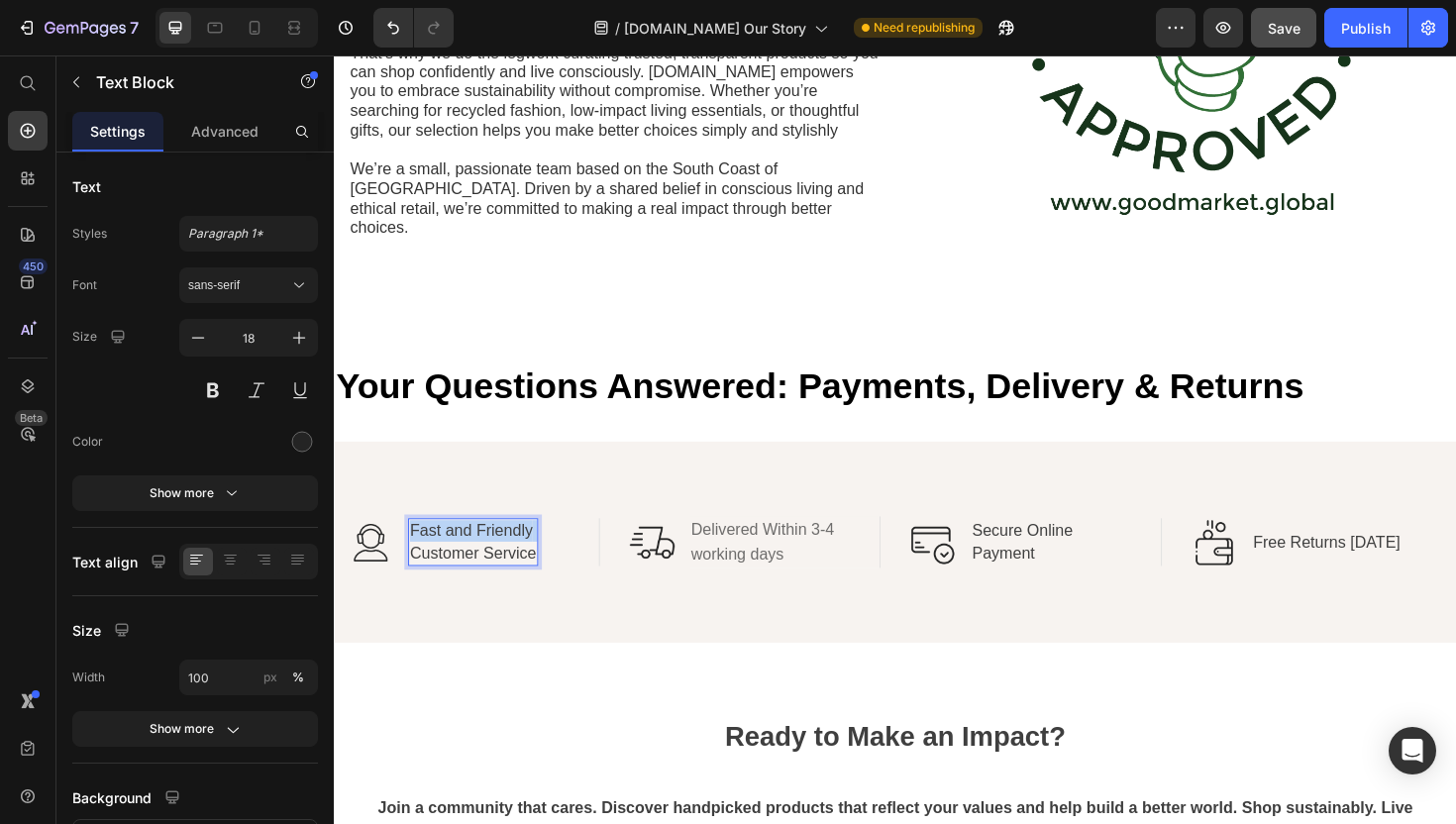 click on "Fast and Friendly" at bounding box center (478, 559) 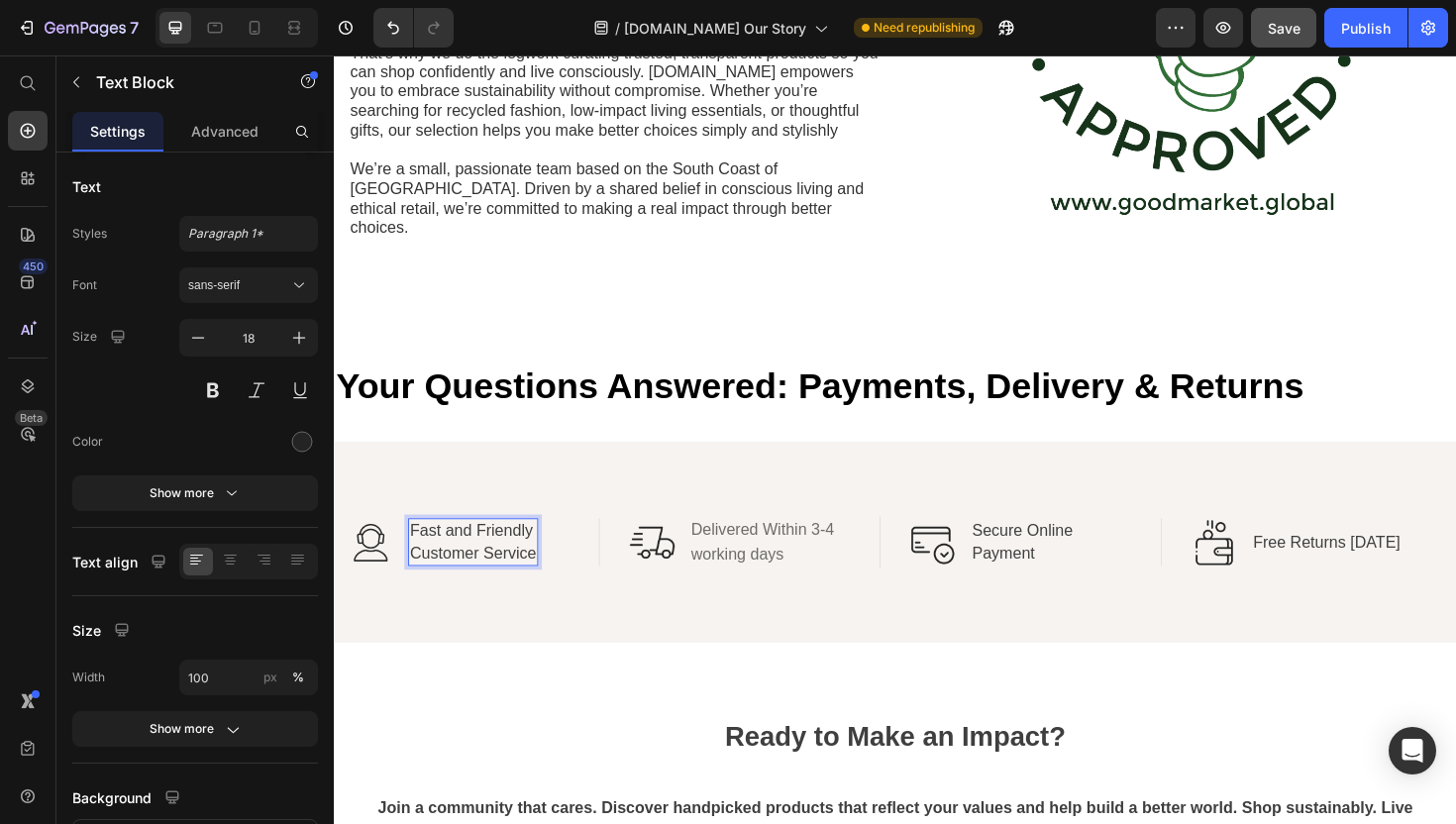 click on "Fast and Friendly Customer Service" at bounding box center (480, 570) 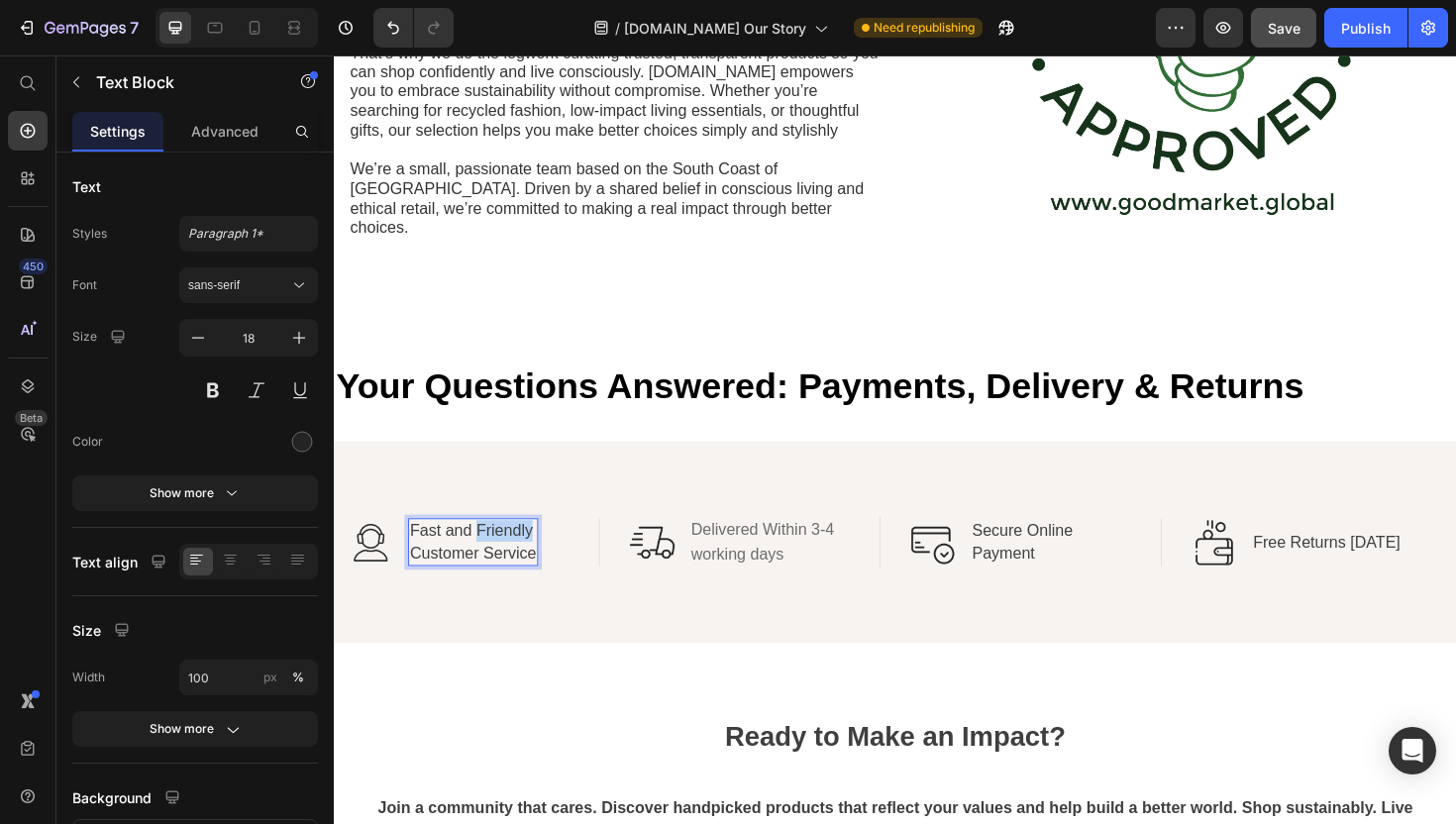 click on "Fast and Friendly Customer Service" at bounding box center [480, 570] 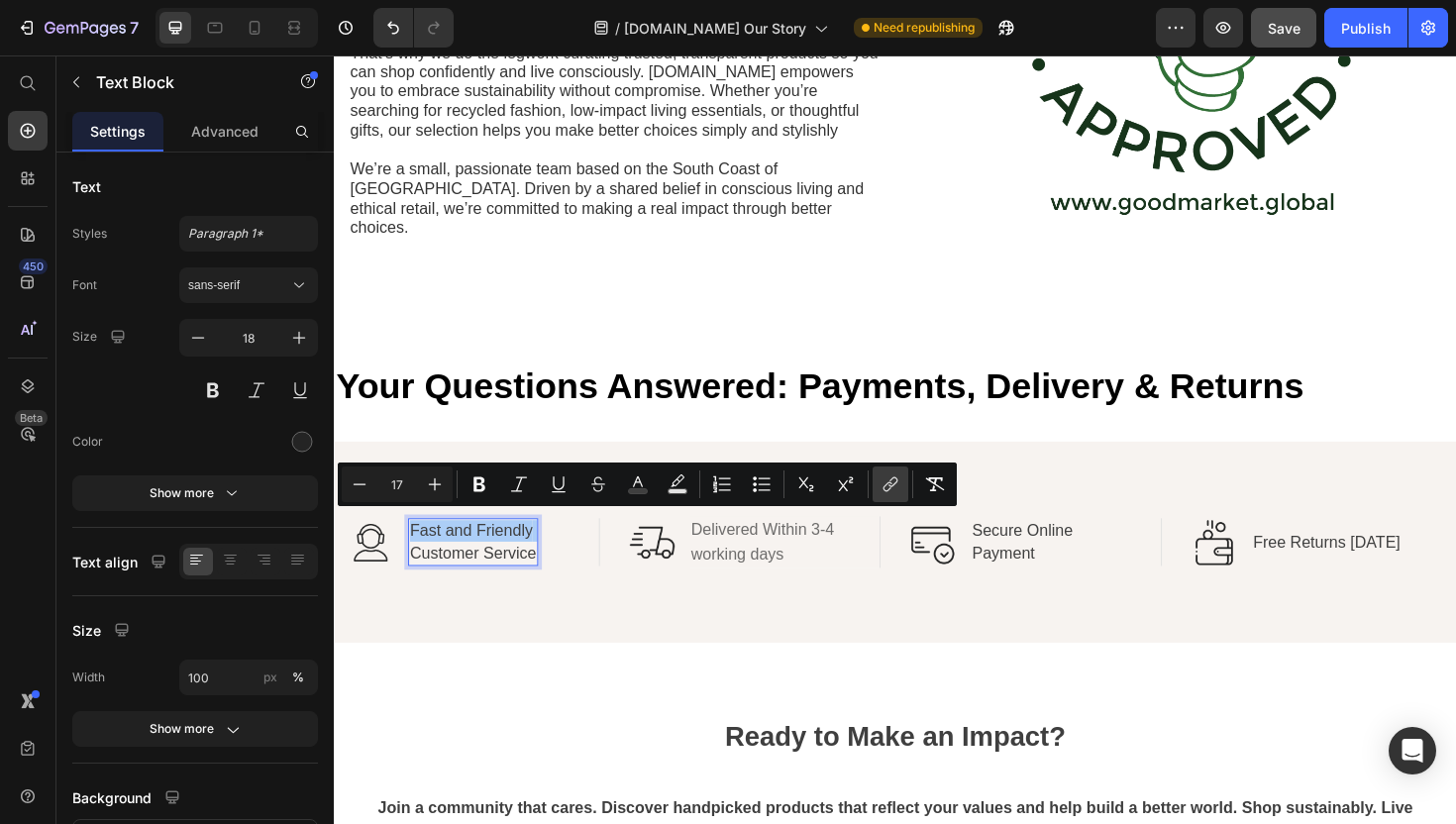 click 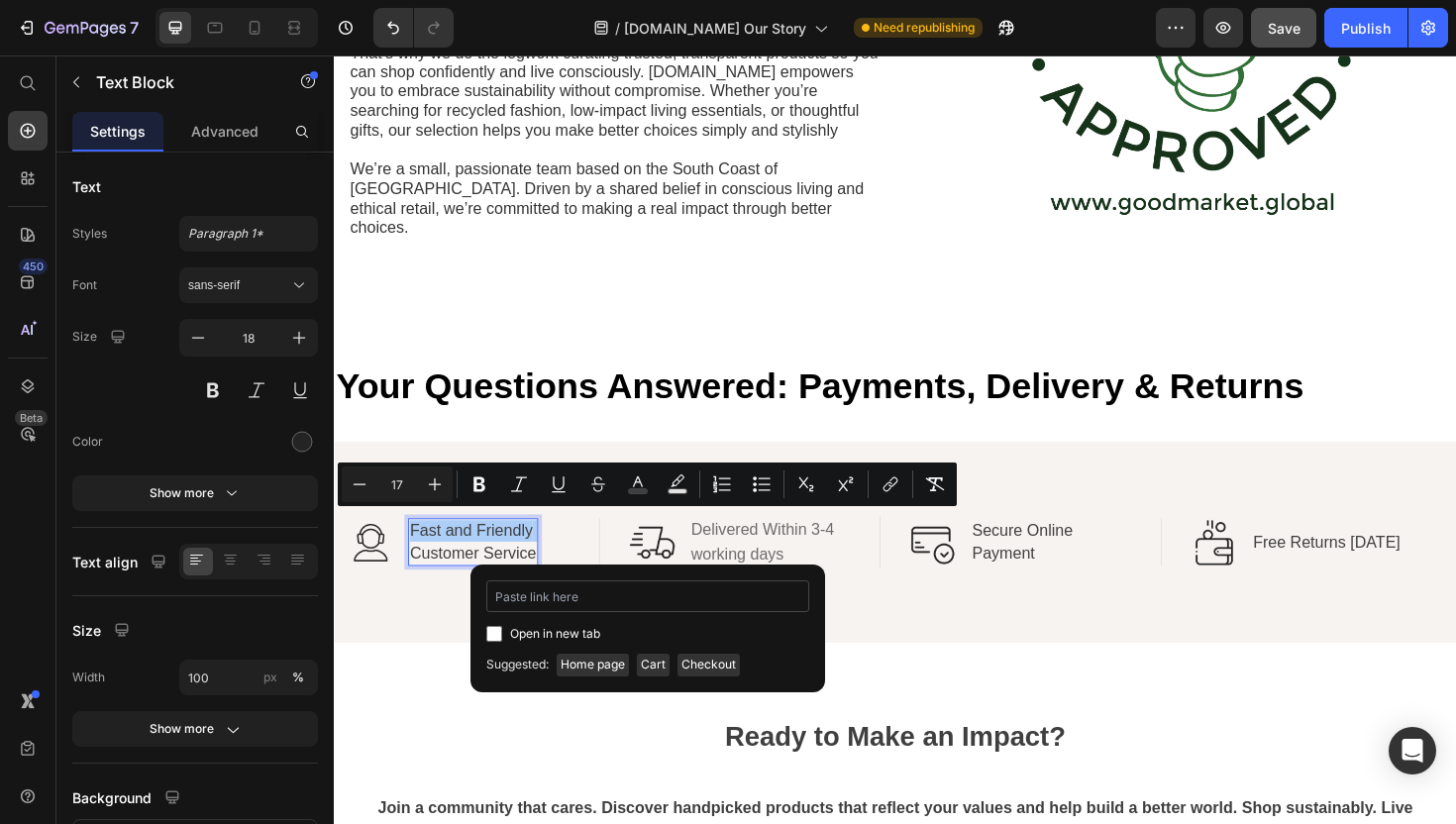 click at bounding box center [648, 596] 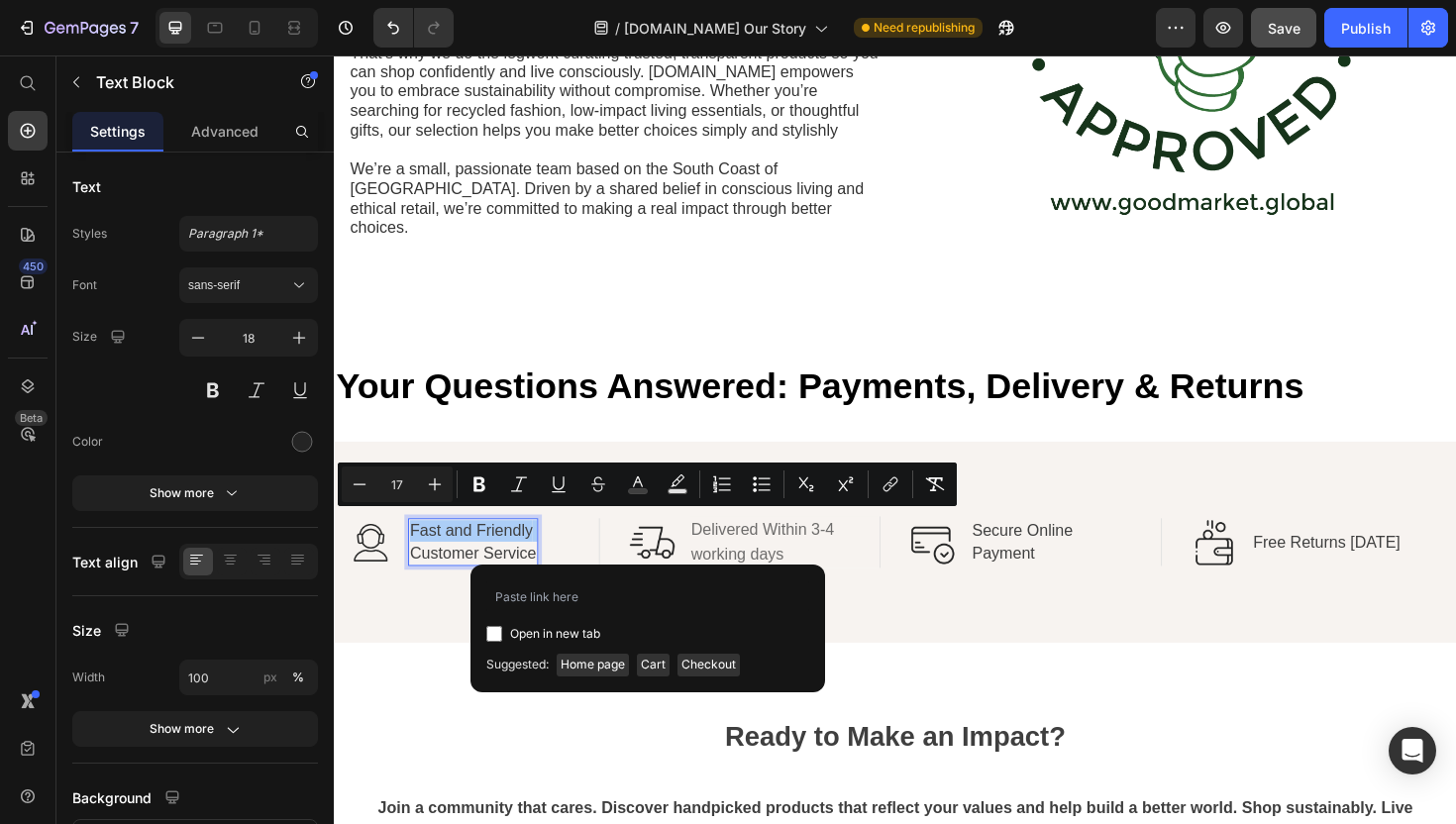 click at bounding box center [494, 634] 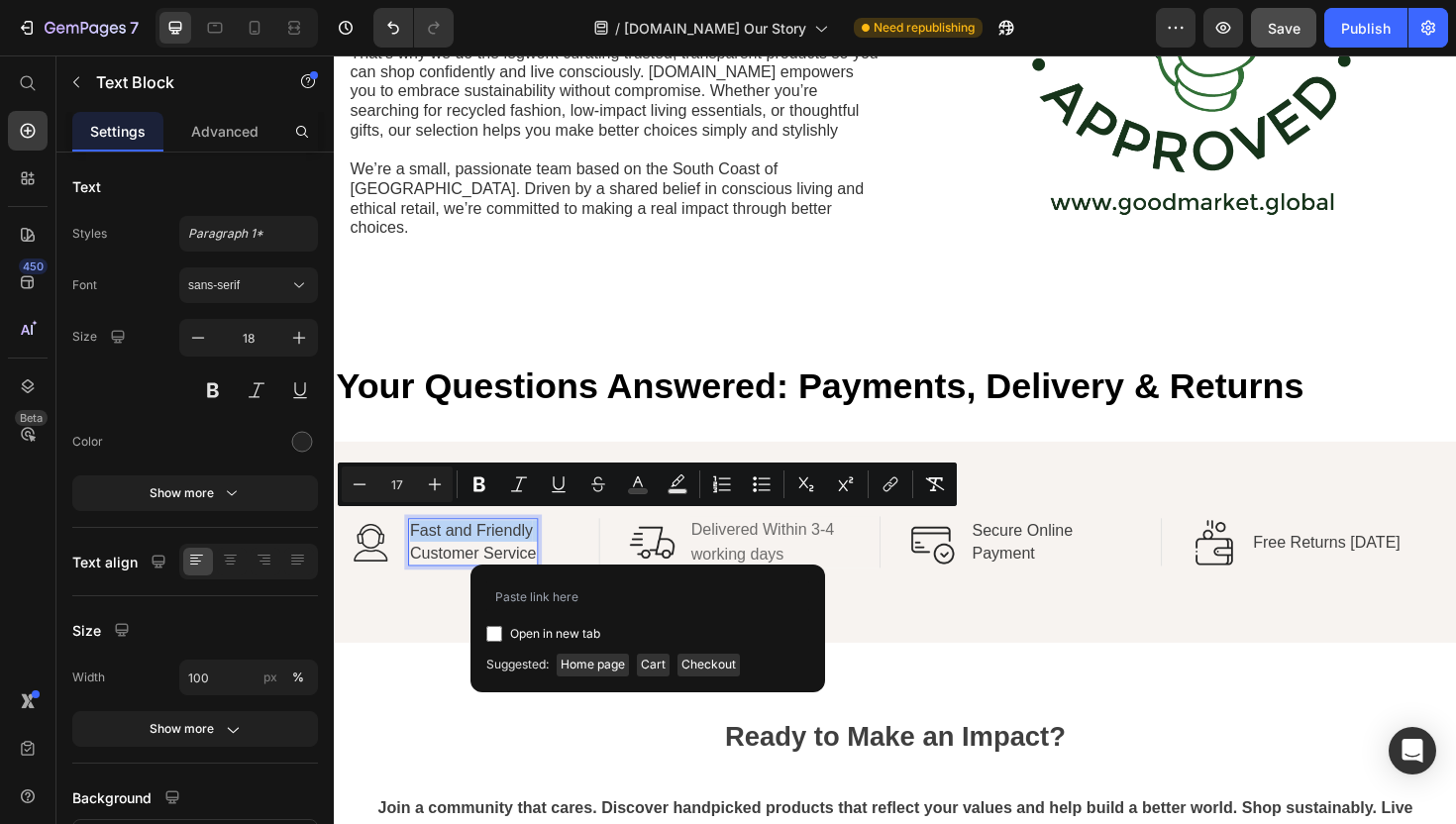 checkbox on "true" 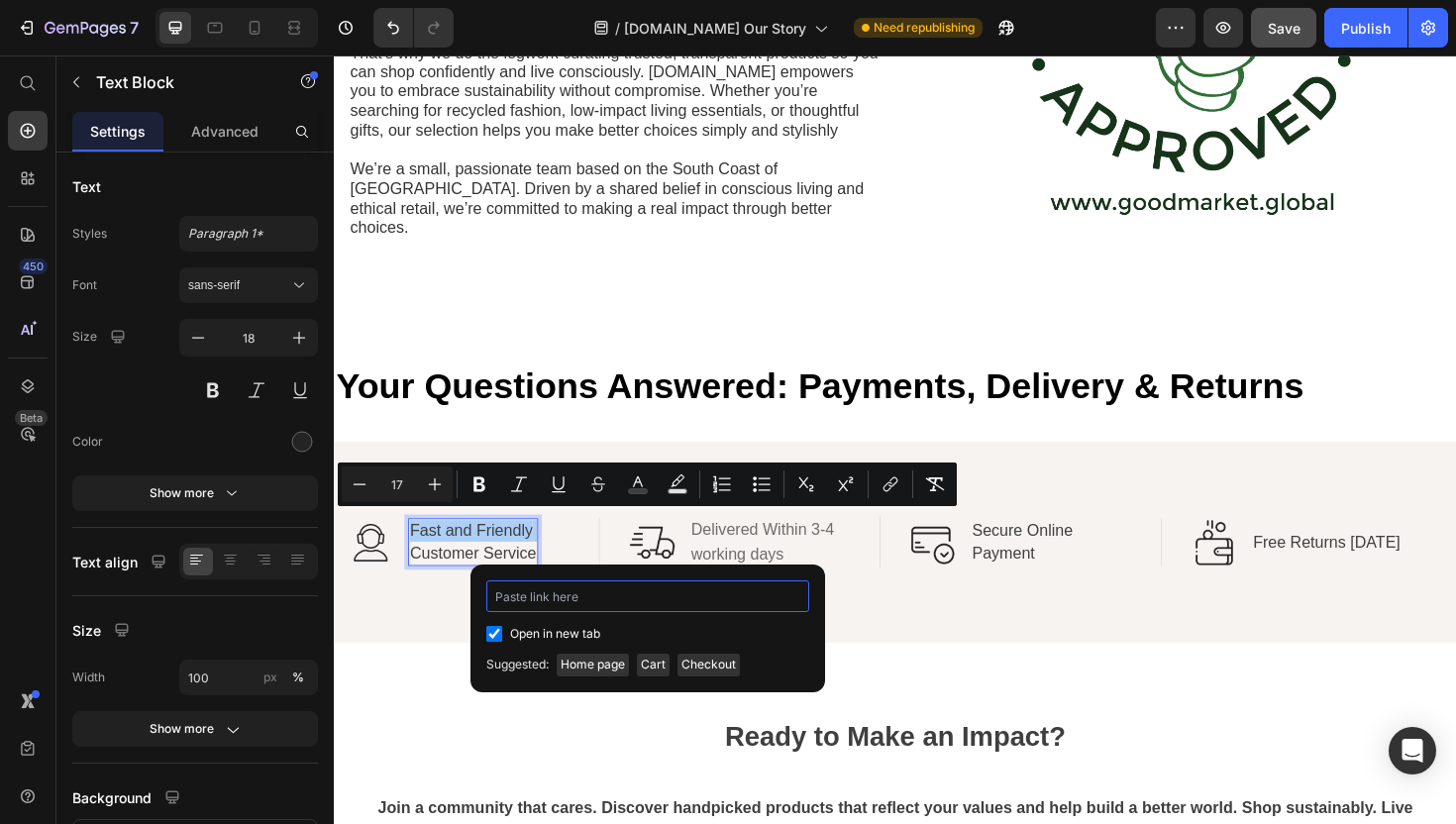 click at bounding box center (648, 596) 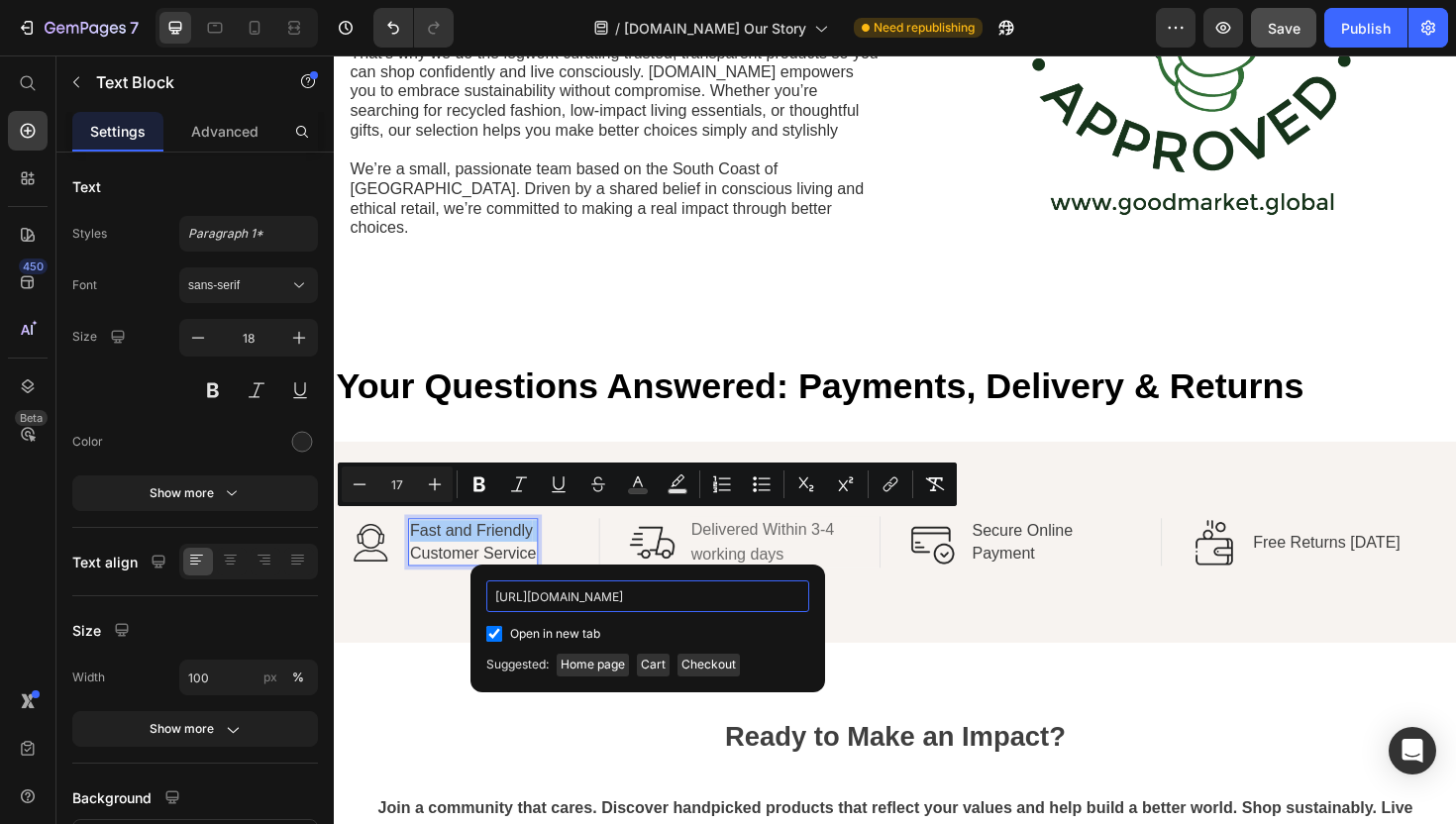 scroll, scrollTop: 0, scrollLeft: 41, axis: horizontal 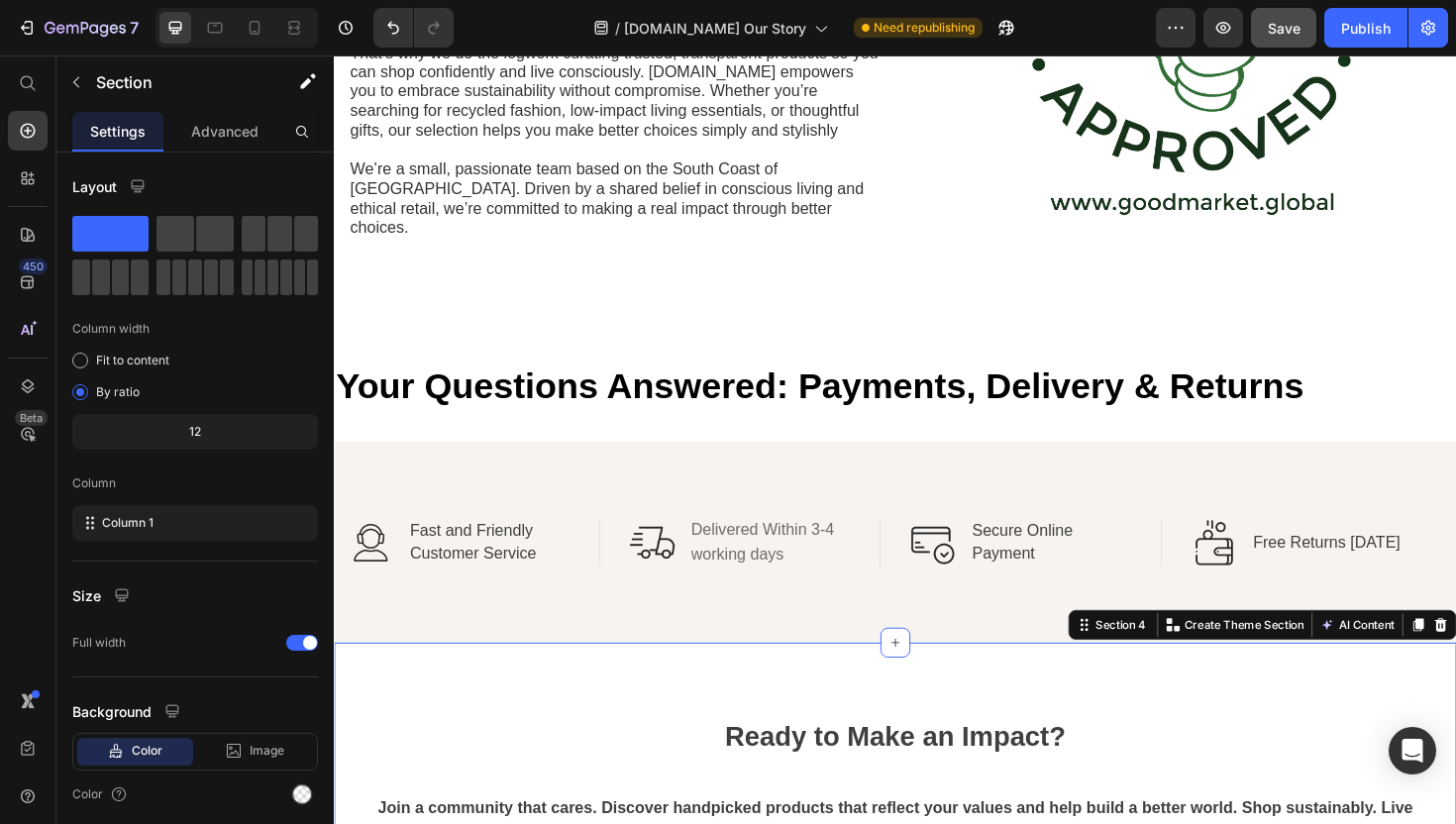 click on "Ready to Make an Impact? Join a community that cares. Discover handpicked products that reflect your values and help build a better world. Shop sustainably. Live intentionally. Make a difference. Heading SHOP NOW Button Row Section 4   You can create reusable sections Create Theme Section AI Content Write with GemAI What would you like to describe here? Tone and Voice Persuasive Product Show more Generate" at bounding box center [928, 864] 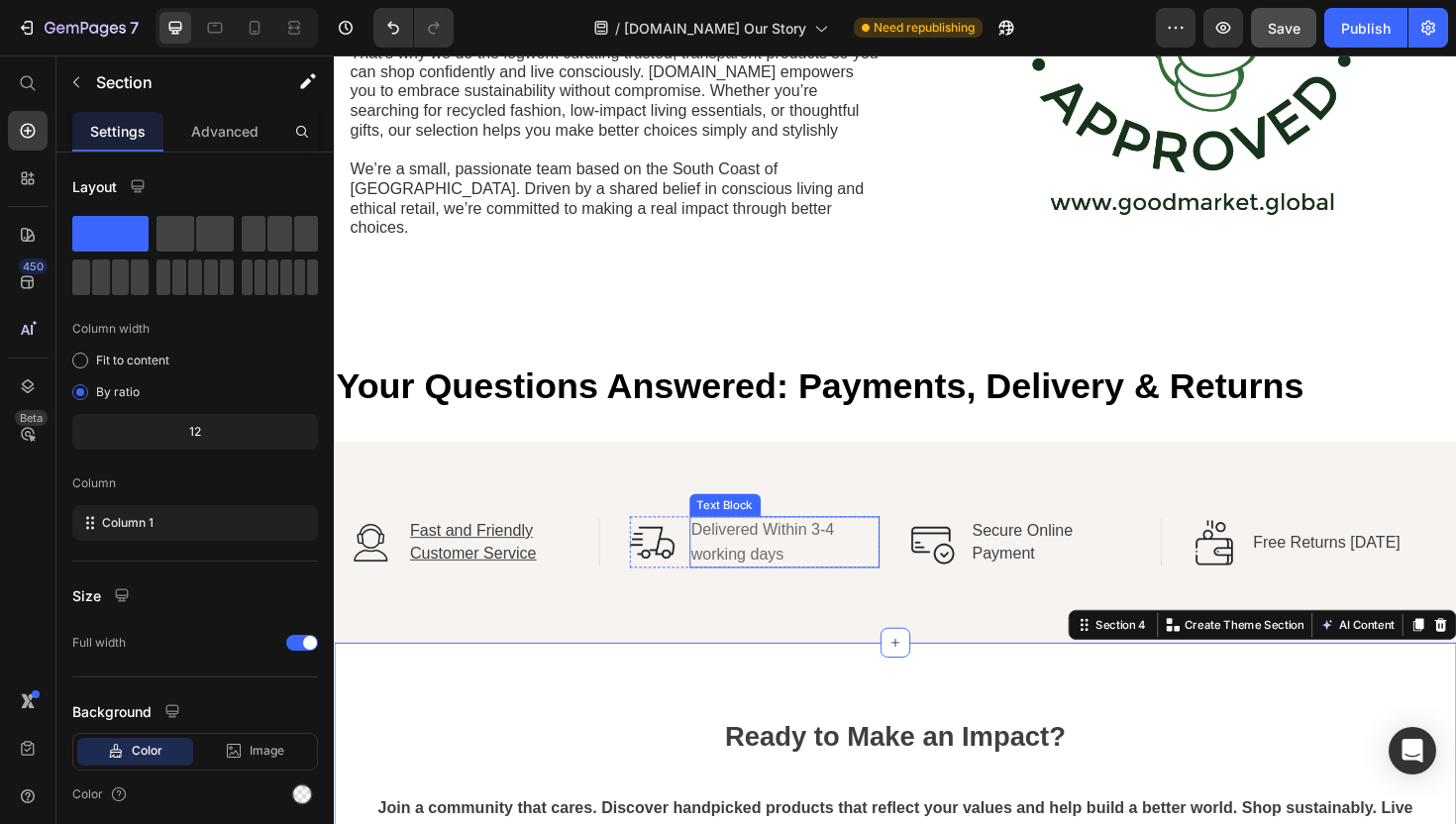 click on "Delivered Within 3-4 working days" at bounding box center [787, 570] 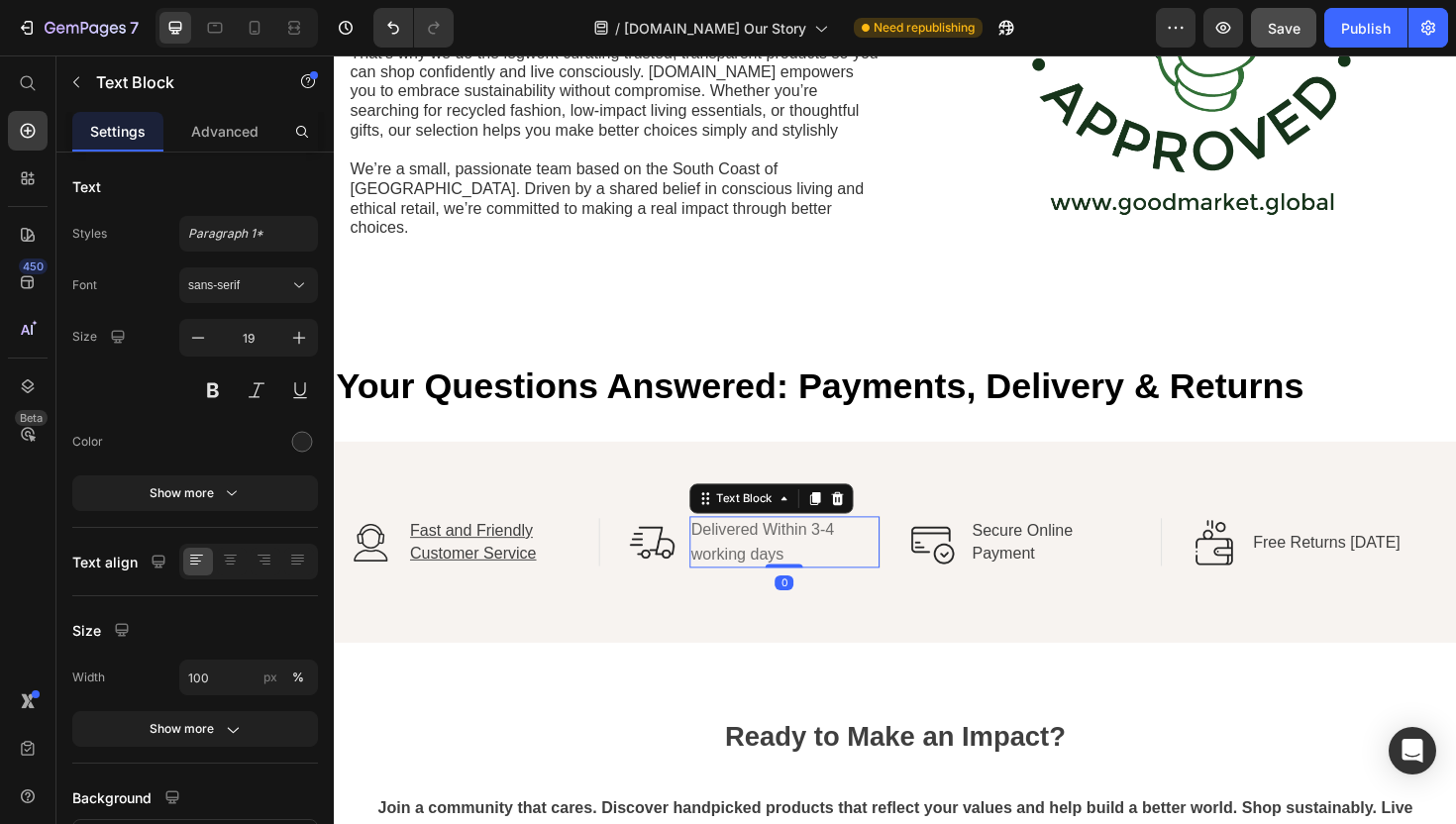 click on "Delivered Within 3-4 working days" at bounding box center [787, 570] 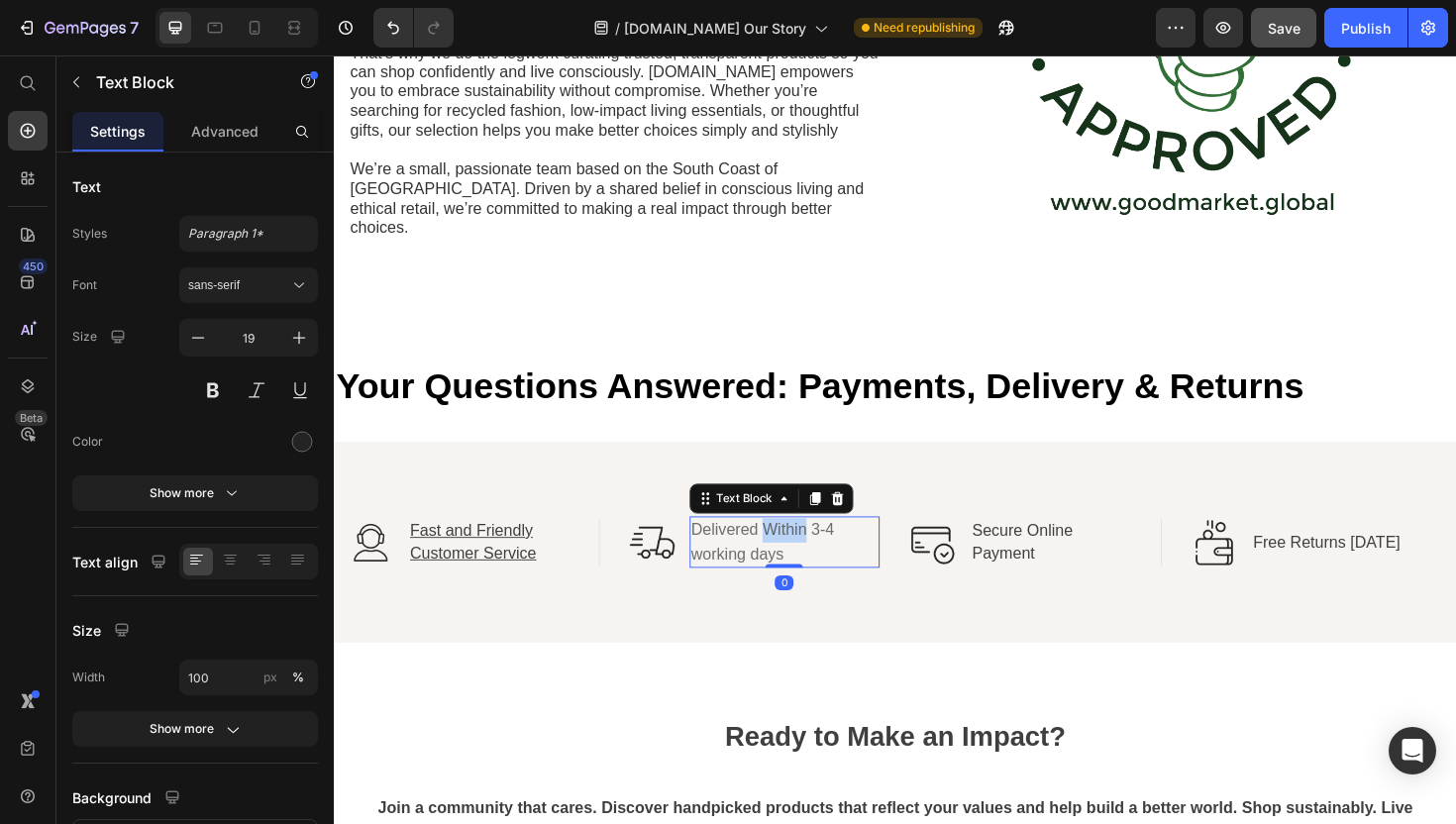 click on "Delivered Within 3-4 working days" at bounding box center (787, 570) 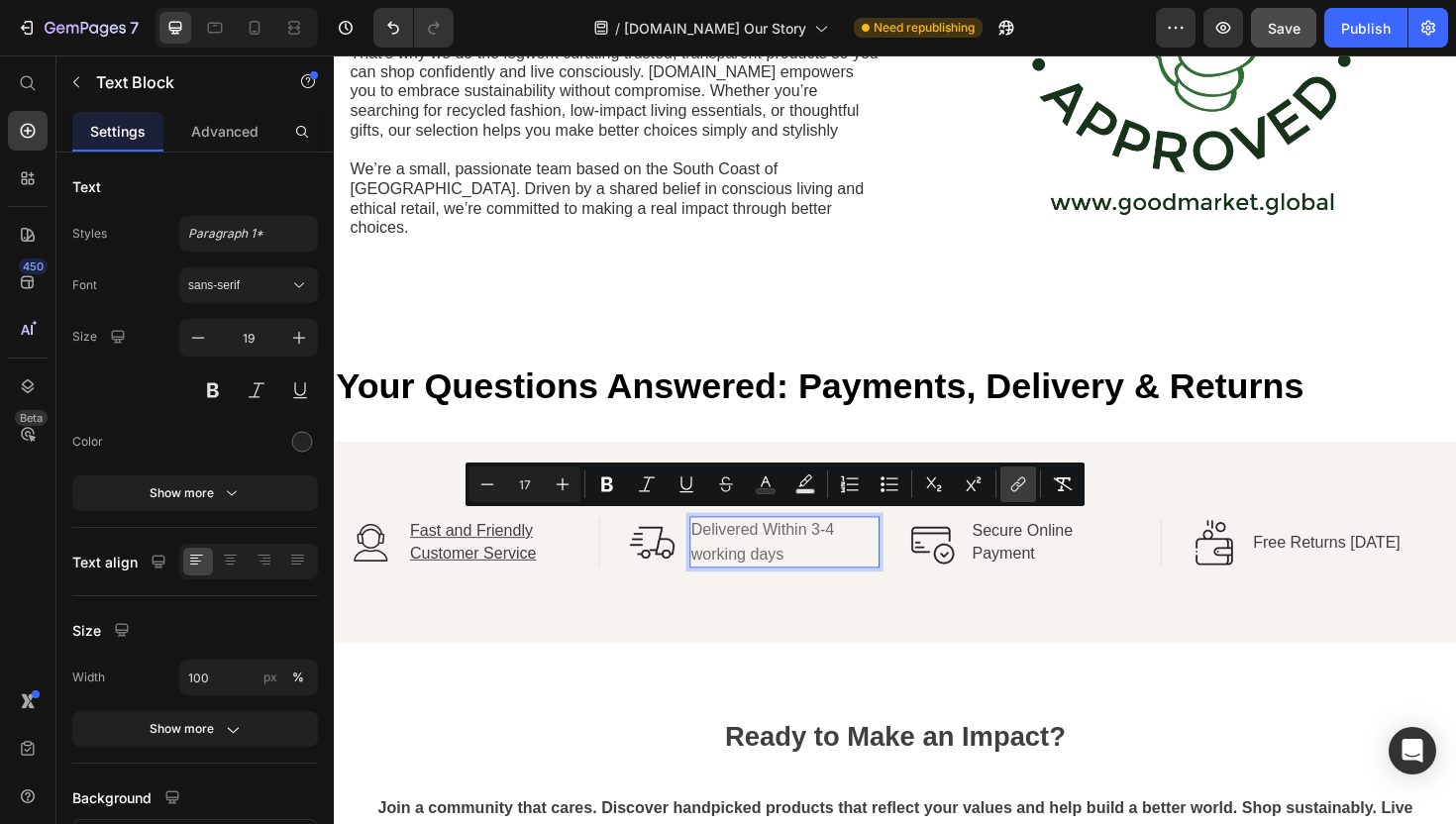 click 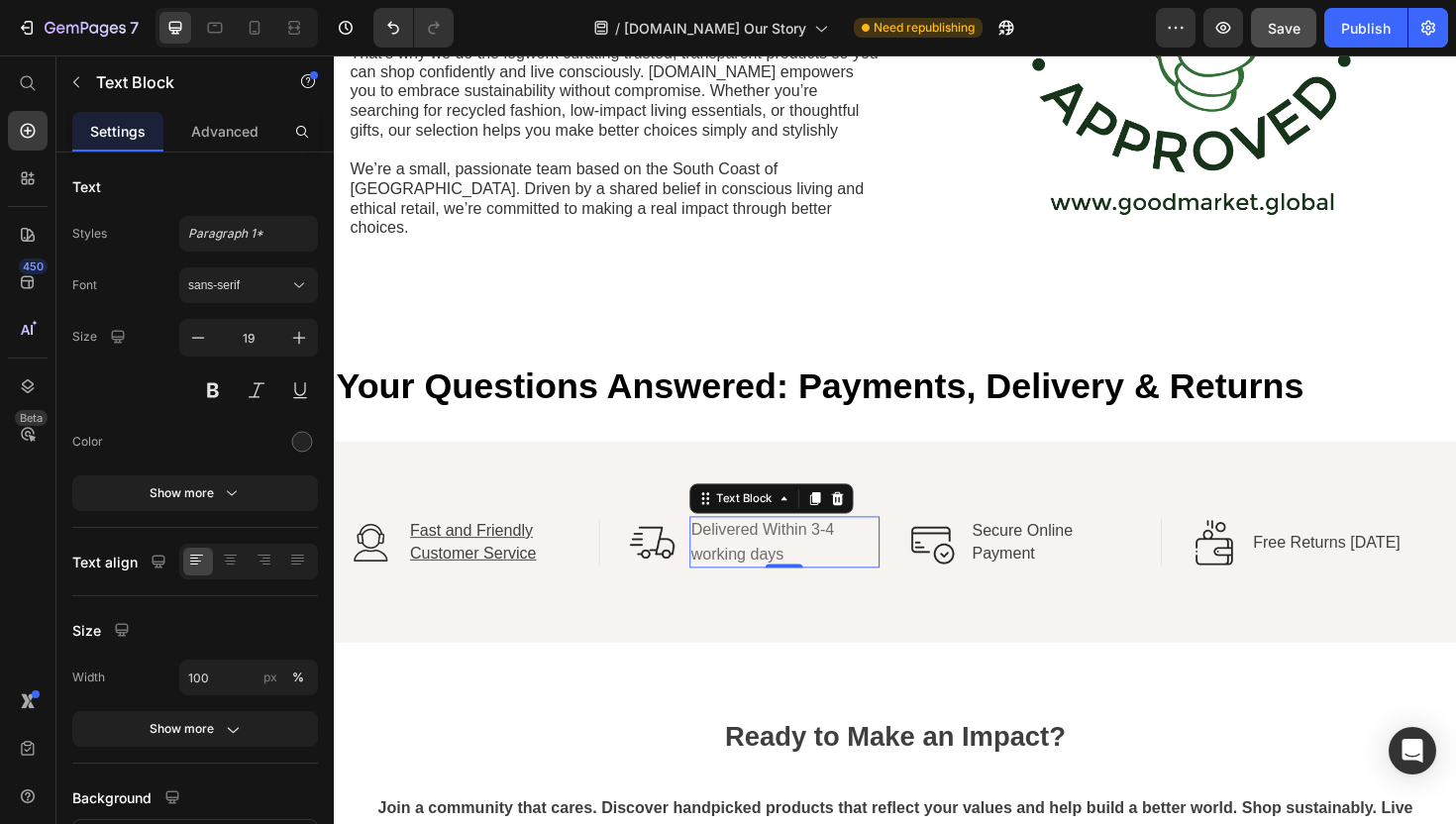 click on "Delivered Within 3-4 working days" at bounding box center (787, 570) 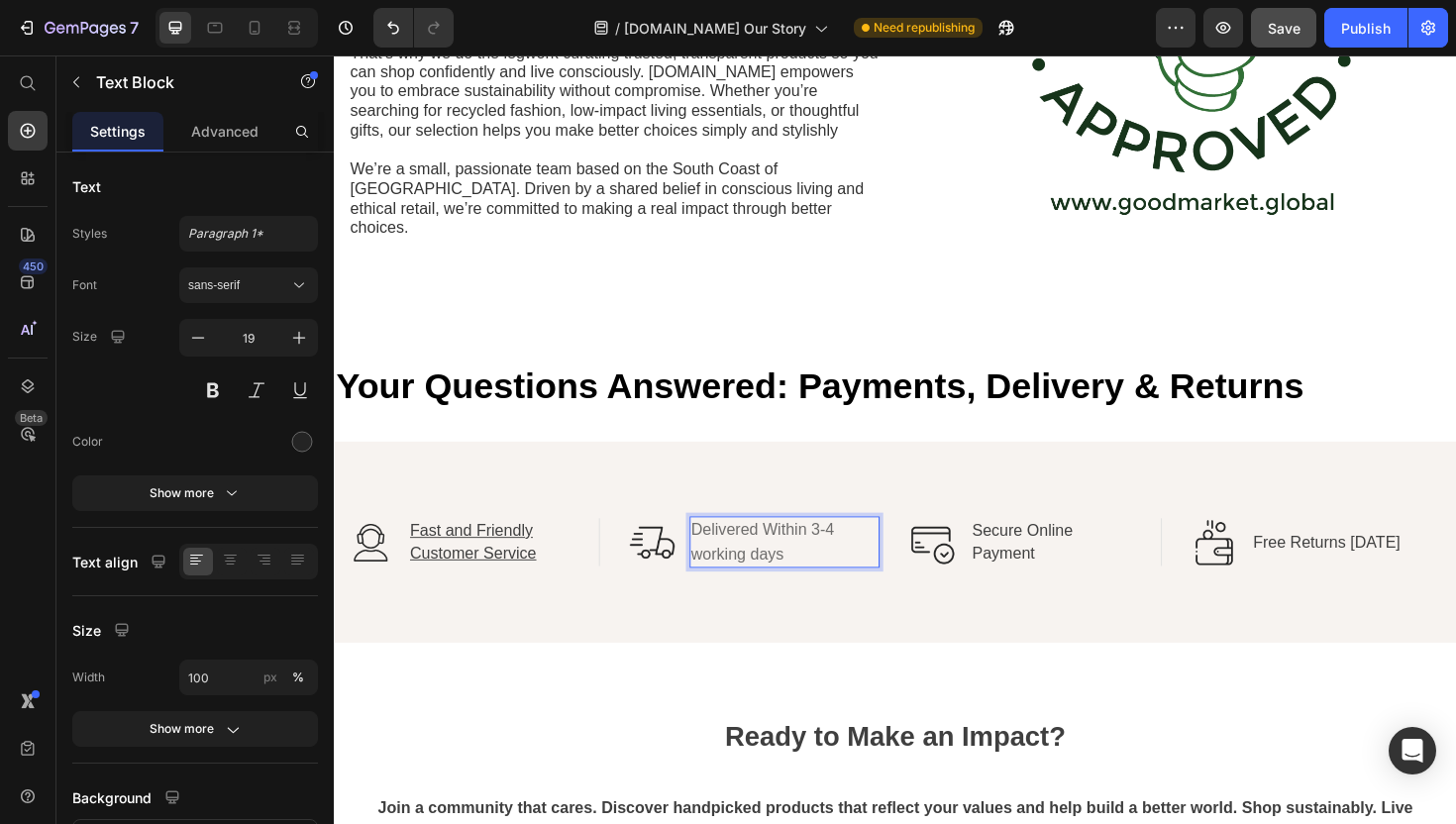 click on "Delivered Within 3-4 working days" at bounding box center [811, 570] 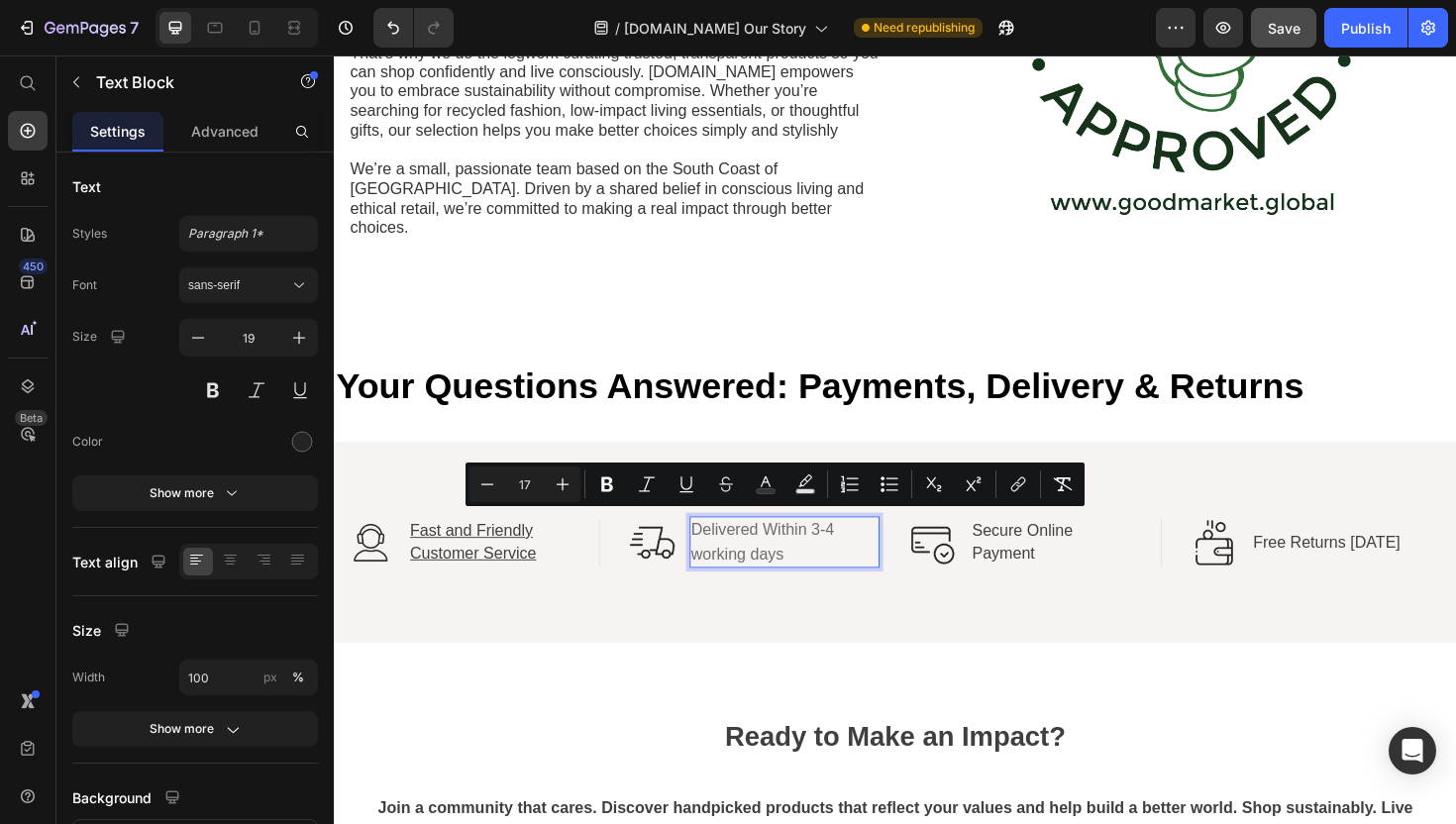 drag, startPoint x: 826, startPoint y: 573, endPoint x: 707, endPoint y: 548, distance: 121.5977 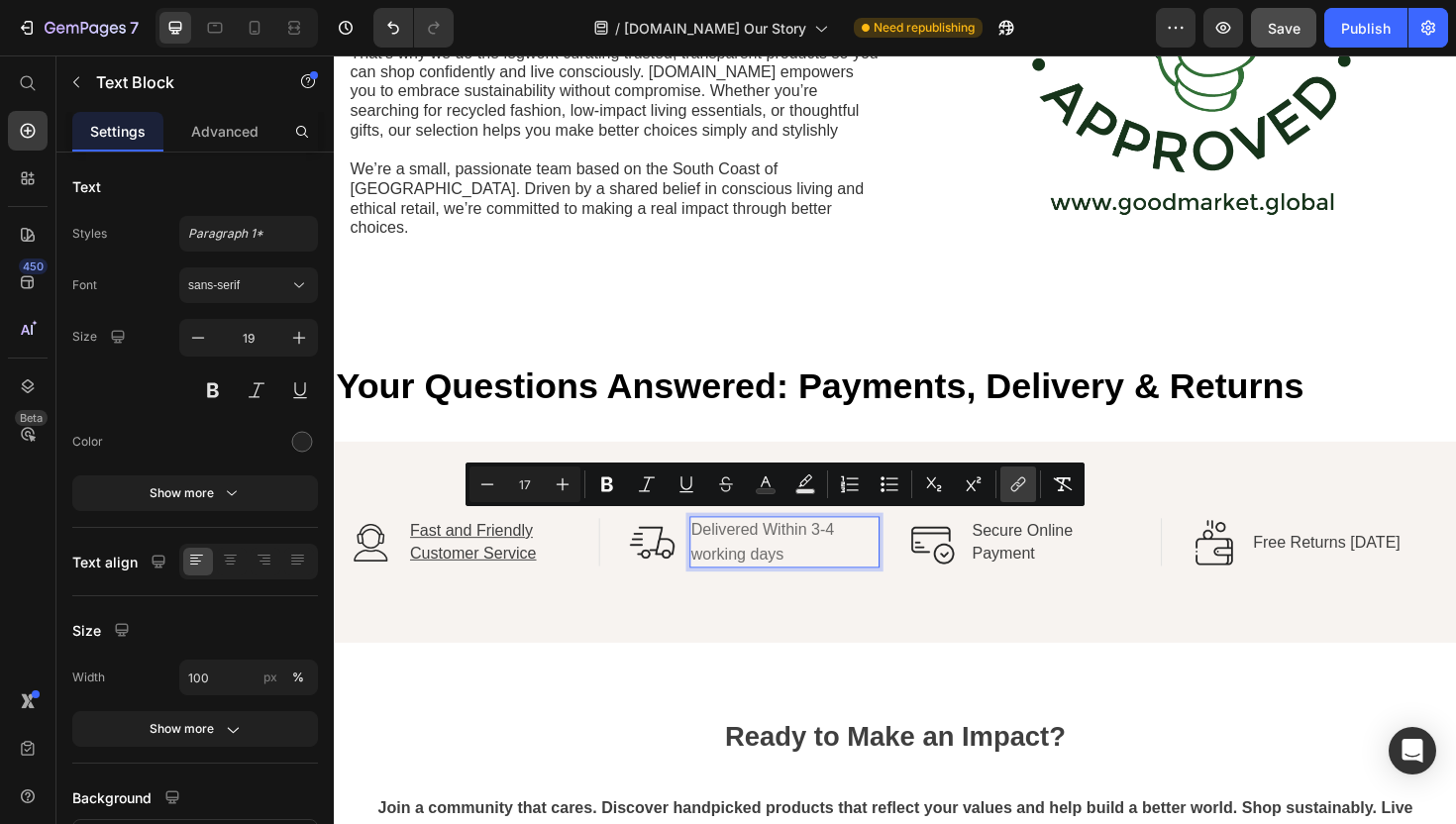 click 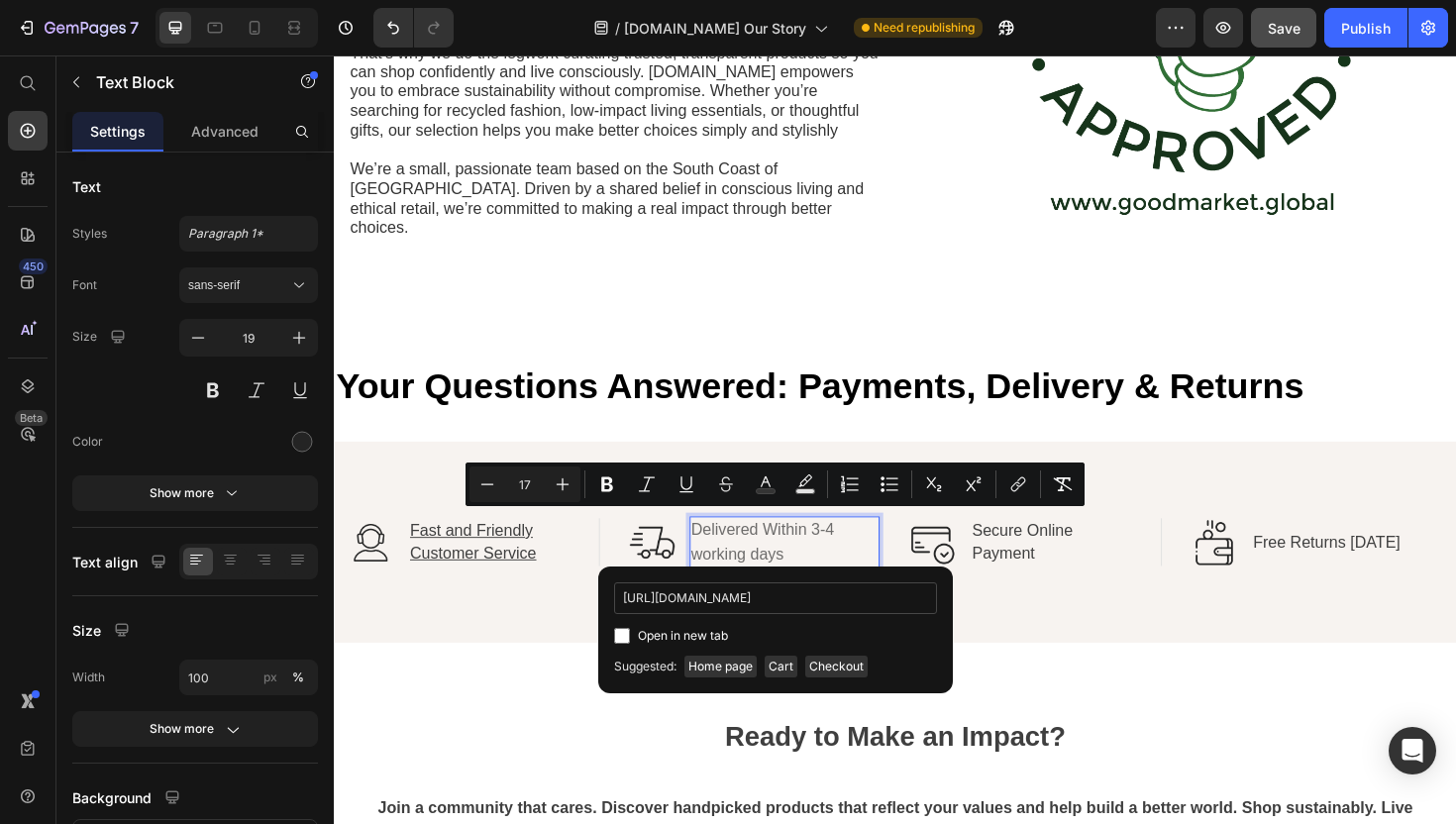 scroll, scrollTop: 0, scrollLeft: 16, axis: horizontal 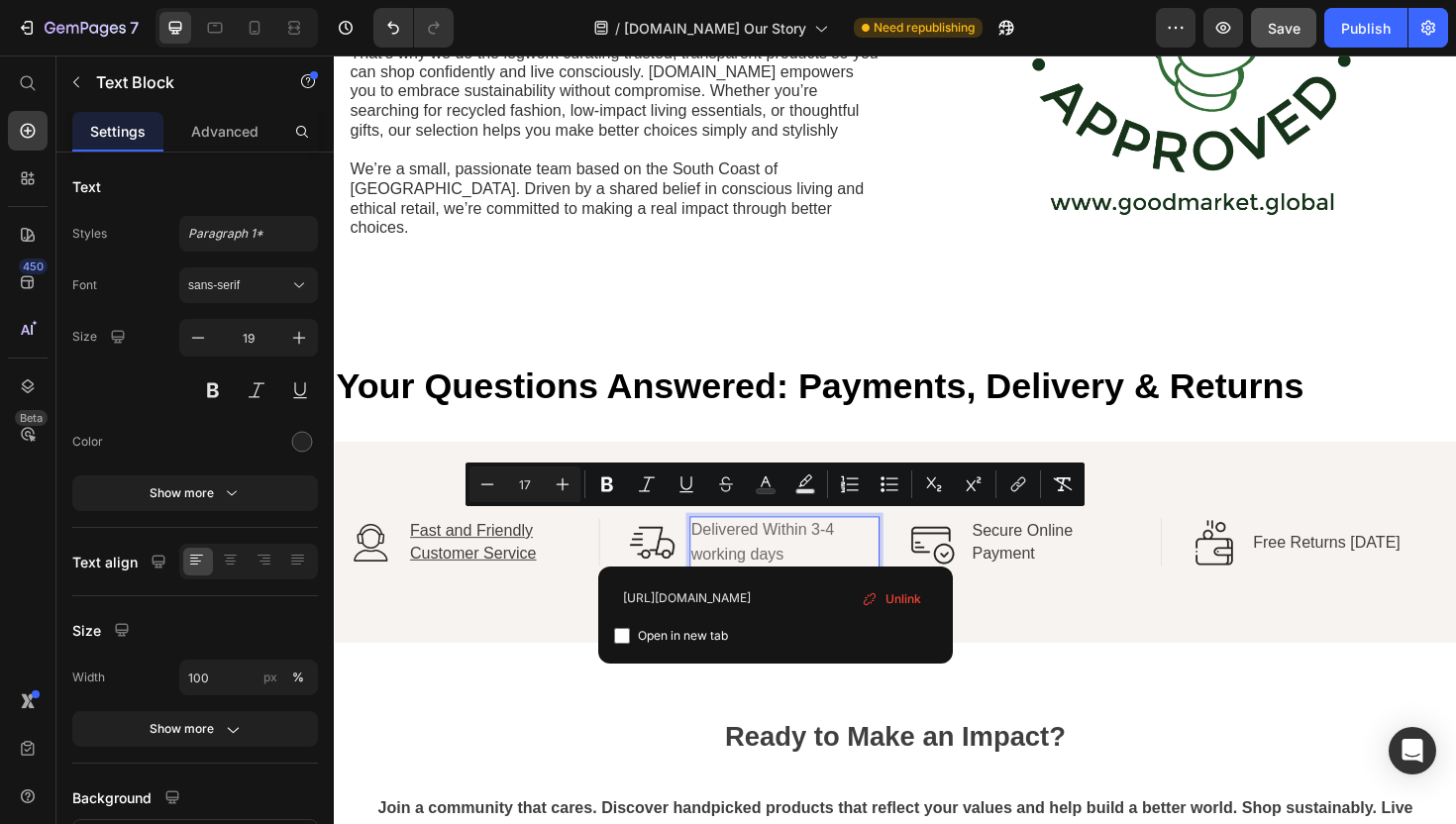 type on "[URL][DOMAIN_NAME]" 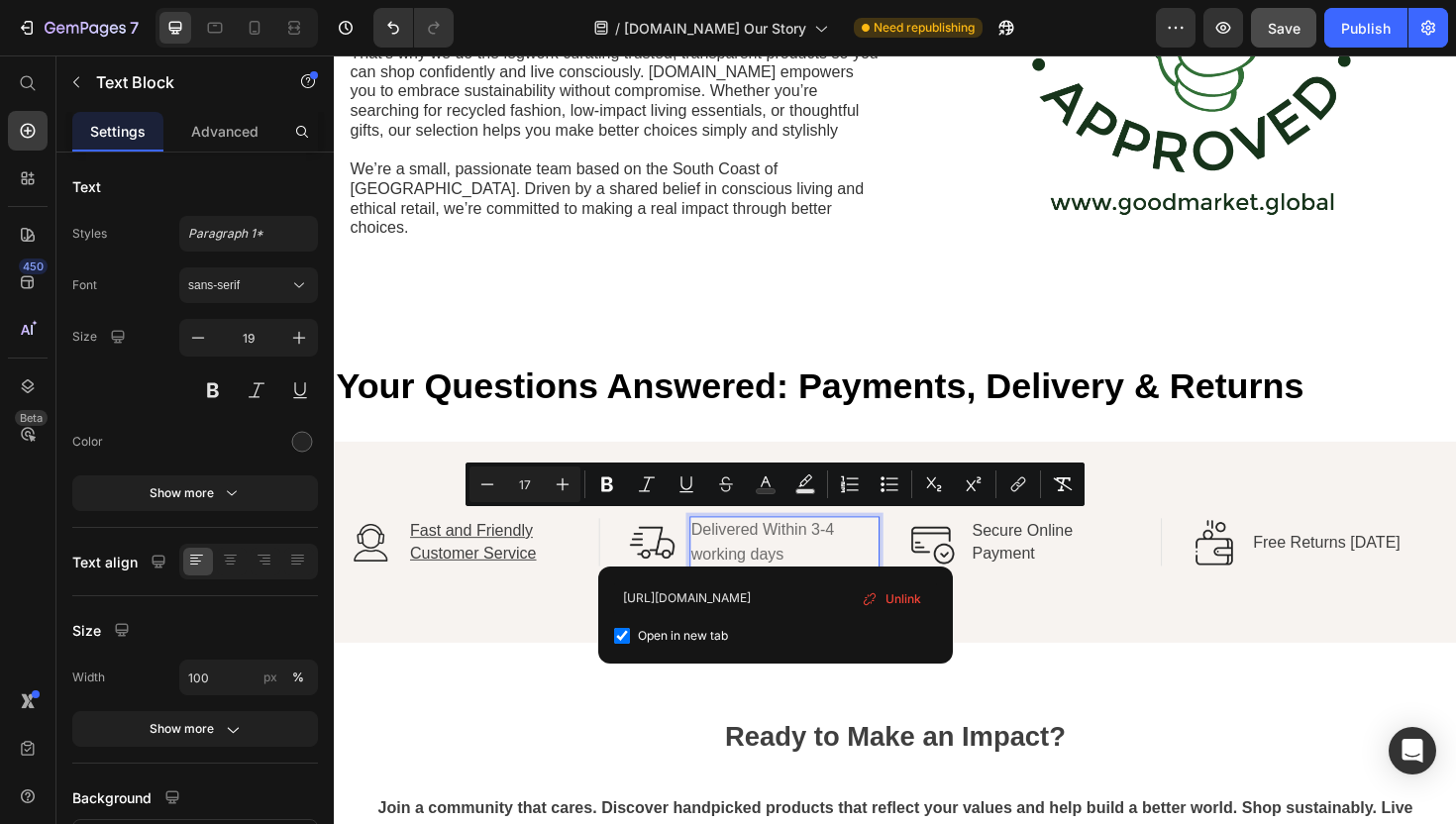 checkbox on "true" 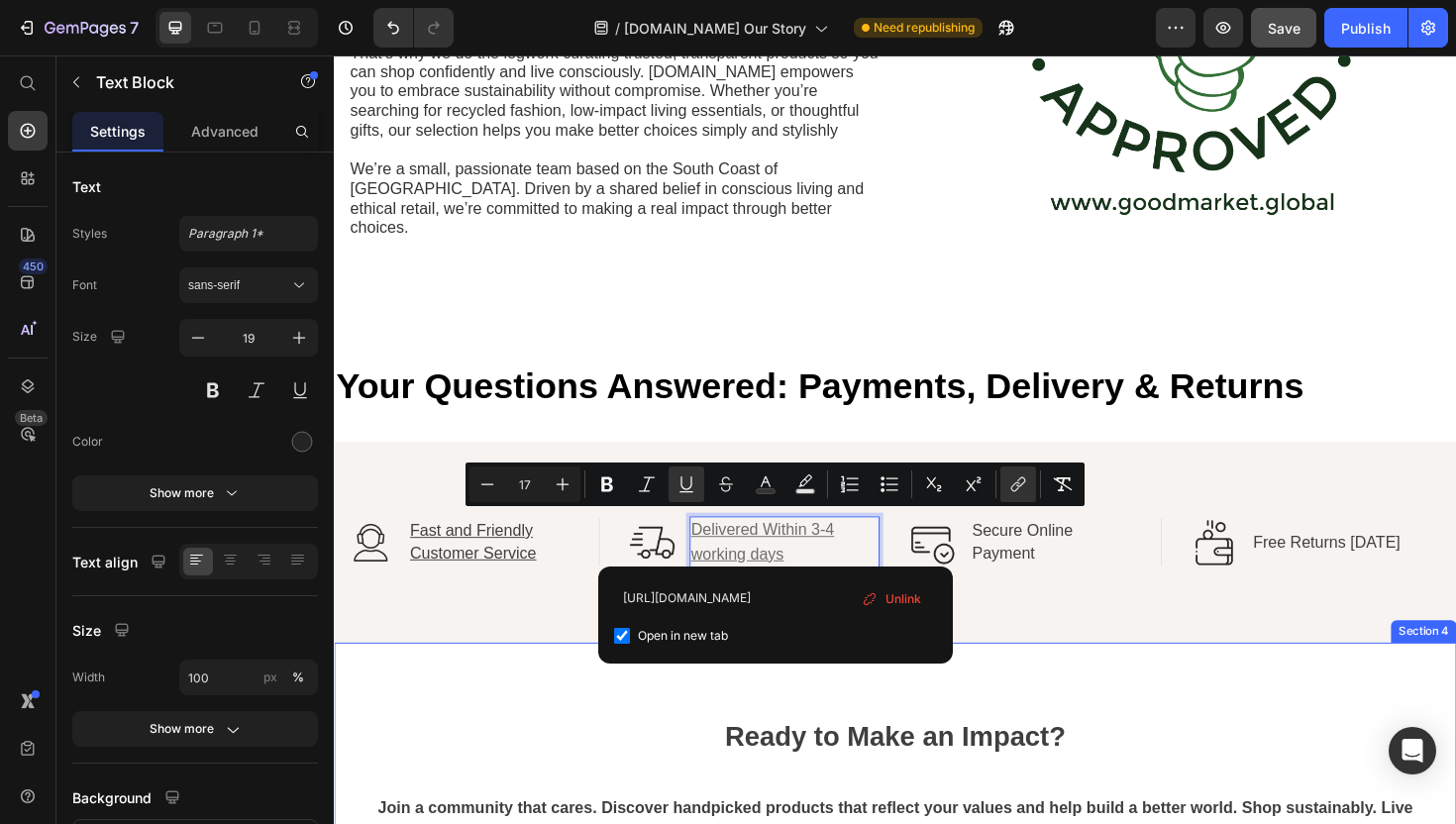 click on "Ready to Make an Impact? Join a community that cares. Discover handpicked products that reflect your values and help build a better world. Shop sustainably. Live intentionally. Make a difference. Heading SHOP NOW Button Row Section 4" at bounding box center [928, 864] 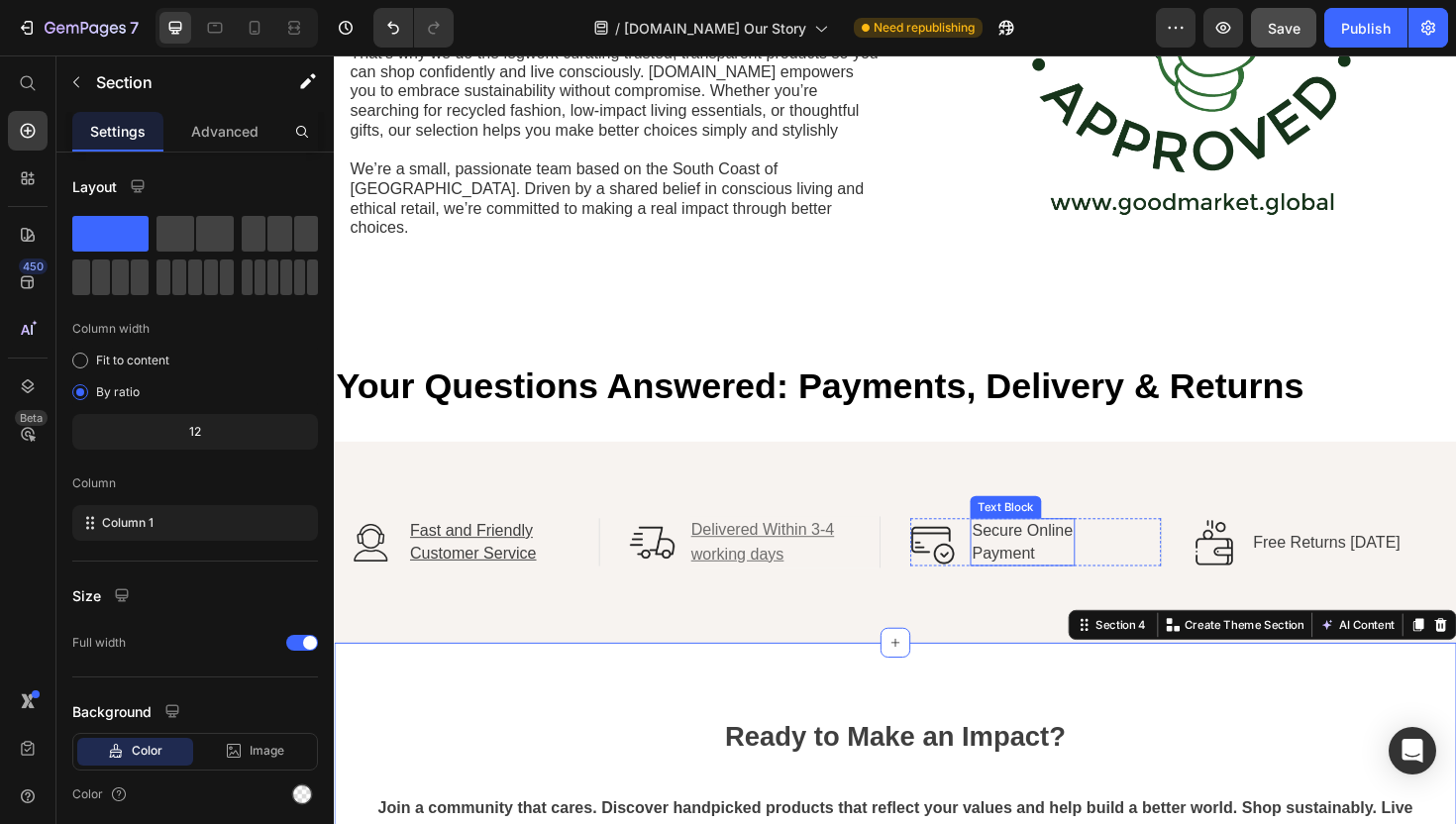 click on "Payment" at bounding box center (1042, 582) 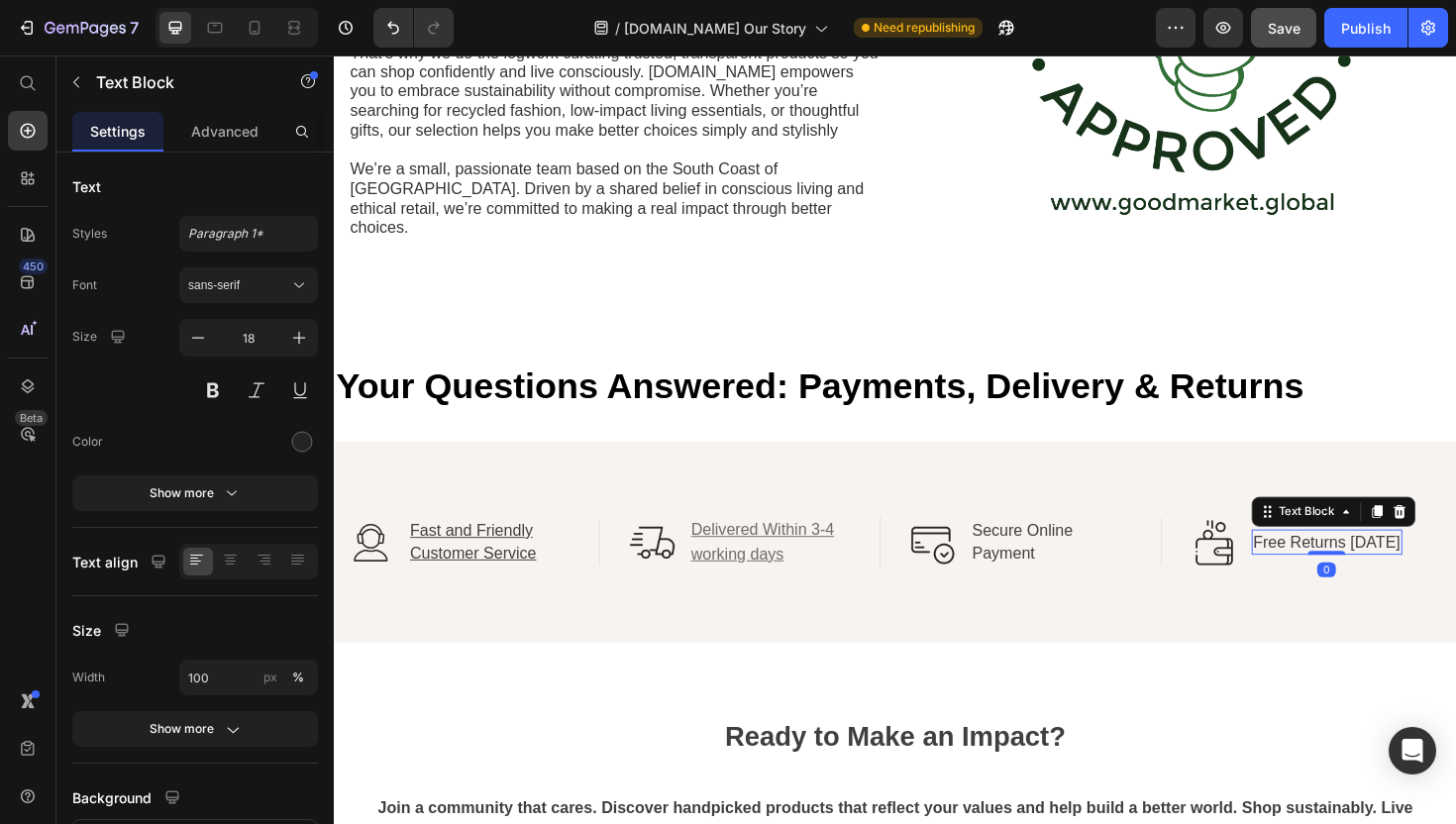 click on "Free Returns [DATE]" at bounding box center [1385, 570] 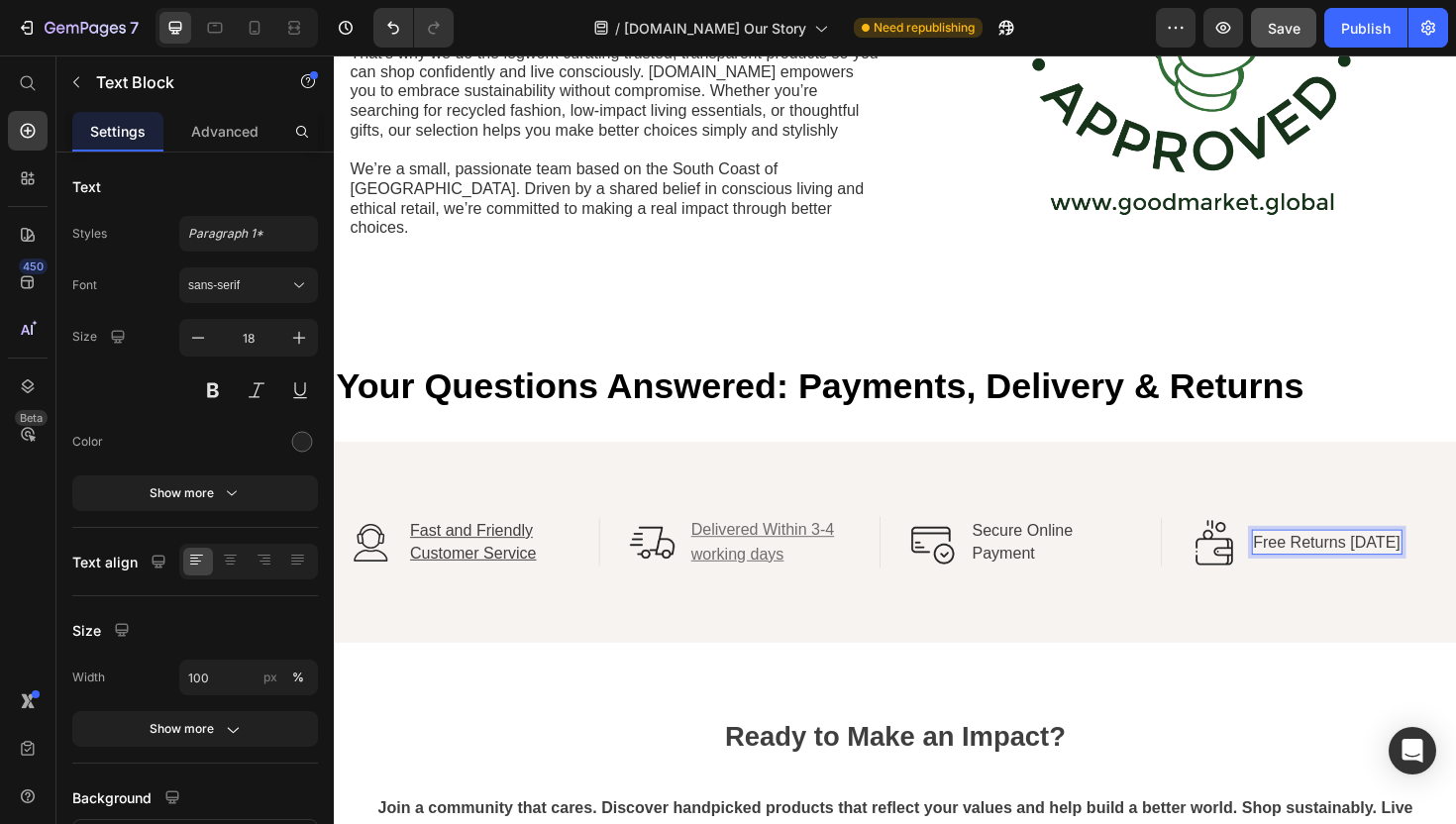 click on "Free Returns [DATE]" at bounding box center (1385, 570) 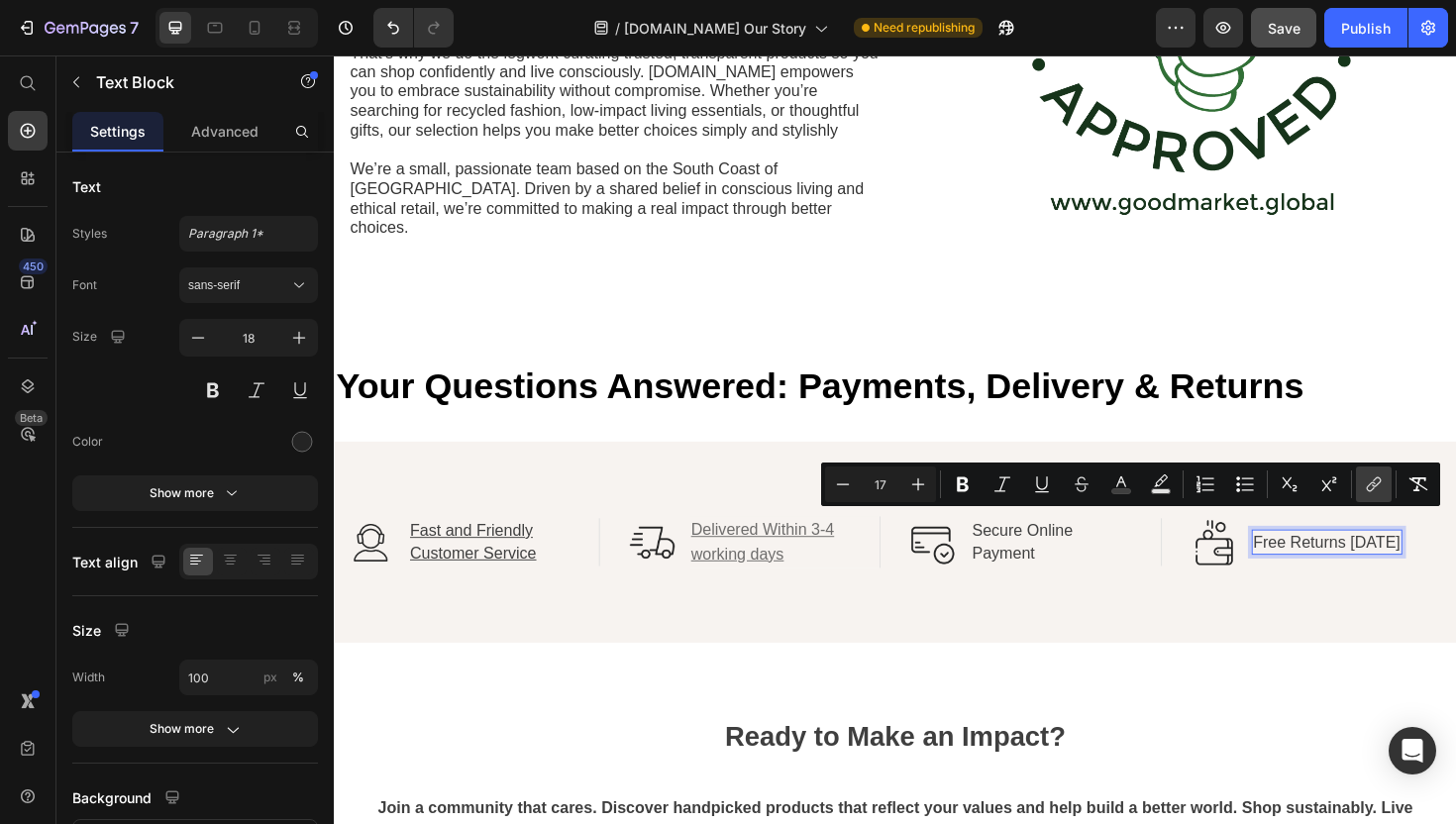 click 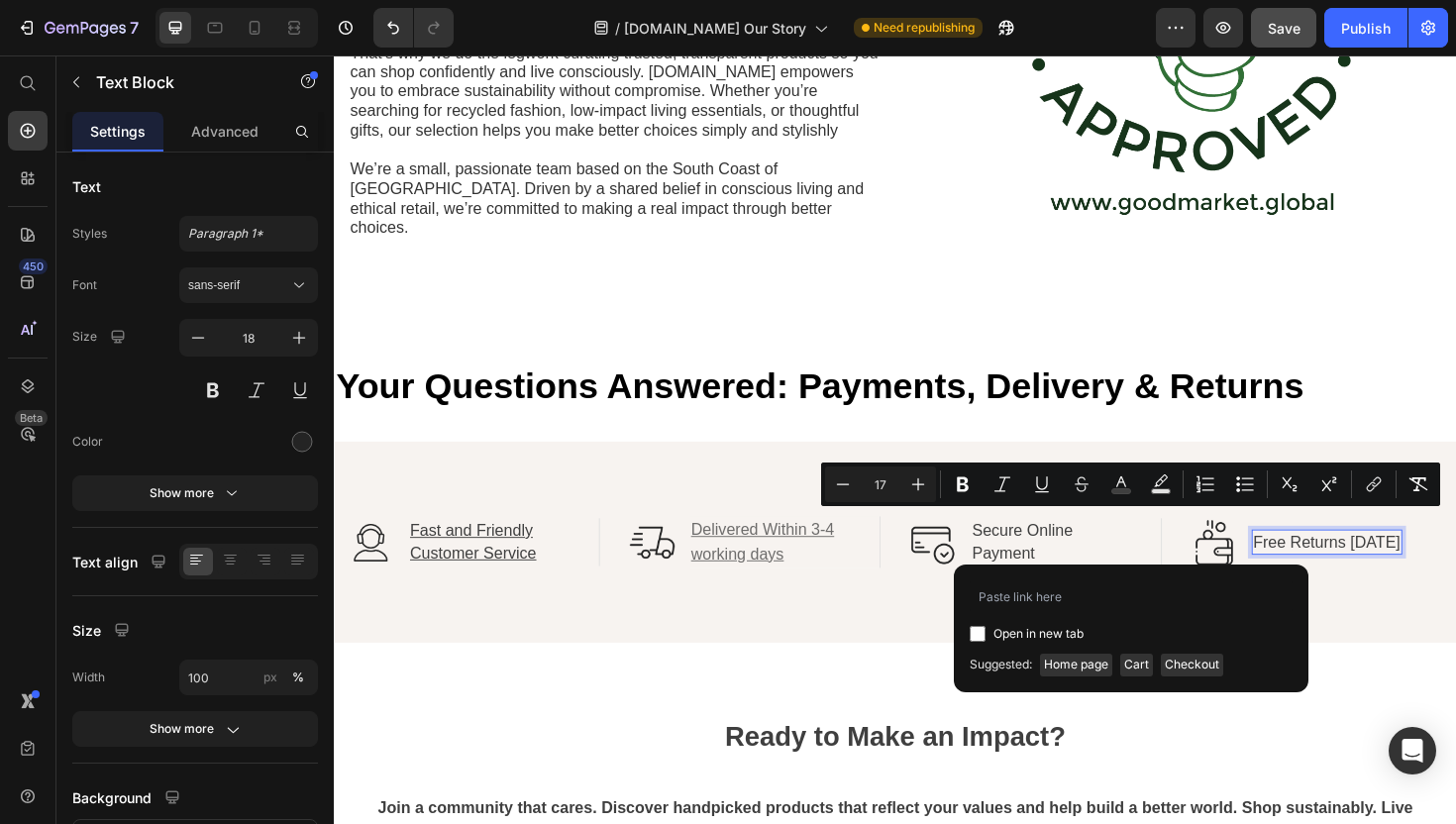 click on "Open in new tab" at bounding box center [1038, 634] 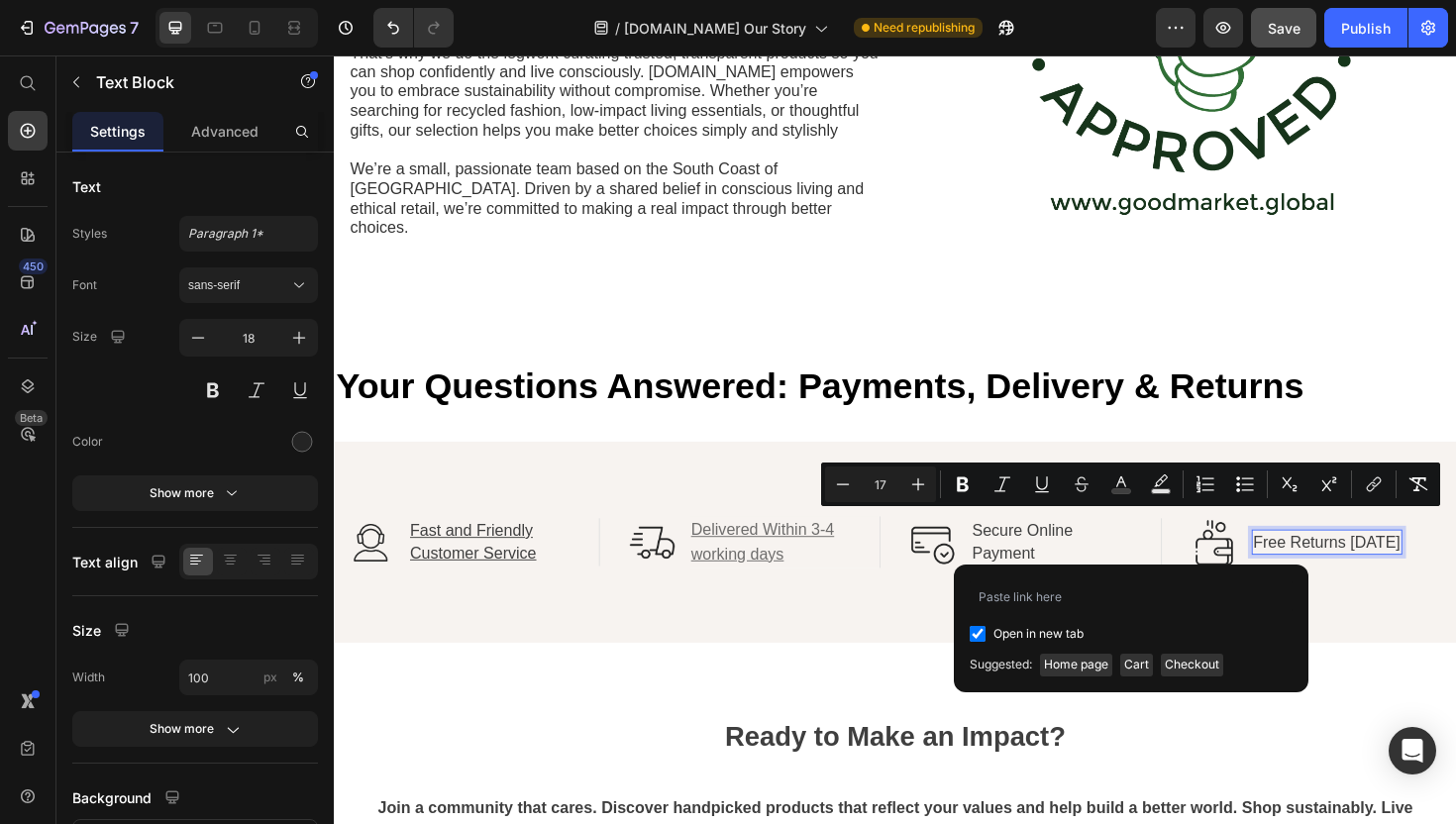 checkbox on "true" 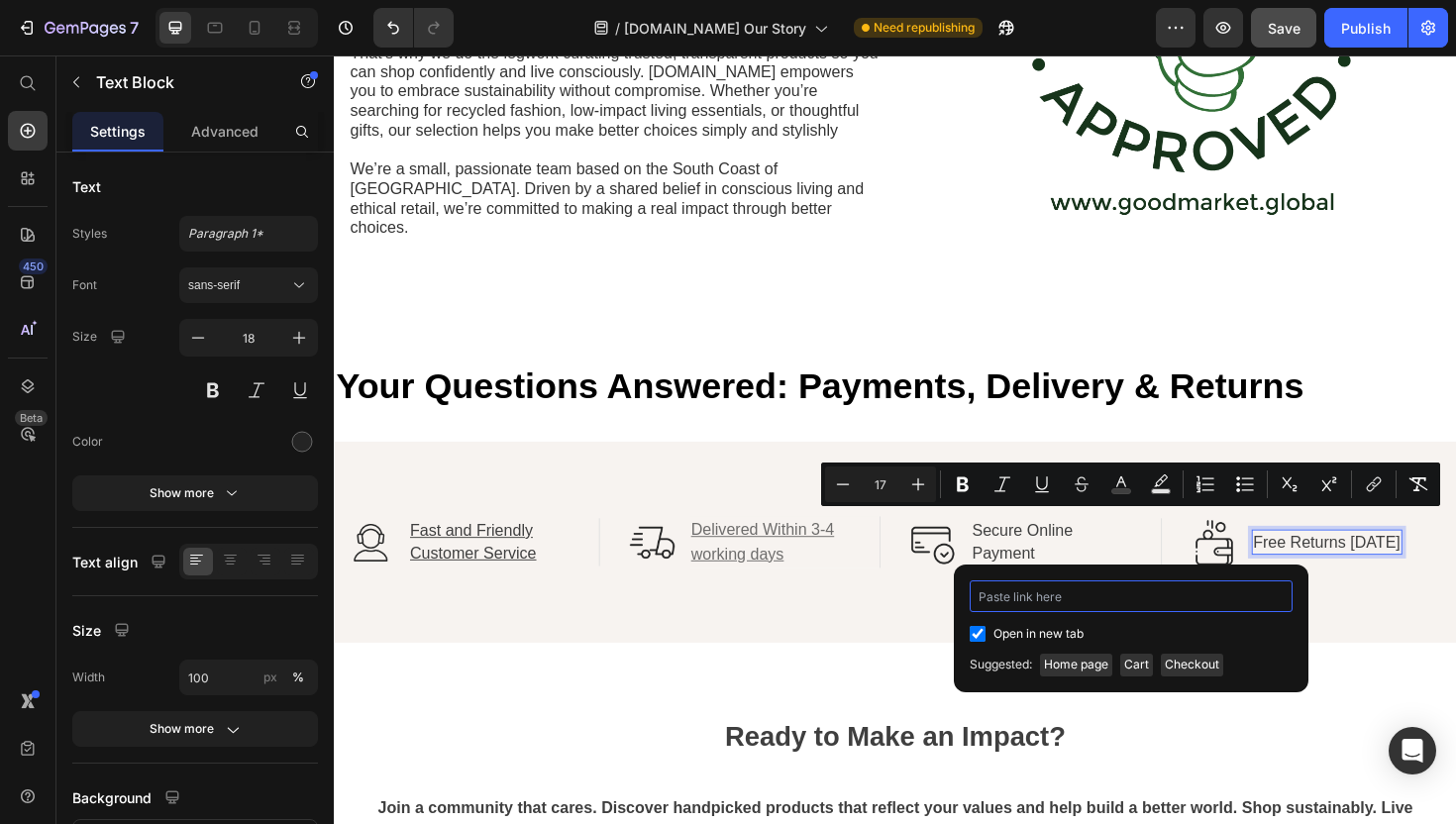 click at bounding box center (1131, 596) 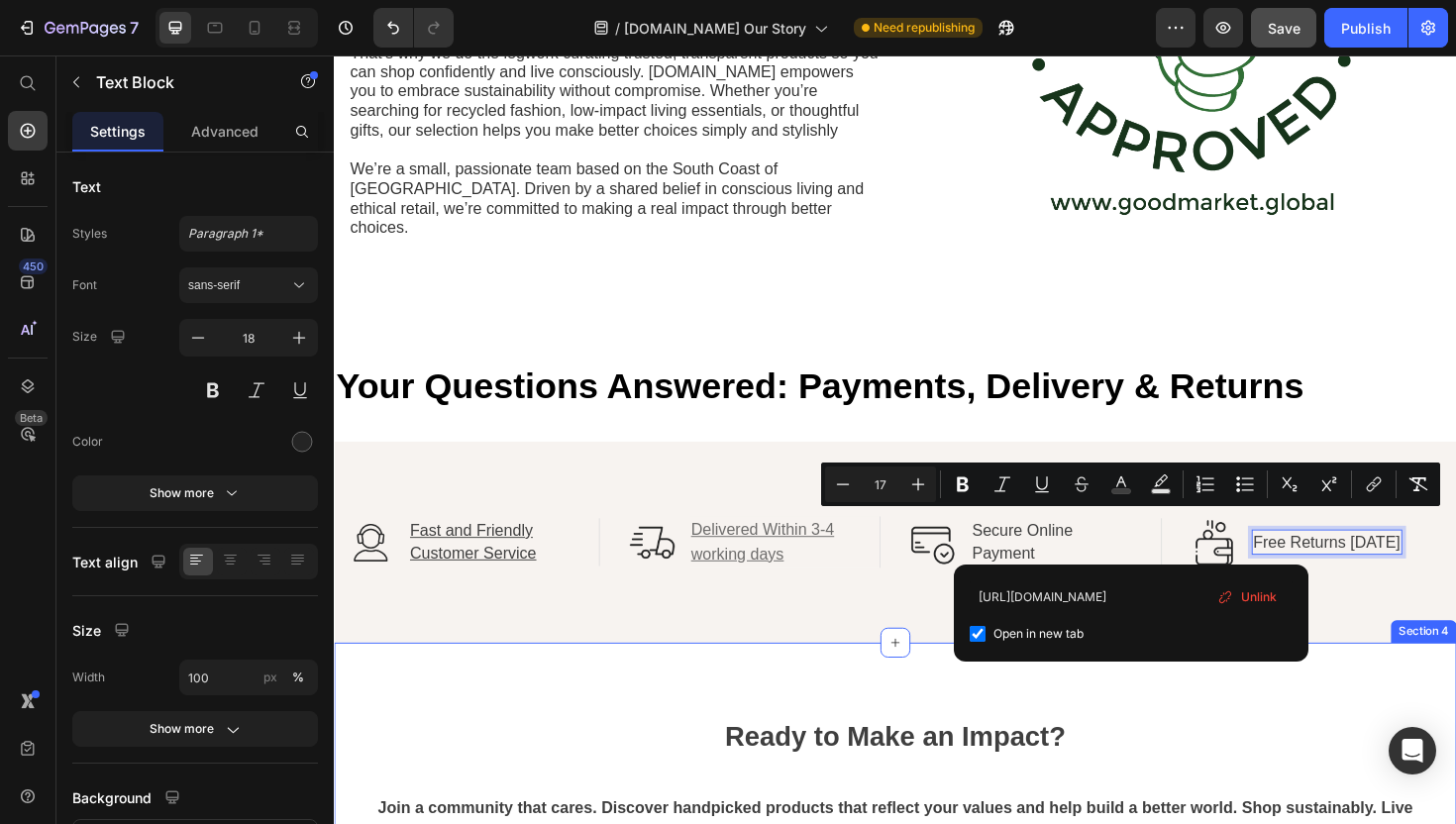 click on "Ready to Make an Impact? Join a community that cares. Discover handpicked products that reflect your values and help build a better world. Shop sustainably. Live intentionally. Make a difference. Heading SHOP NOW Button Row Section 4" at bounding box center [928, 864] 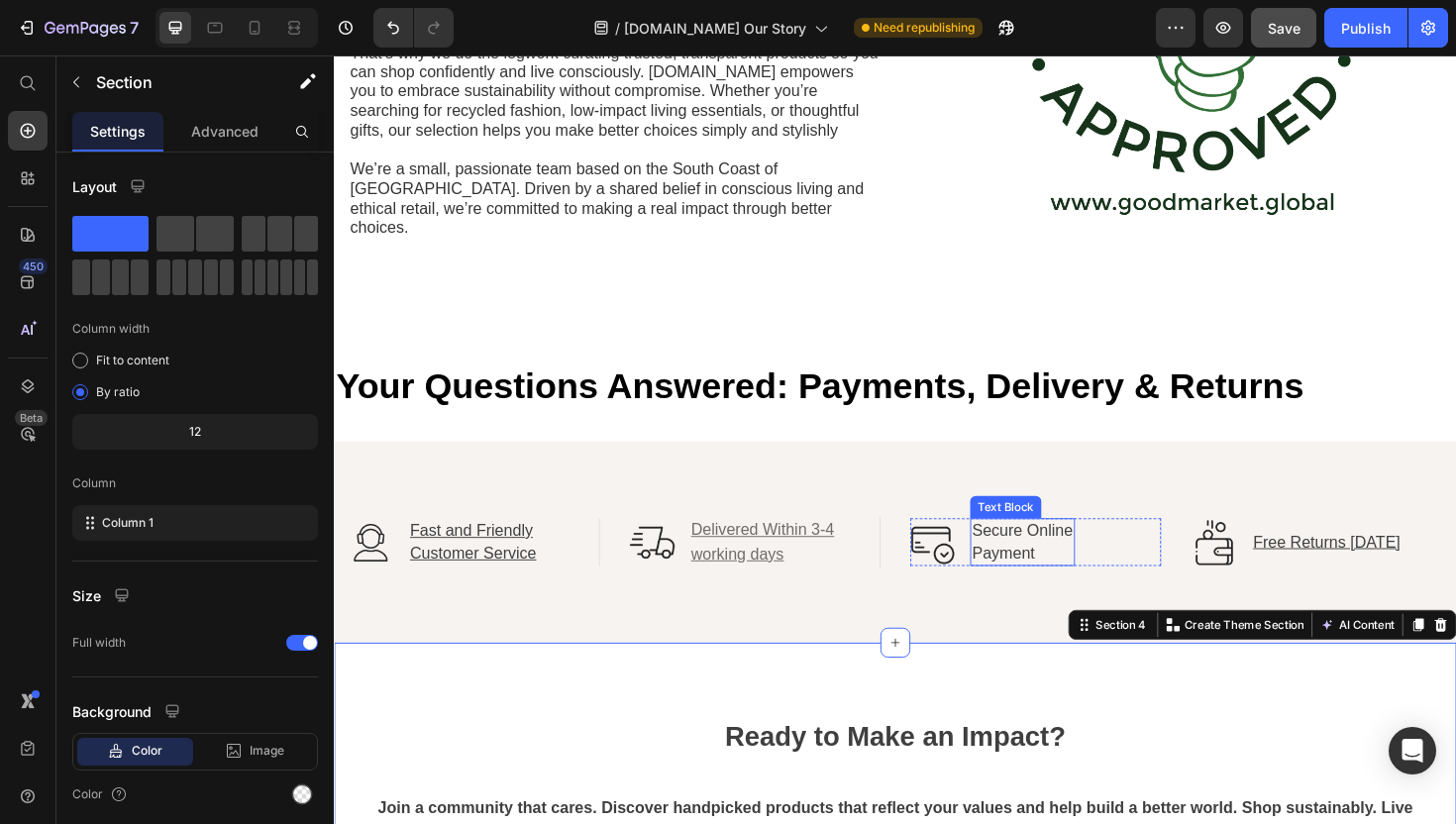 click on "Secure Online" at bounding box center (1063, 559) 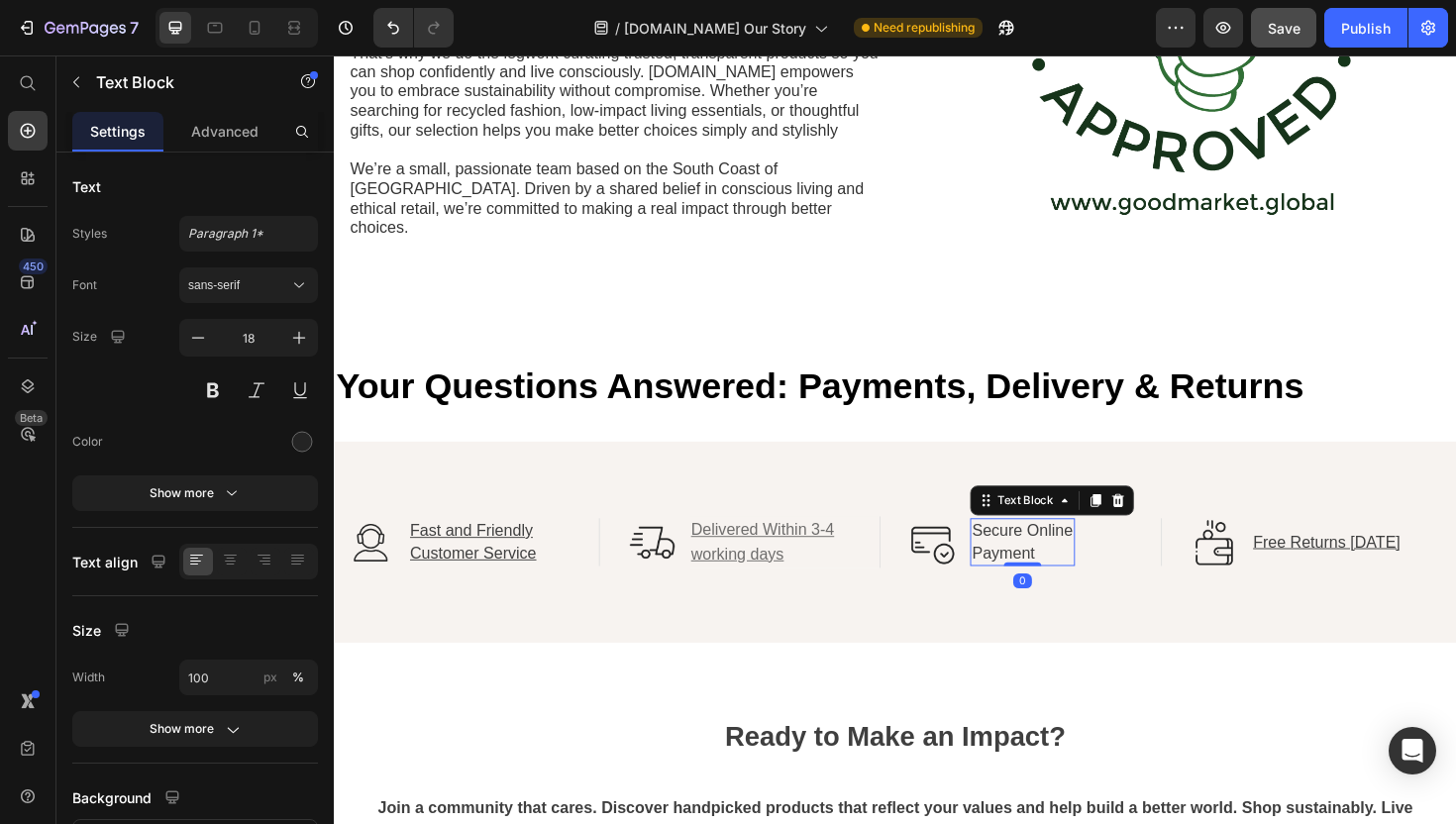 click on "Secure Online Payment" at bounding box center (1063, 570) 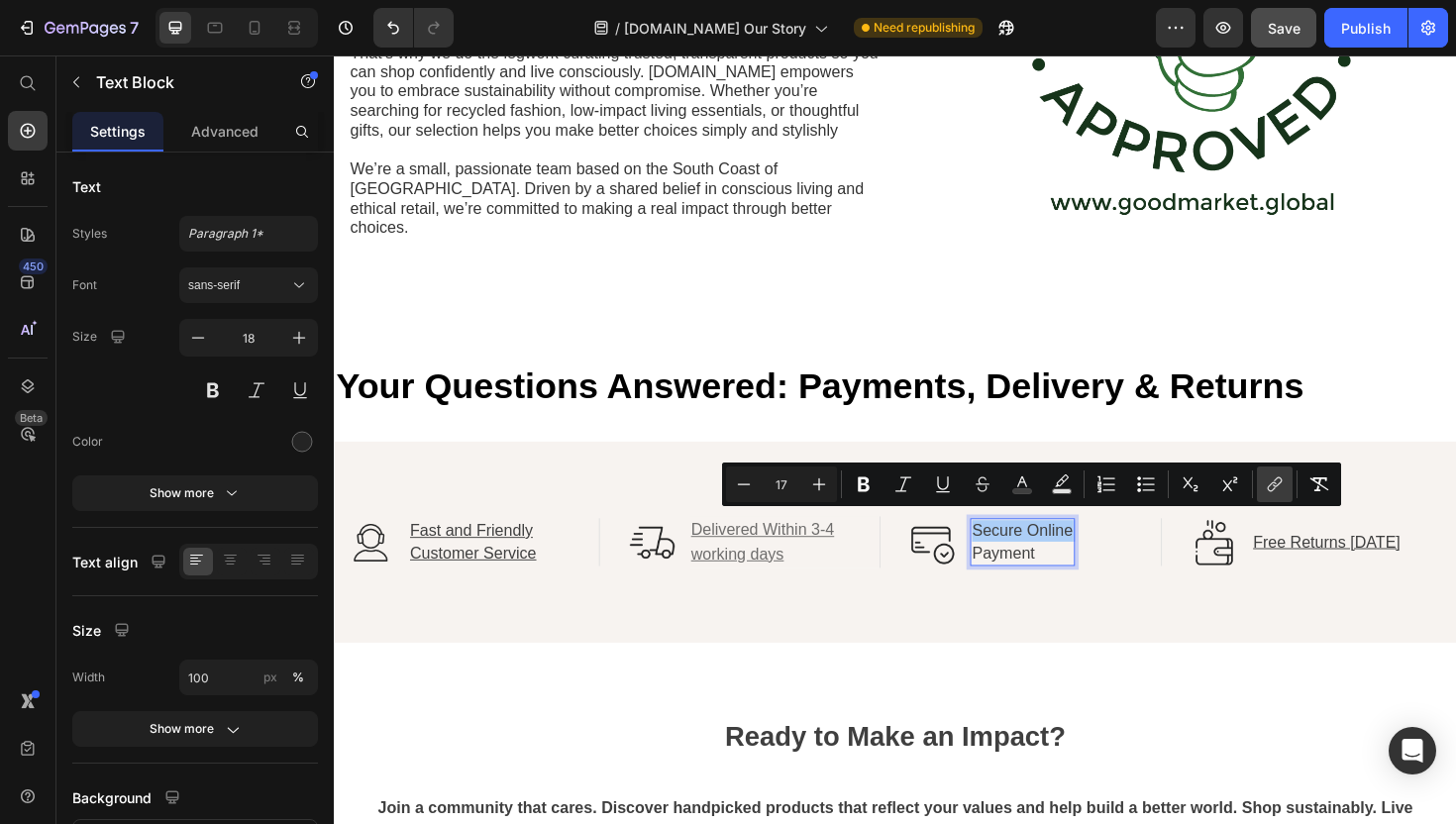 click 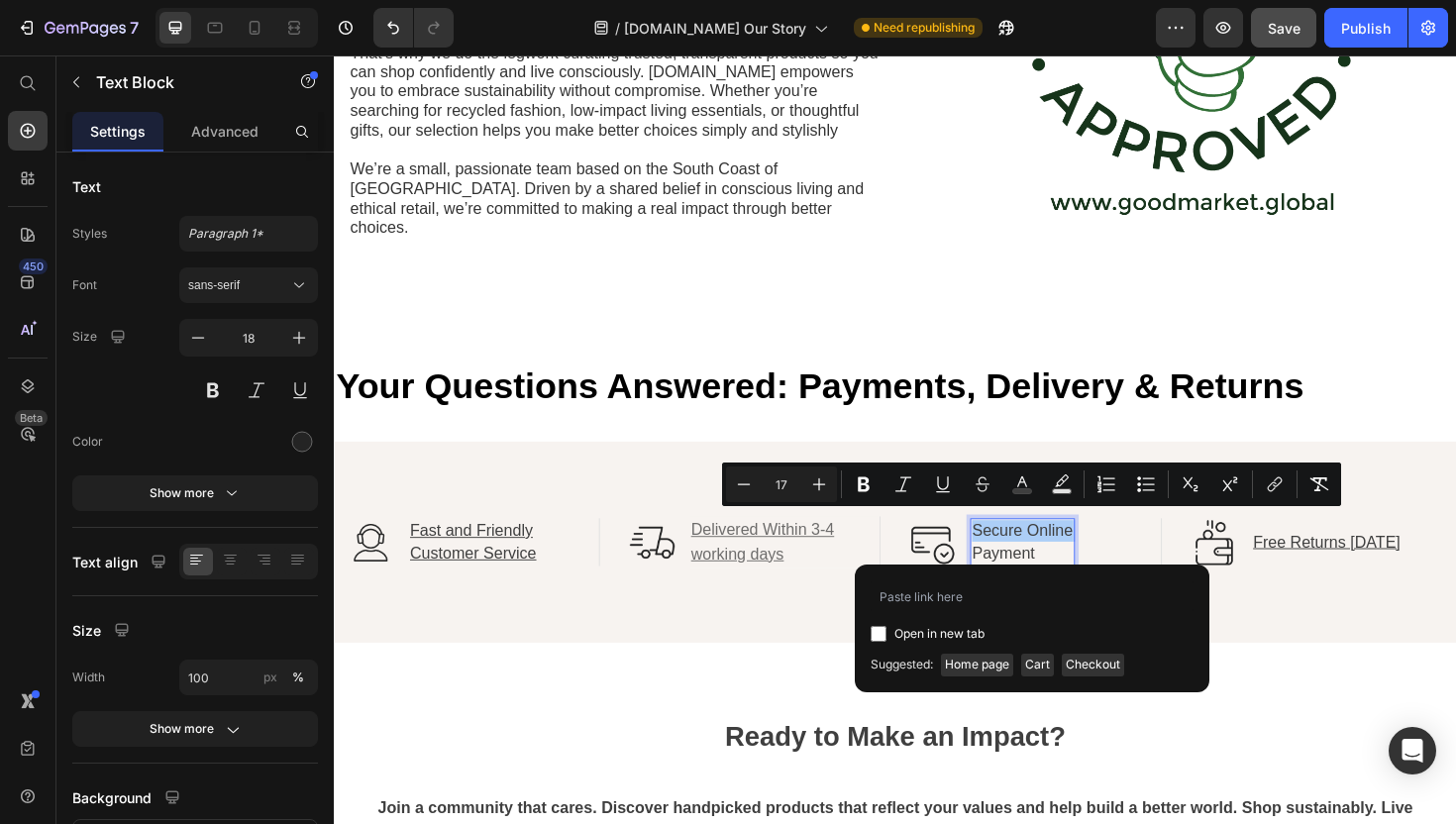 click on "Open in new tab" at bounding box center (939, 634) 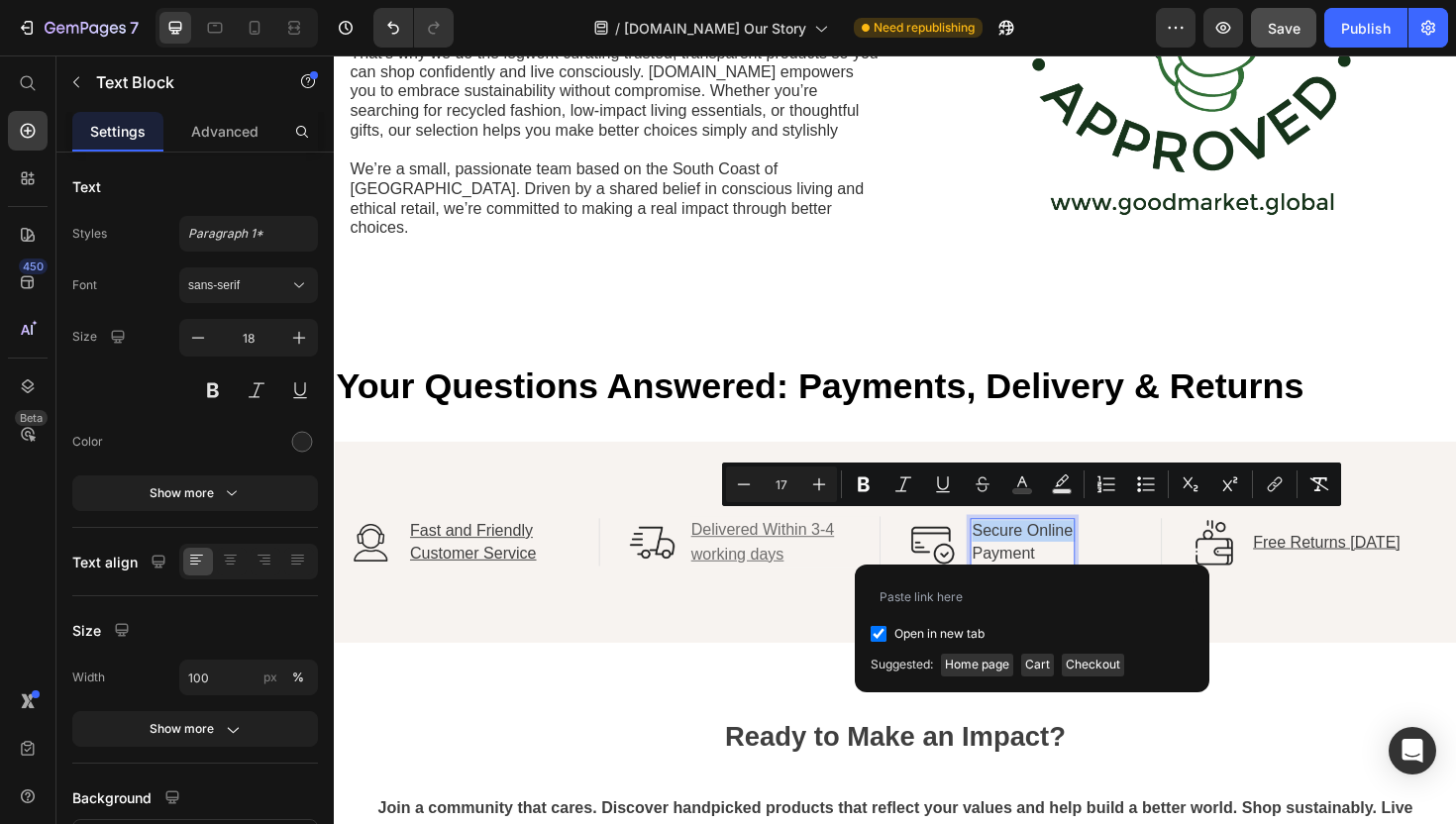 checkbox on "true" 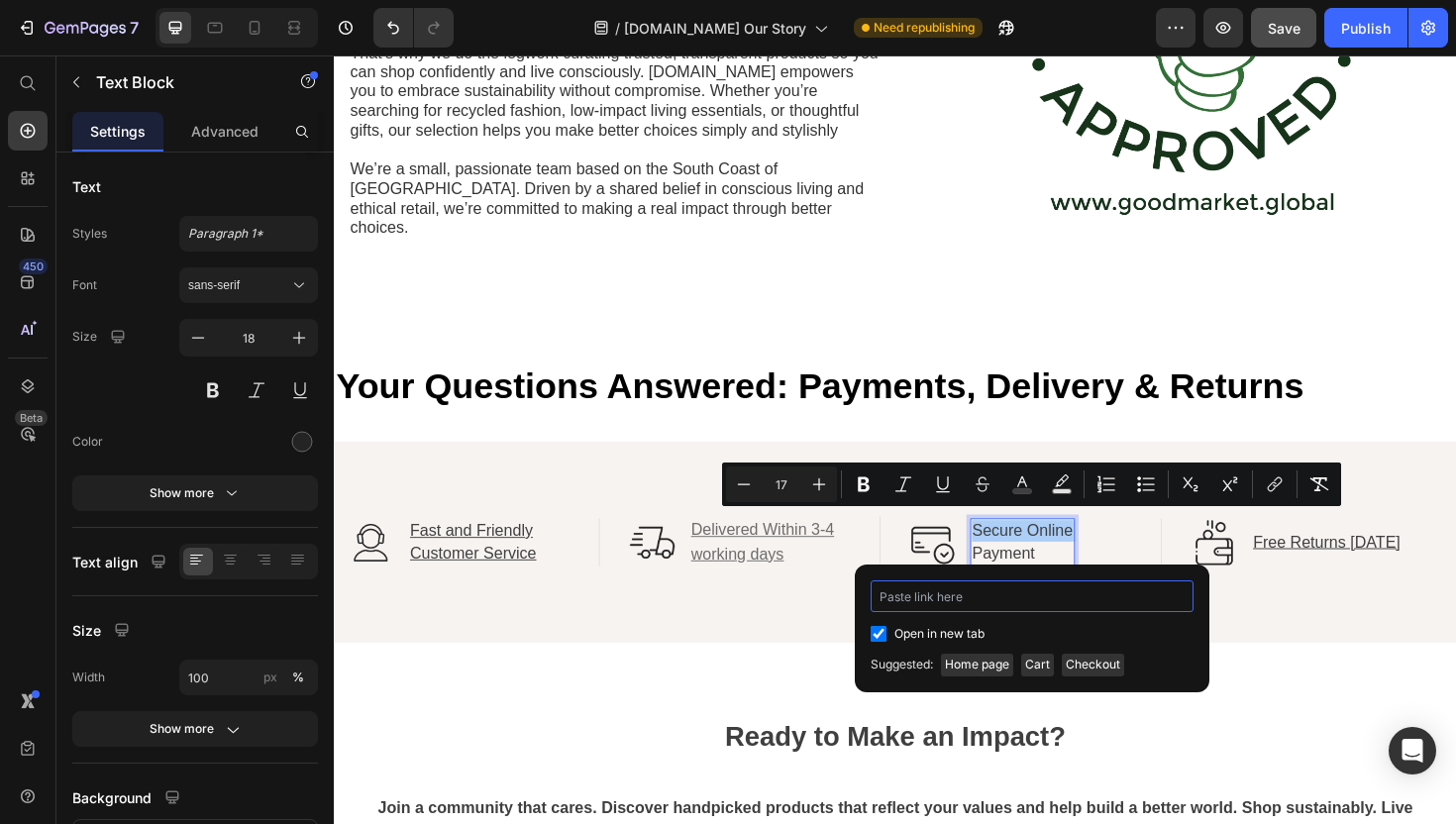 click at bounding box center (1032, 596) 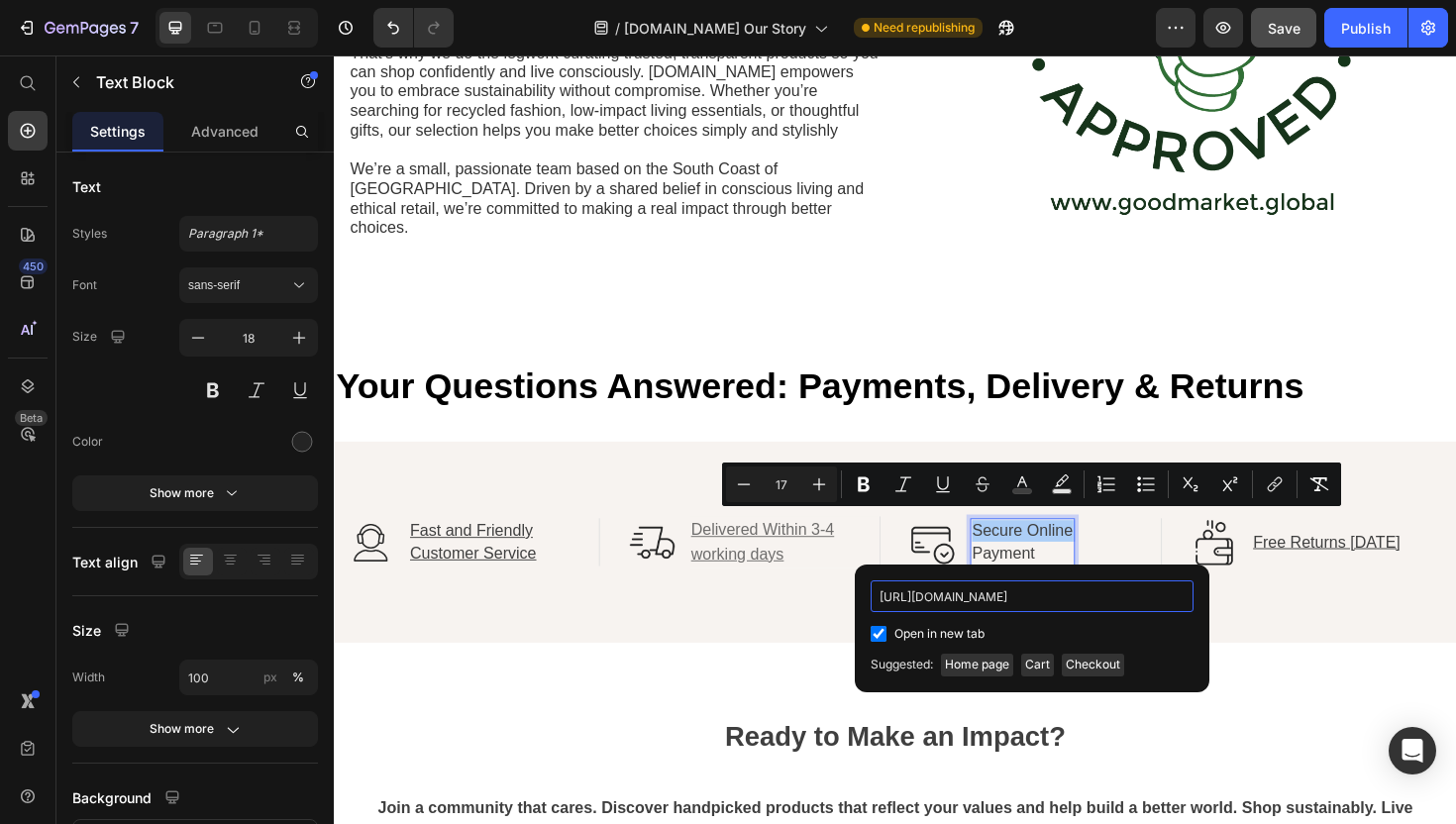 scroll, scrollTop: 0, scrollLeft: 9, axis: horizontal 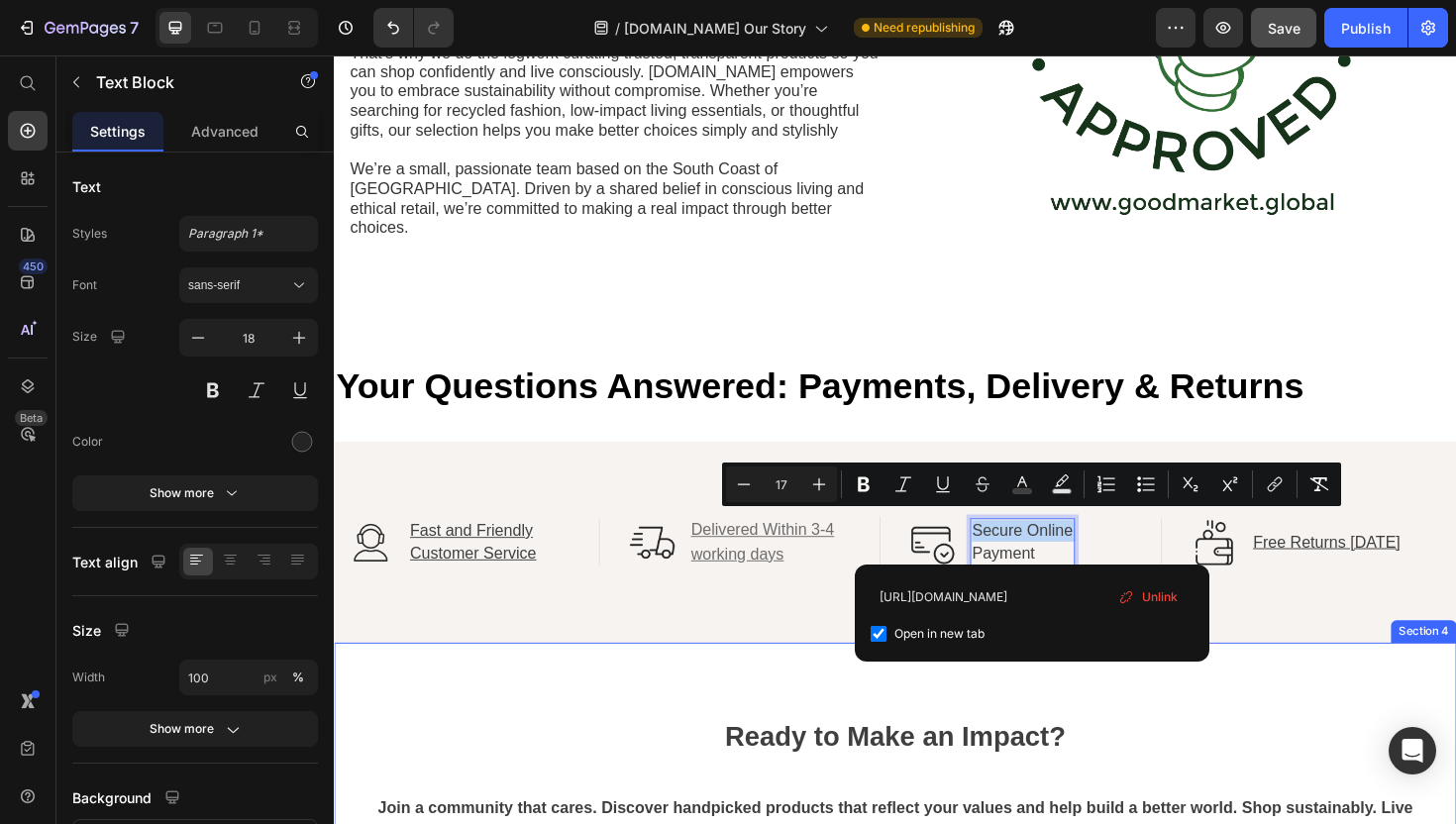click on "Ready to Make an Impact? Join a community that cares. Discover handpicked products that reflect your values and help build a better world. Shop sustainably. Live intentionally. Make a difference. Heading SHOP NOW Button Row Section 4" at bounding box center (928, 864) 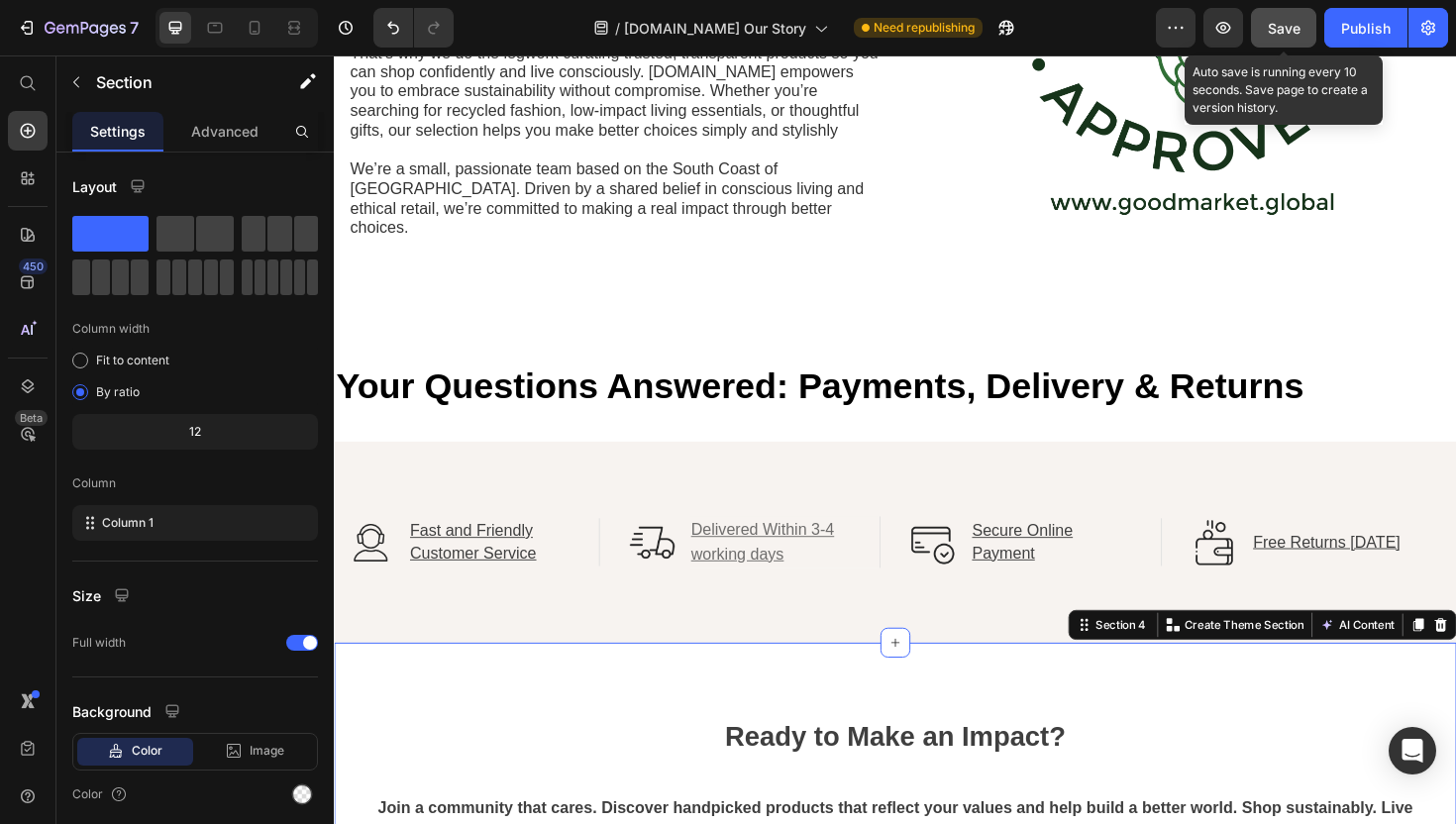 click on "Save" at bounding box center [1284, 28] 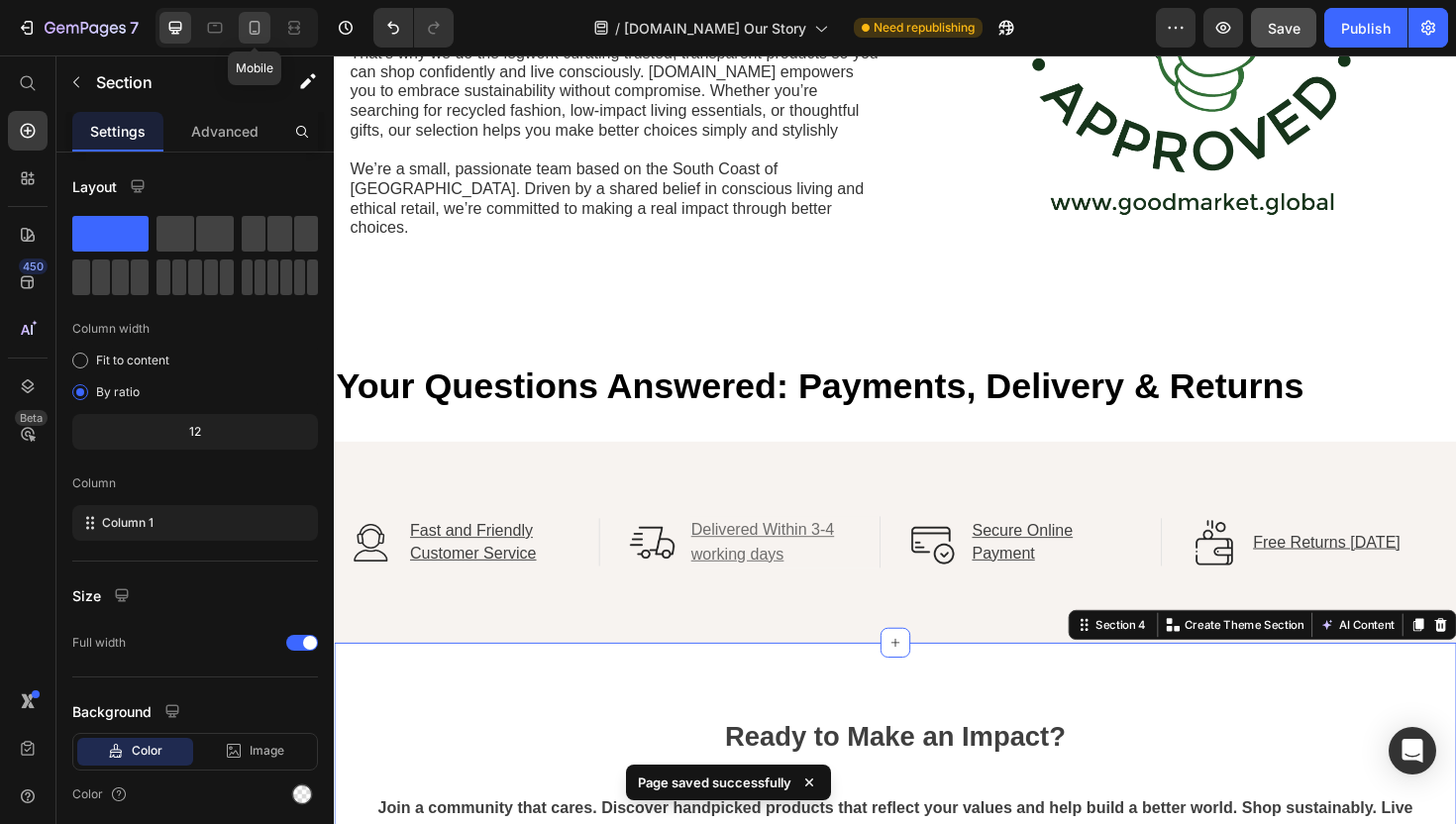 click 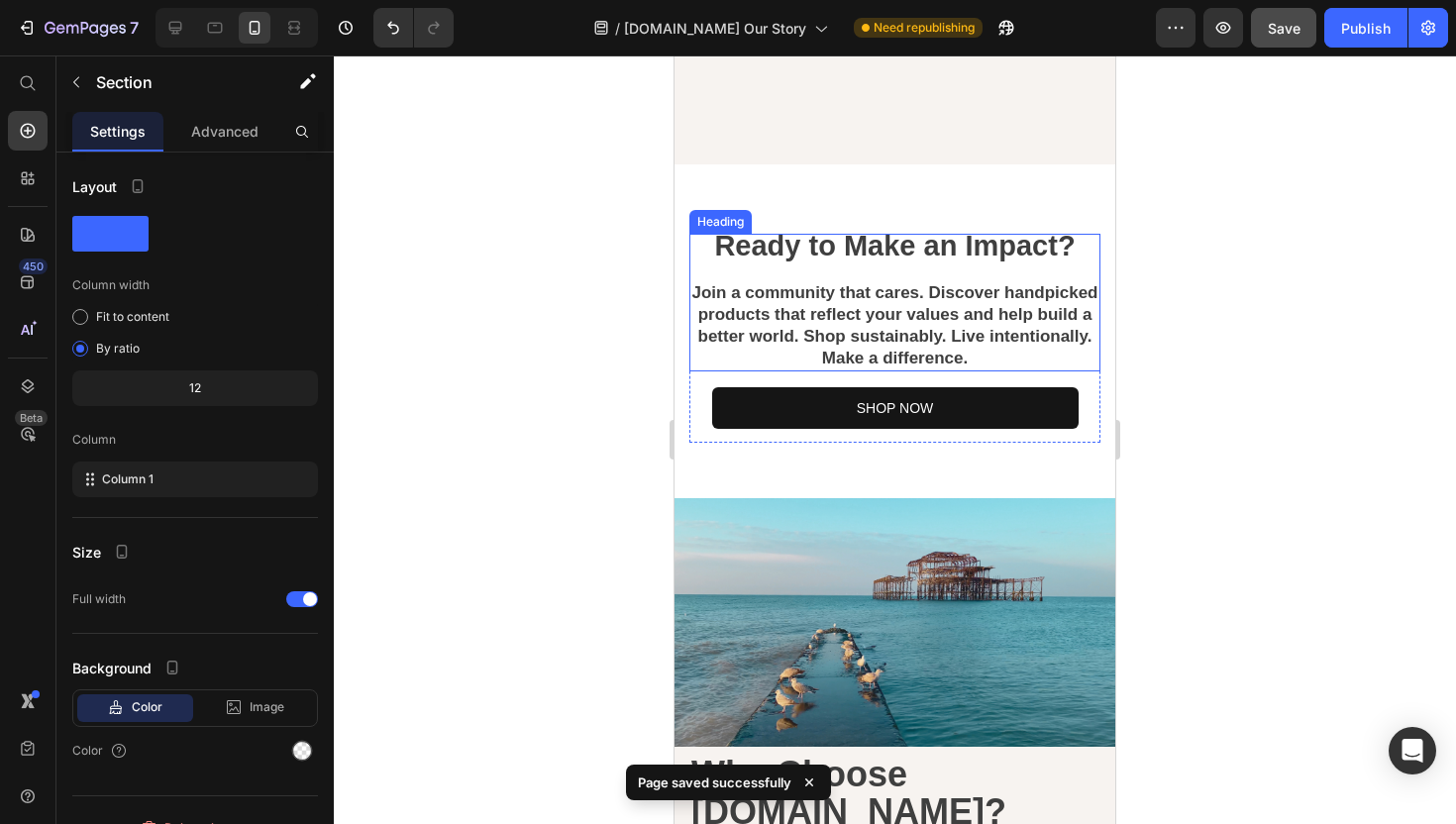 scroll, scrollTop: 1864, scrollLeft: 0, axis: vertical 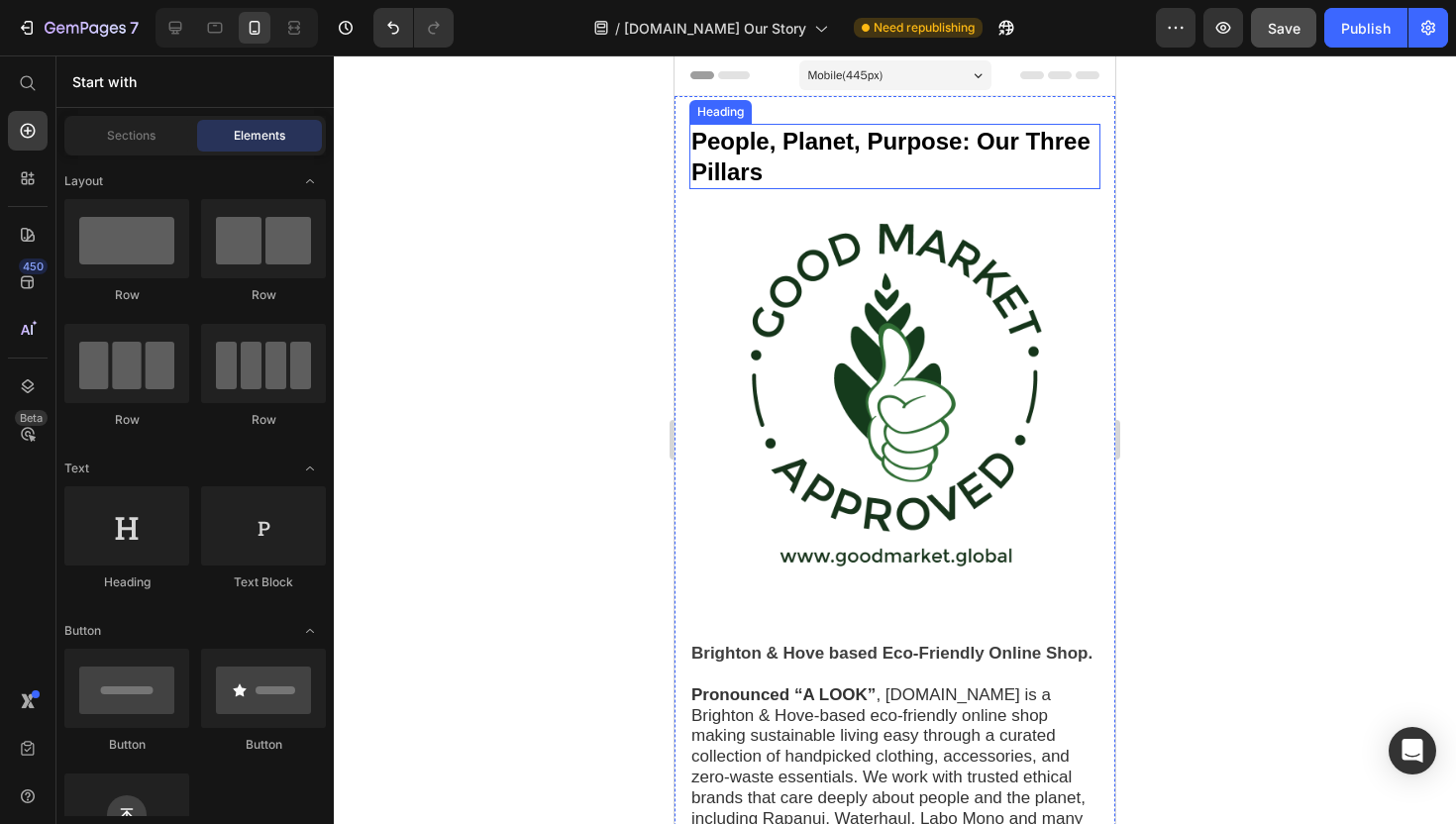 click on "People, Planet, Purpose: Our Three Pillars" at bounding box center [890, 156] 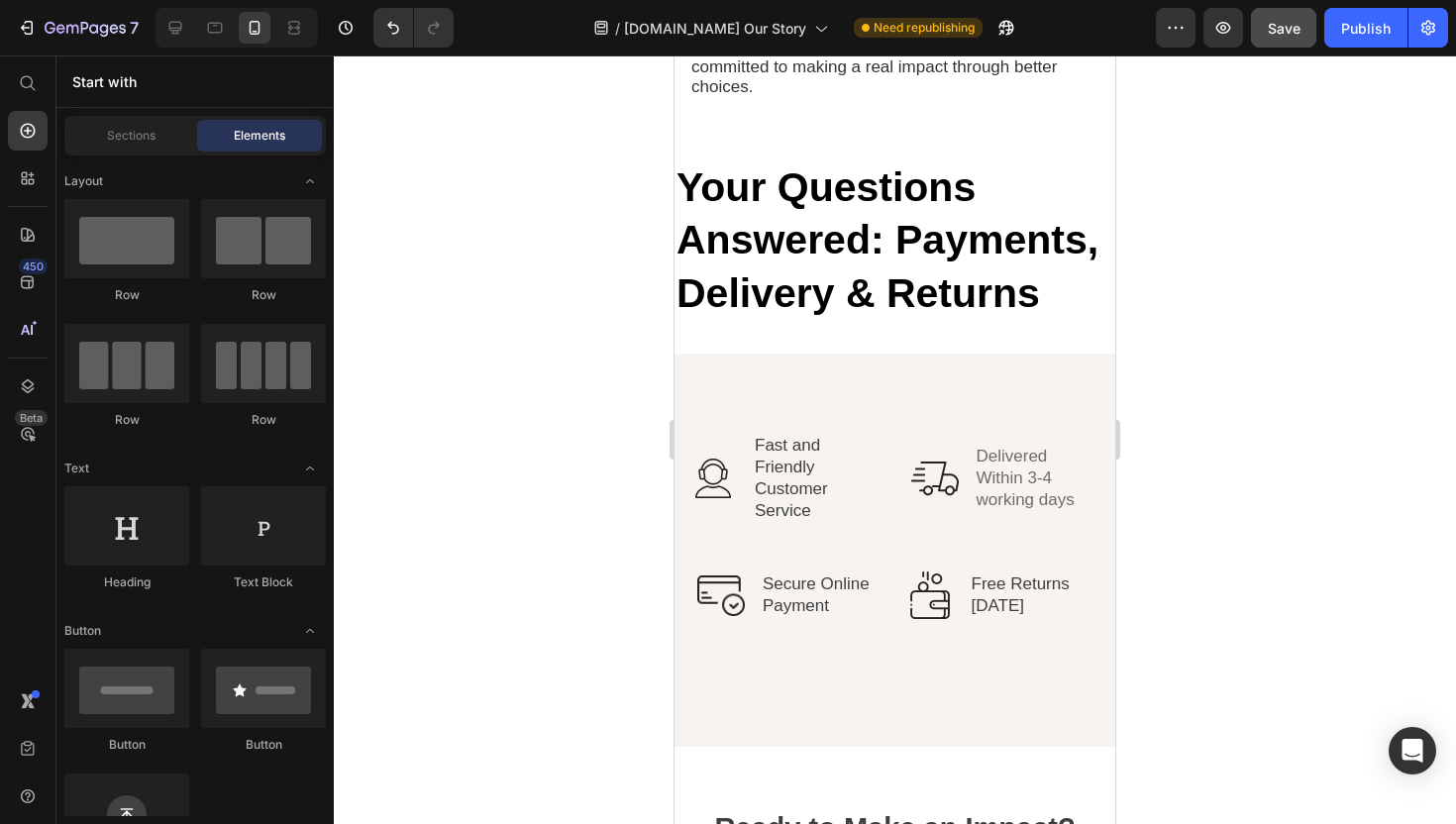 scroll, scrollTop: 1157, scrollLeft: 0, axis: vertical 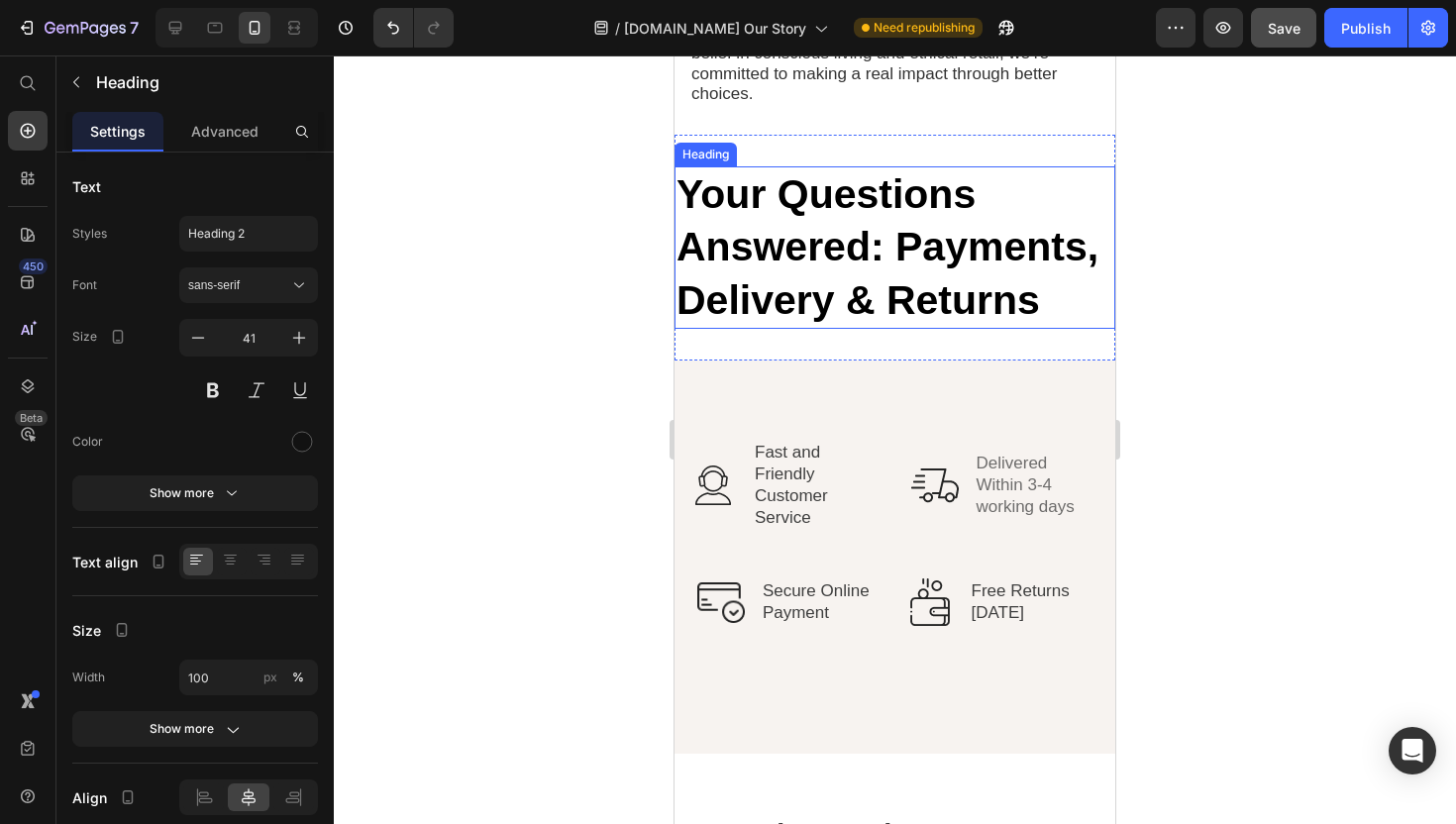 click on "Your Questions Answered: Payments, Delivery & Returns" at bounding box center [887, 247] 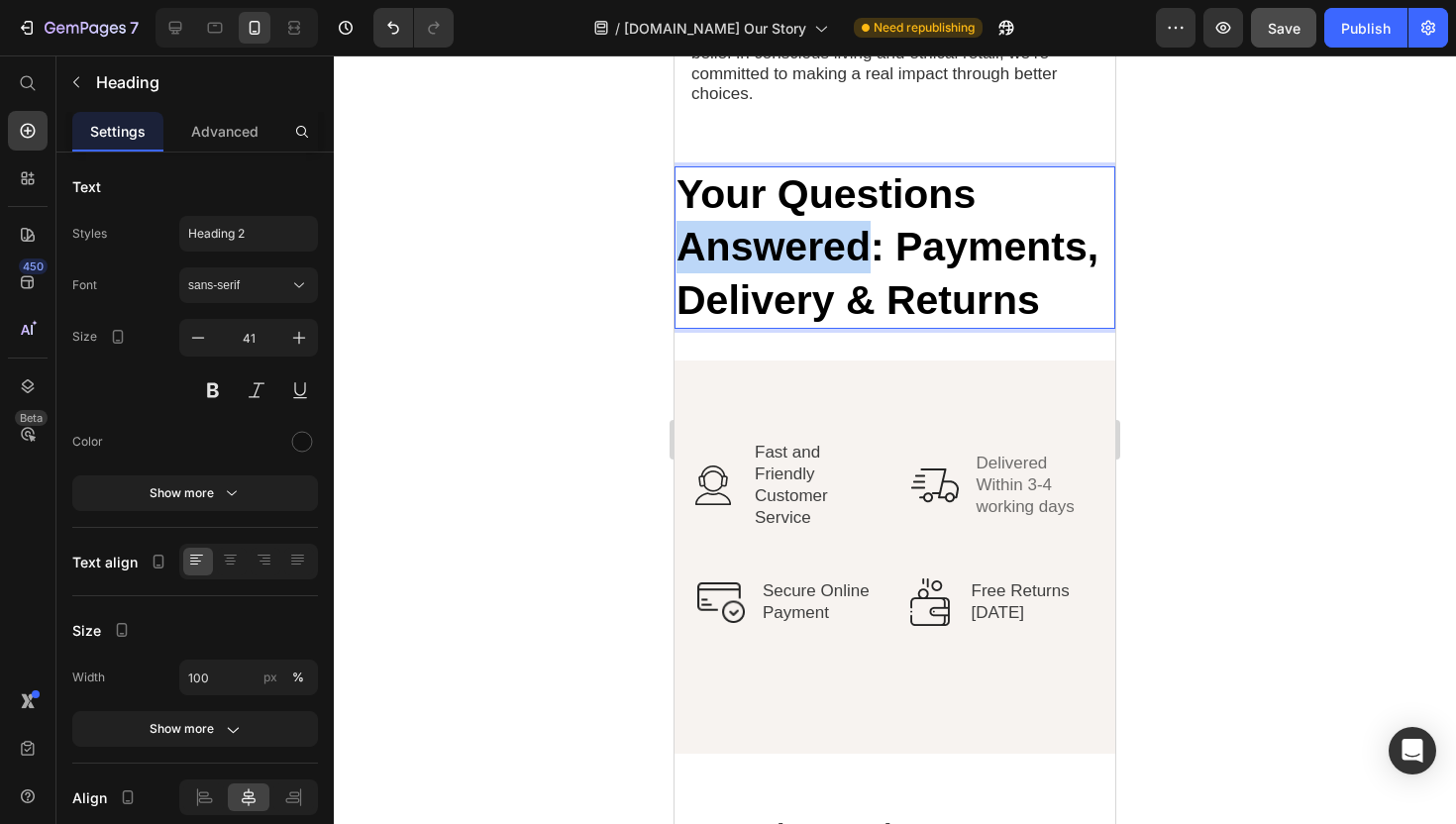 click on "Your Questions Answered: Payments, Delivery & Returns" at bounding box center (887, 247) 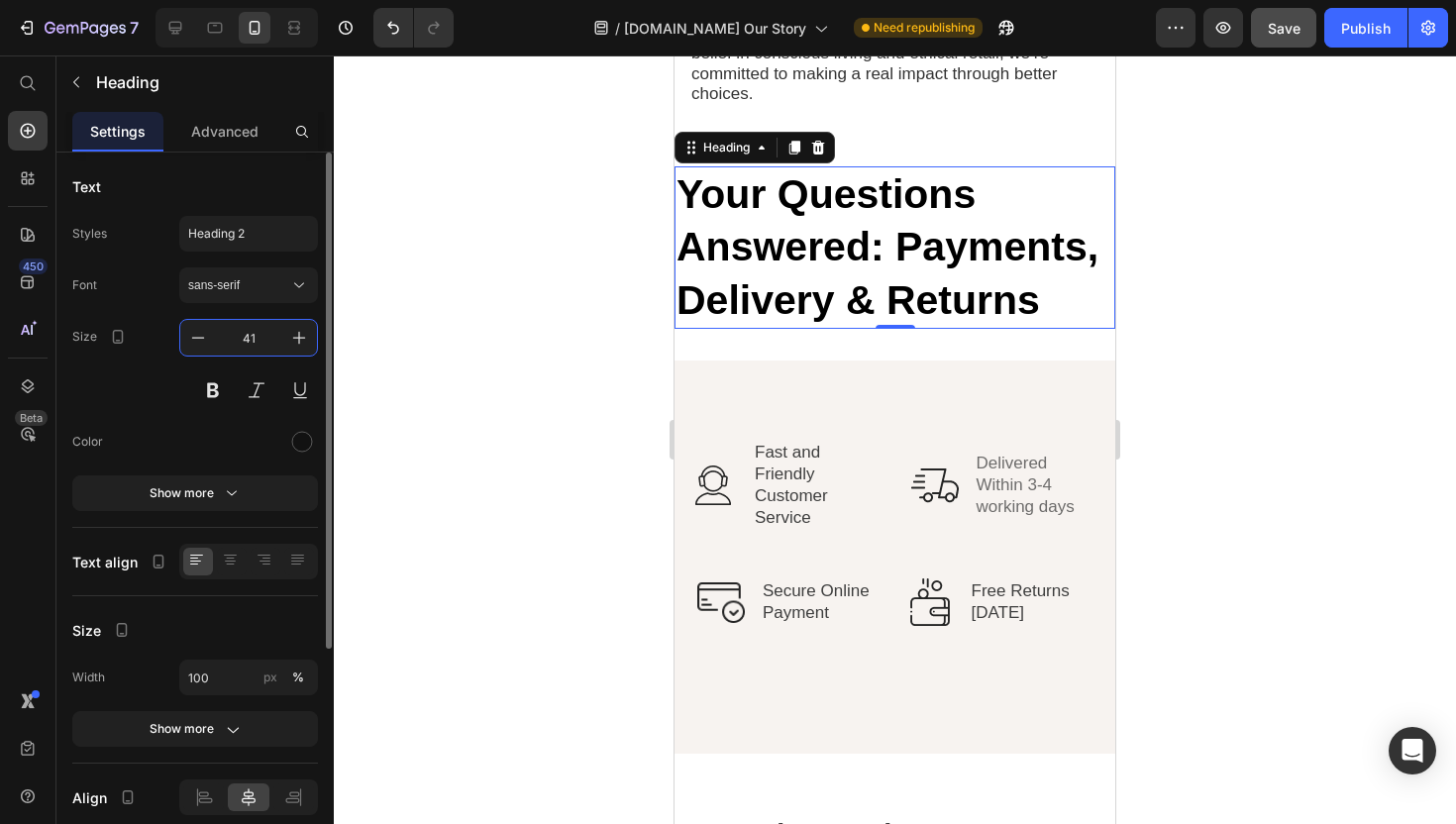drag, startPoint x: 235, startPoint y: 336, endPoint x: 276, endPoint y: 340, distance: 41.19466 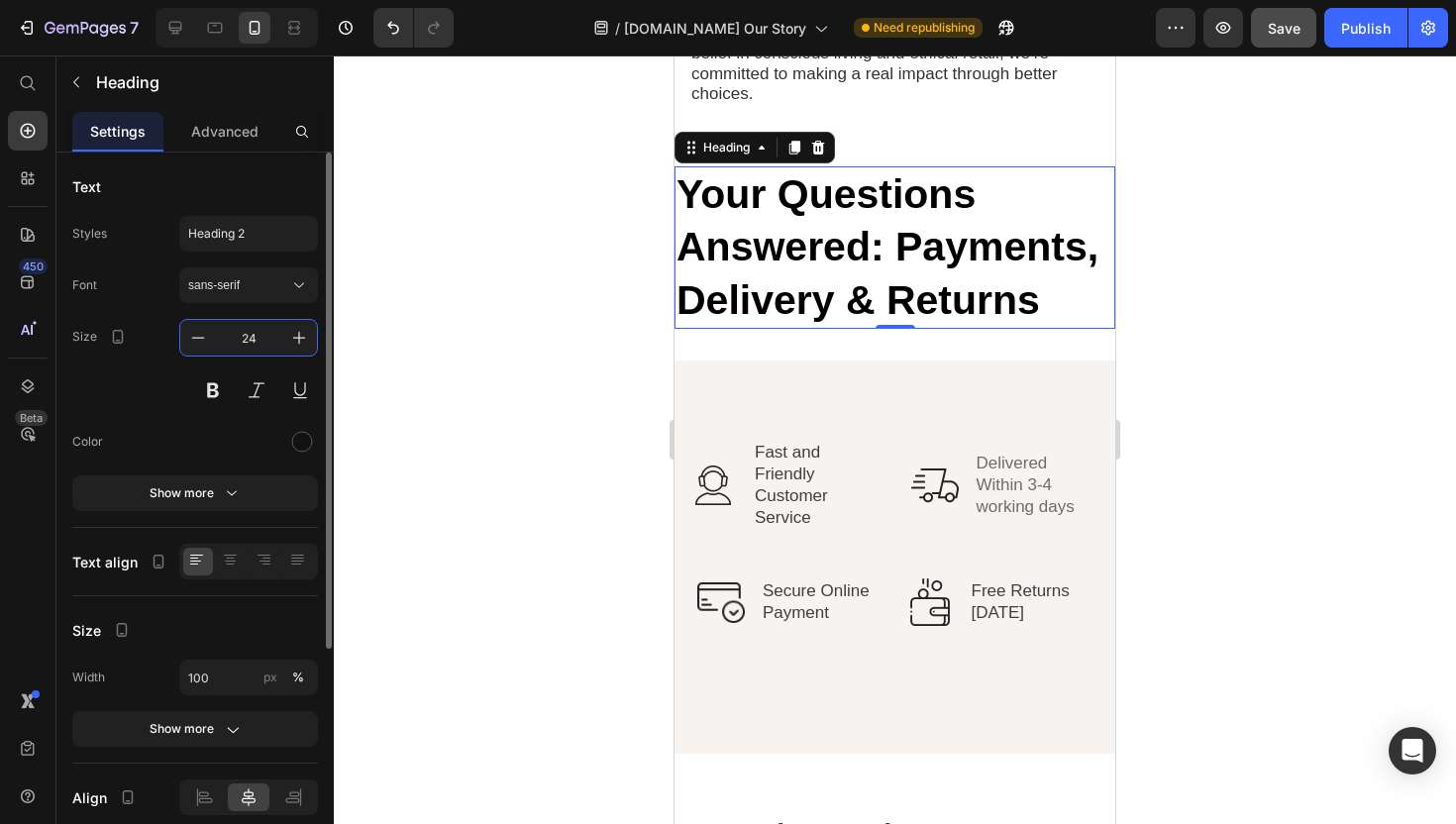 type on "24" 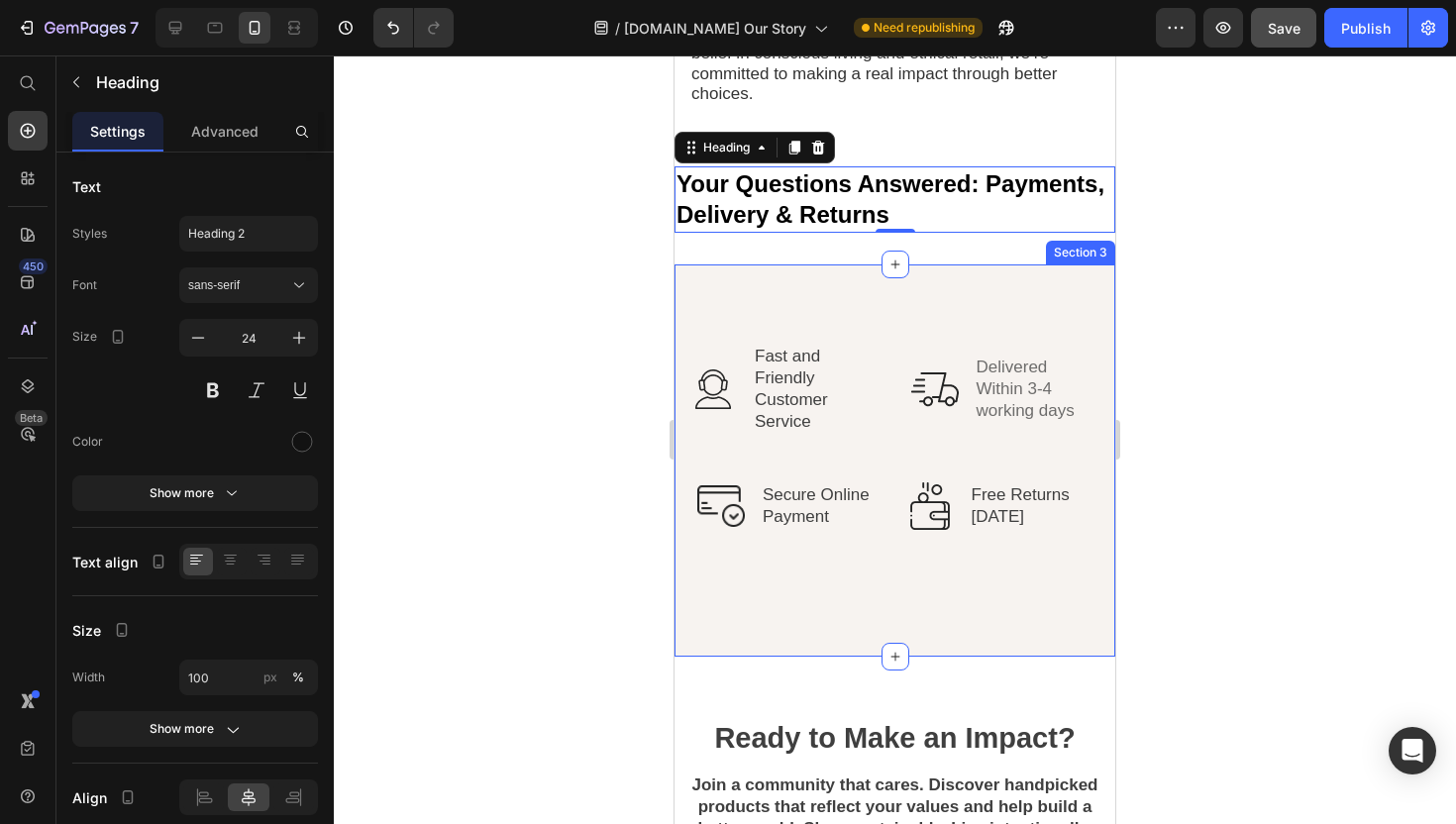 click 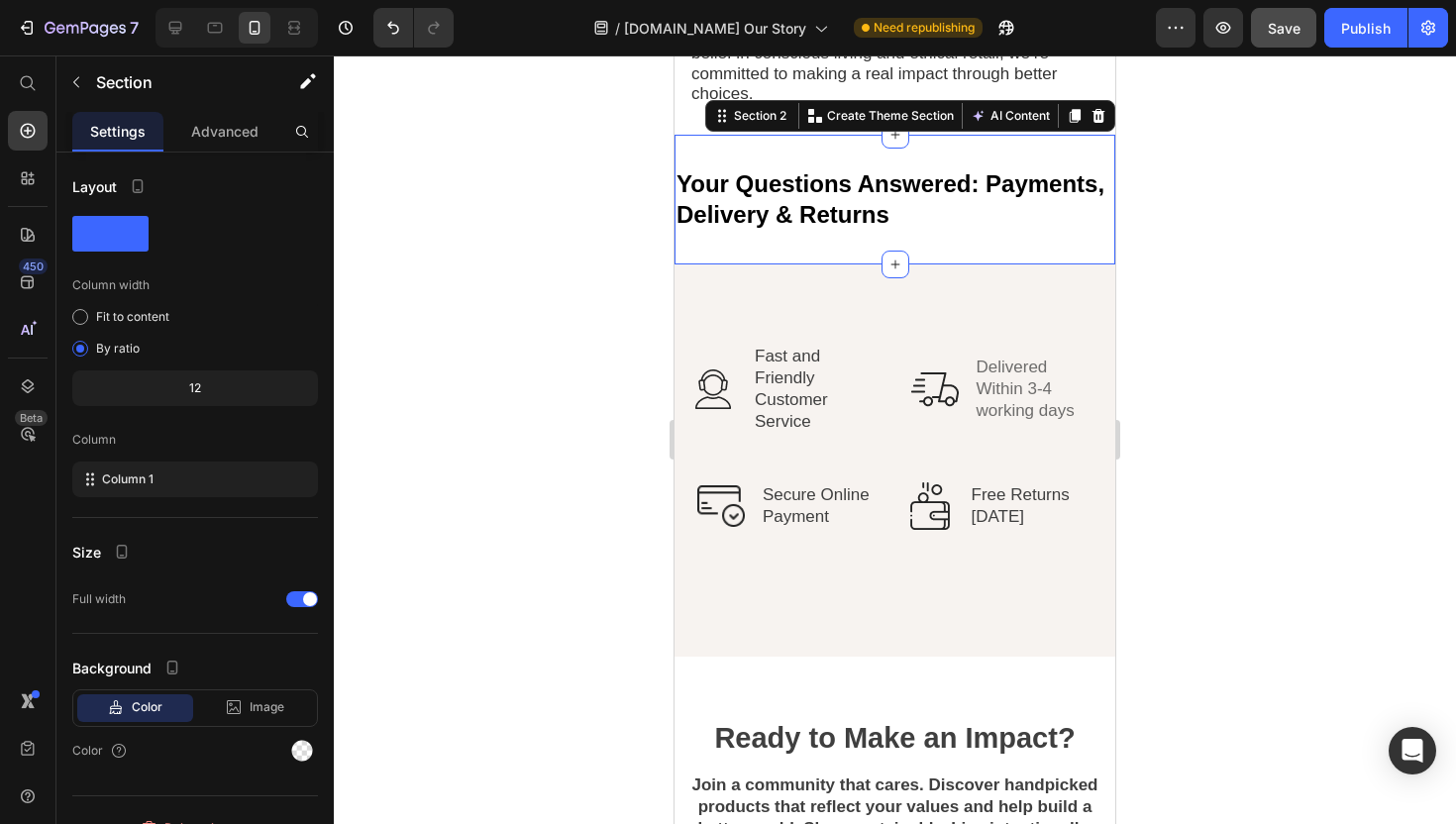 click on "⁠⁠⁠⁠⁠⁠⁠ Your Questions Answered: Payments, Delivery & Returns Heading Section 2   You can create reusable sections Create Theme Section AI Content Write with GemAI What would you like to describe here? Tone and Voice Persuasive Product The [DOMAIN_NAME] Mystery Bag - Conscious Edition Show more Generate" at bounding box center [894, 199] 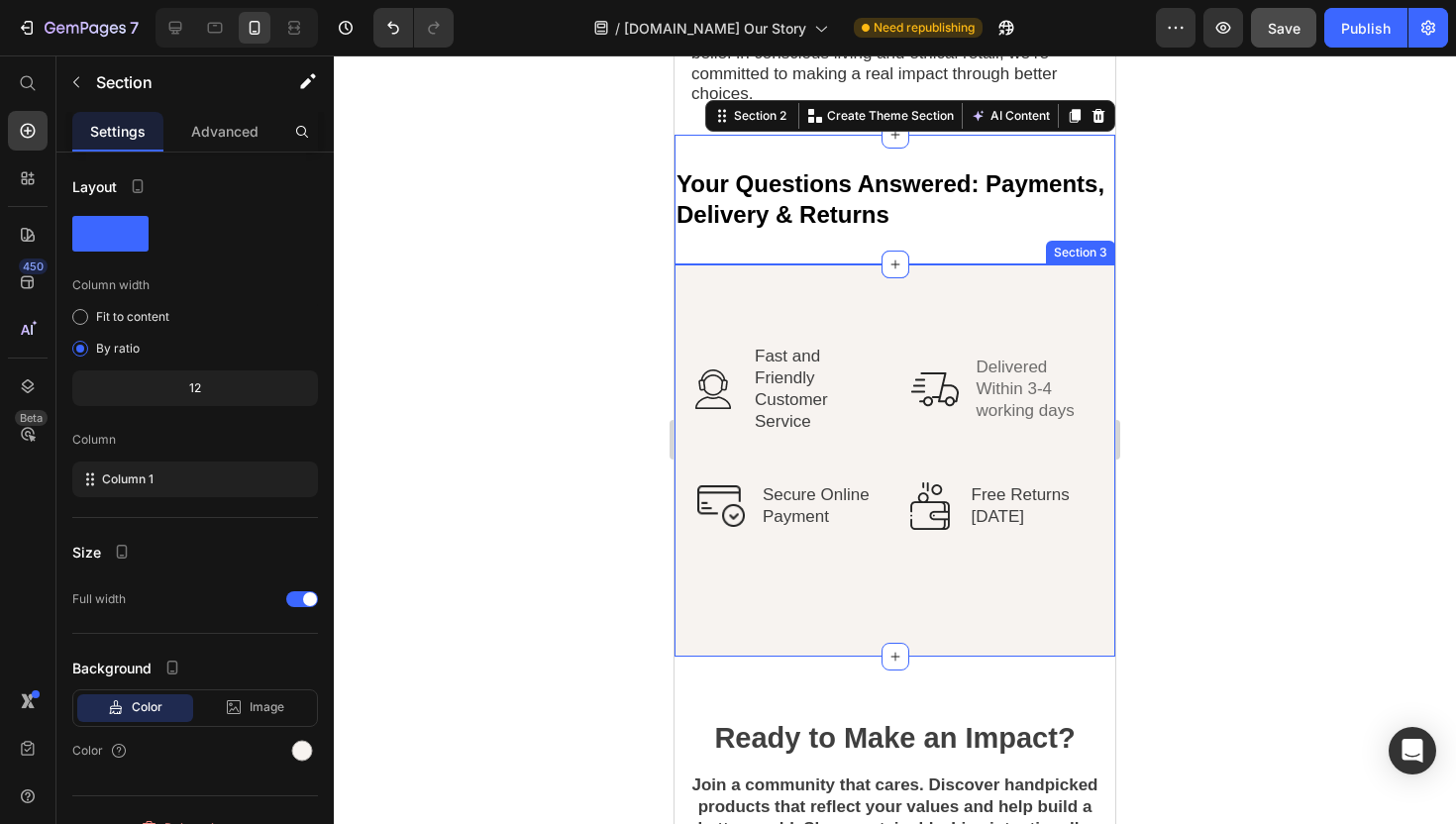click on "Image Fast and Friendly Customer Service  Text Block Row Image Delivered Within 3-4 working days  Text Block Row Image Secure Online Payment Text Block Row Image Free Returns [DATE] Text Block Row Row Image Fast and Friendly Customer Service  Text Block Row Image Delivered Within 3-4 working days Text Block Row Image Secure Online Payment Text Block Row Image Free Returns [DATE] Text Block Row Row Section 3" at bounding box center [894, 461] 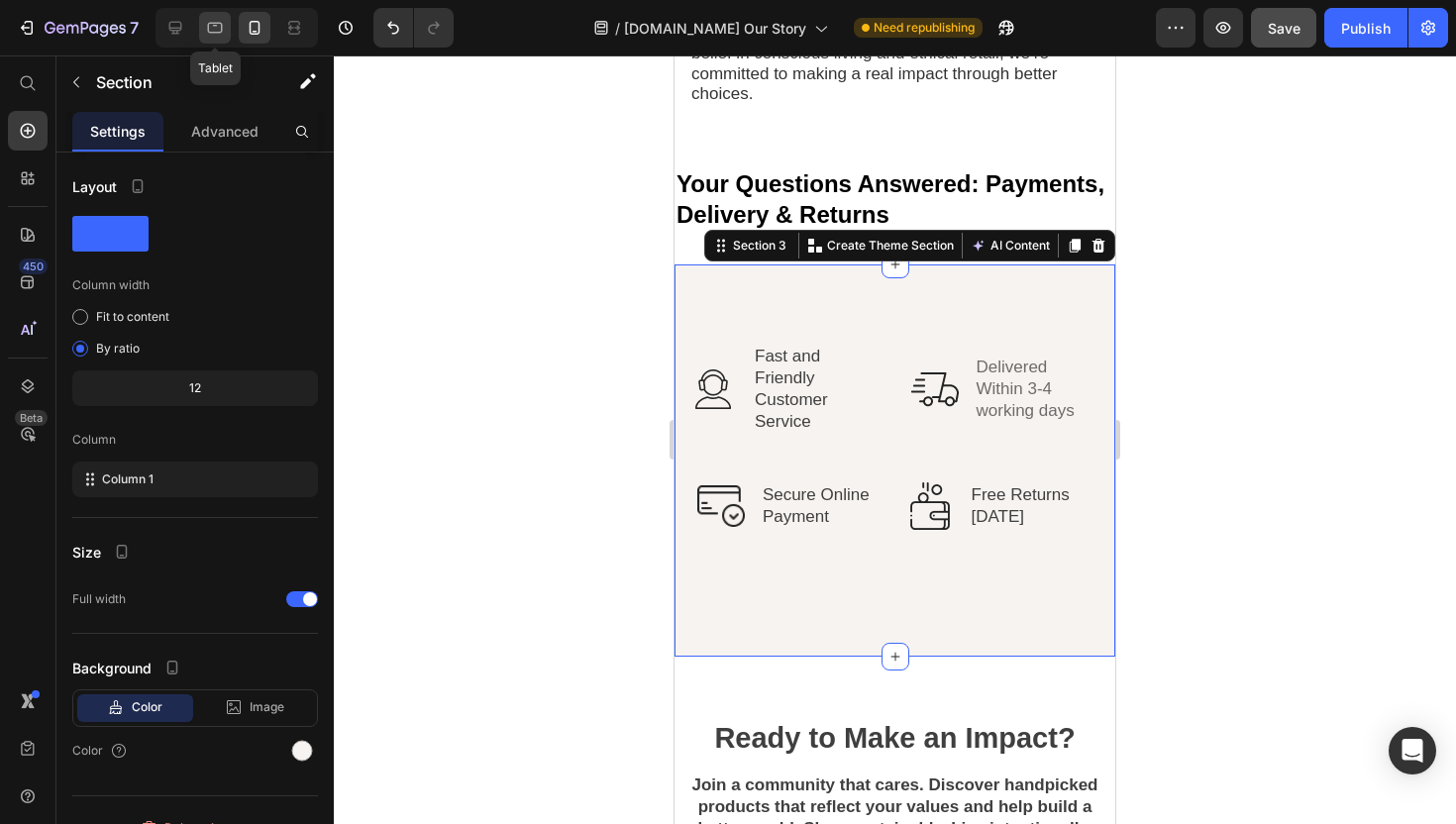 click 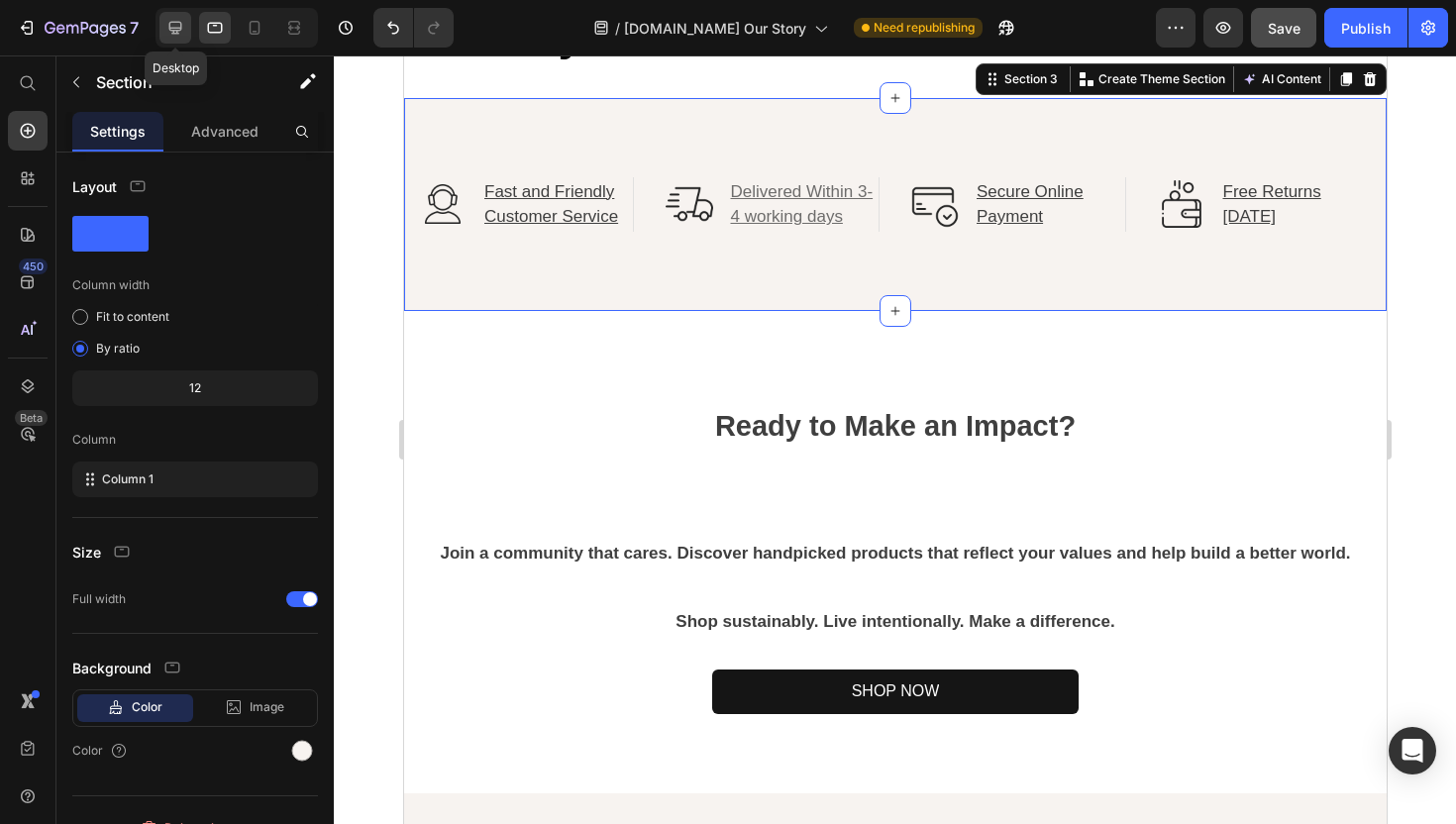 click 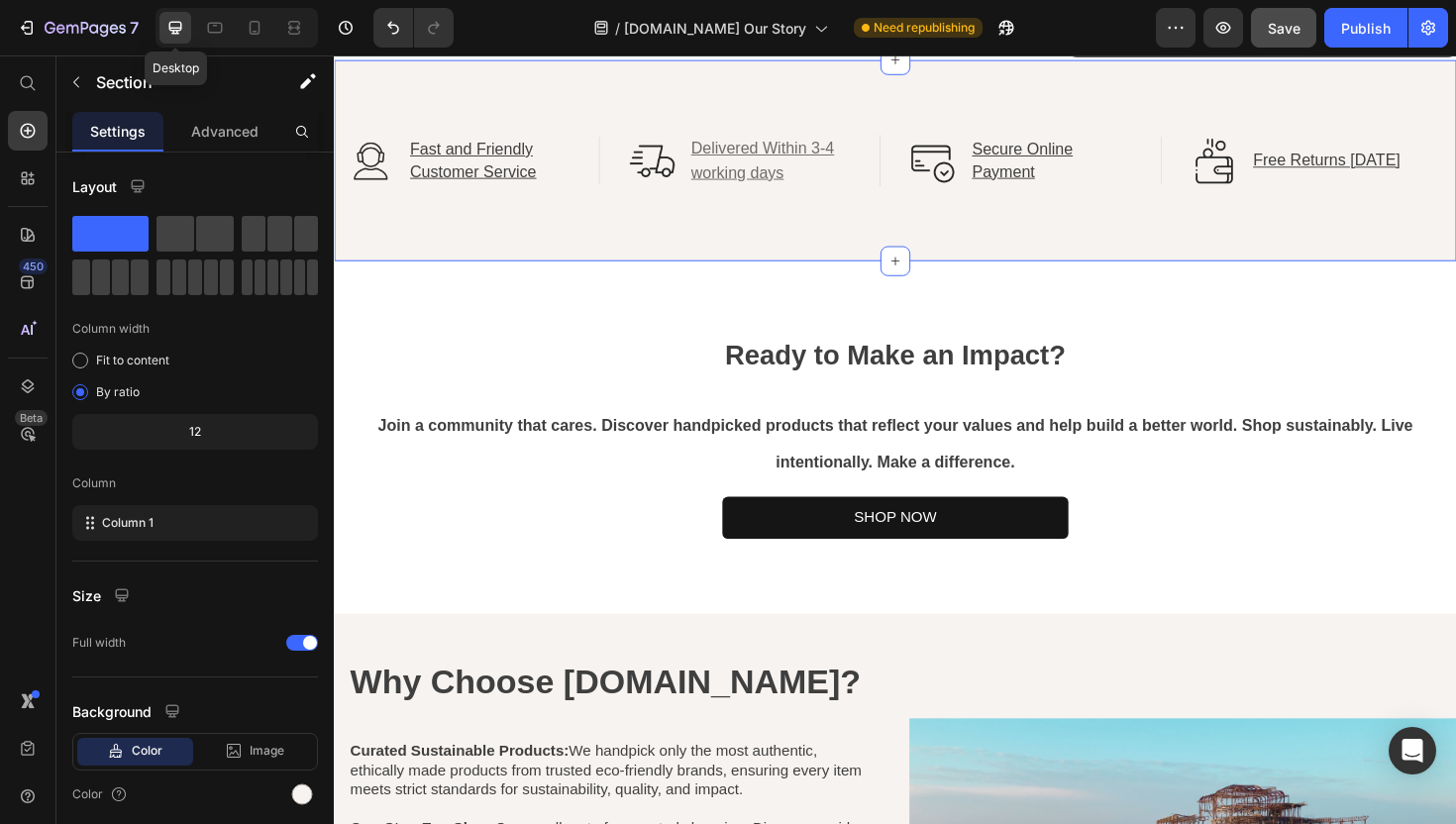 scroll, scrollTop: 840, scrollLeft: 0, axis: vertical 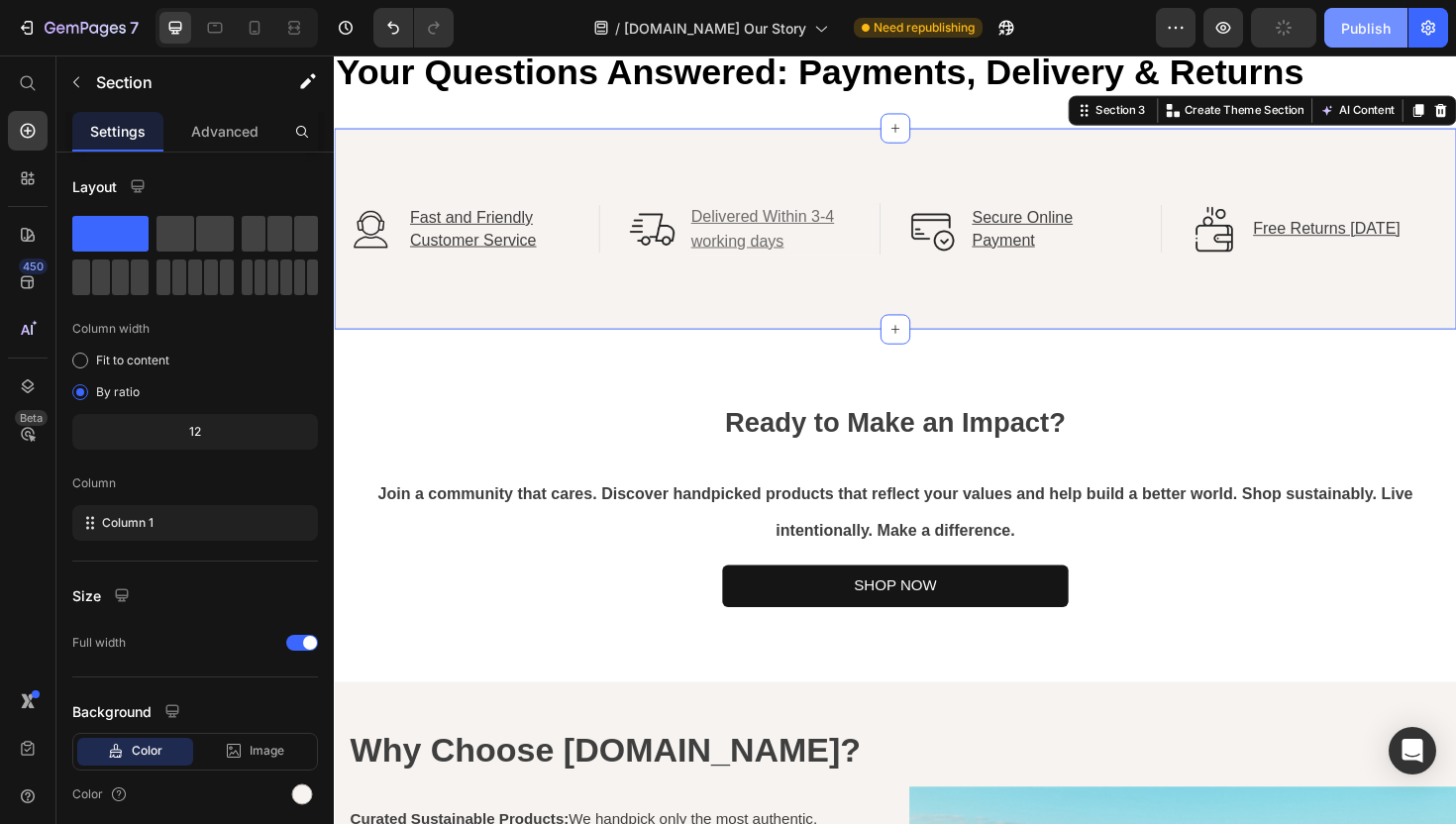 click on "Publish" 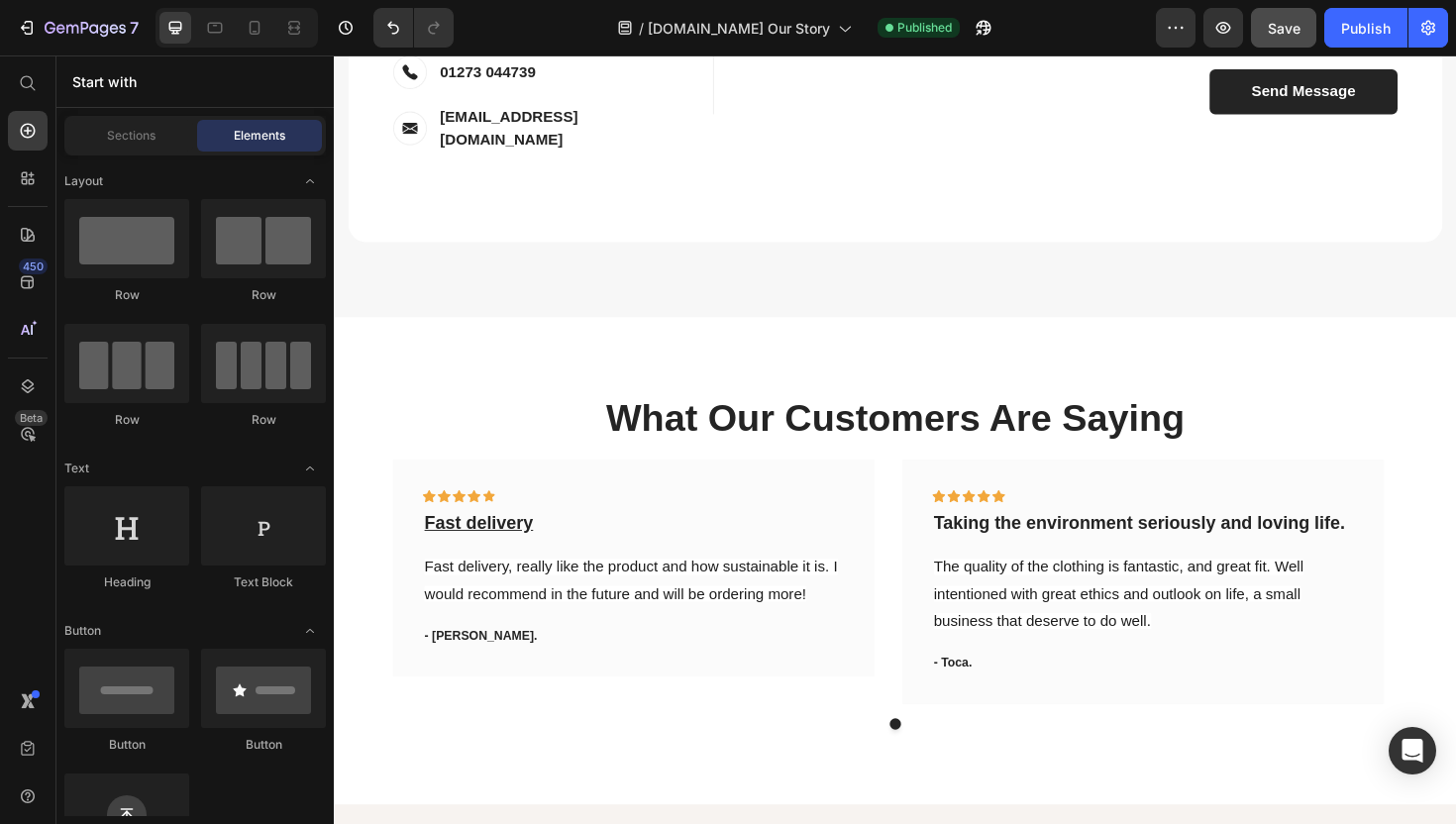 scroll, scrollTop: 2323, scrollLeft: 0, axis: vertical 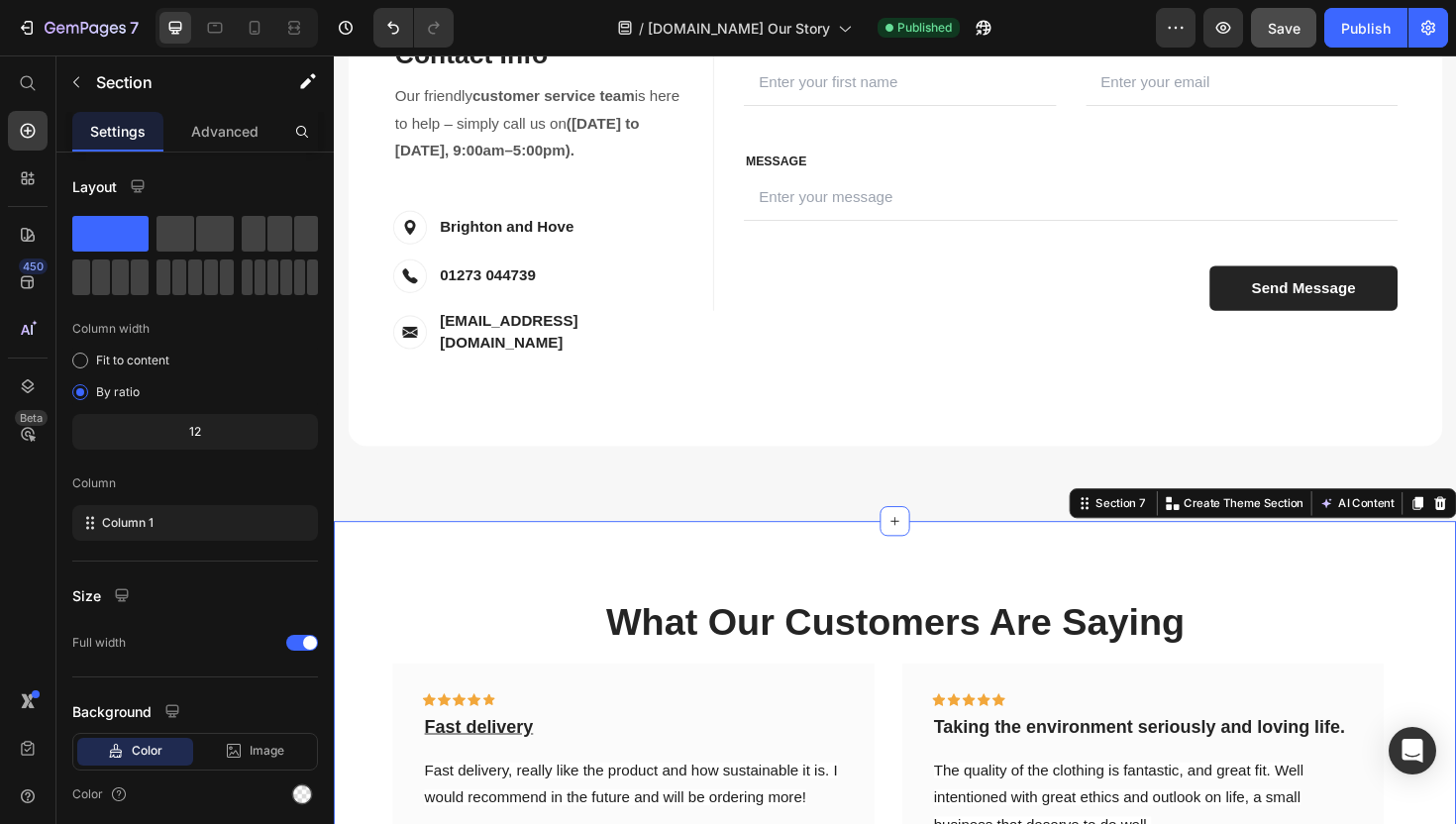 click on "What Our Customers Are Saying Heading
Icon
Icon
Icon
Icon
Icon Row Fast delivery Text block Fast delivery, really like the product and how sustainable it is. I would recommend in the future and will be ordering more! Text block - [PERSON_NAME]. Text block Row
Icon
Icon
Icon
Icon
Icon Row Taking the environment seriously and loving life. Text block The quality of the clothing is fantastic, and great fit. Well intentioned with great ethics and outlook on life, a small business that deserve to do well. Text block - Toca. Text block Row
Carousel Row Section 7   You can create reusable sections Create Theme Section AI Content Write with GemAI What would you like to describe here? Tone and Voice Persuasive Product The [DOMAIN_NAME] Mystery Bag - Conscious Edition Show more Generate" at bounding box center [928, 806] 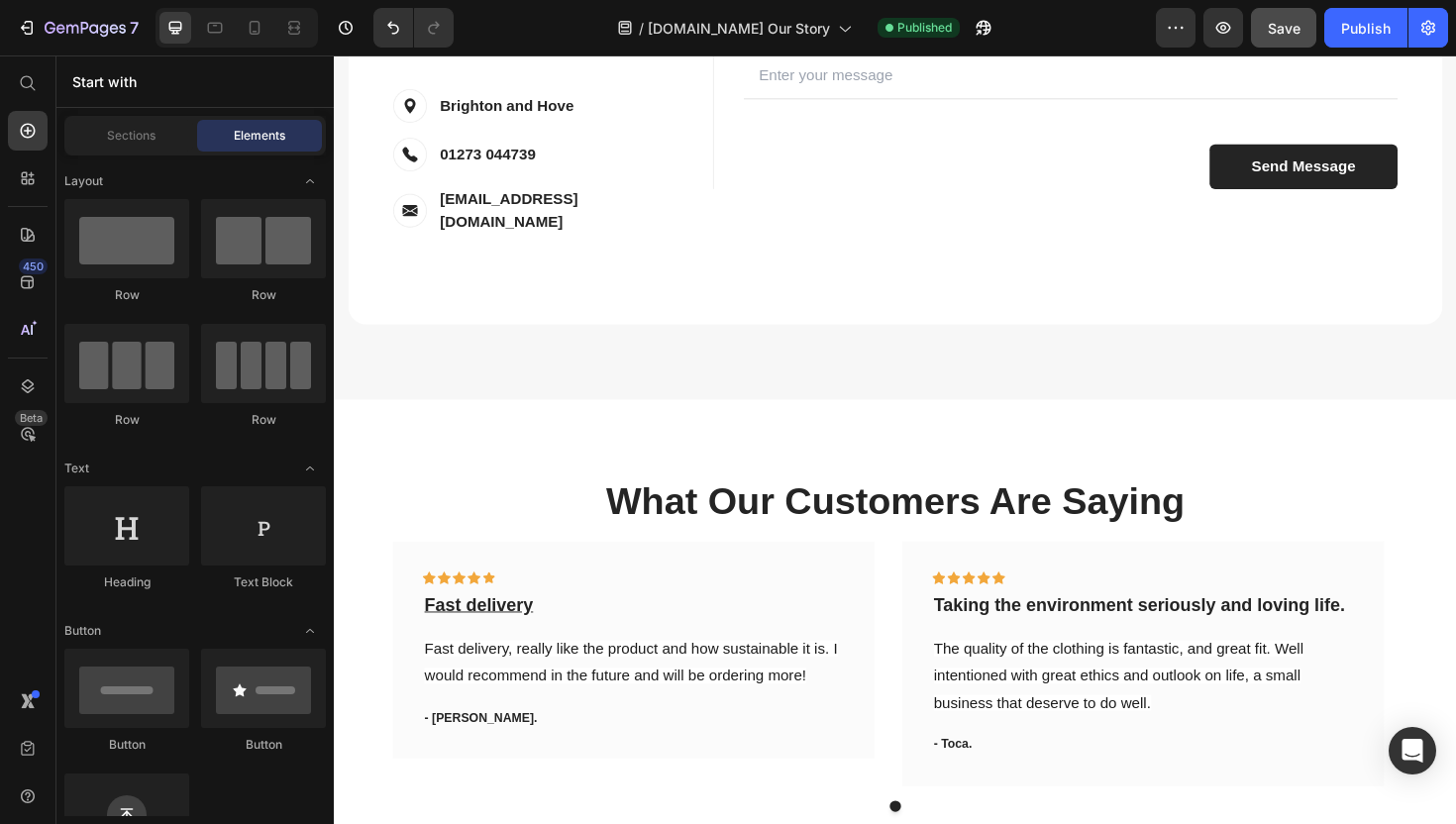 scroll, scrollTop: 2614, scrollLeft: 0, axis: vertical 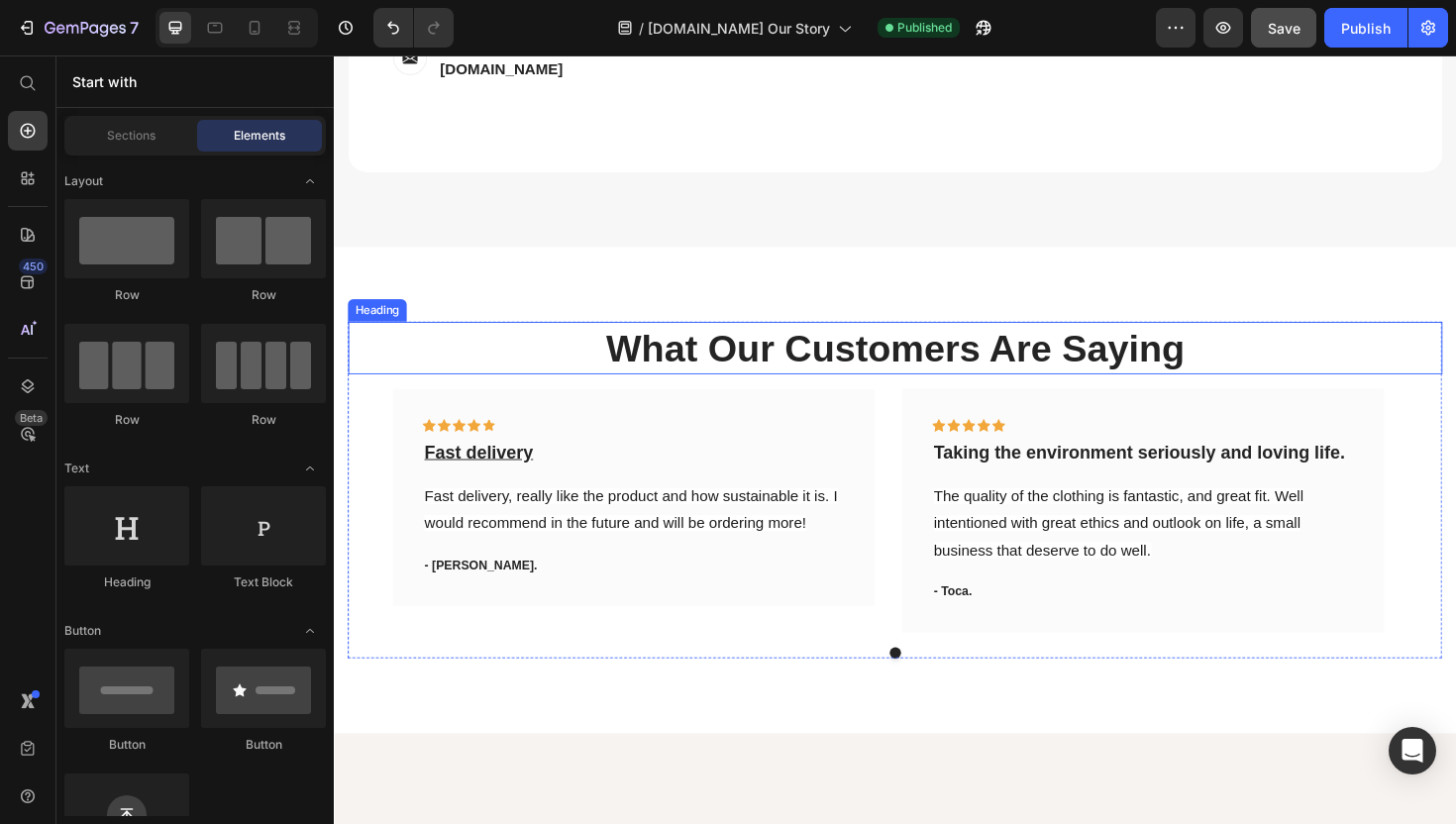 click on "What Our Customers Are Saying" at bounding box center [928, 365] 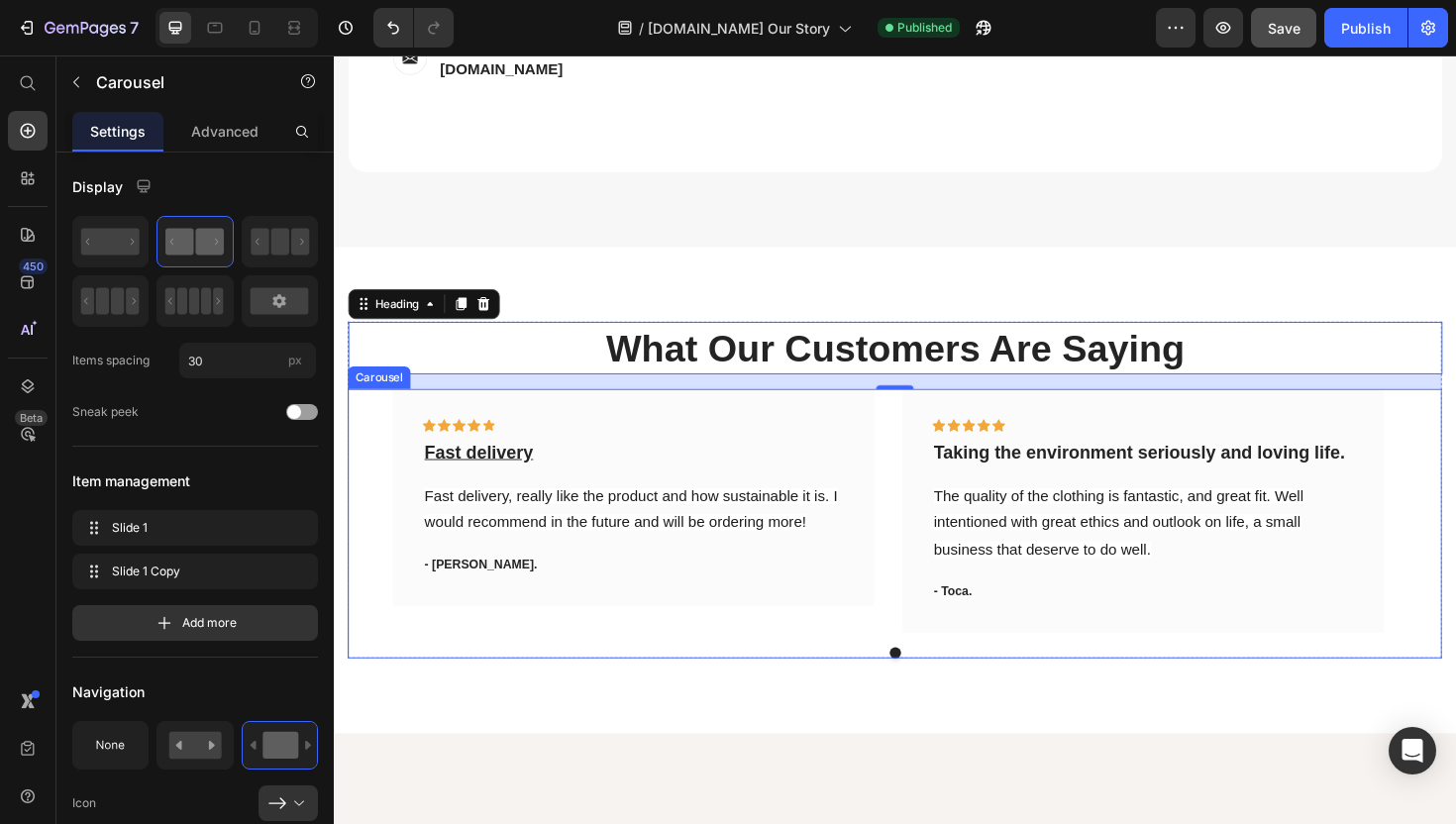 click on "Icon
Icon
Icon
Icon
Icon Row Fast delivery Text block Fast delivery, really like the product and how sustainable it is. I would recommend in the future and will be ordering more! Text block - [PERSON_NAME]. Text block Row" at bounding box center [651, 538] 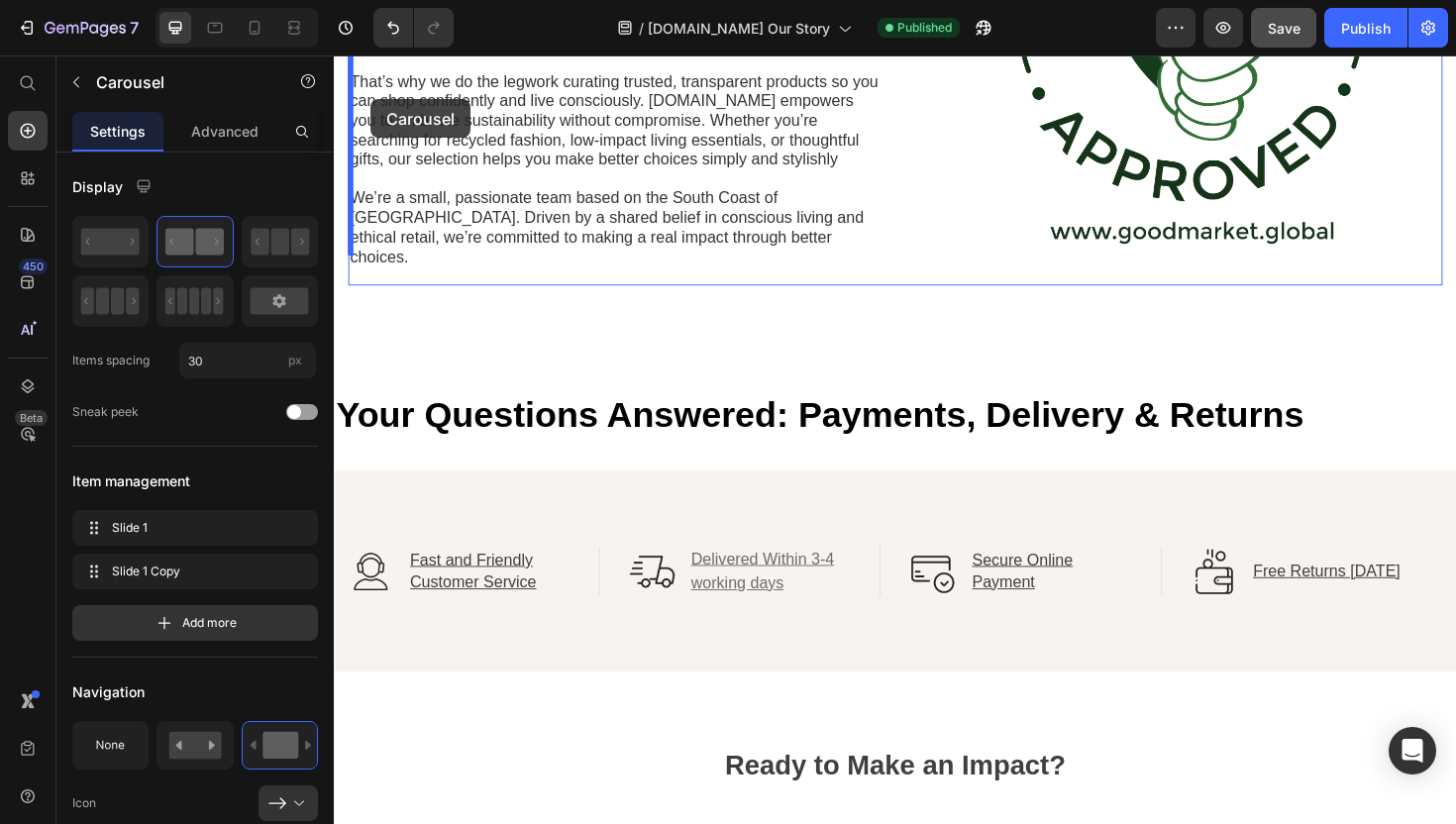 scroll, scrollTop: 474, scrollLeft: 0, axis: vertical 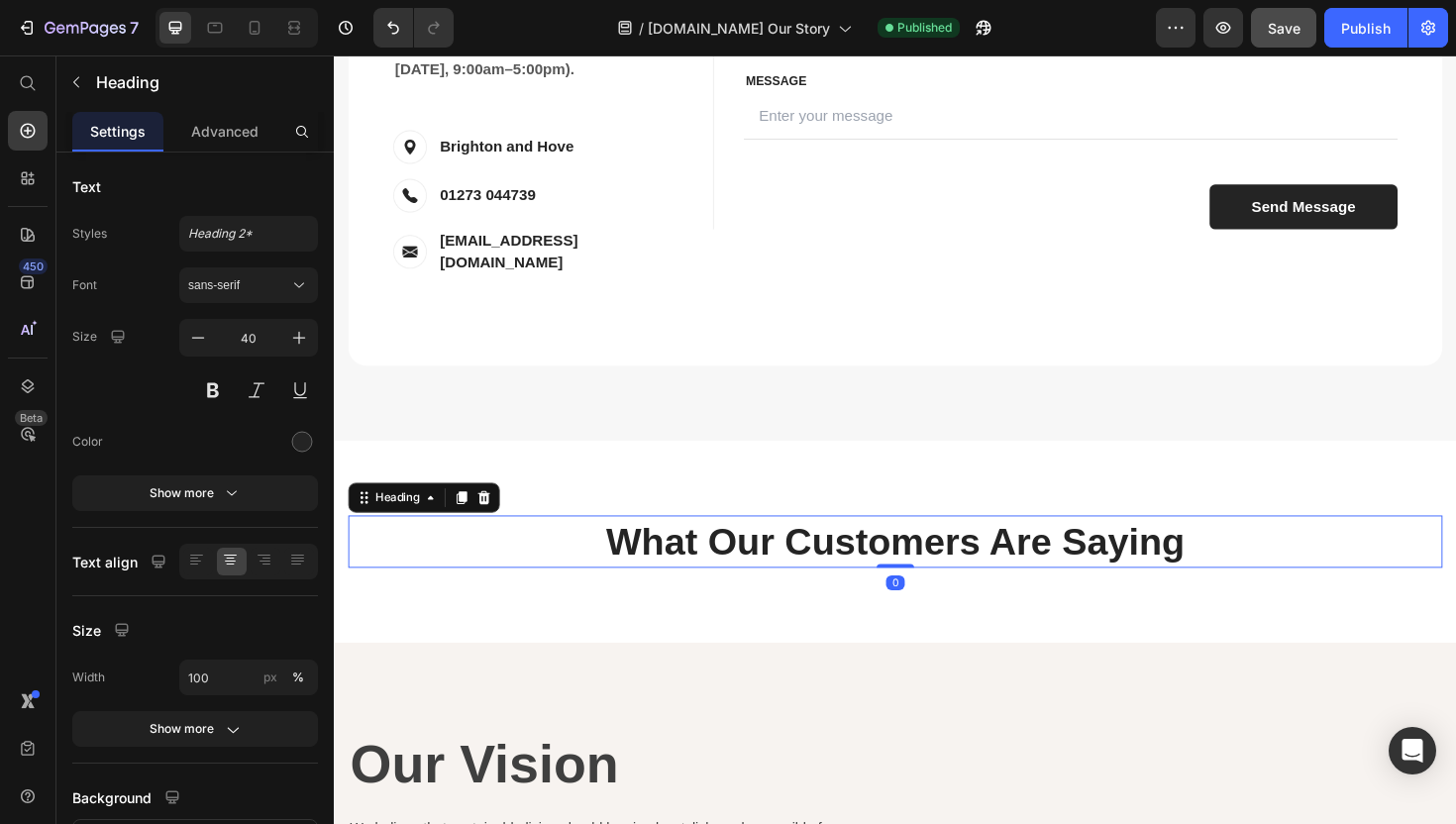 click on "What Our Customers Are Saying" at bounding box center [928, 570] 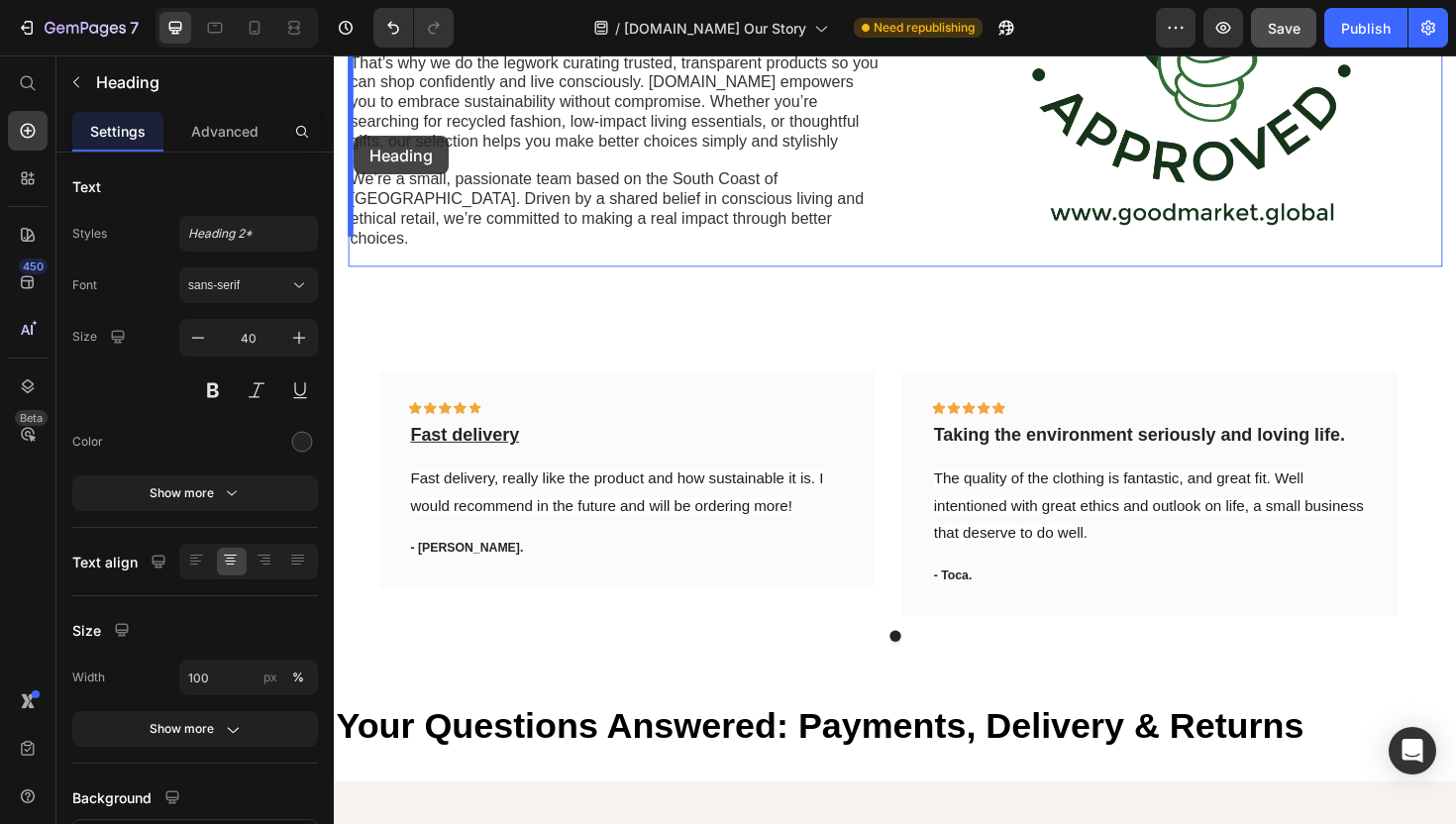 scroll, scrollTop: 472, scrollLeft: 0, axis: vertical 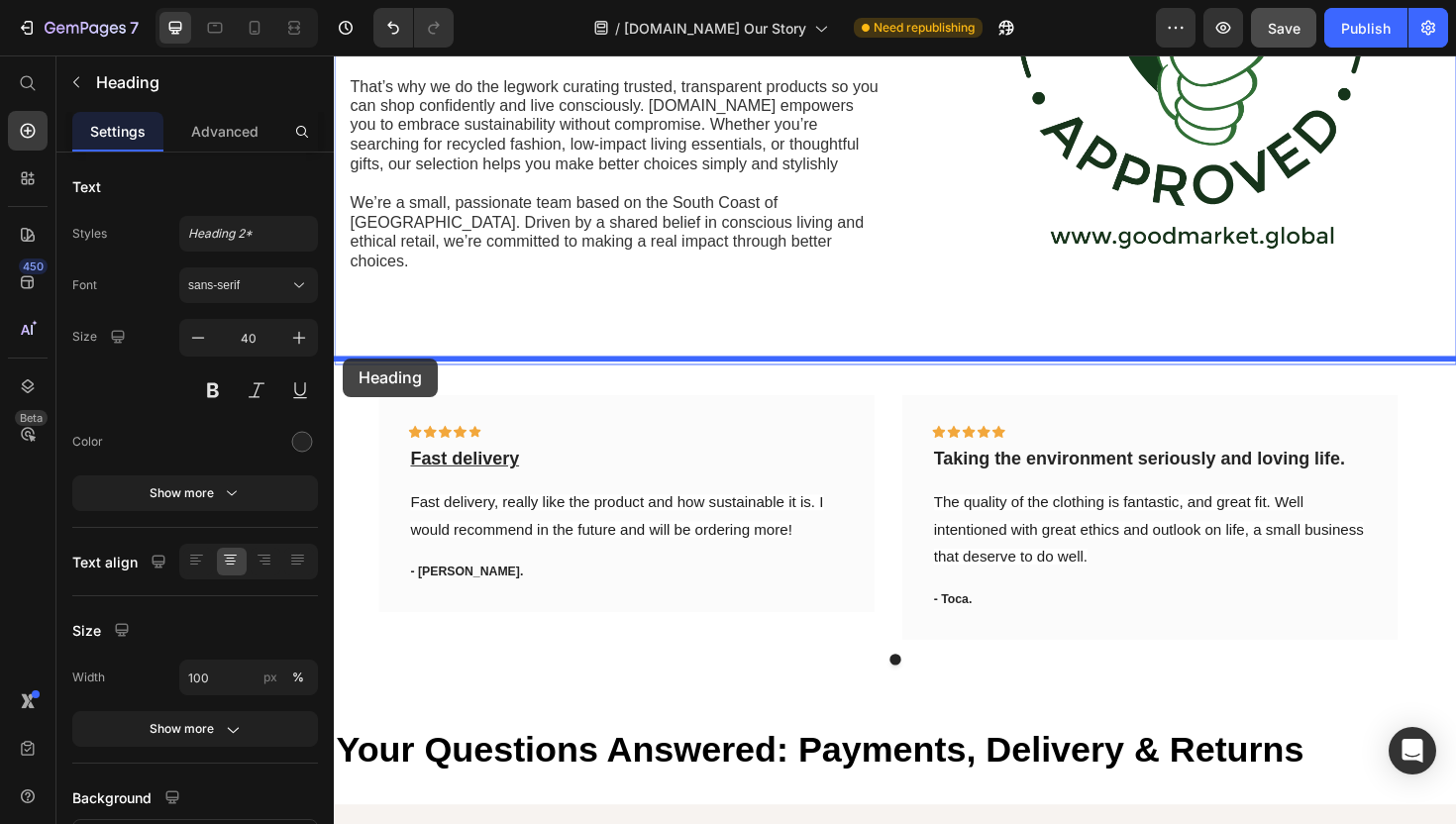drag, startPoint x: 364, startPoint y: 509, endPoint x: 344, endPoint y: 376, distance: 134.49535 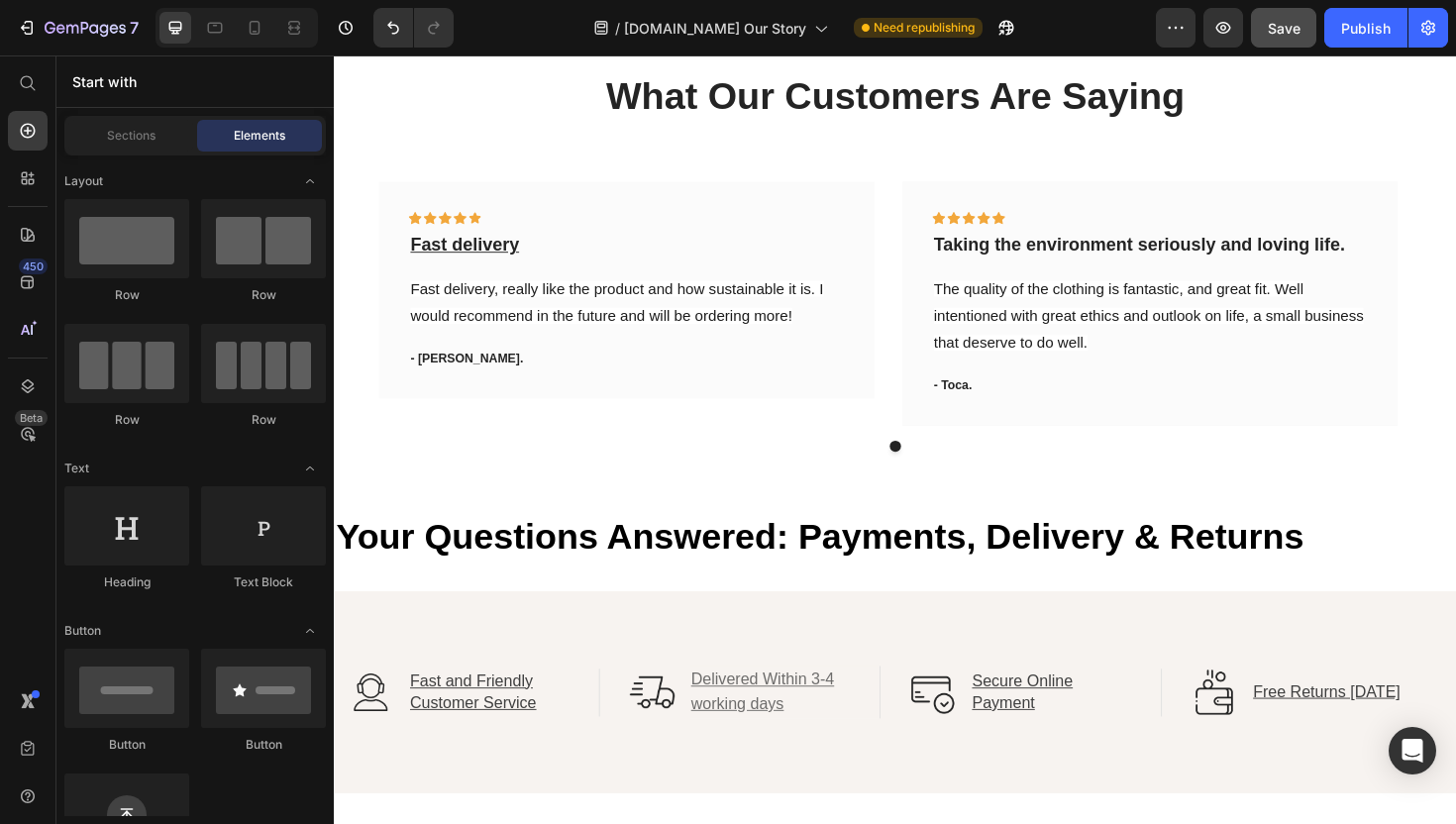 scroll, scrollTop: 819, scrollLeft: 0, axis: vertical 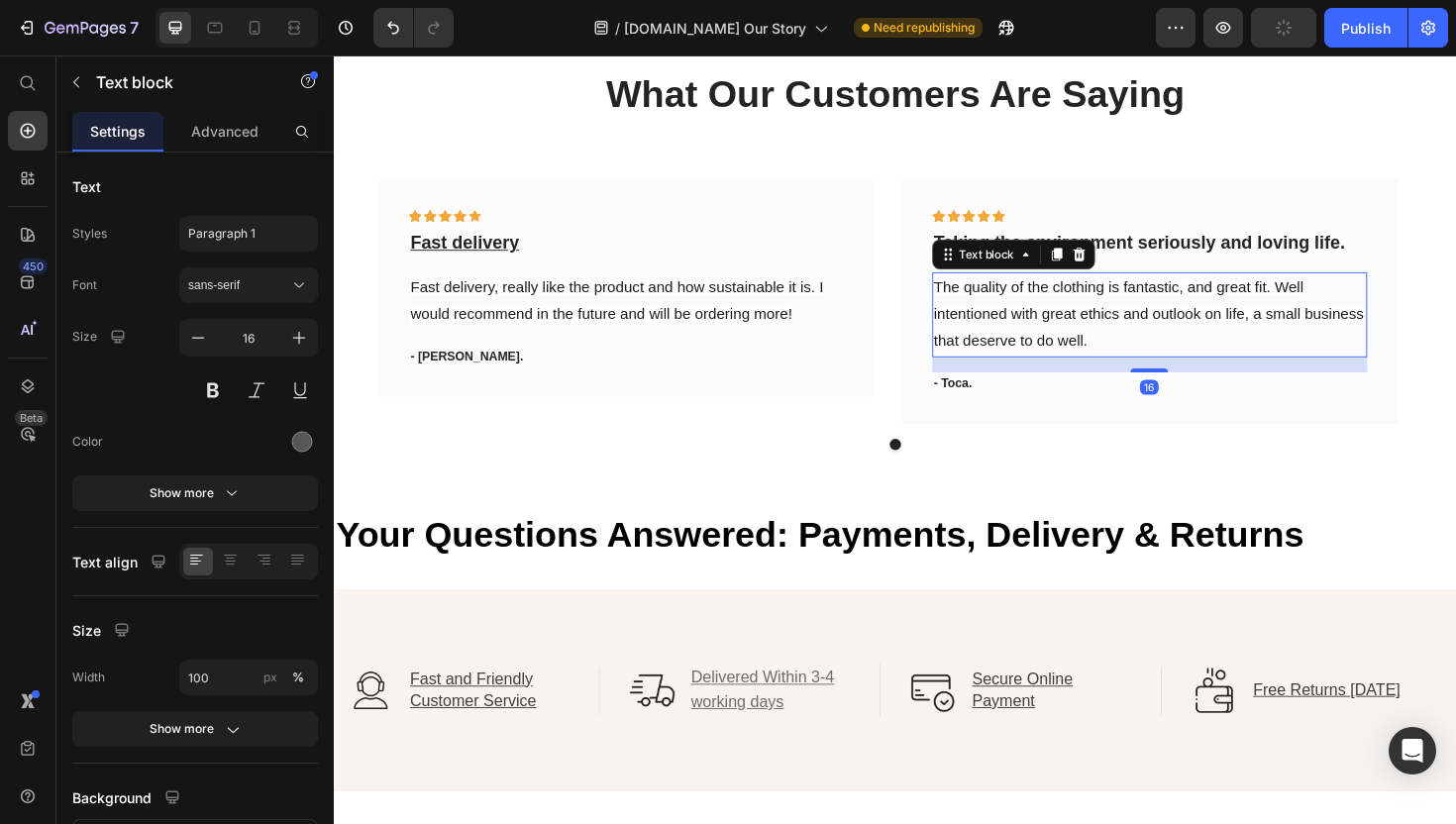 click on "The quality of the clothing is fantastic, and great fit. Well intentioned with great ethics and outlook on life, a small business that deserve to do well." at bounding box center [1198, 330] 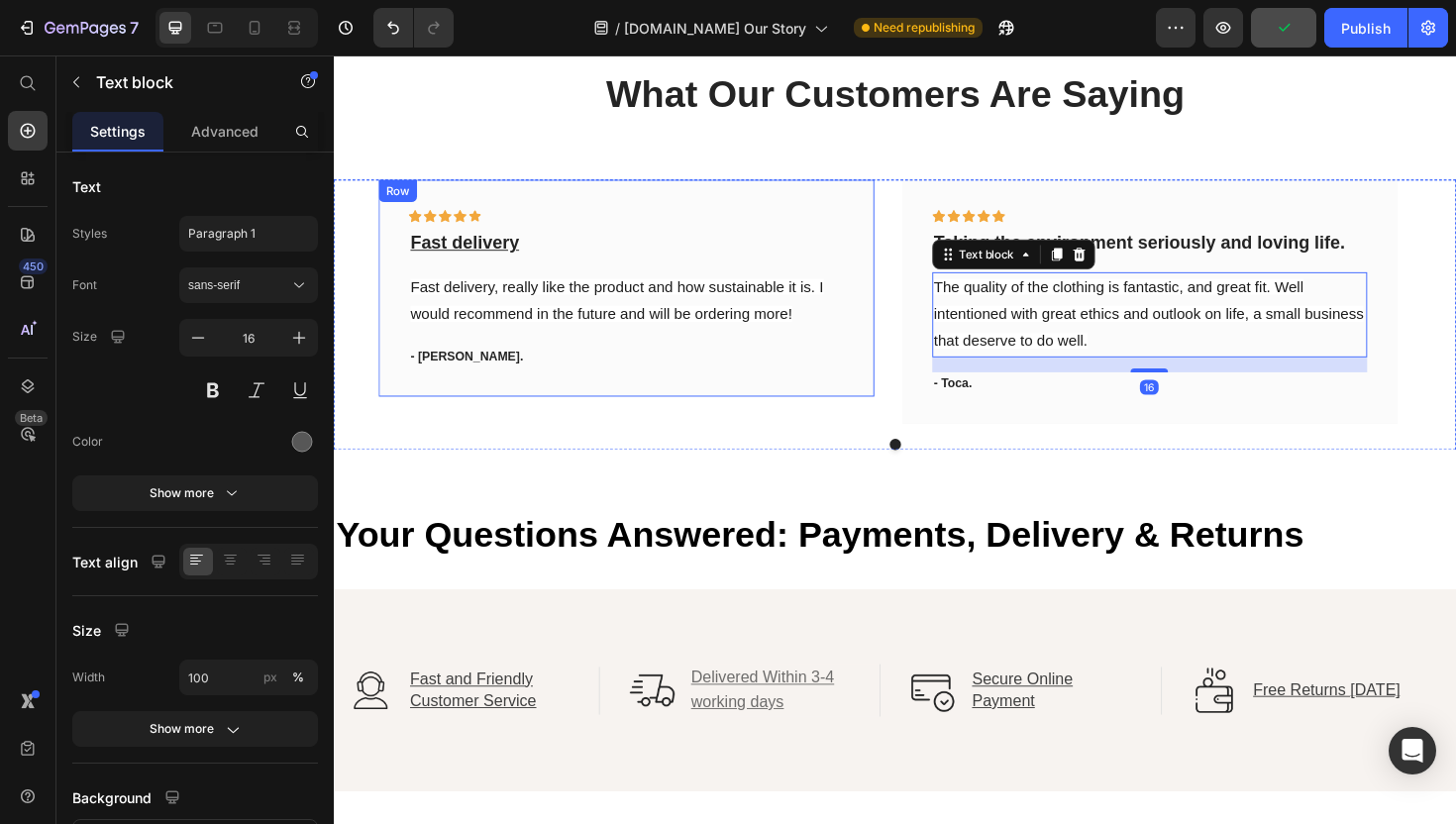 click on "Icon
Icon
Icon
Icon
Icon Row Fast delivery Text block Fast delivery, really like the product and how sustainable it is. I would recommend in the future and will be ordering more! Text block - [PERSON_NAME]. Text block Row" at bounding box center (644, 302) 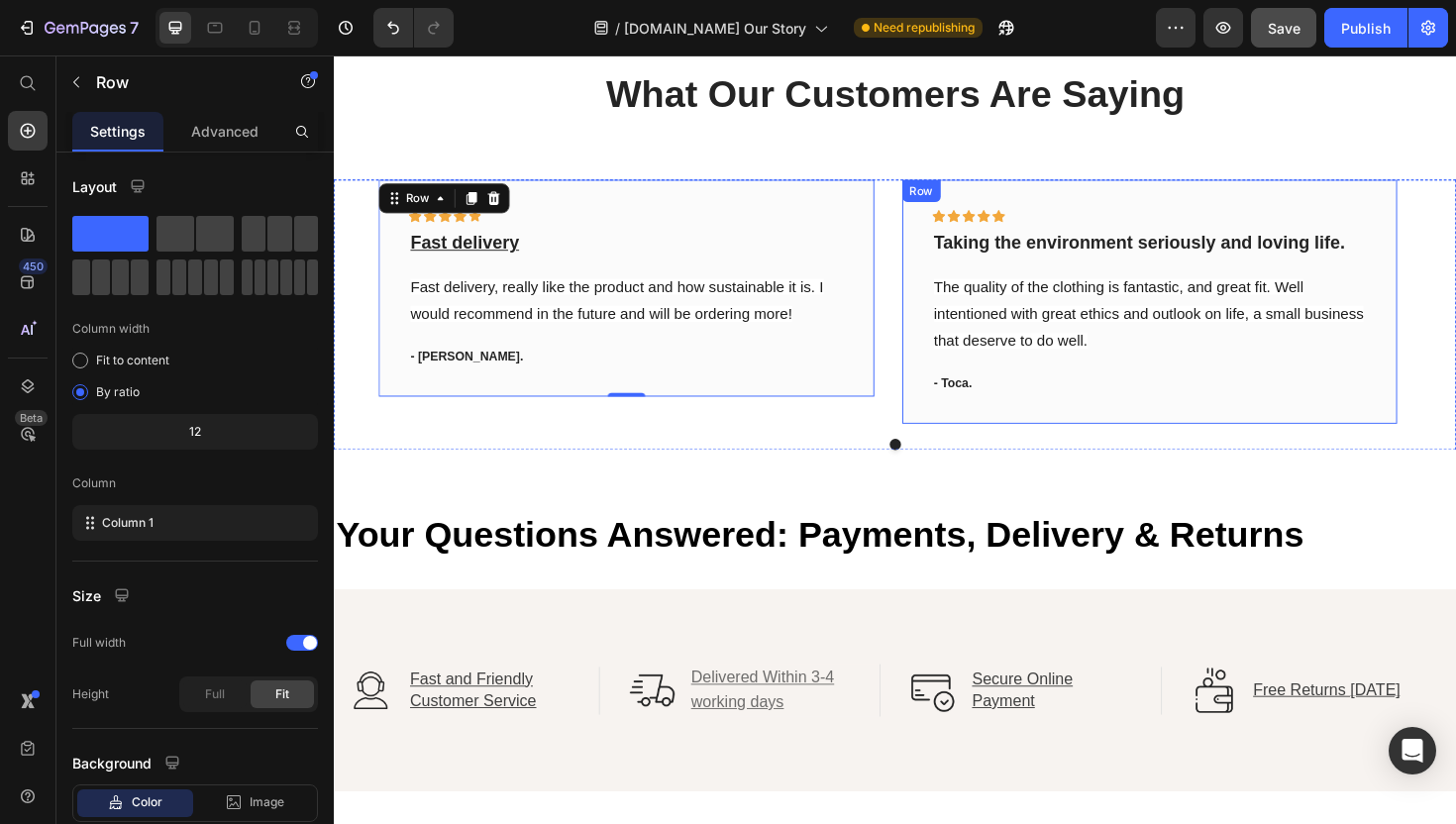 click on "Icon
Icon
Icon
Icon
Icon Row Fast delivery Text block Fast delivery, really like the product and how sustainable it is. I would recommend in the future and will be ordering more! Text block - [PERSON_NAME]. Text block Row   0
Icon
Icon
Icon
Icon
Icon Row Taking the environment seriously and loving life. Text block The quality of the clothing is fantastic, and great fit. Well intentioned with great ethics and outlook on life, a small business that deserve to do well. Text block - Toca. Text block Row" at bounding box center (928, 316) 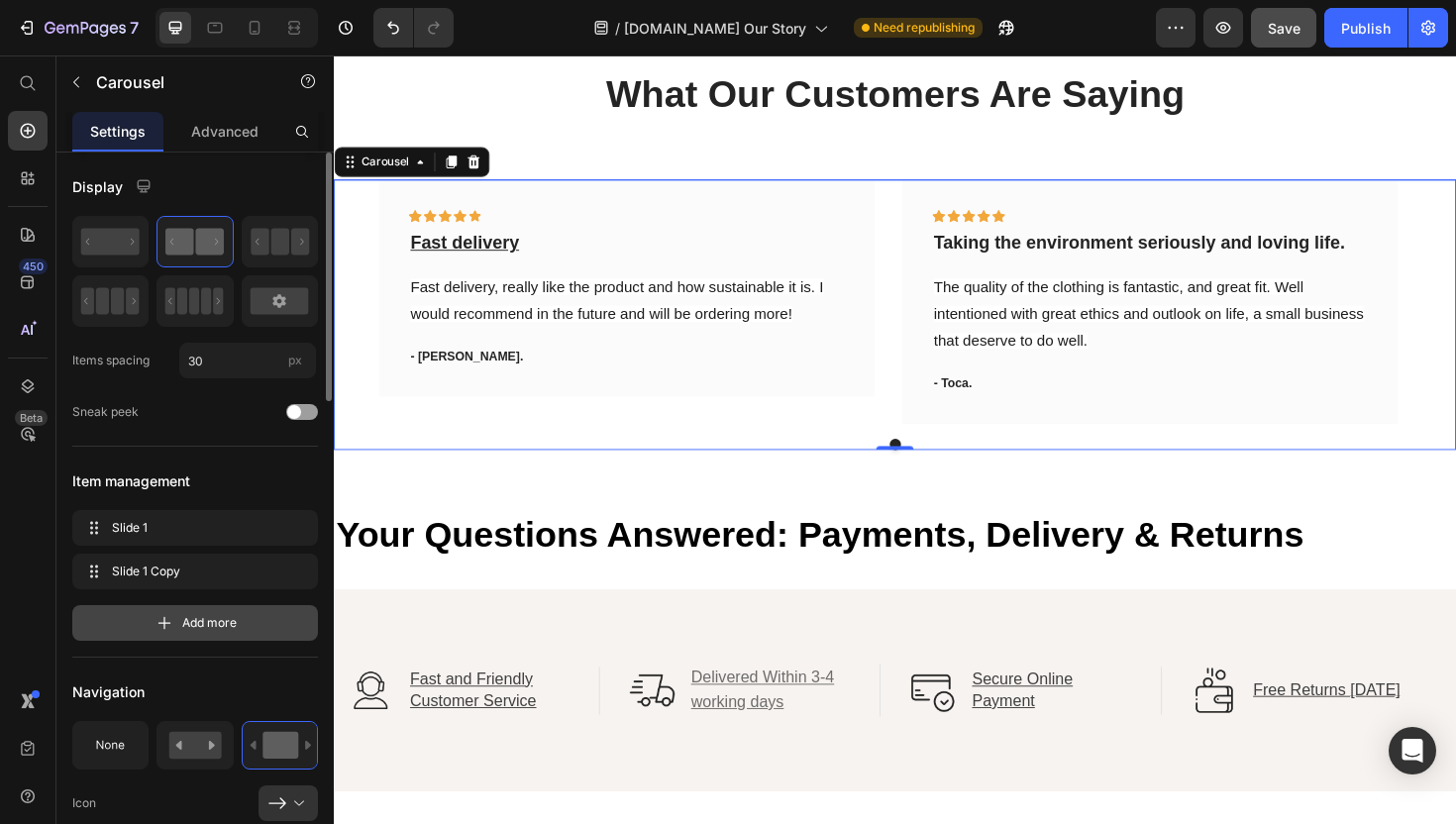 click on "Add more" at bounding box center (209, 623) 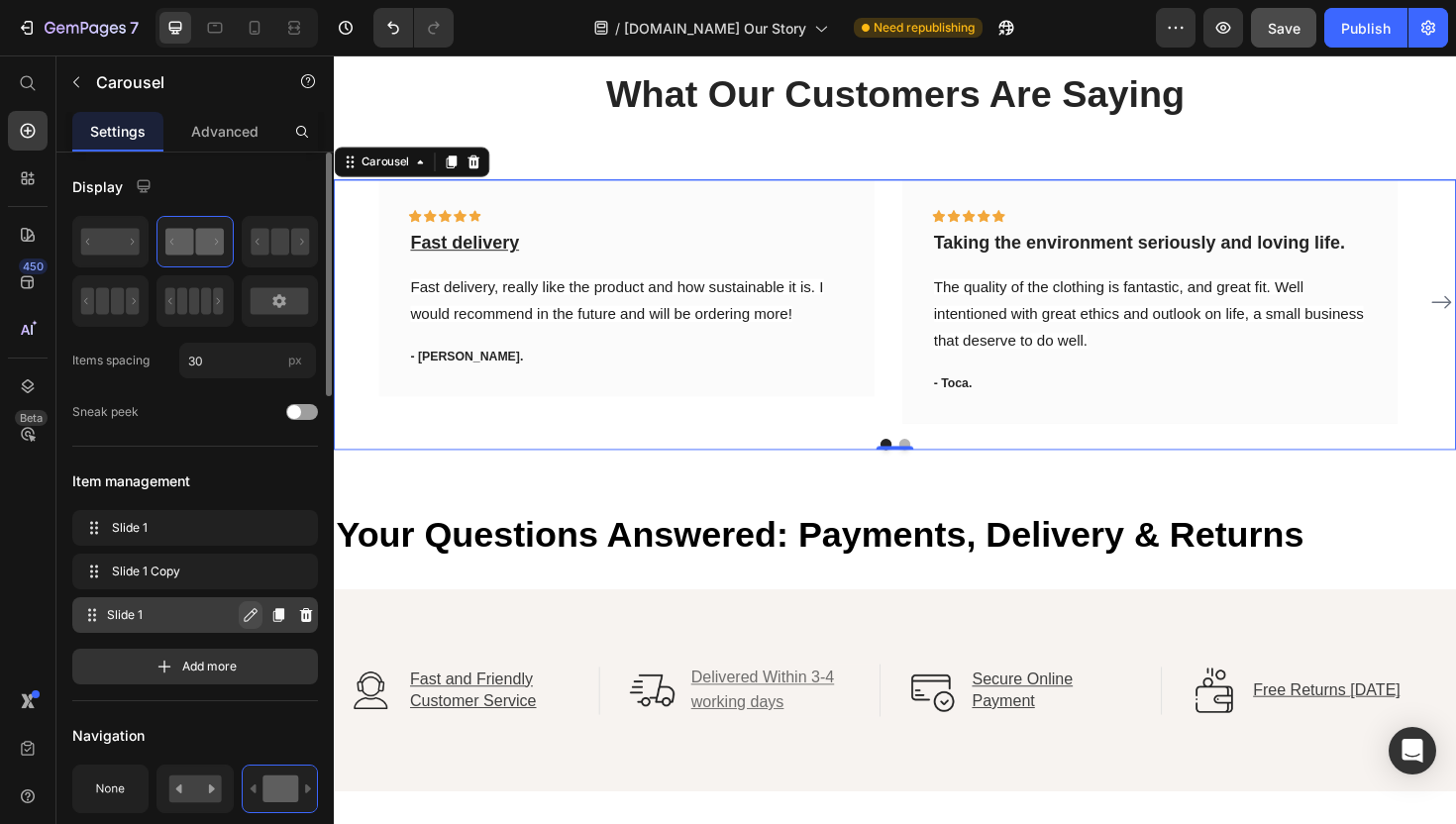 click 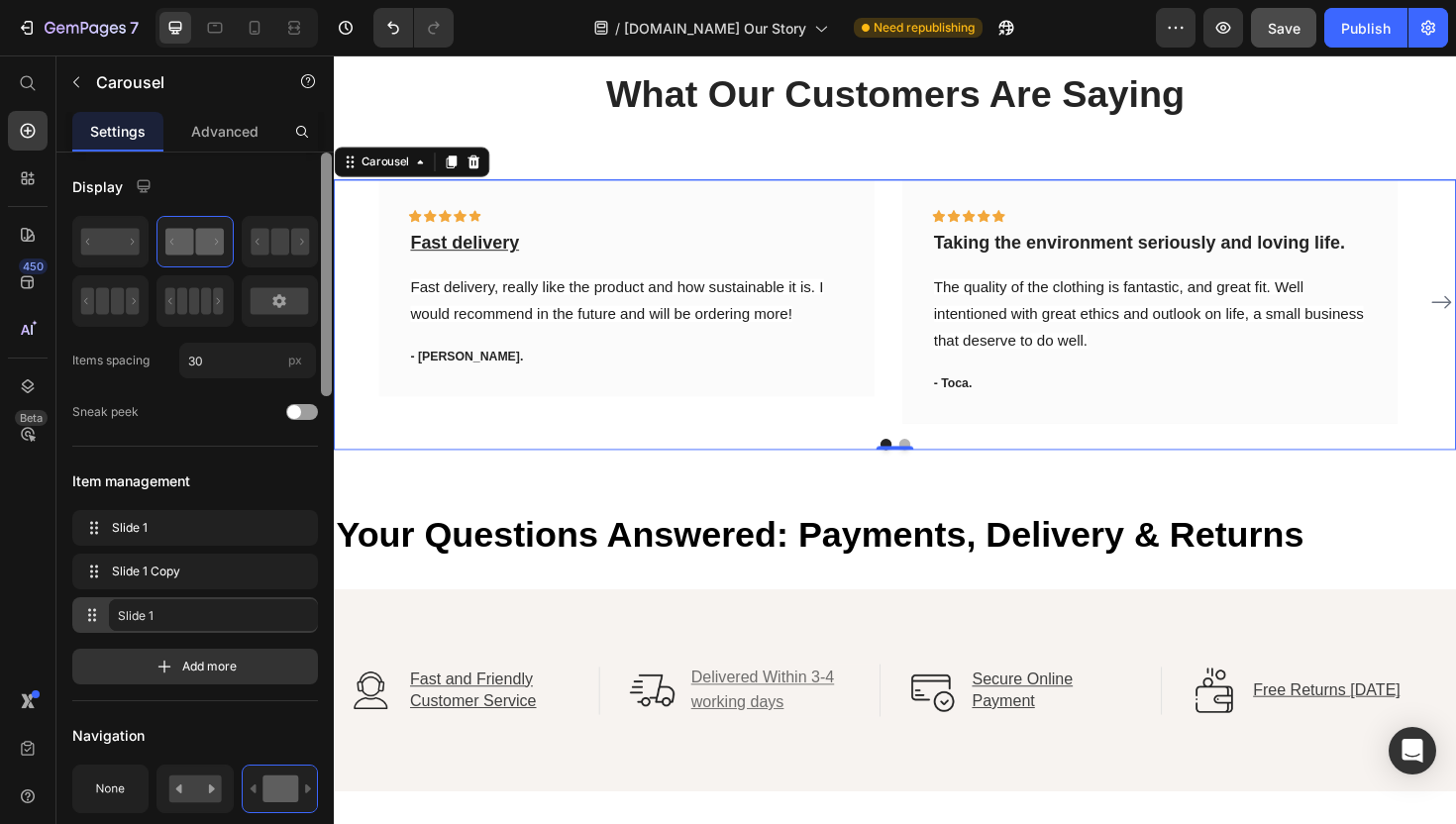 click at bounding box center [326, 516] 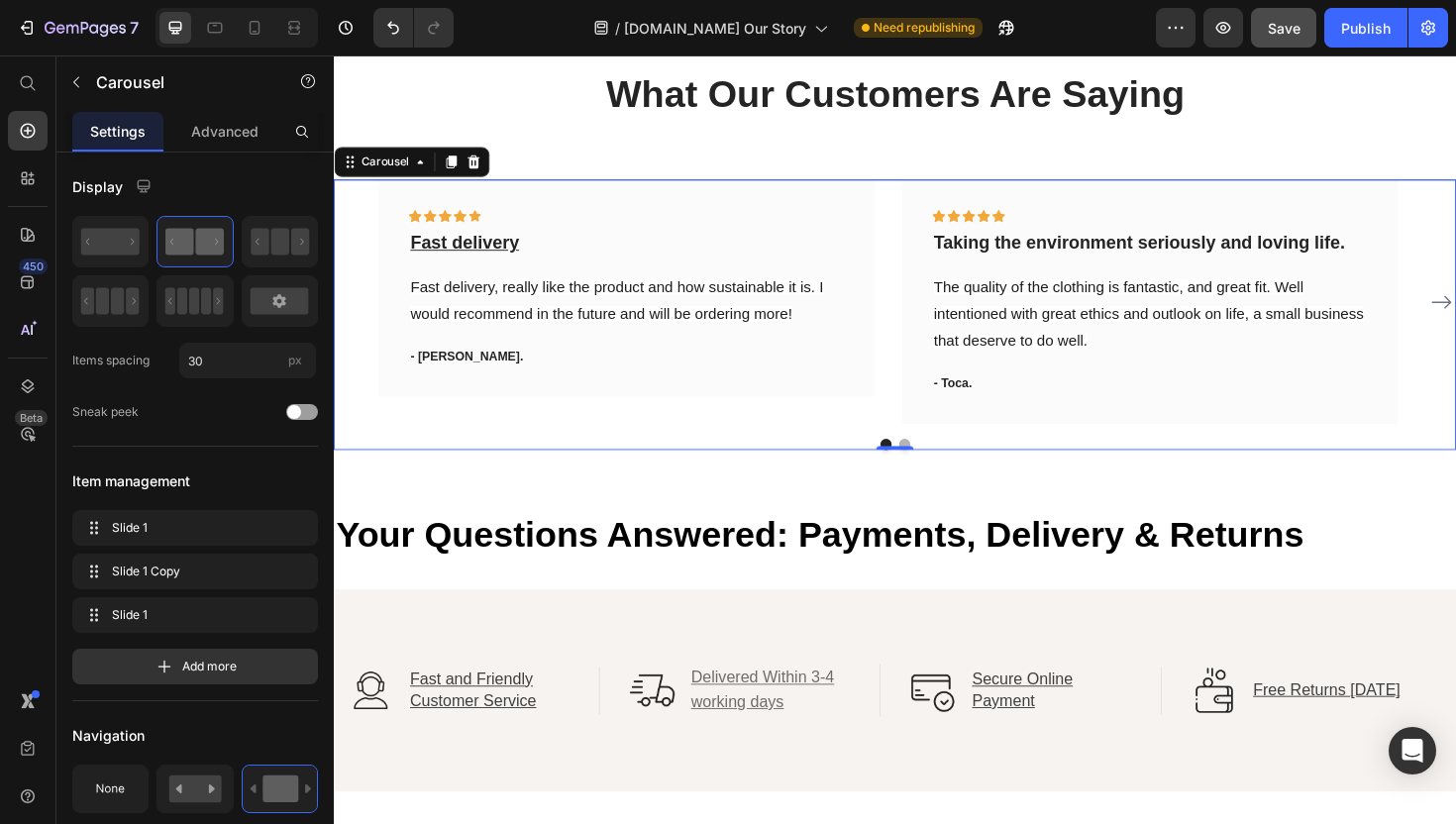 scroll, scrollTop: 728, scrollLeft: 0, axis: vertical 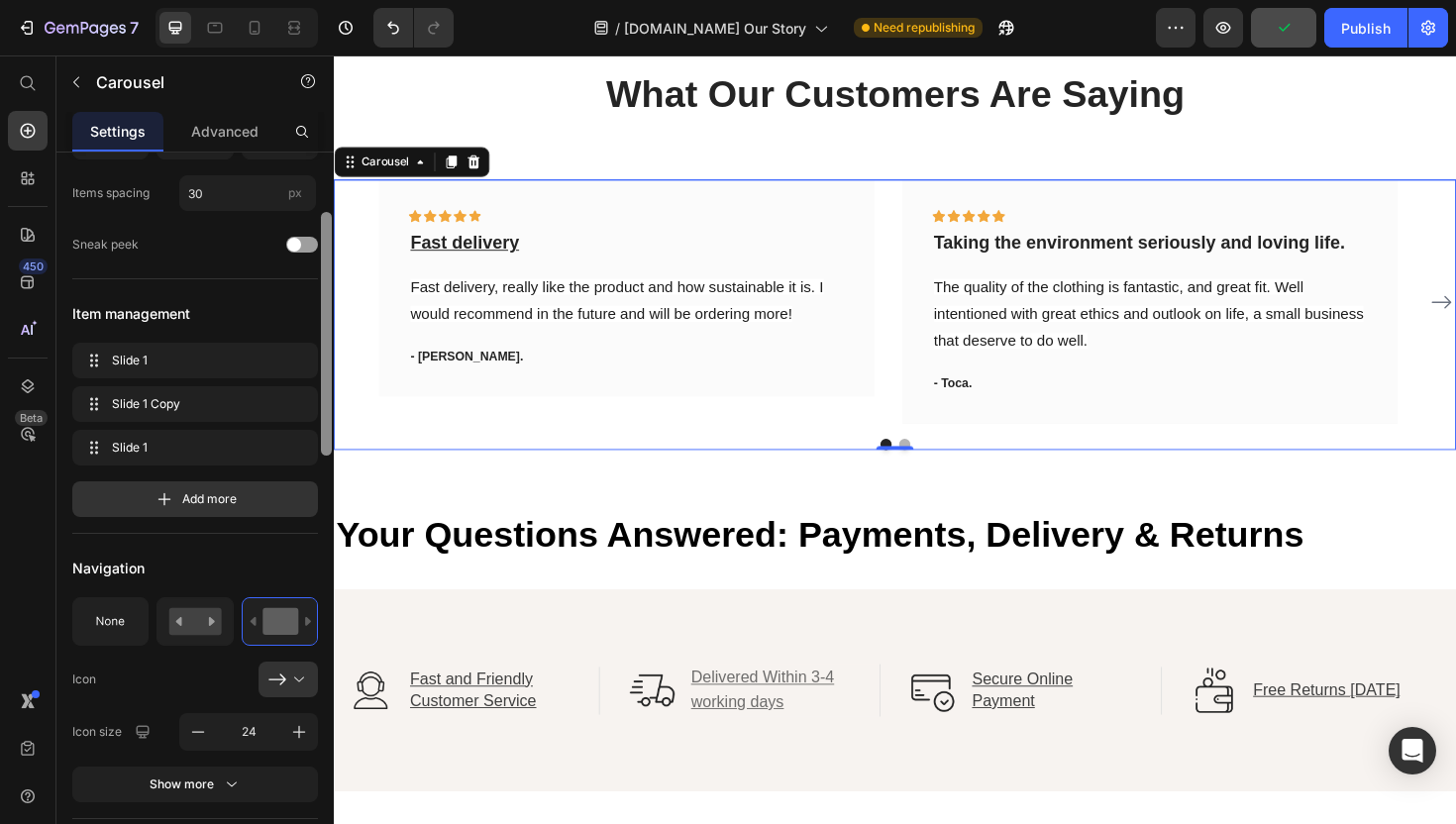 drag, startPoint x: 323, startPoint y: 453, endPoint x: 319, endPoint y: 264, distance: 189.0423 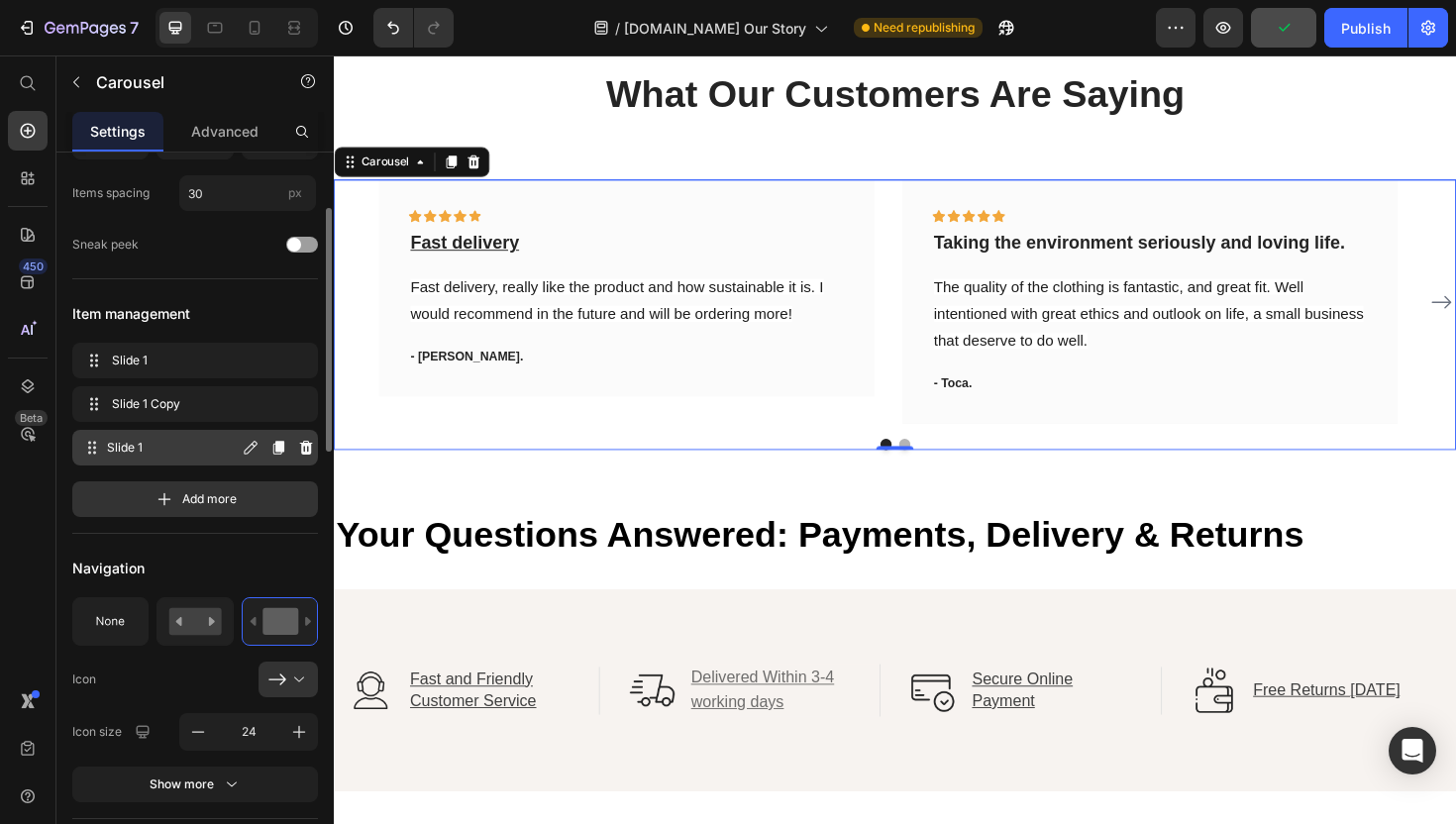 click on "Slide 1" at bounding box center (172, 448) 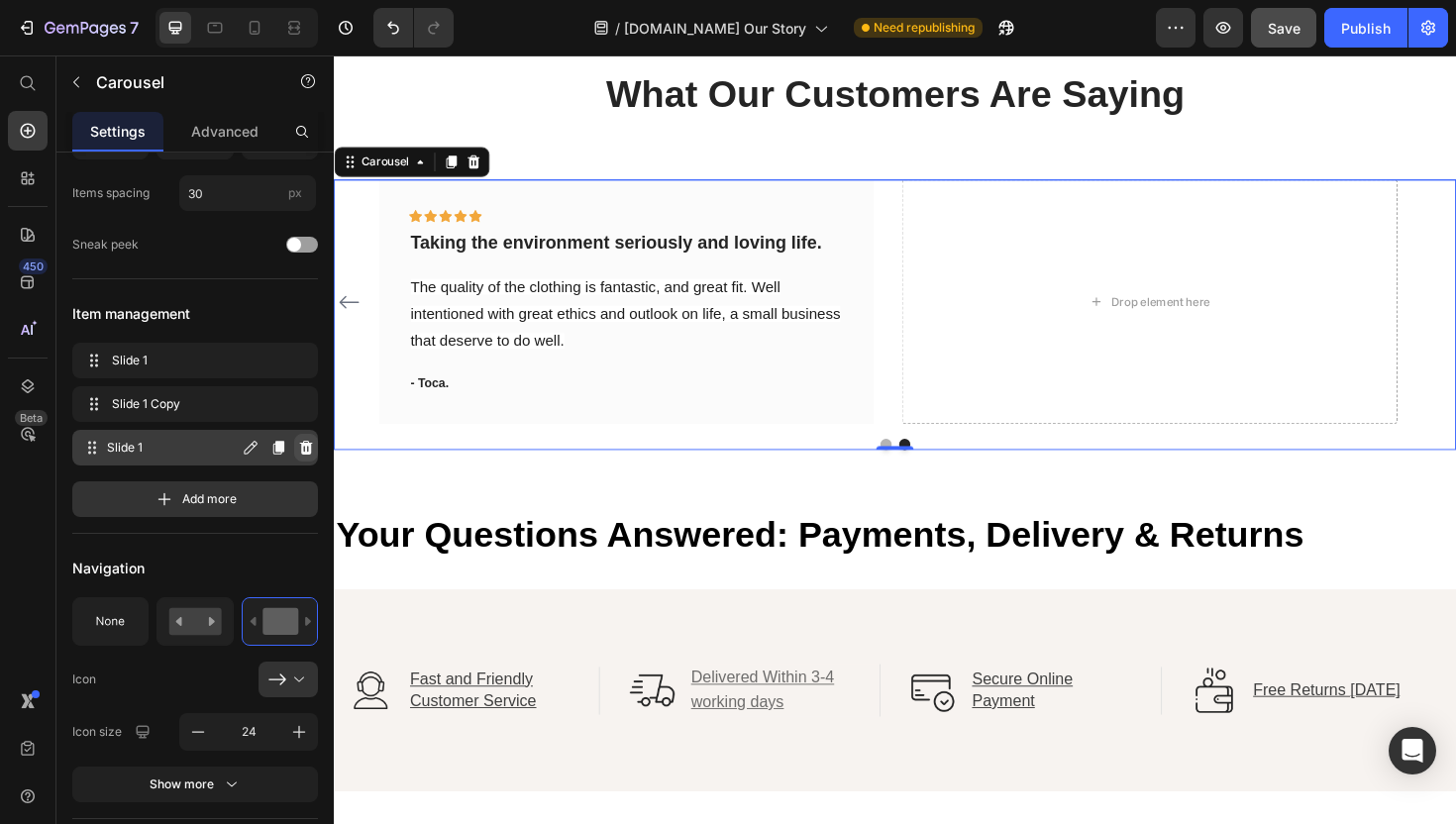click 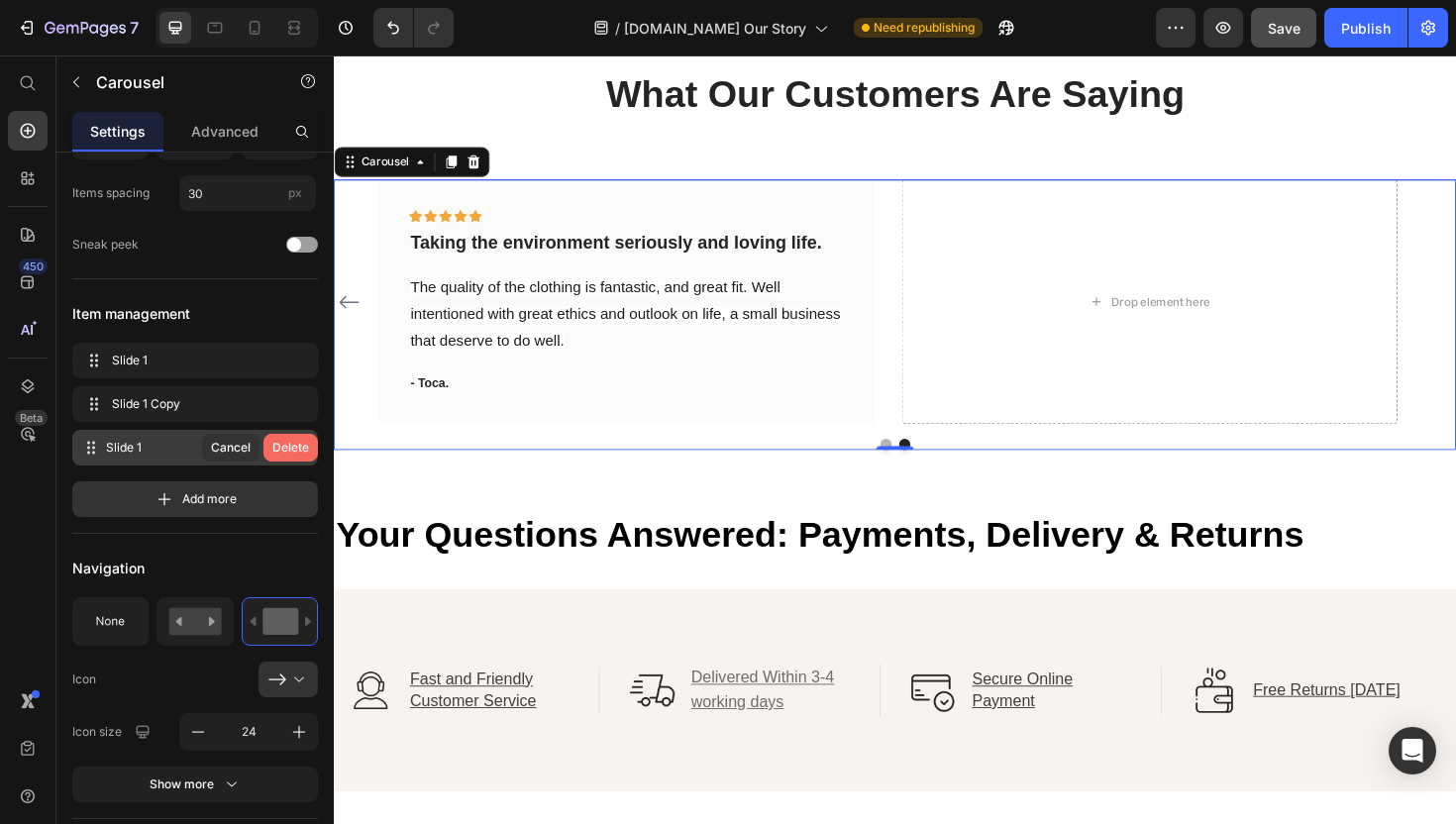 click on "Delete" at bounding box center [290, 448] 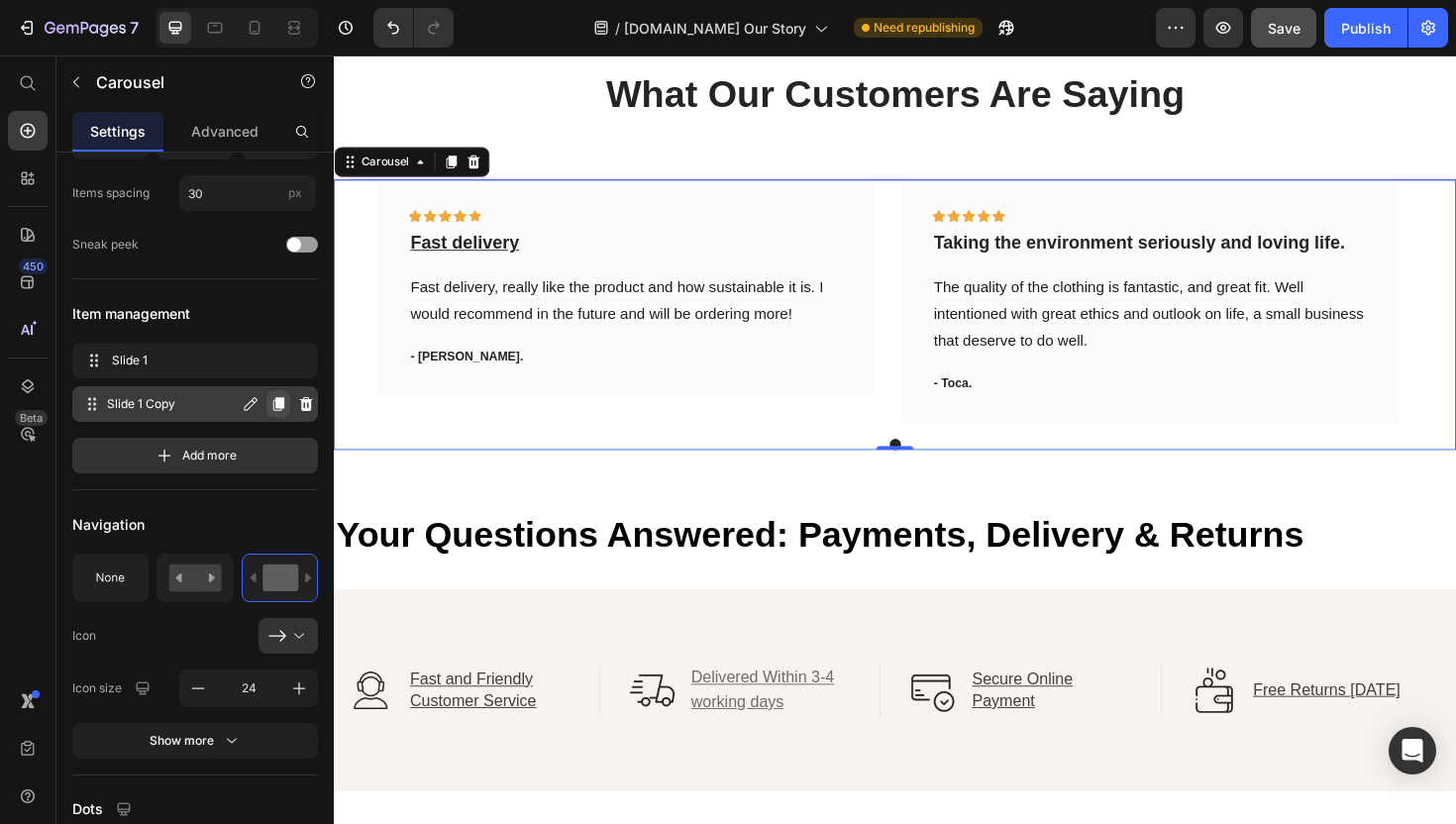 click 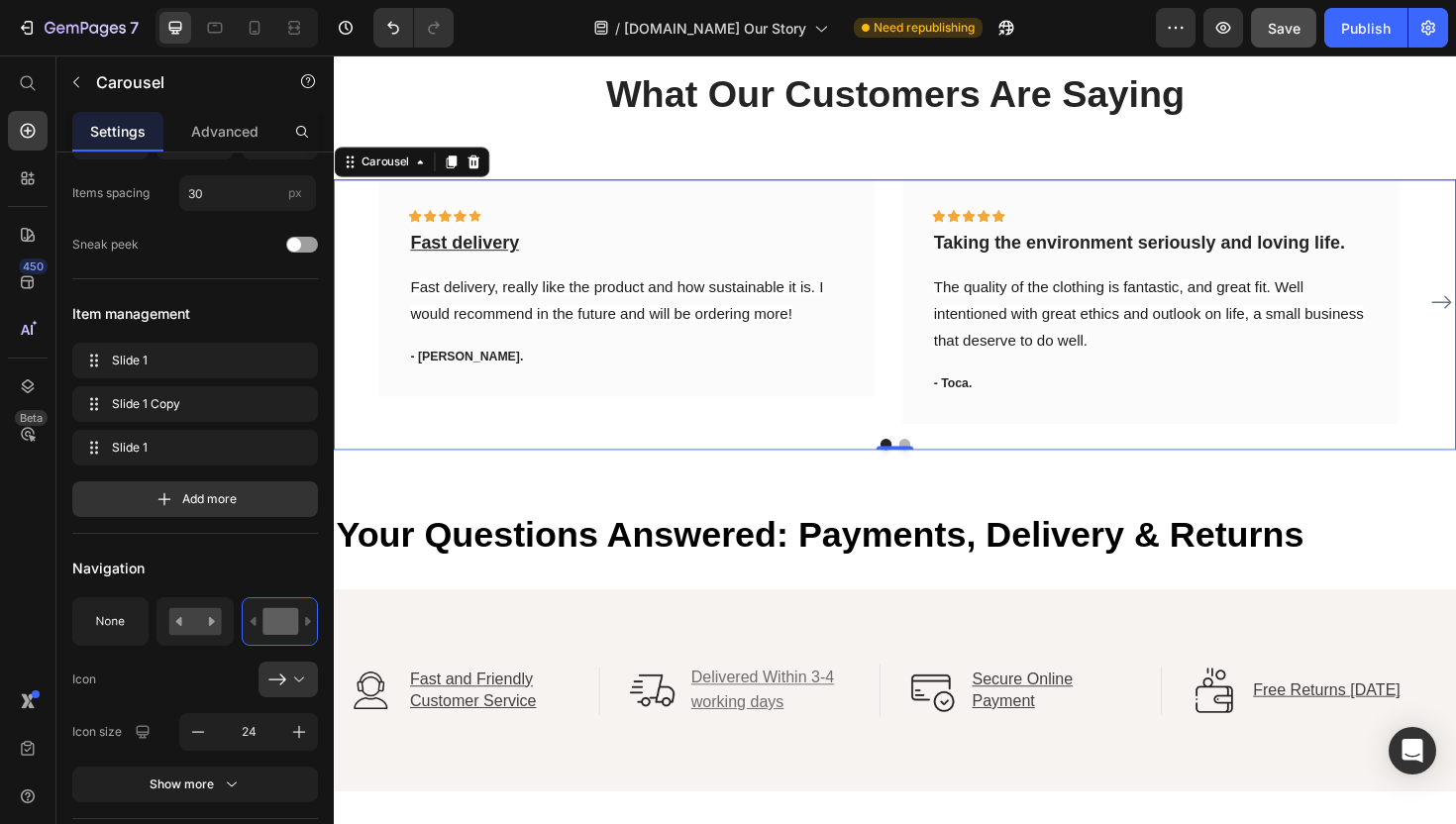 click 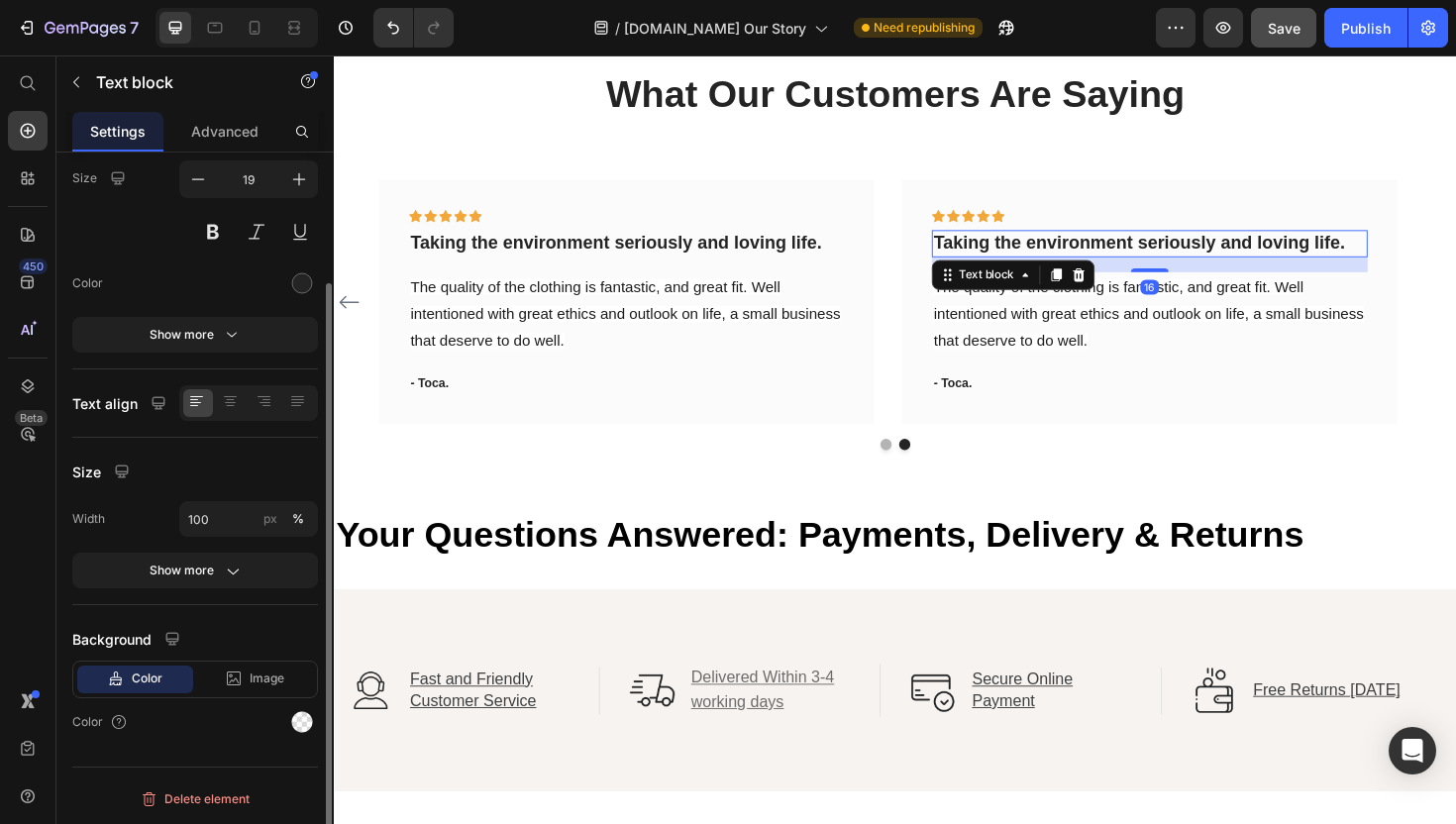 click on "Taking the environment seriously and loving life." at bounding box center [1188, 254] 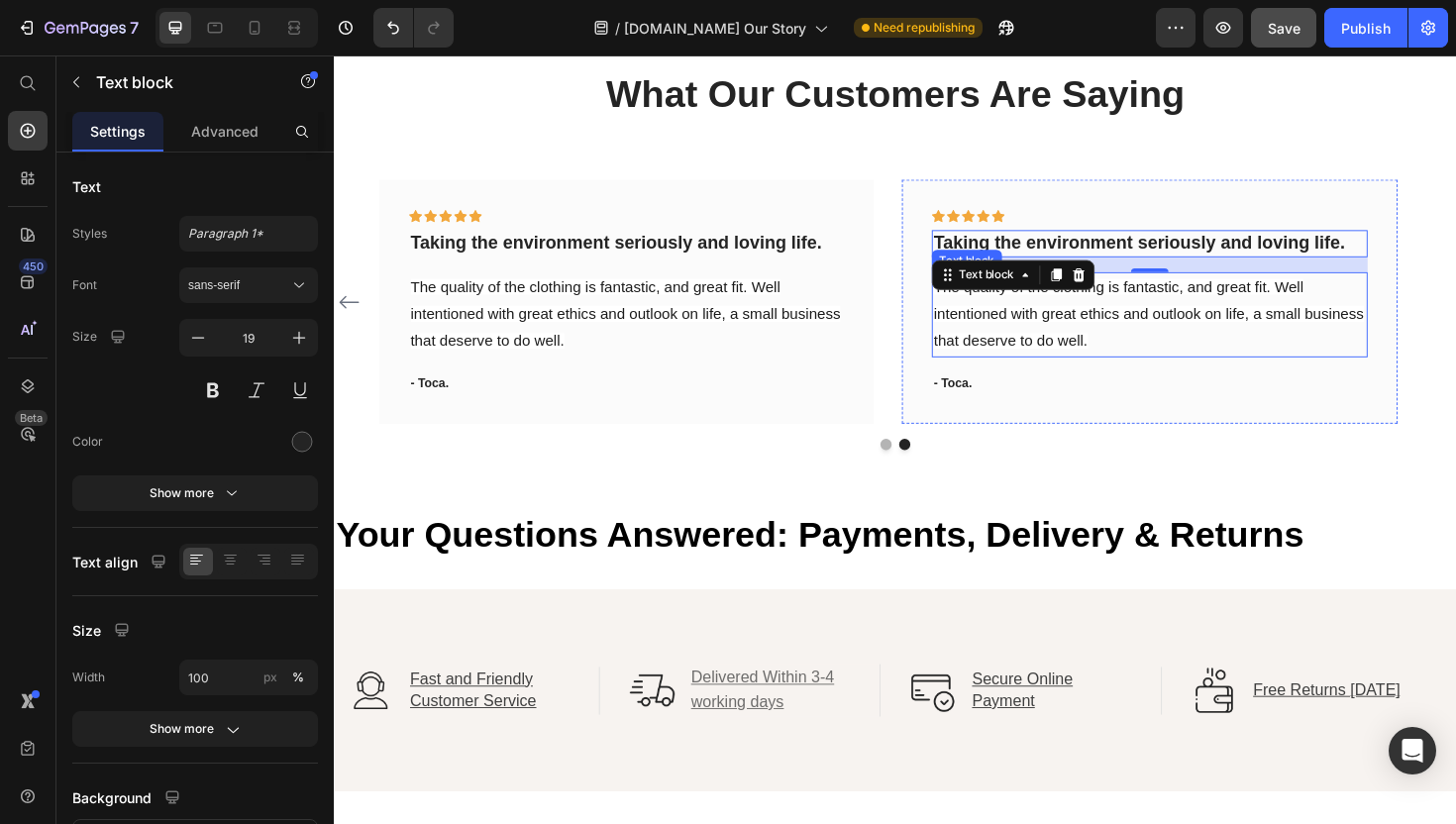 click on "The quality of the clothing is fantastic, and great fit. Well intentioned with great ethics and outlook on life, a small business that deserve to do well." at bounding box center [1197, 329] 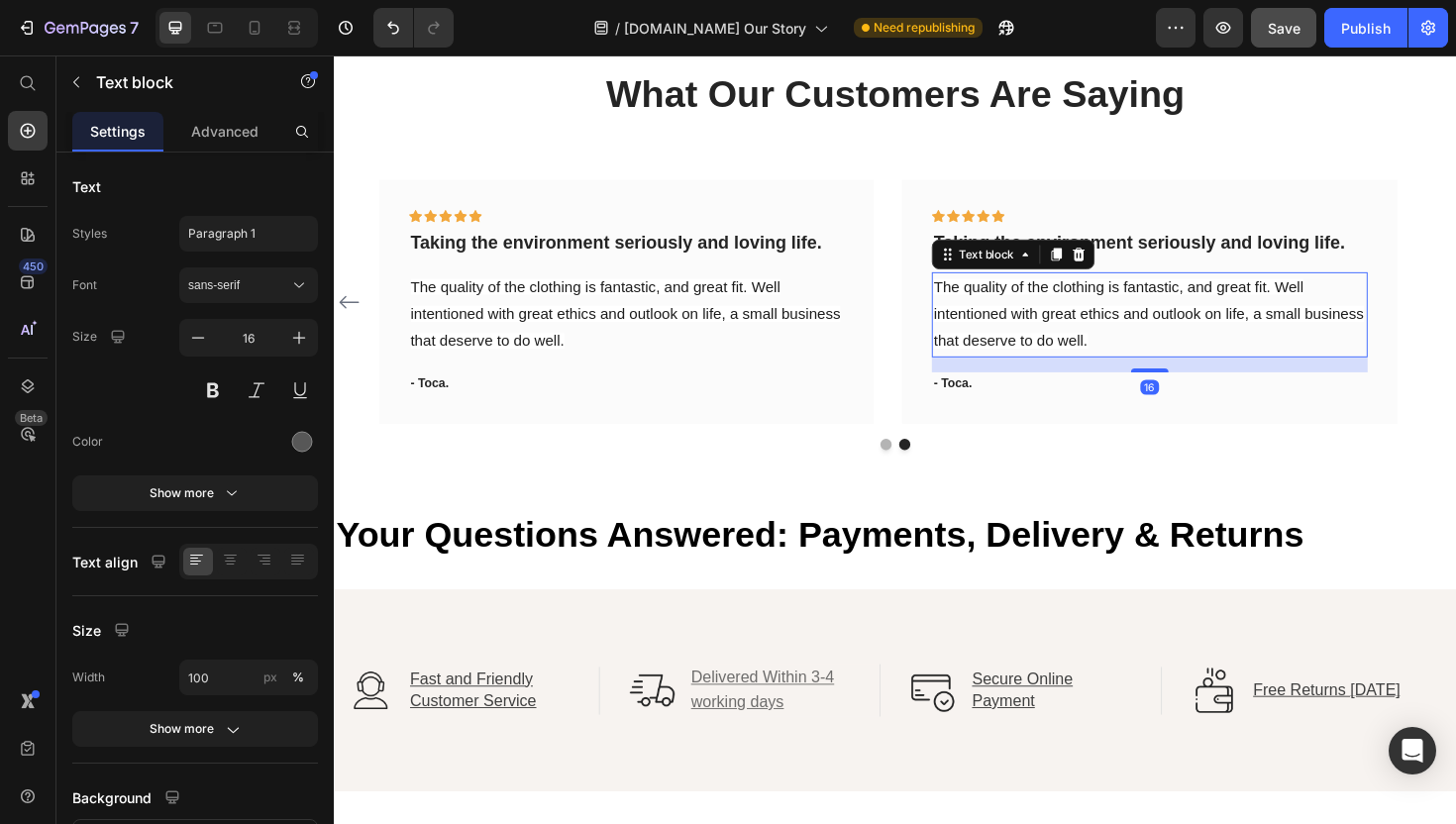 click on "The quality of the clothing is fantastic, and great fit. Well intentioned with great ethics and outlook on life, a small business that deserve to do well." at bounding box center [1197, 329] 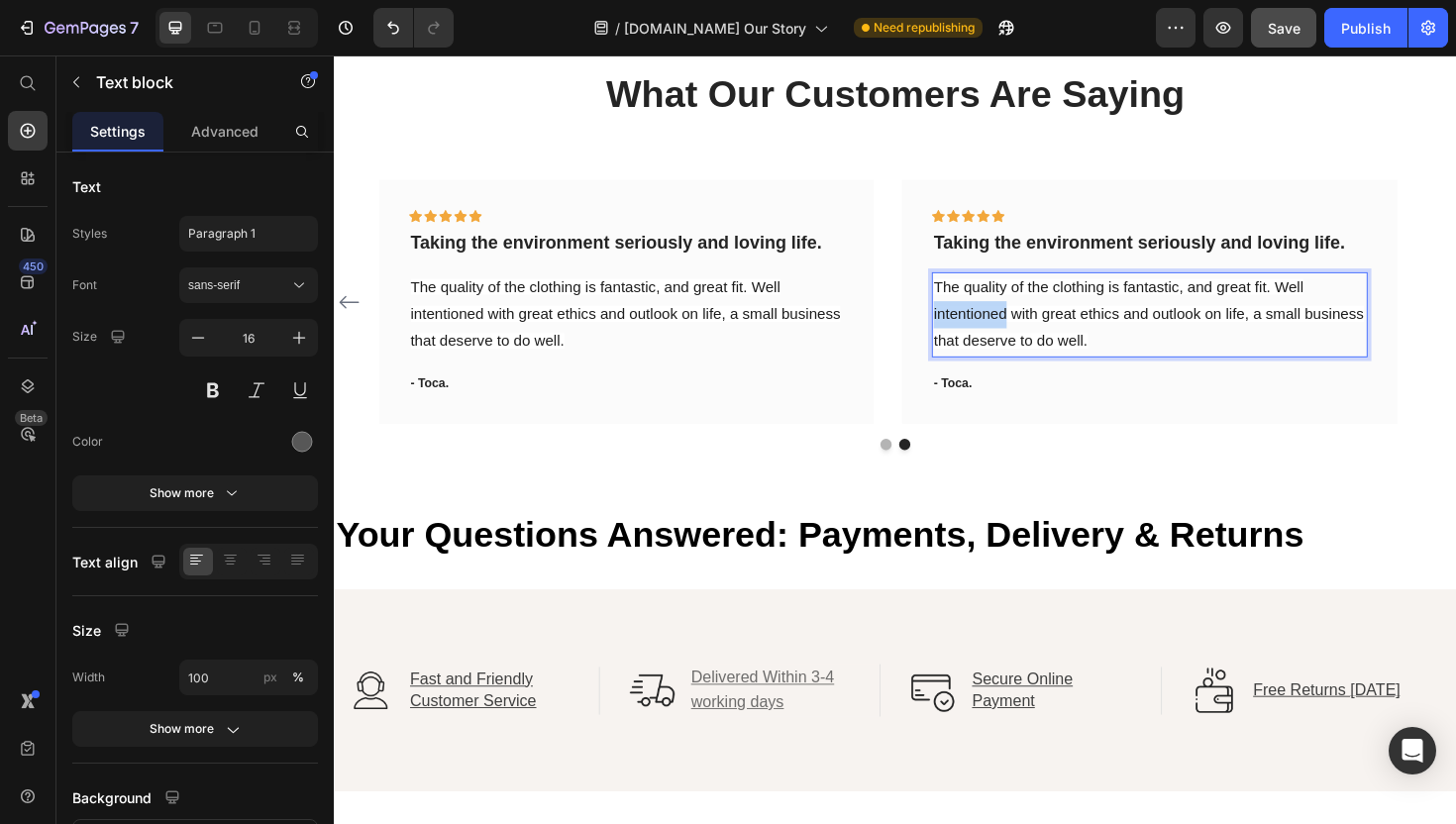 click on "The quality of the clothing is fantastic, and great fit. Well intentioned with great ethics and outlook on life, a small business that deserve to do well." at bounding box center [1197, 329] 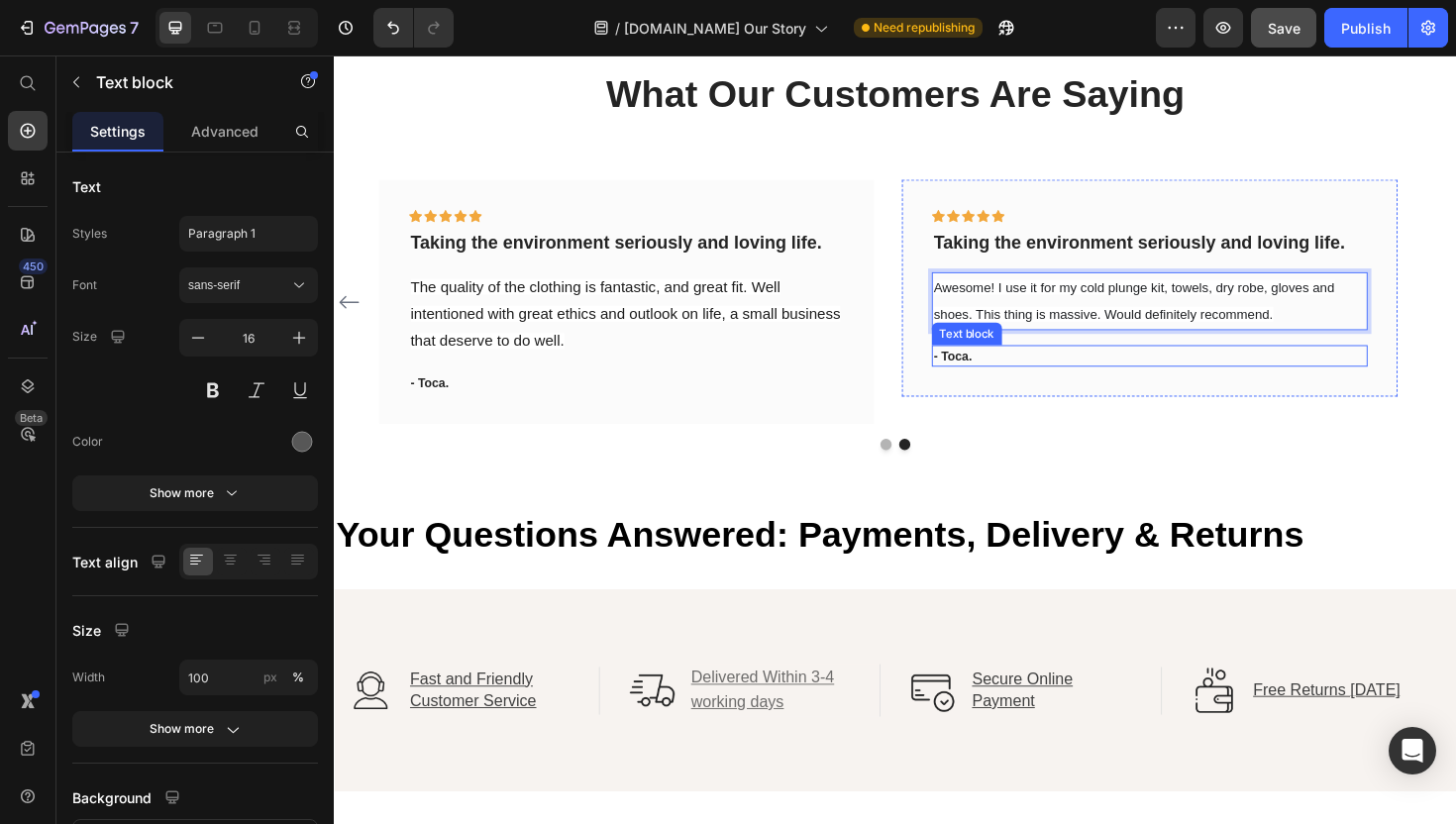 click on "- Toca." at bounding box center (1198, 374) 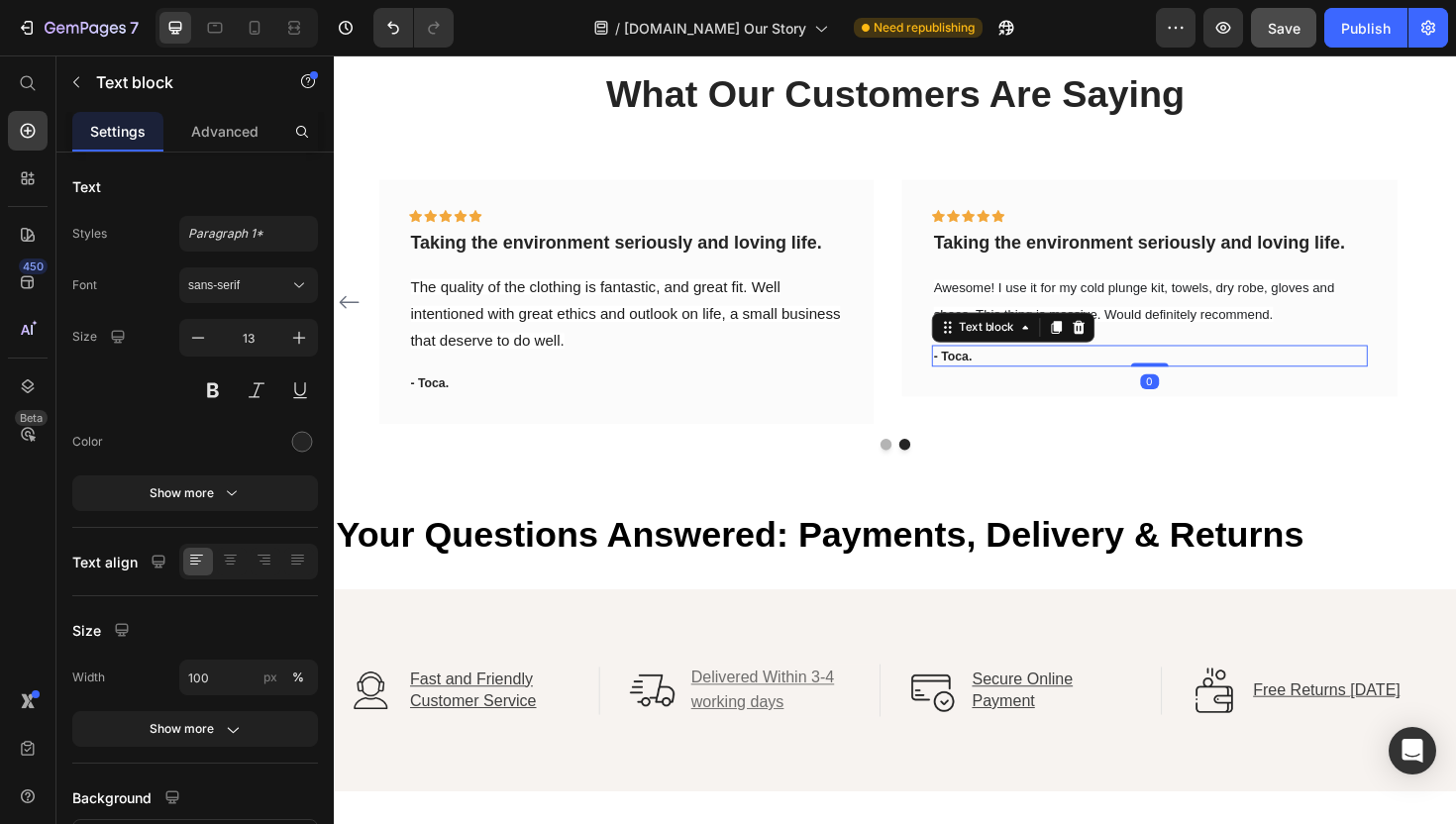 click on "- Toca." at bounding box center (1198, 374) 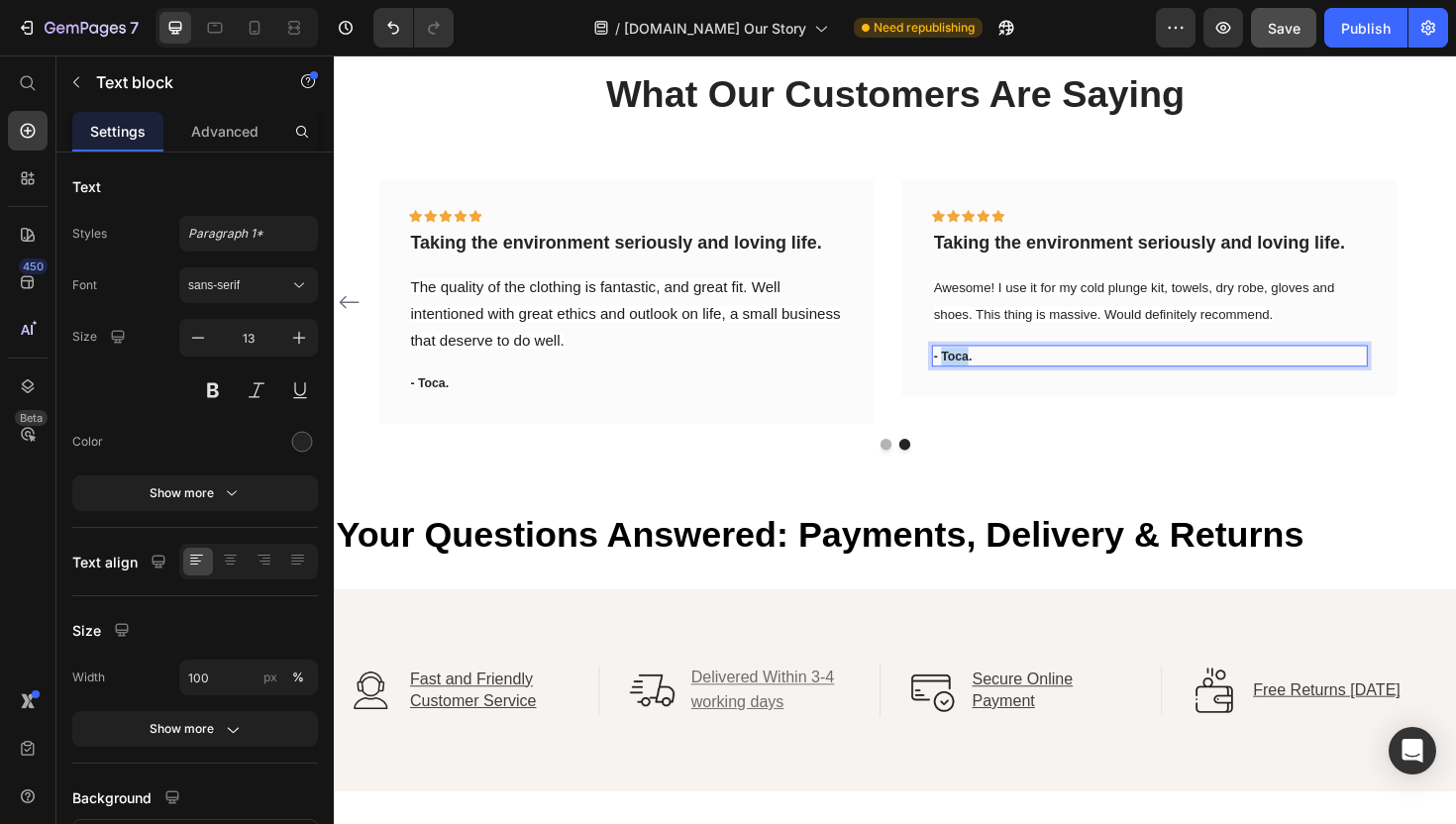 click on "- Toca." at bounding box center [1198, 374] 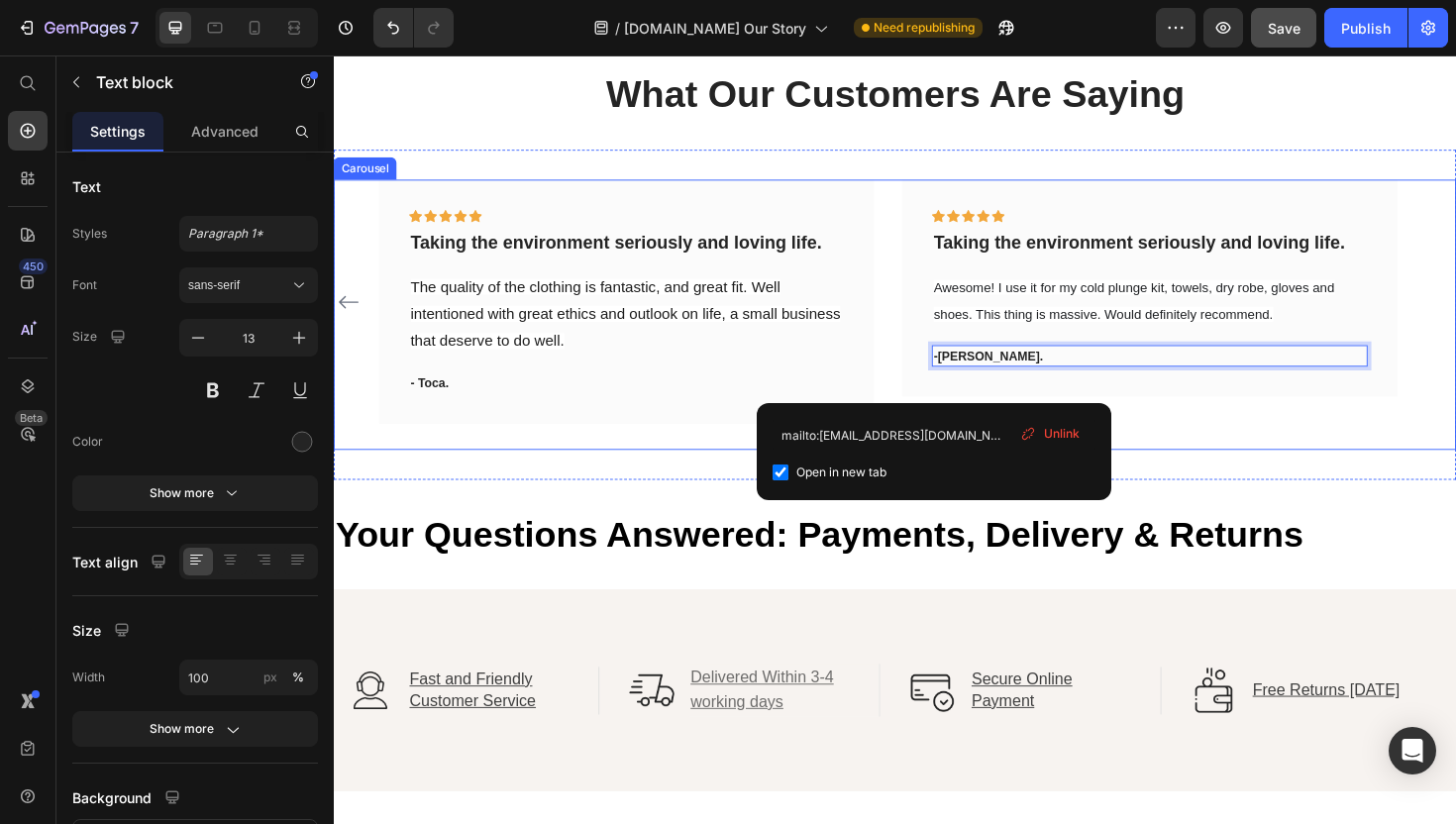 click on "Icon
Icon
Icon
Icon
Icon Row Taking the environment seriously and loving life. Text block Awesome! I use it for my cold plunge kit, towels, dry robe, gloves and shoes. This thing is massive. Would definitely recommend. Text block -  [PERSON_NAME] . Text block   0 Row" at bounding box center [1198, 316] 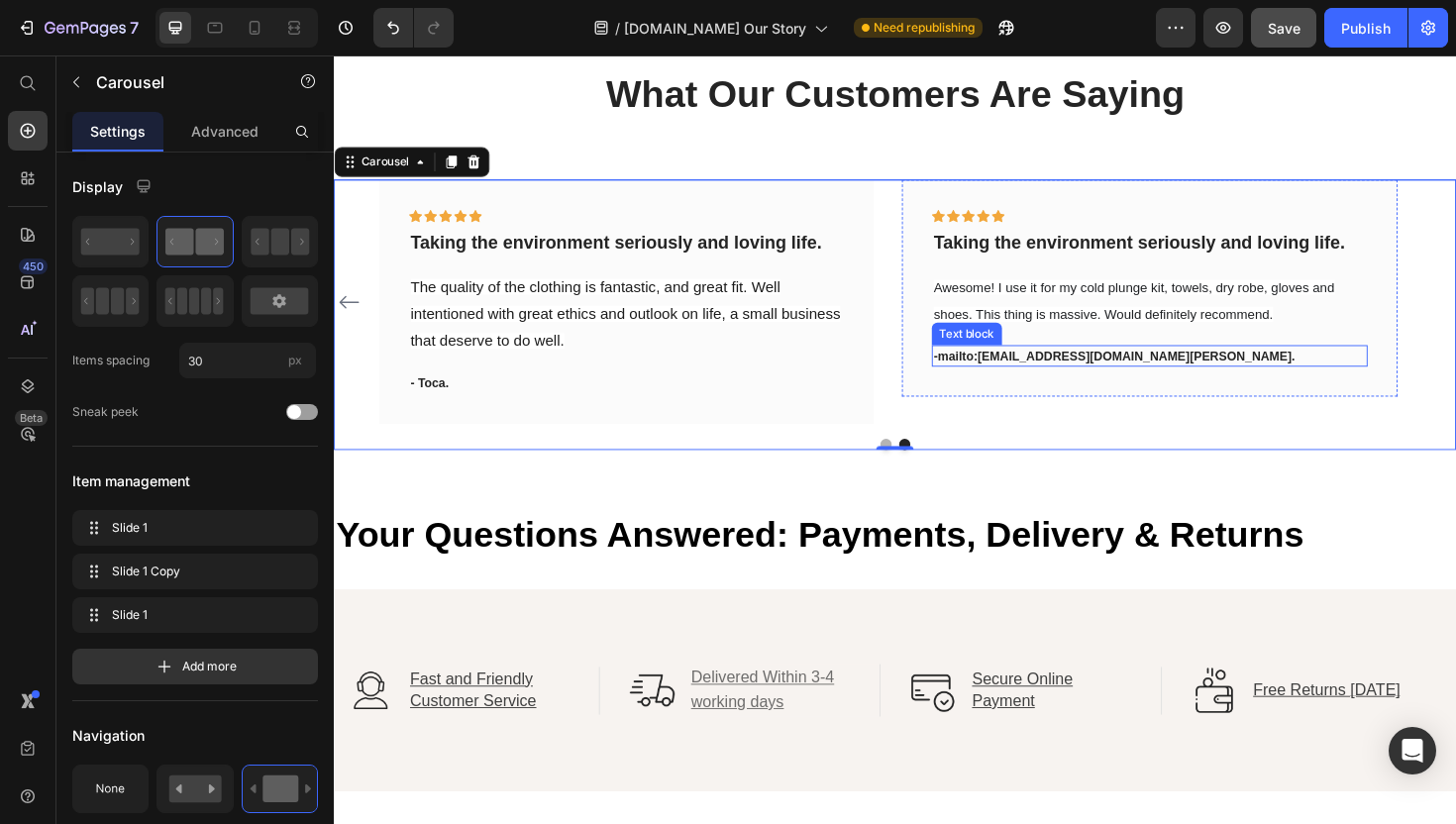 click on "-  mailto:[EMAIL_ADDRESS][DOMAIN_NAME] [PERSON_NAME] ." at bounding box center [1198, 374] 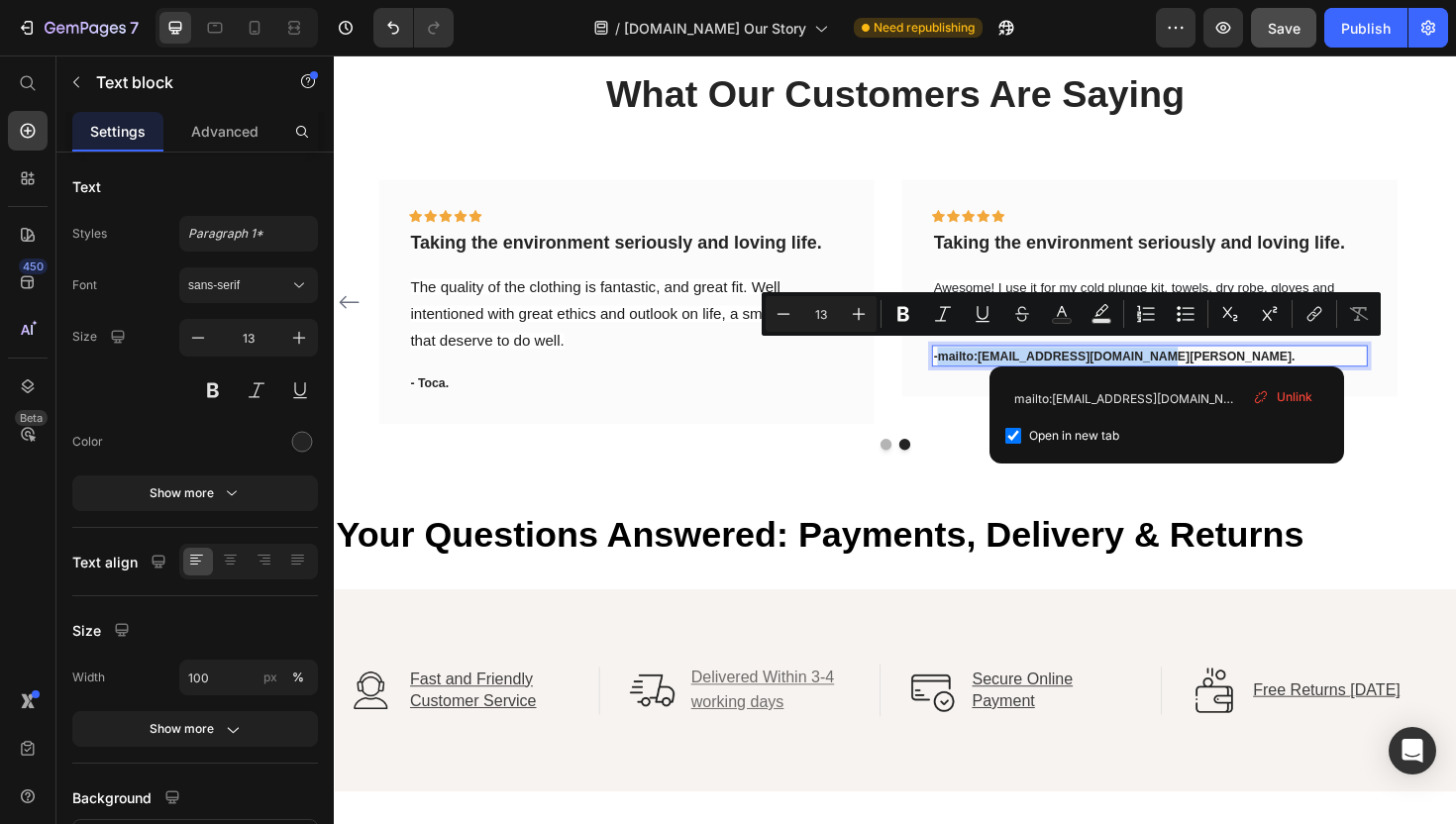 drag, startPoint x: 1215, startPoint y: 367, endPoint x: 976, endPoint y: 373, distance: 239.0753 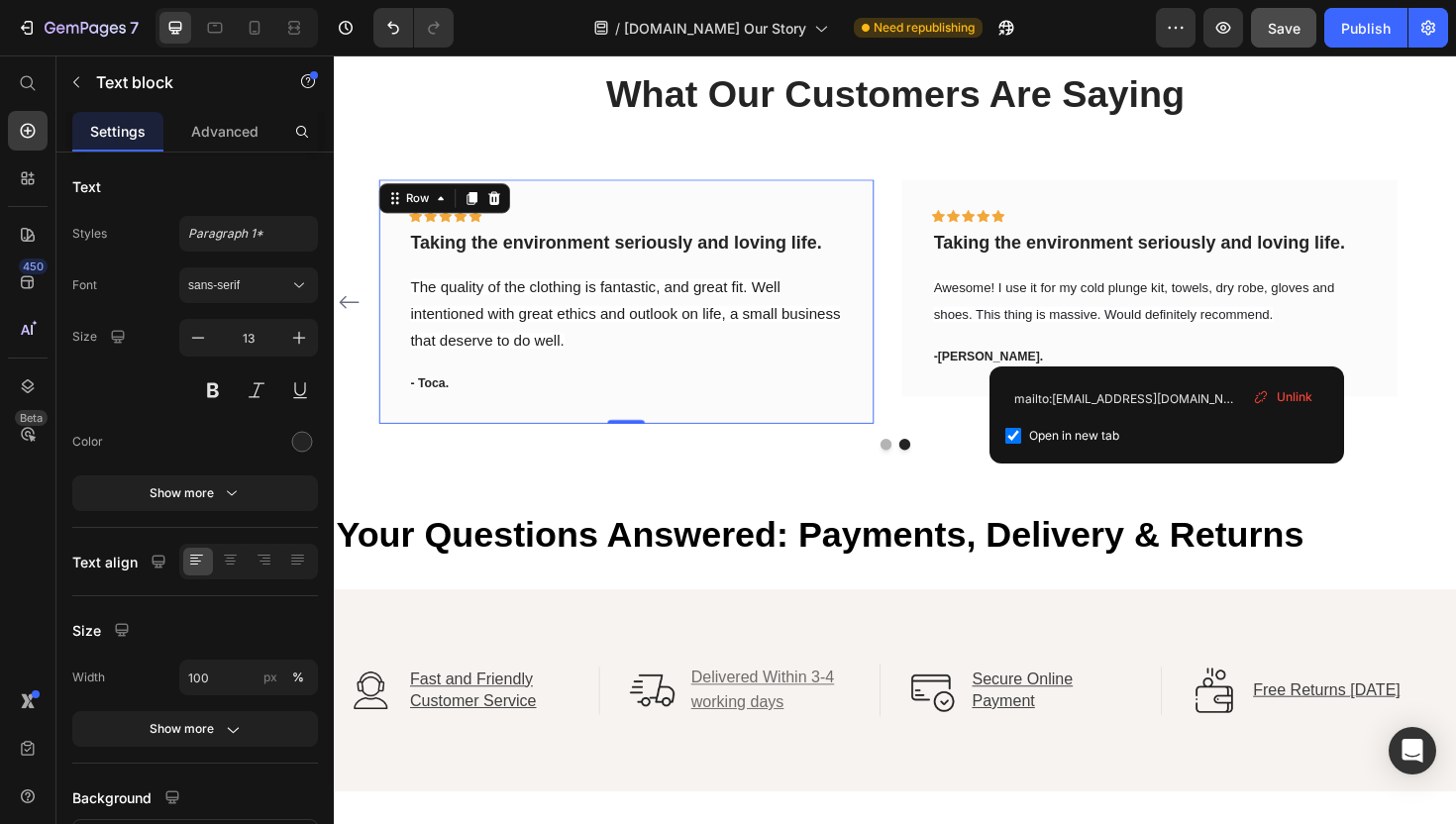 click on "Icon
Icon
Icon
Icon
Icon Row Taking the environment seriously and loving life. Text block The quality of the clothing is fantastic, and great fit. Well intentioned with great ethics and outlook on life, a small business that deserve to do well. Text block - Toca. Text block" at bounding box center [644, 316] 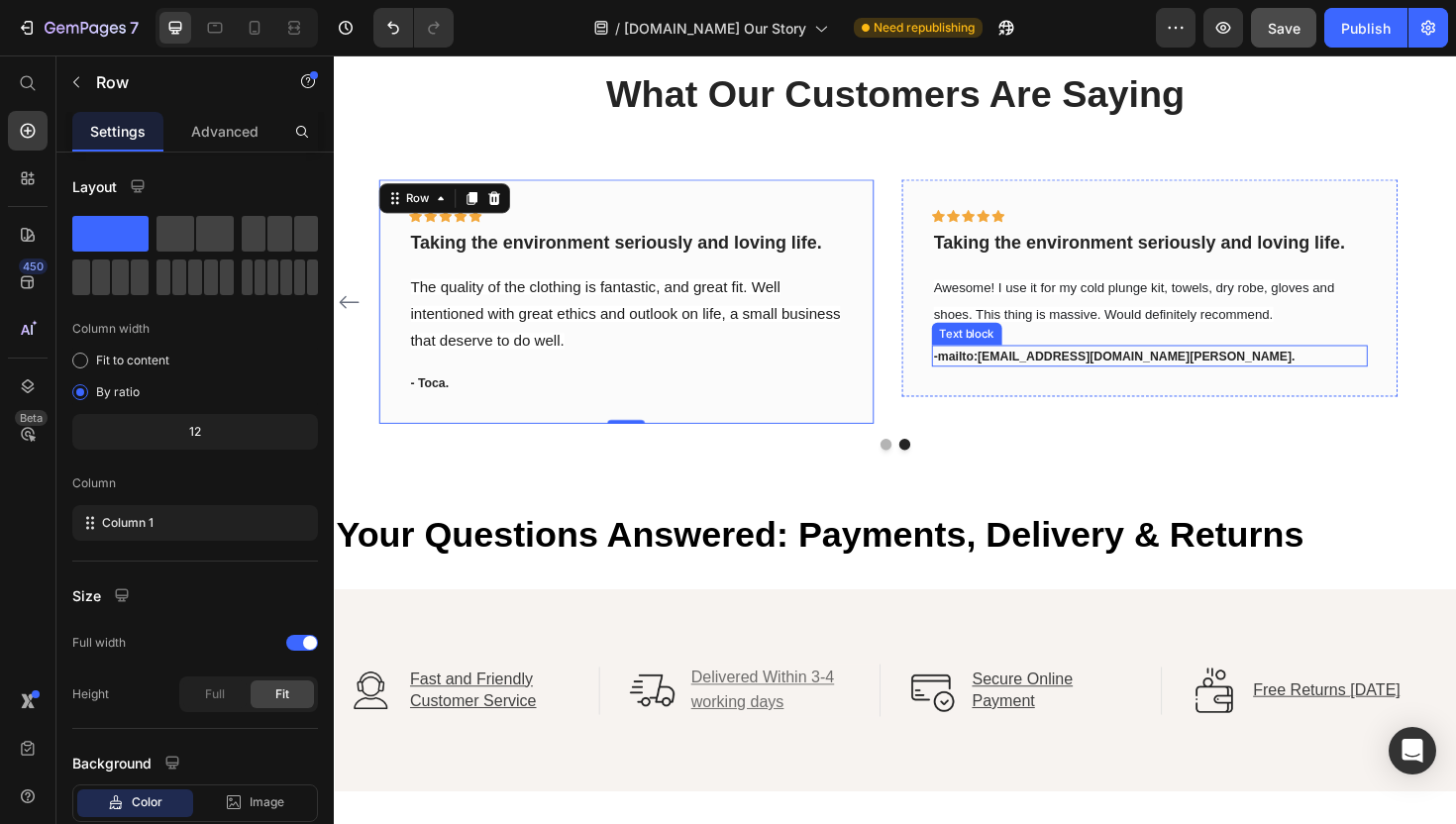 click on "mailto:[EMAIL_ADDRESS][DOMAIN_NAME] [PERSON_NAME]" at bounding box center [1161, 373] 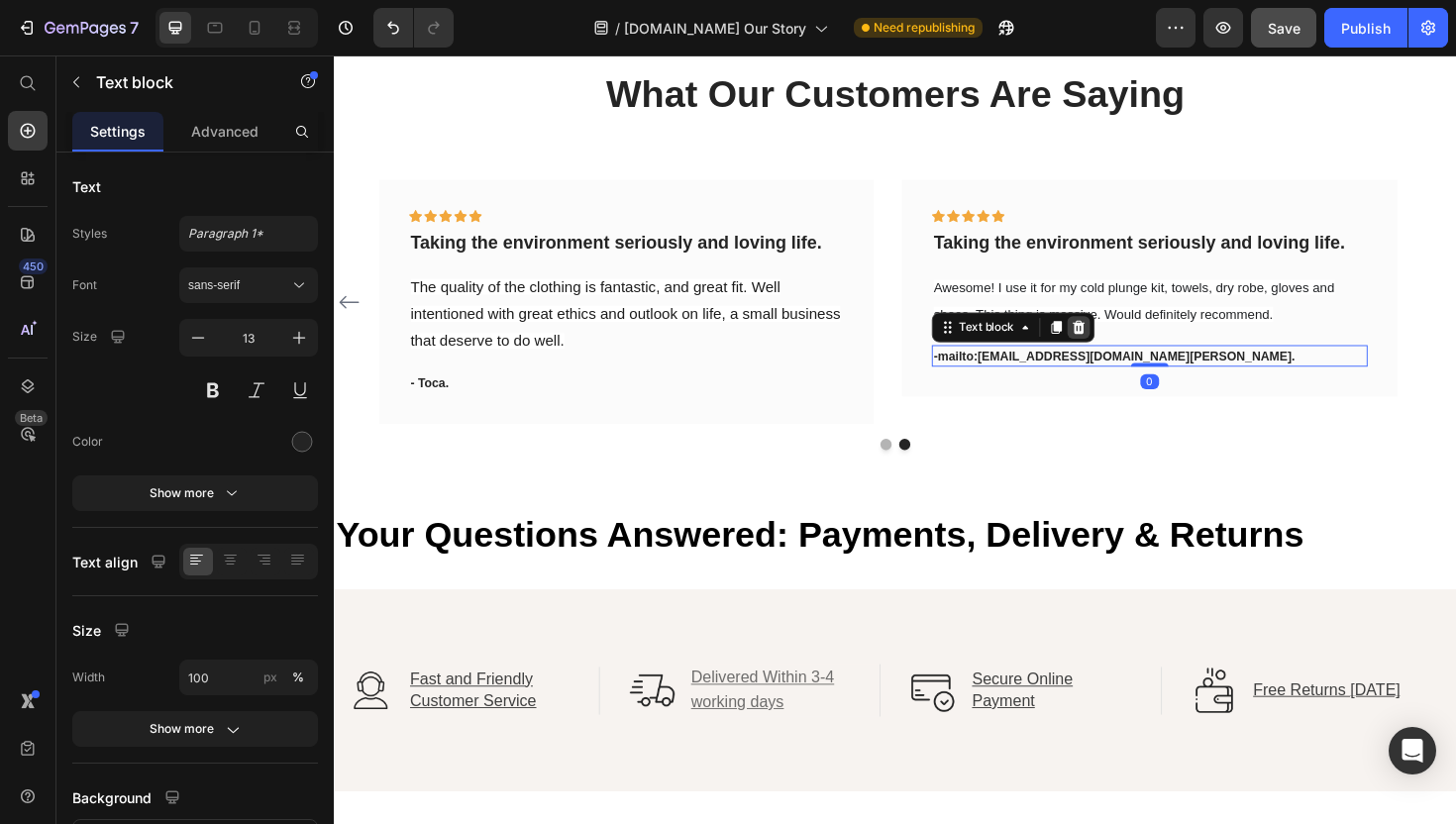 click 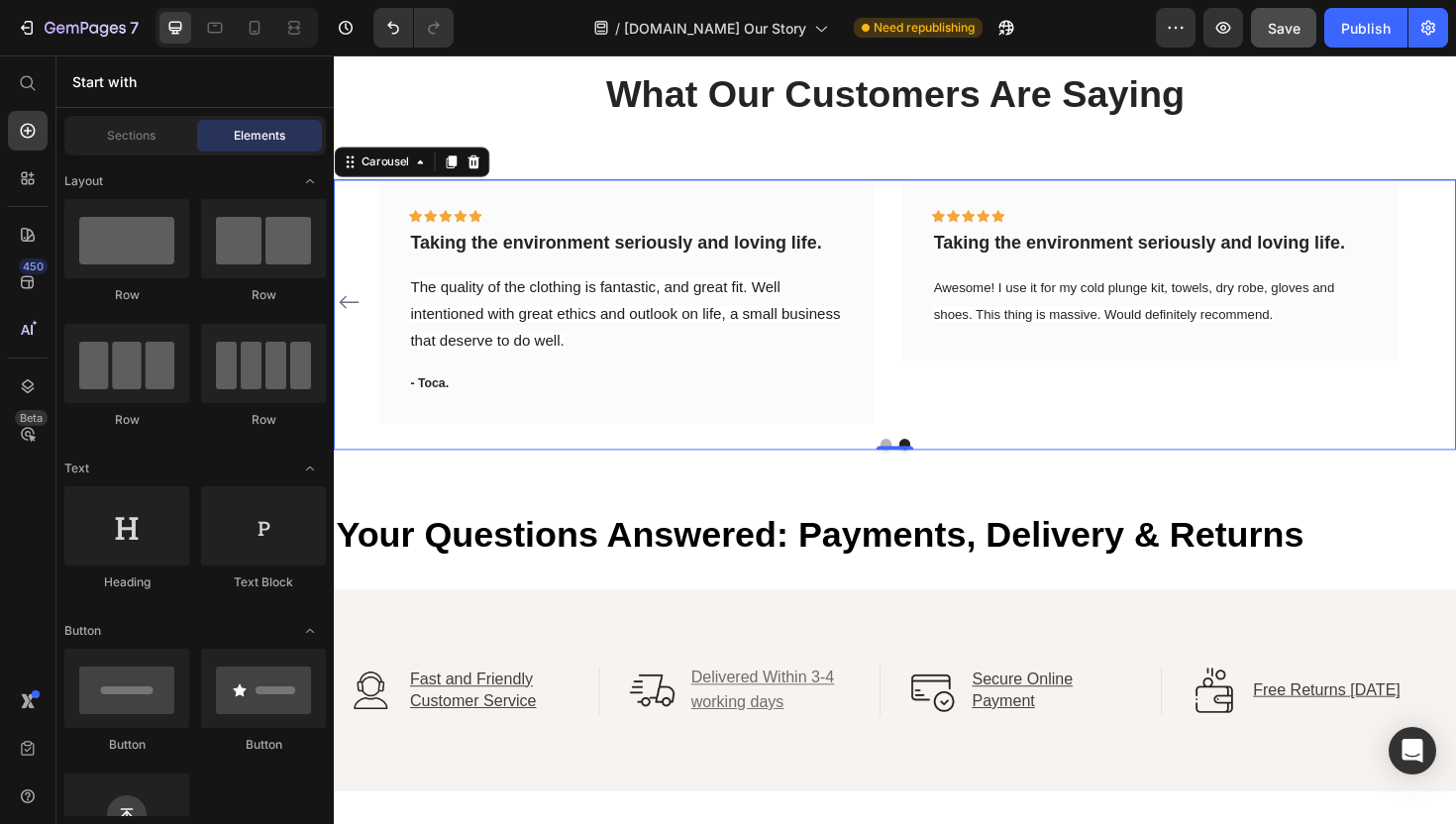 click on "Icon
Icon
Icon
Icon
Icon Row Taking the environment seriously and loving life. Text block Awesome! I use it for my cold plunge kit, towels, dry robe, gloves and shoes. This thing is massive. Would definitely recommend. Text block Row" at bounding box center (1198, 316) 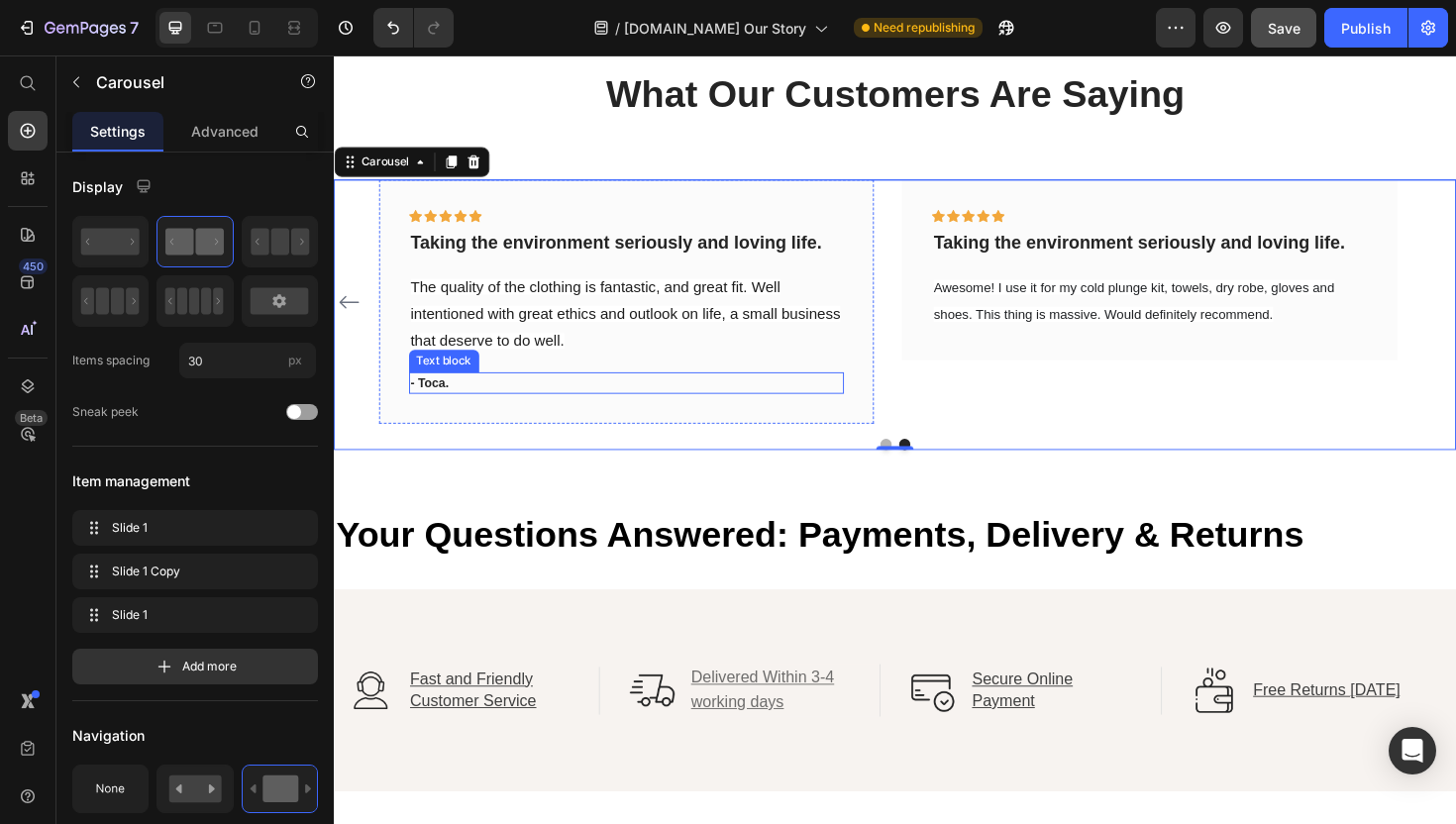 click on "- Toca." at bounding box center (644, 403) 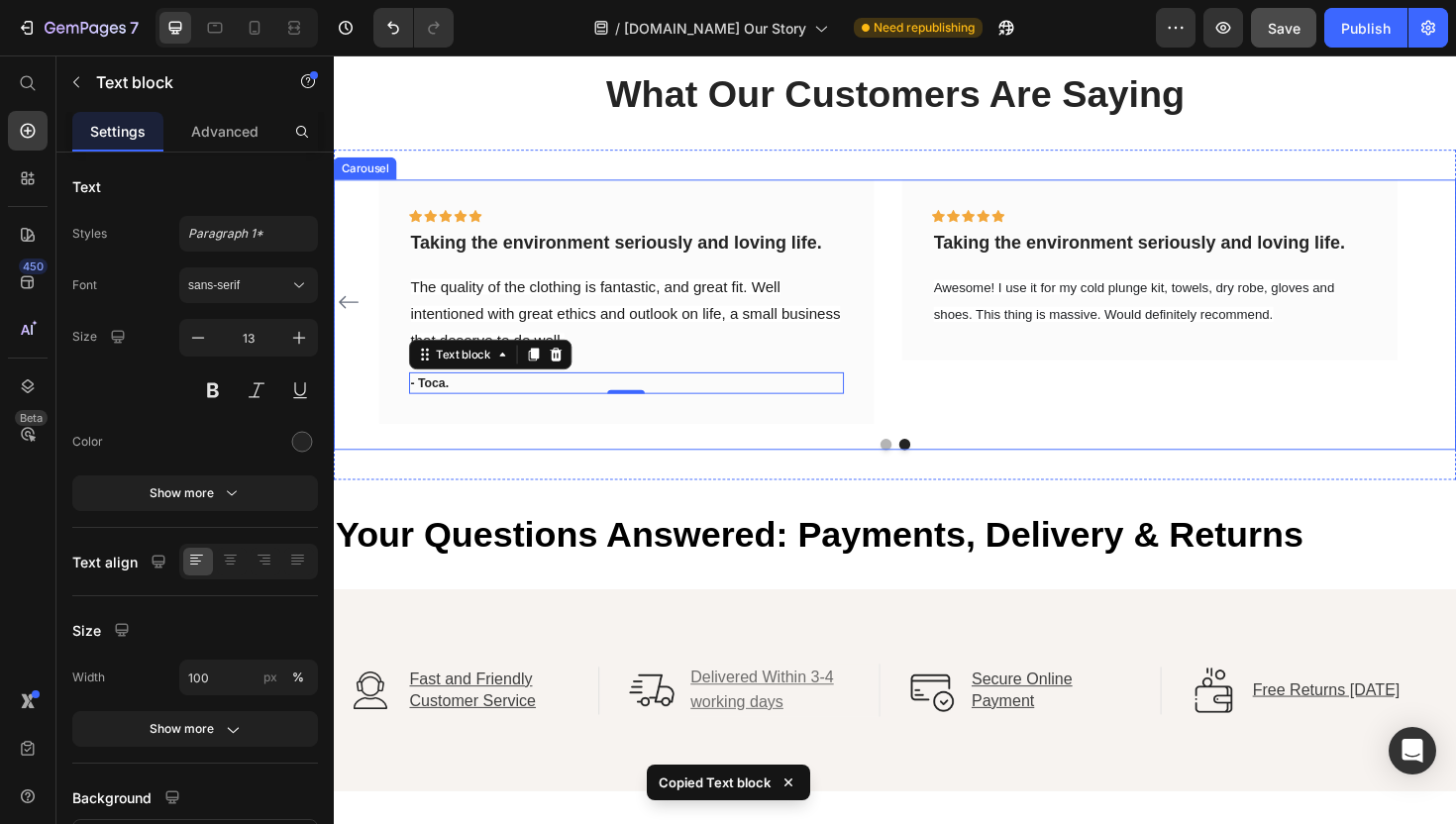 click on "Icon
Icon
Icon
Icon
Icon Row Taking the environment seriously and loving life. Text block Awesome! I use it for my cold plunge kit, towels, dry robe, gloves and shoes. This thing is massive. Would definitely recommend. Text block Row" at bounding box center [1198, 282] 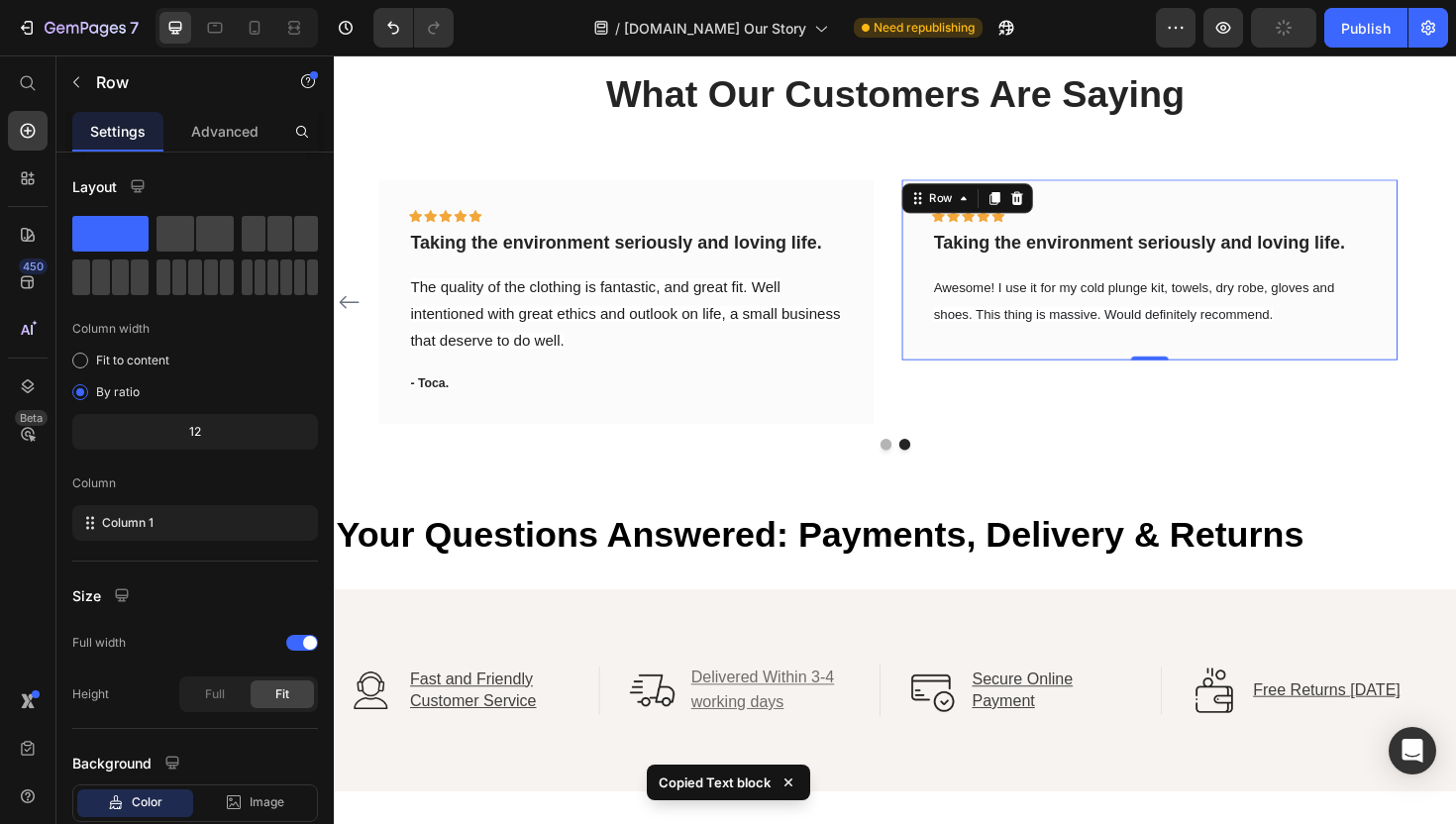 click on "Icon
Icon
Icon
Icon
Icon Row Taking the environment seriously and loving life. Text block Awesome! I use it for my cold plunge kit, towels, dry robe, gloves and shoes. This thing is massive. Would definitely recommend. Text block Row   0" at bounding box center (1198, 282) 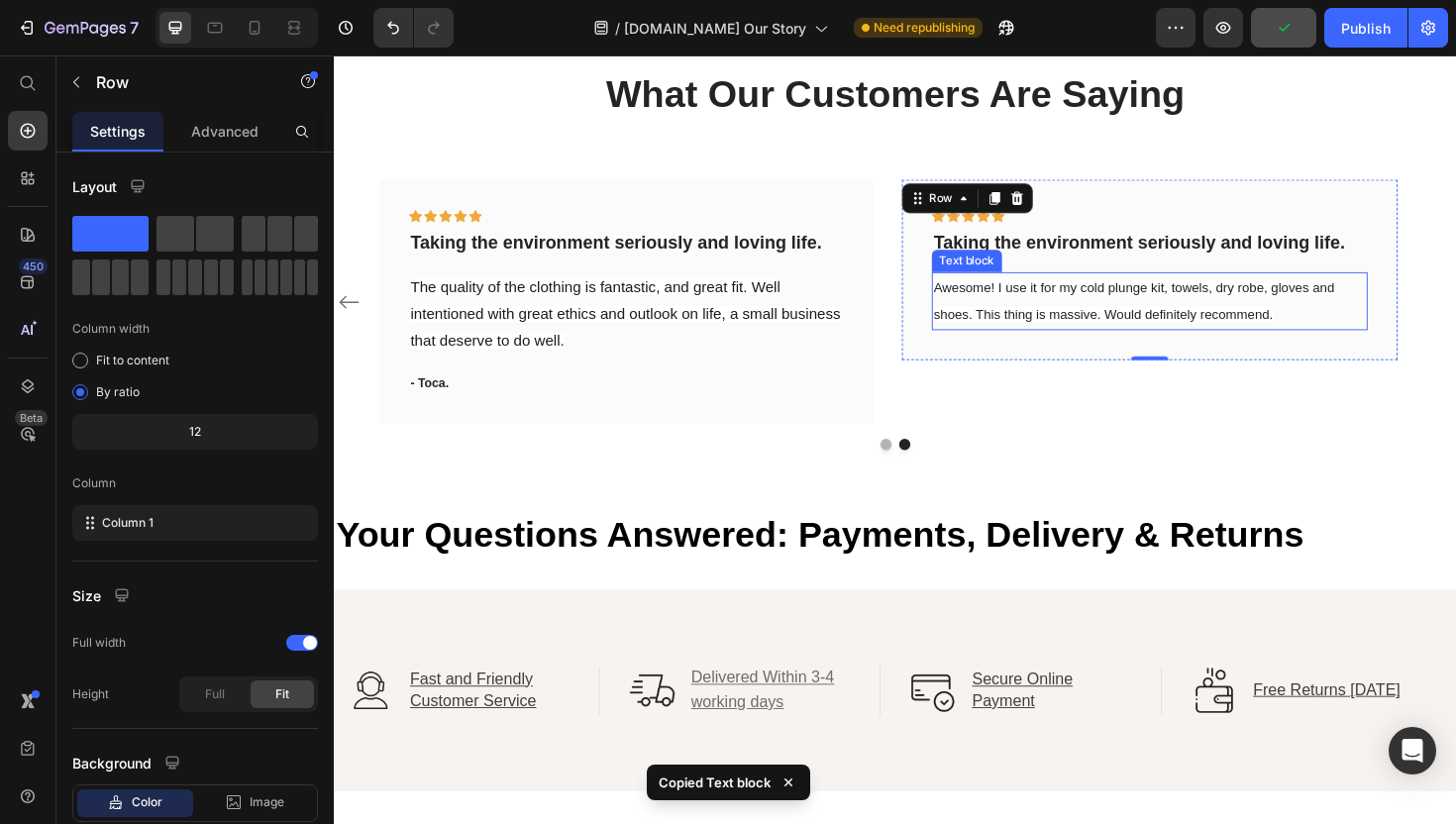 click on "Awesome! I use it for my cold plunge kit, towels, dry robe, gloves and shoes. This thing is massive. Would definitely recommend." at bounding box center (1198, 316) 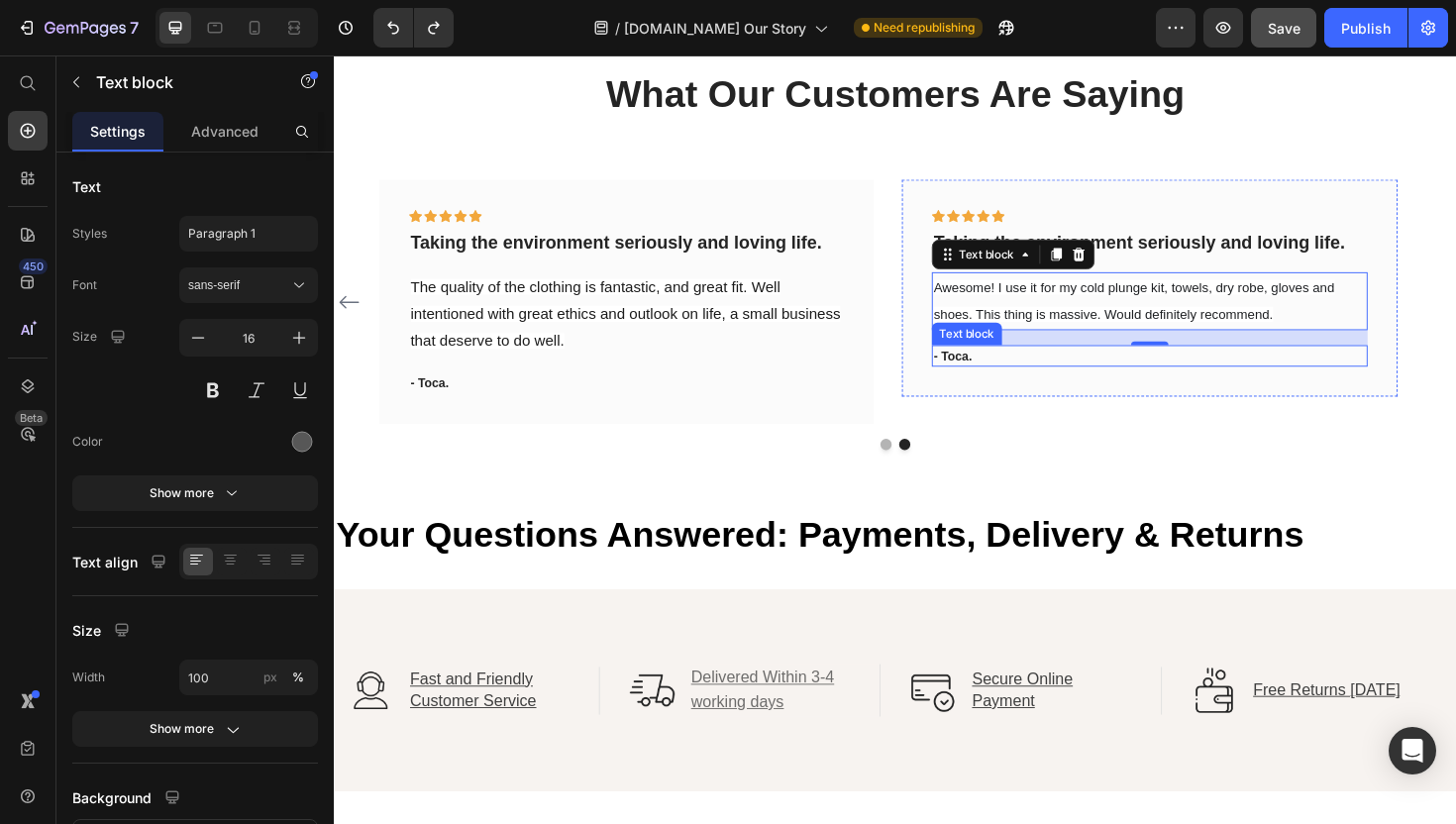 click on "- Toca." at bounding box center (1198, 374) 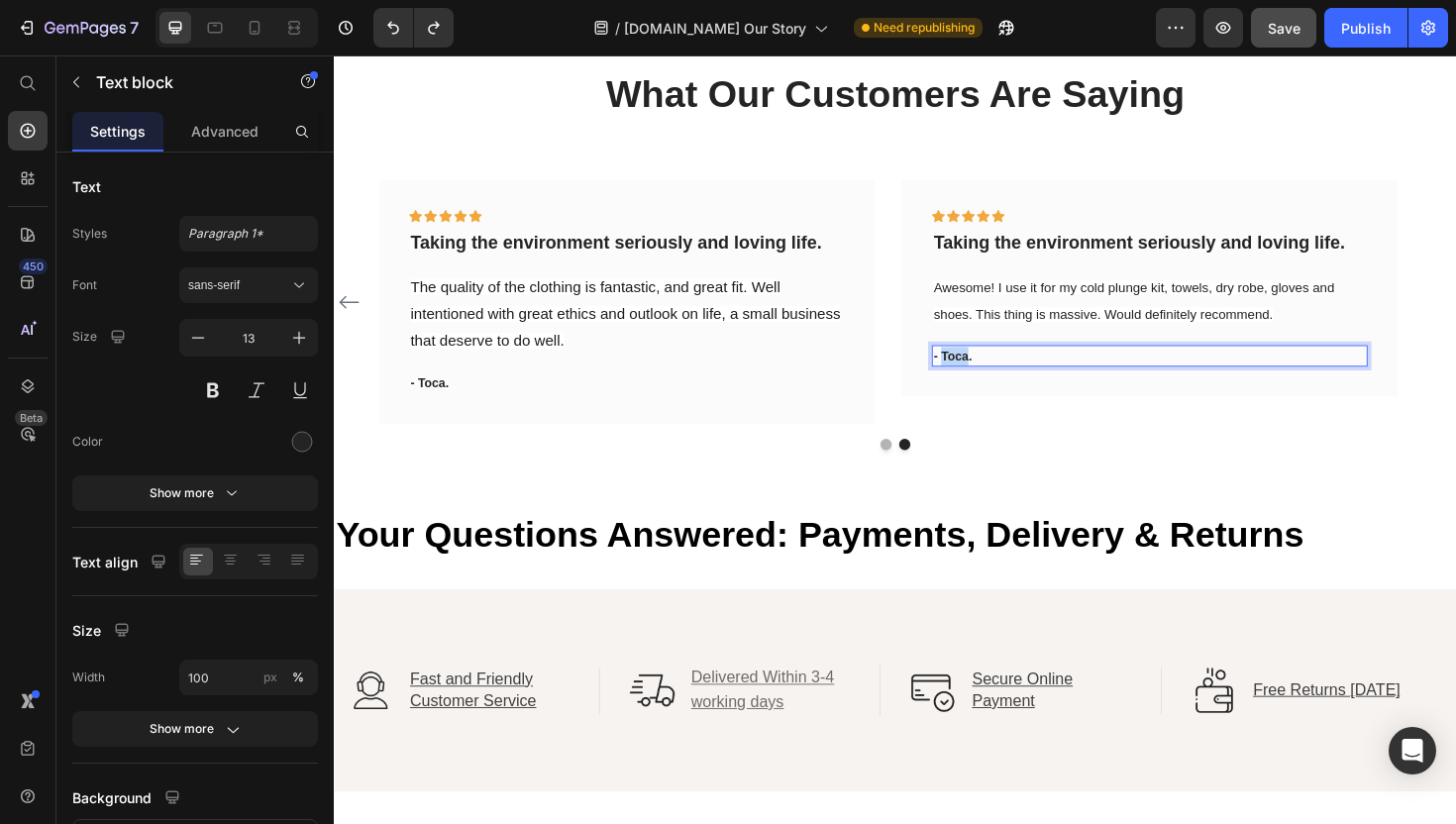 click on "- Toca." at bounding box center [1198, 374] 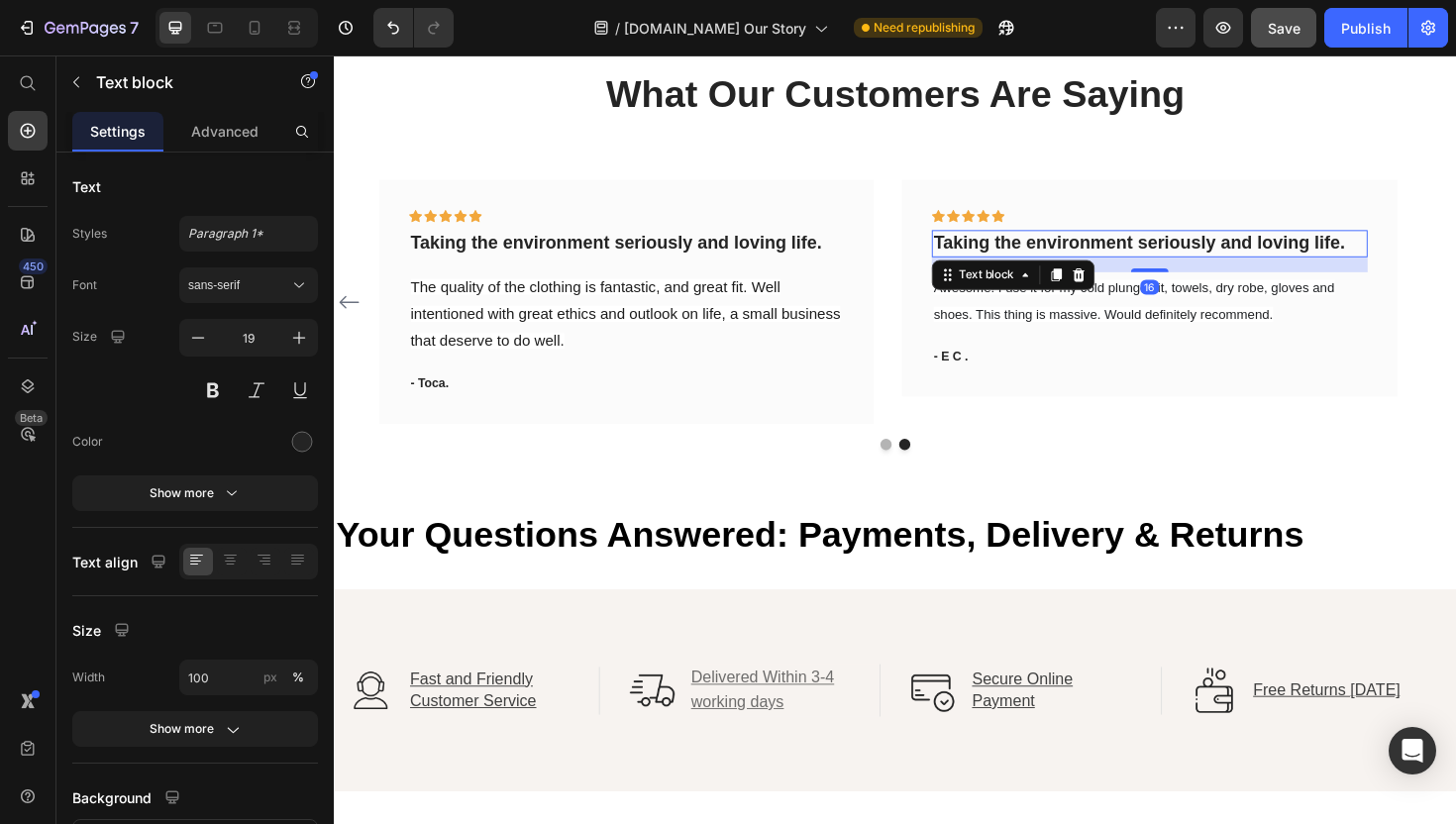 click on "Taking the environment seriously and loving life." at bounding box center [1188, 254] 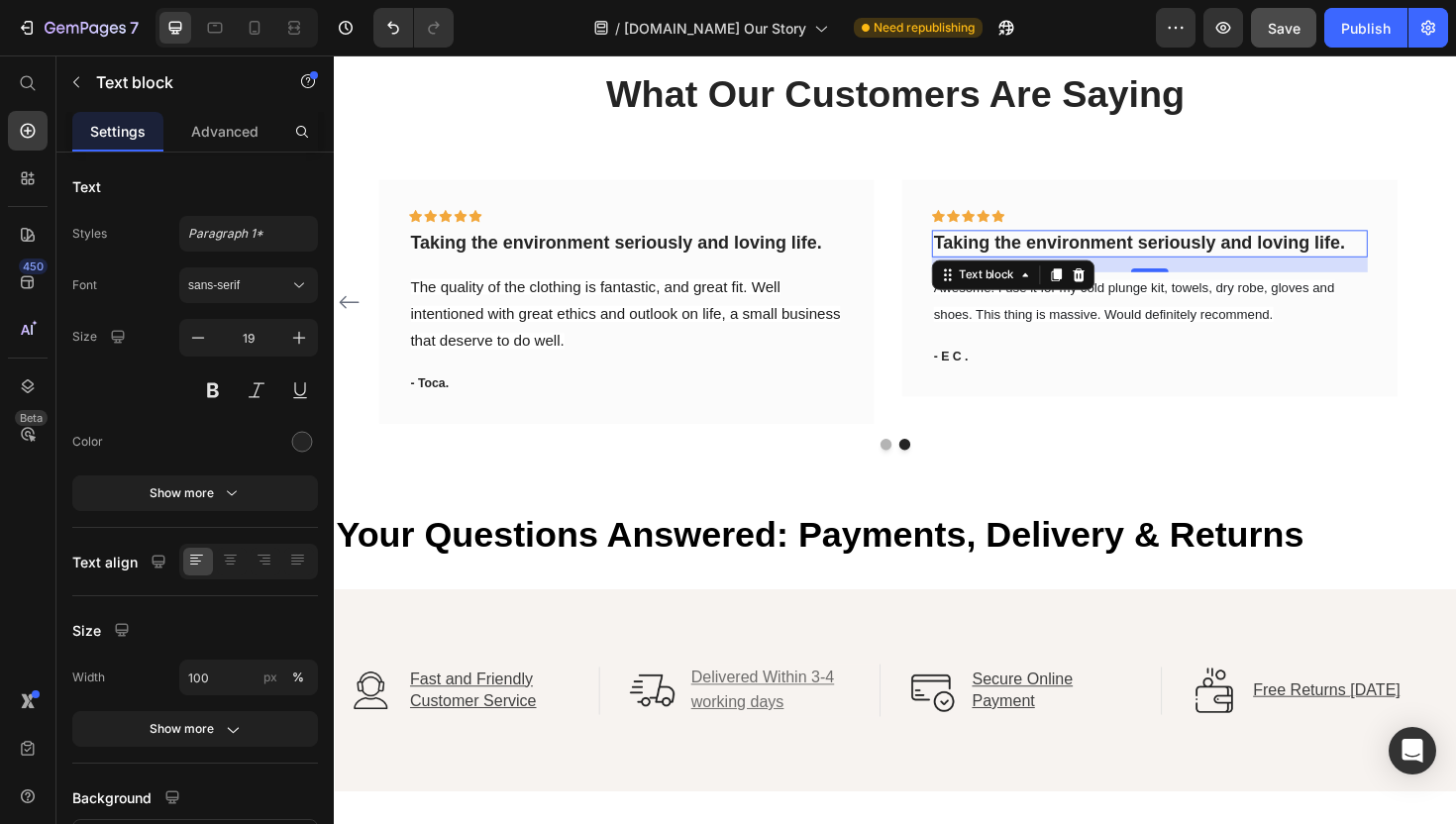 click on "Taking the environment seriously and loving life." at bounding box center [1188, 254] 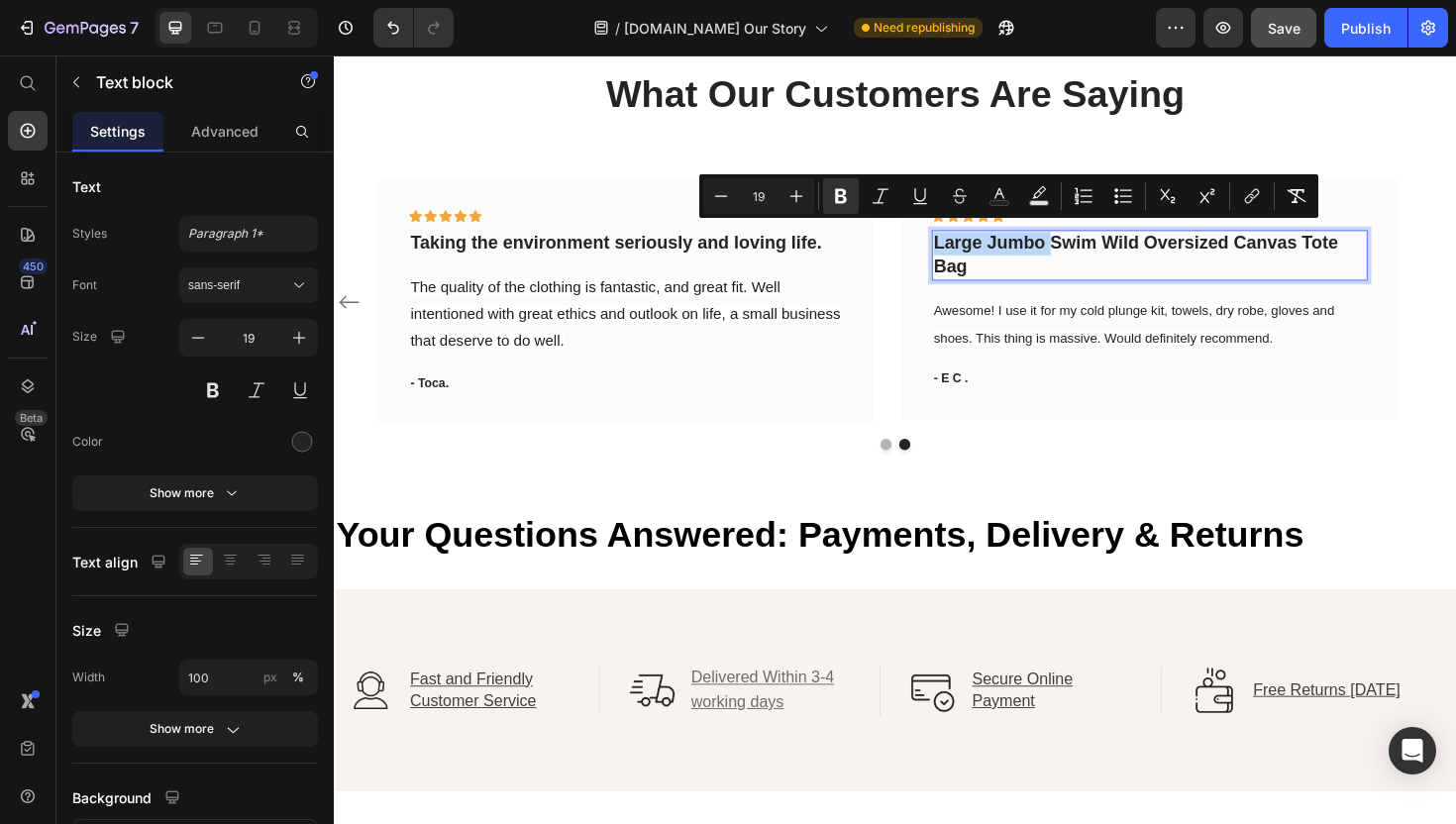 drag, startPoint x: 1092, startPoint y: 250, endPoint x: 967, endPoint y: 251, distance: 125.004 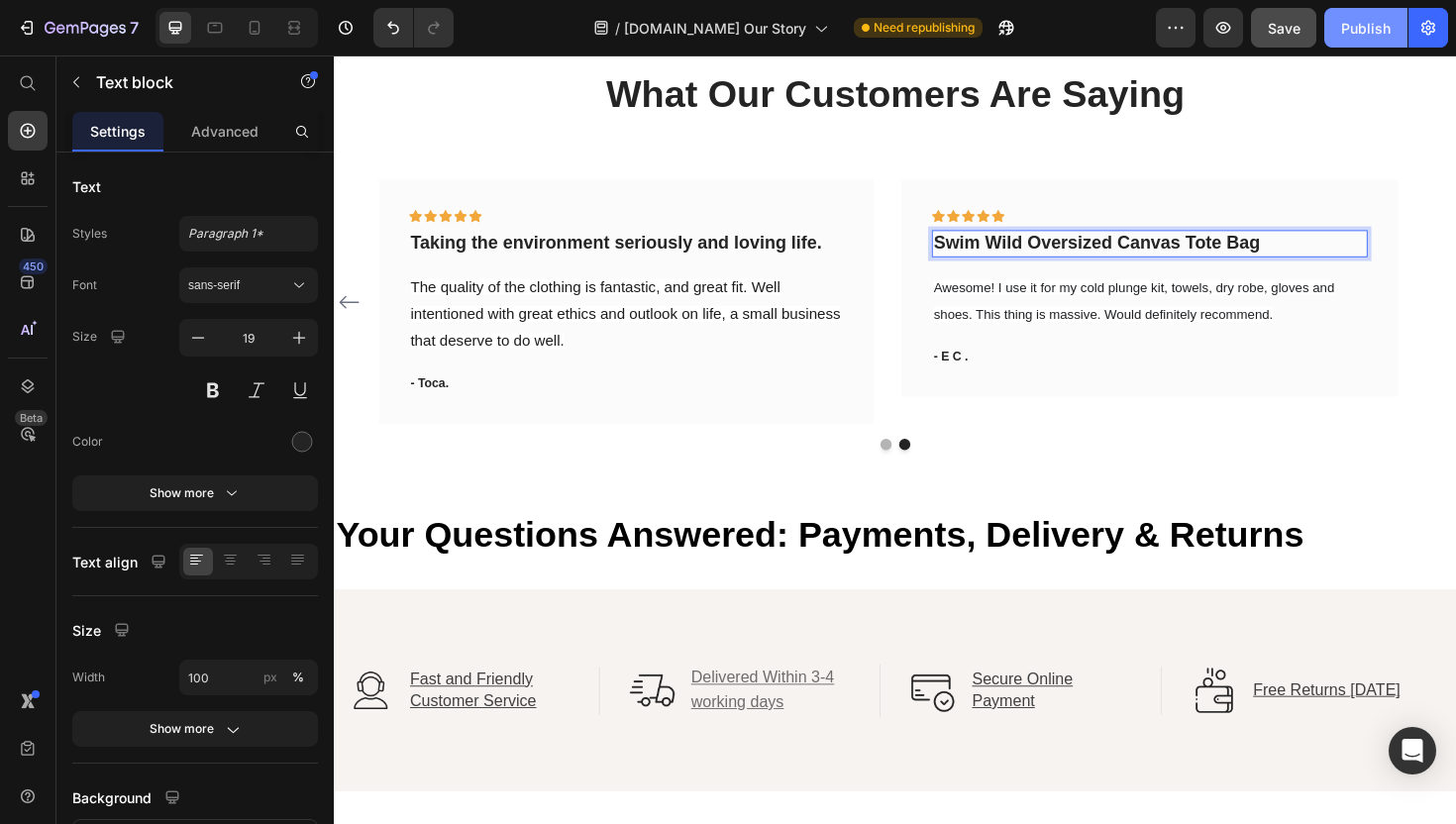 click on "Publish" at bounding box center [1366, 28] 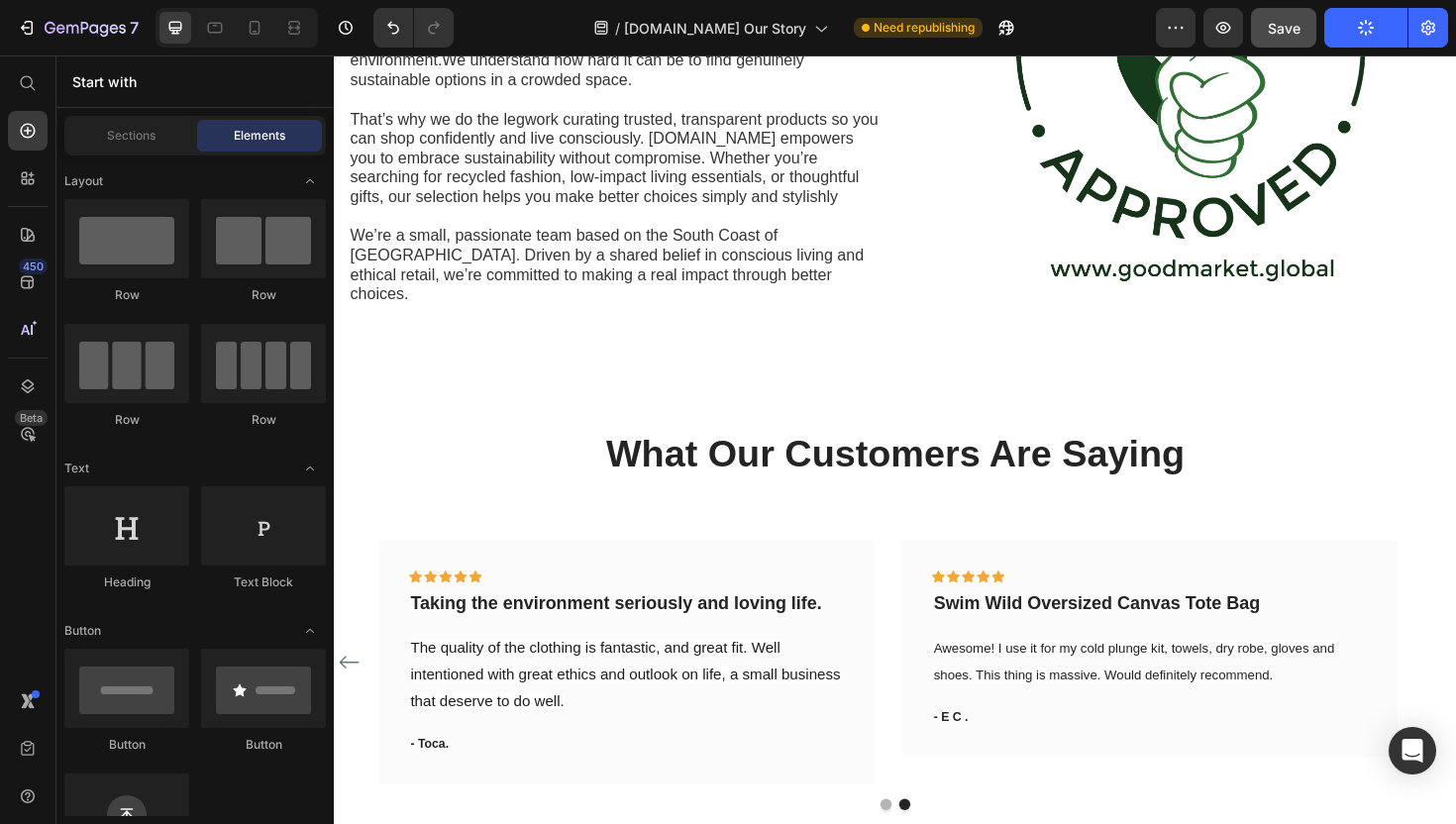 scroll, scrollTop: 441, scrollLeft: 0, axis: vertical 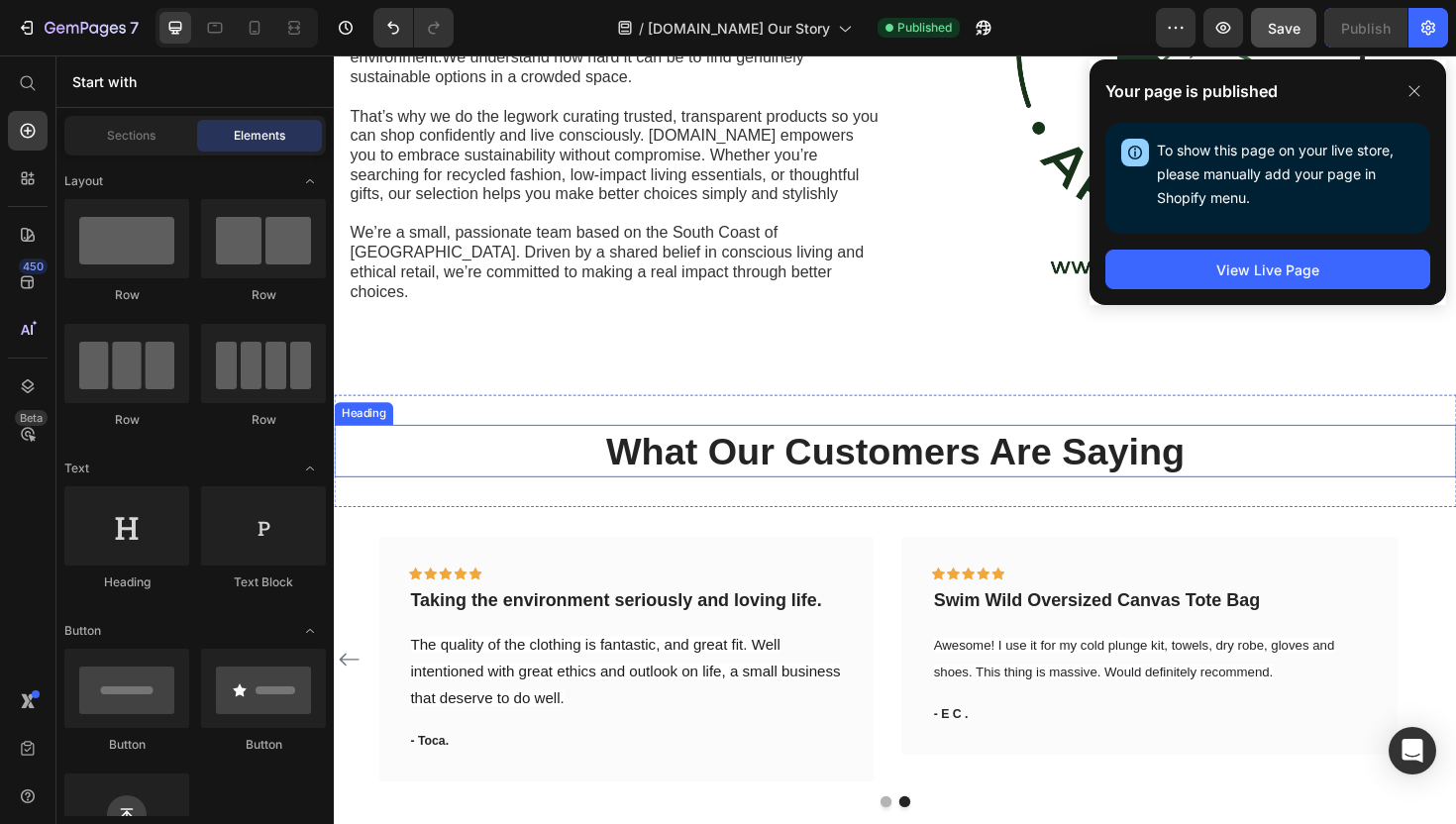 click on "What Our Customers Are Saying" at bounding box center (928, 474) 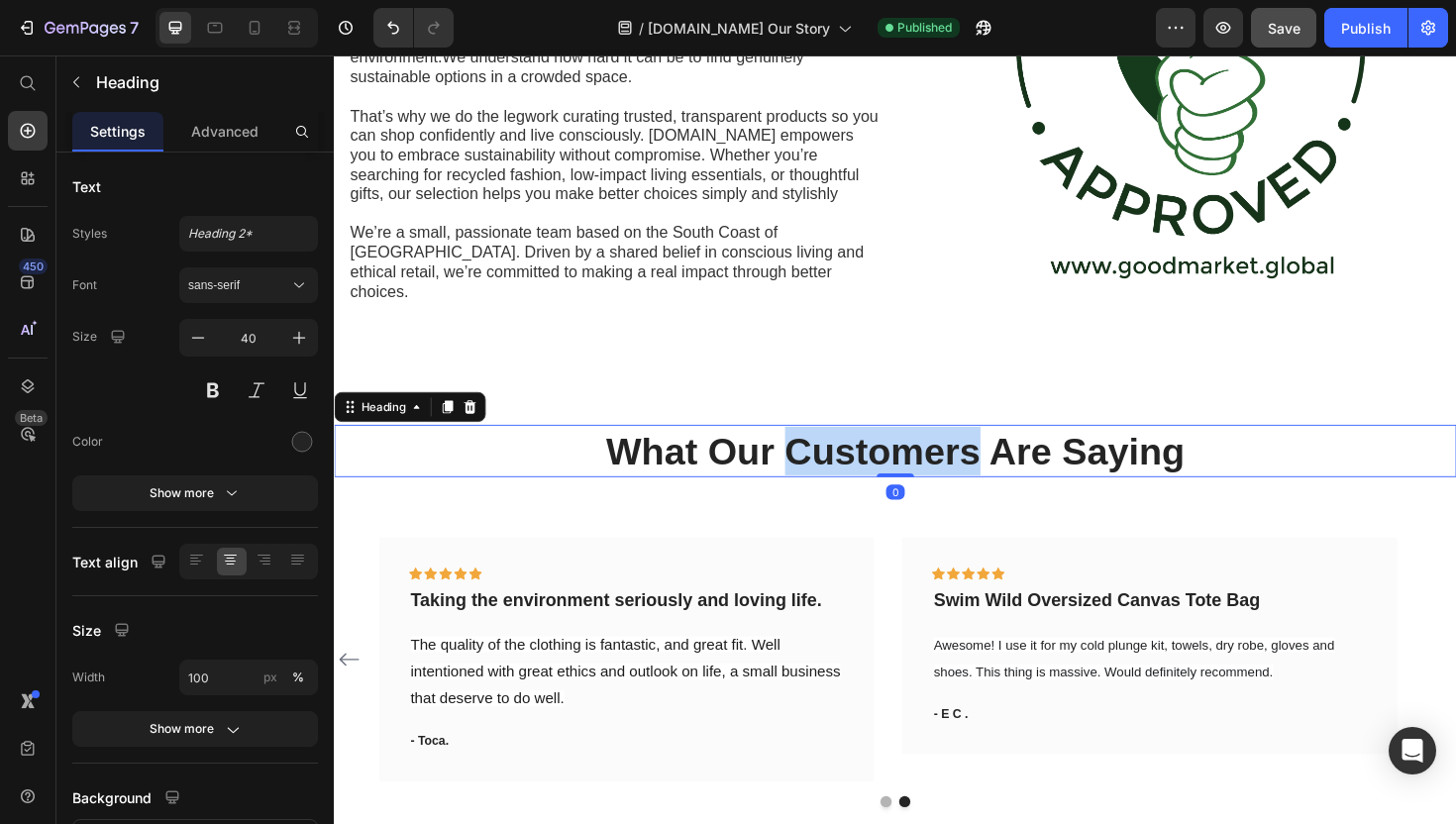 click on "What Our Customers Are Saying" at bounding box center [928, 474] 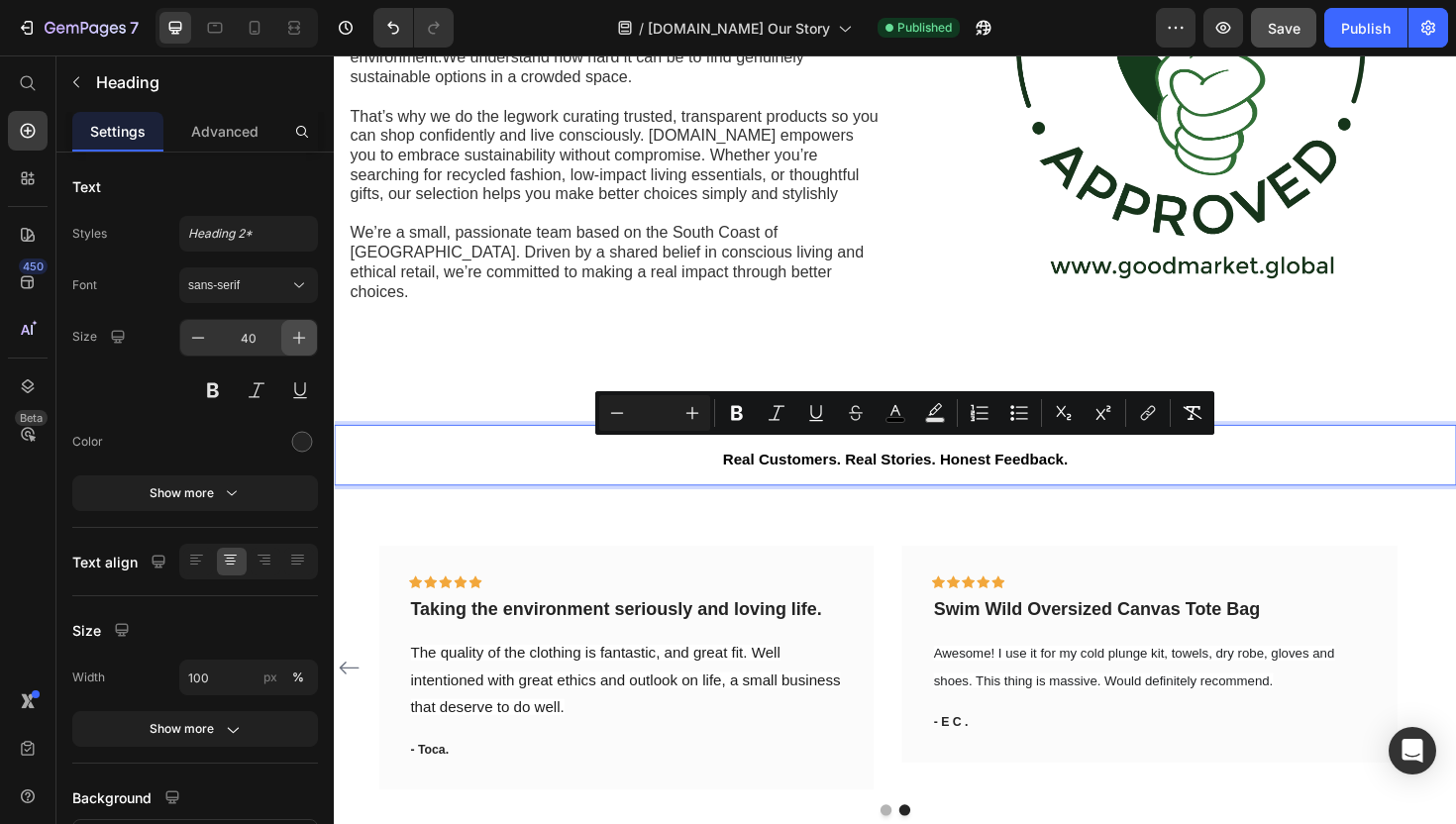 click 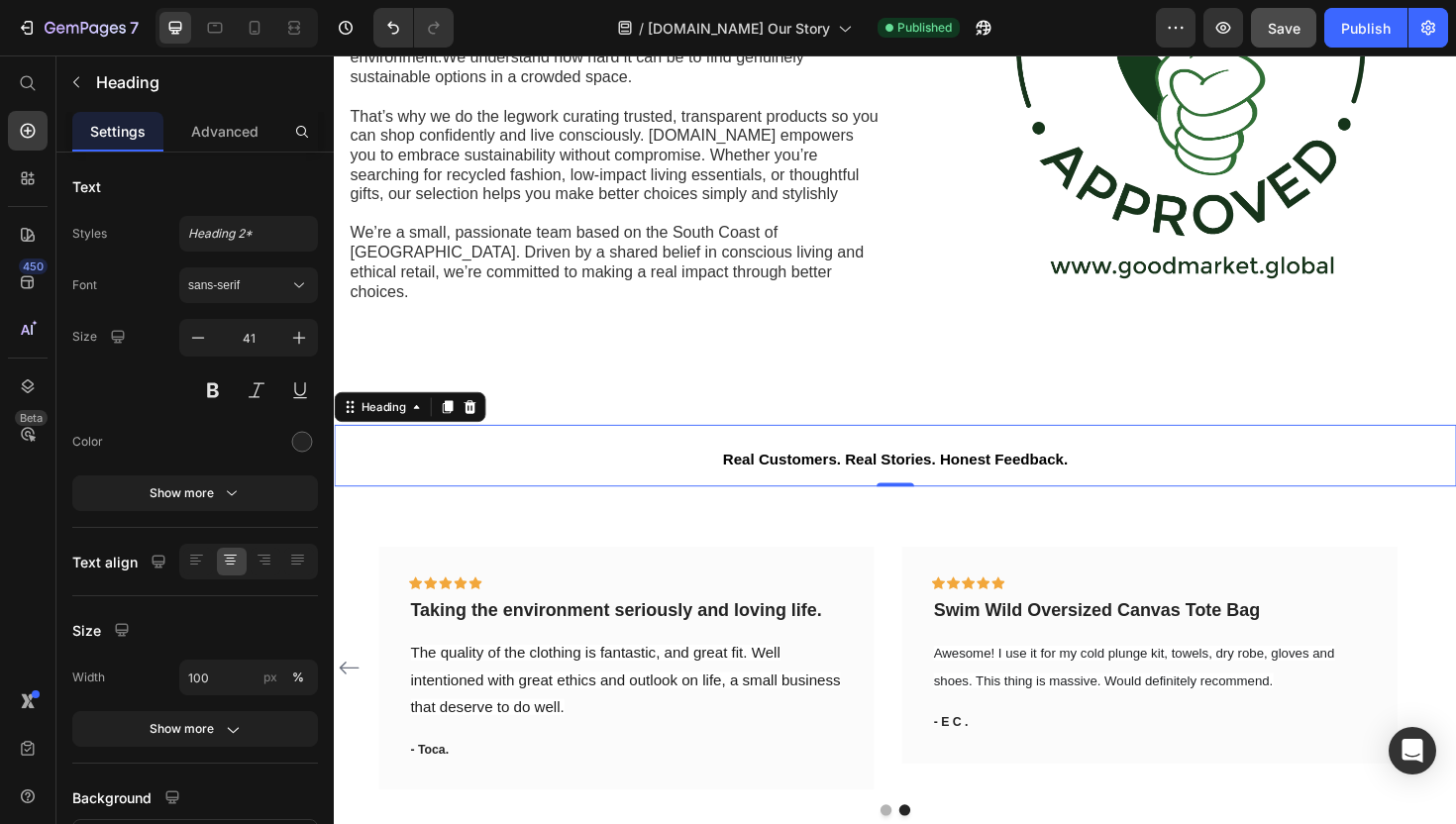 click on "Real Customers. Real Stories. Honest Feedback." at bounding box center (928, 478) 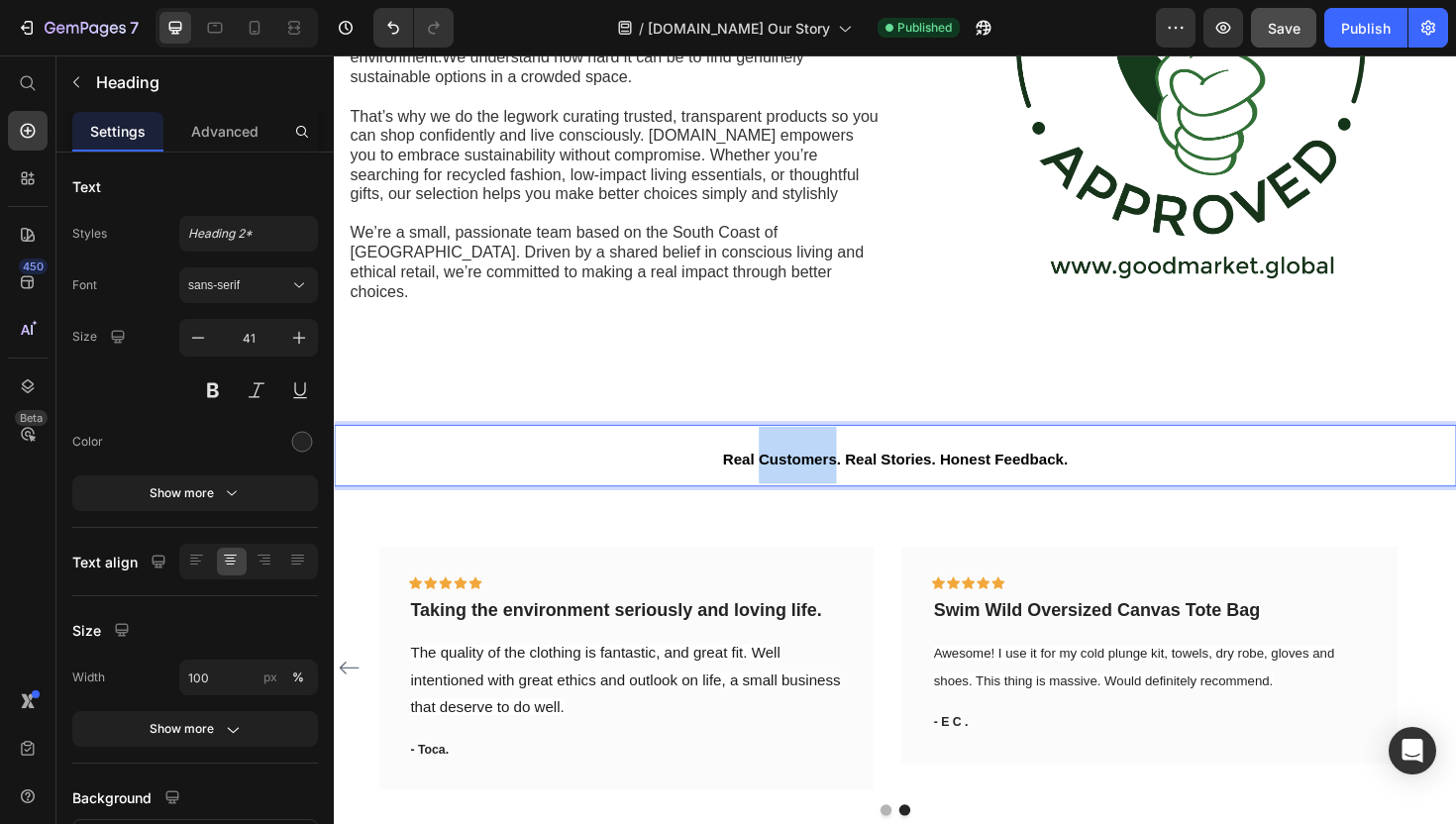 click on "Real Customers. Real Stories. Honest Feedback." at bounding box center [928, 478] 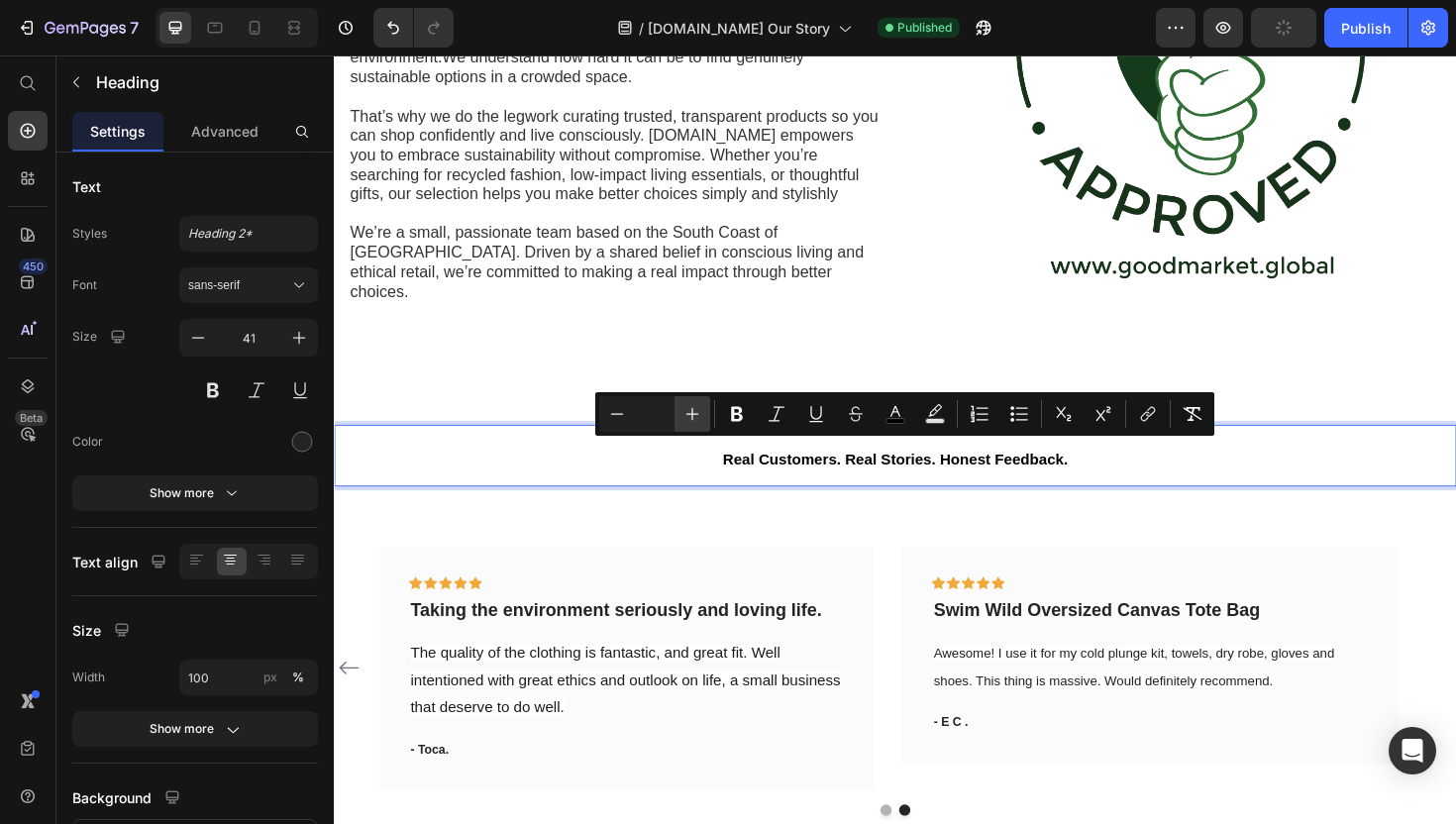 click 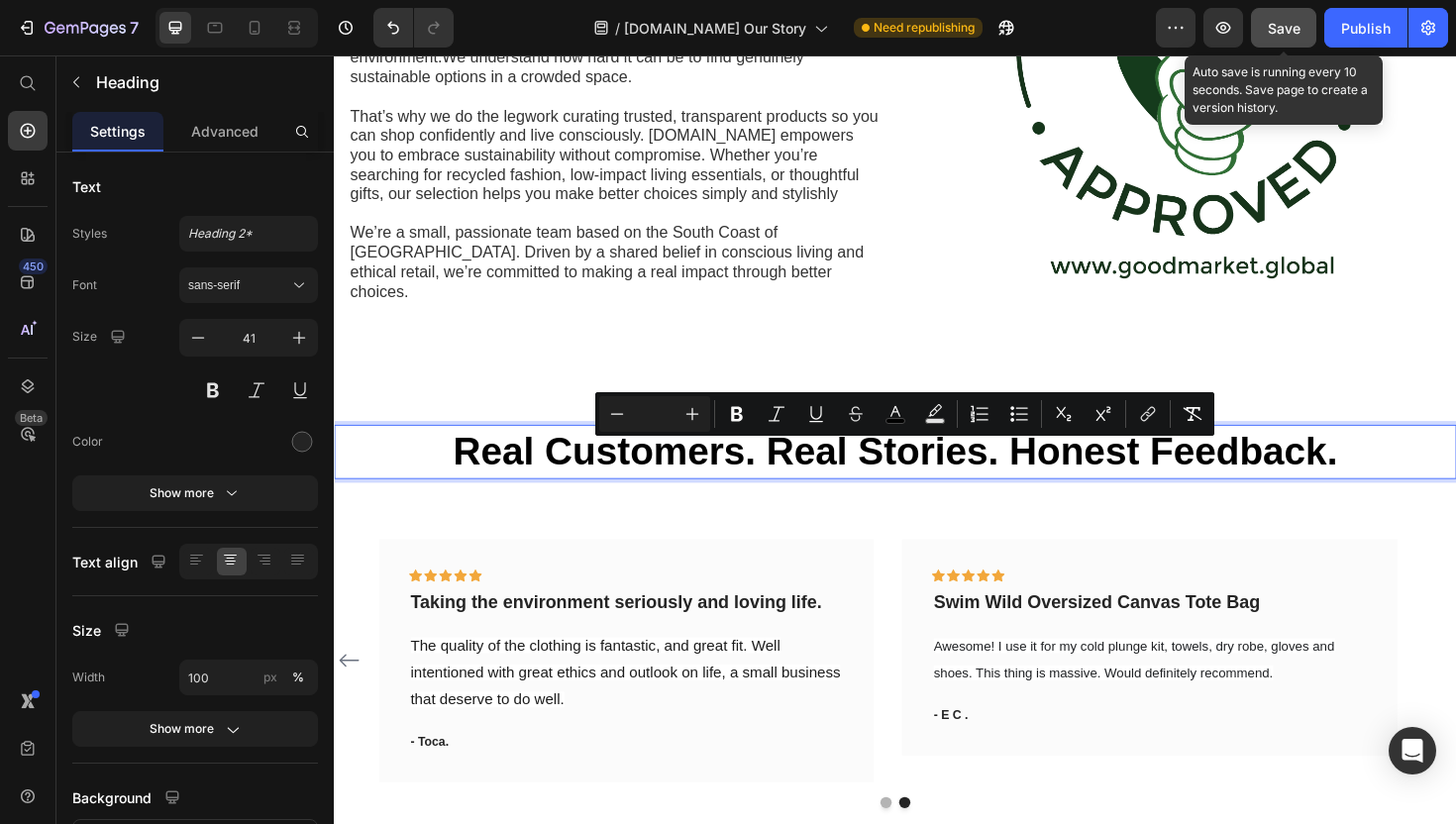 click on "Save" at bounding box center [1284, 28] 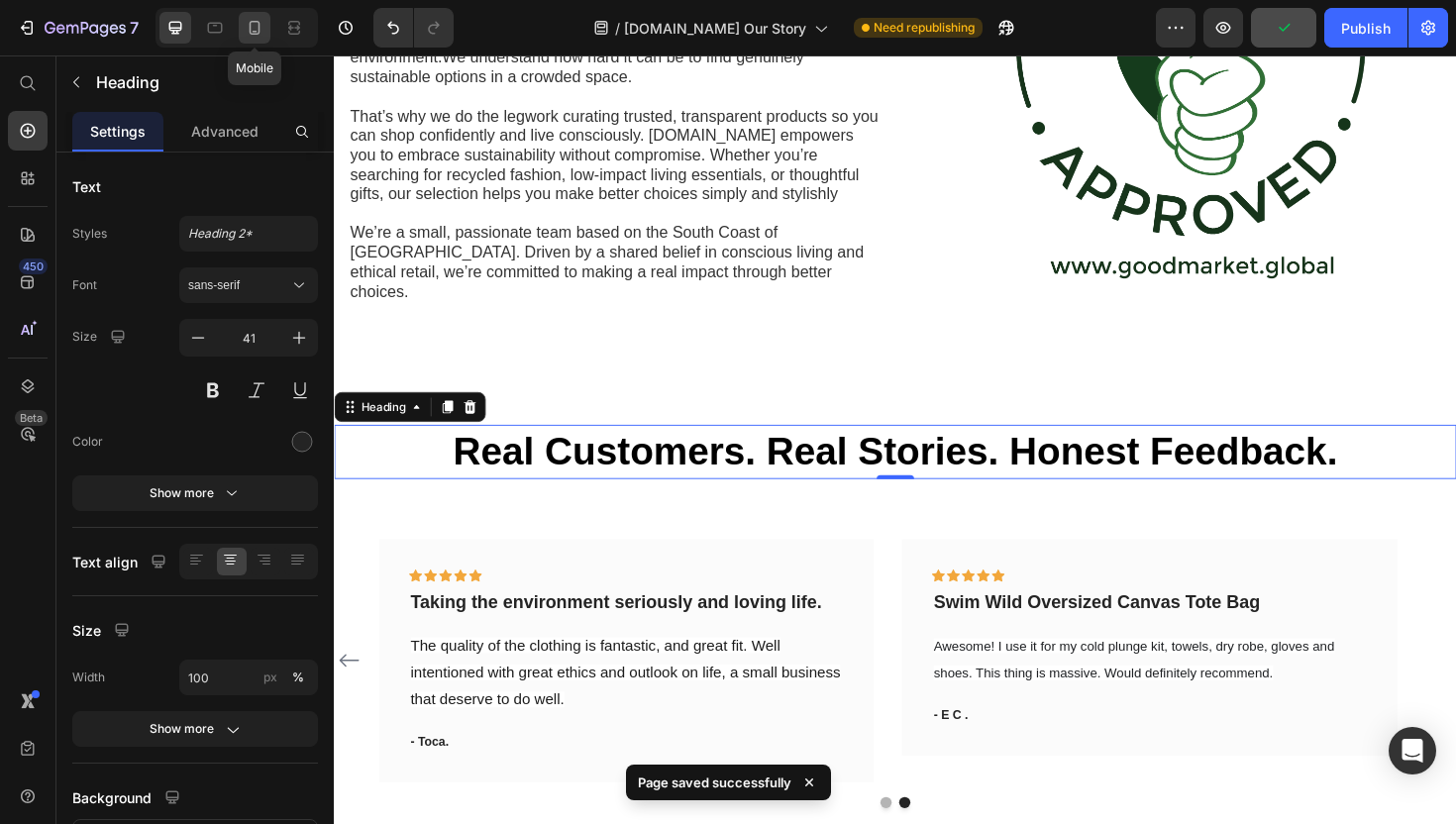 click 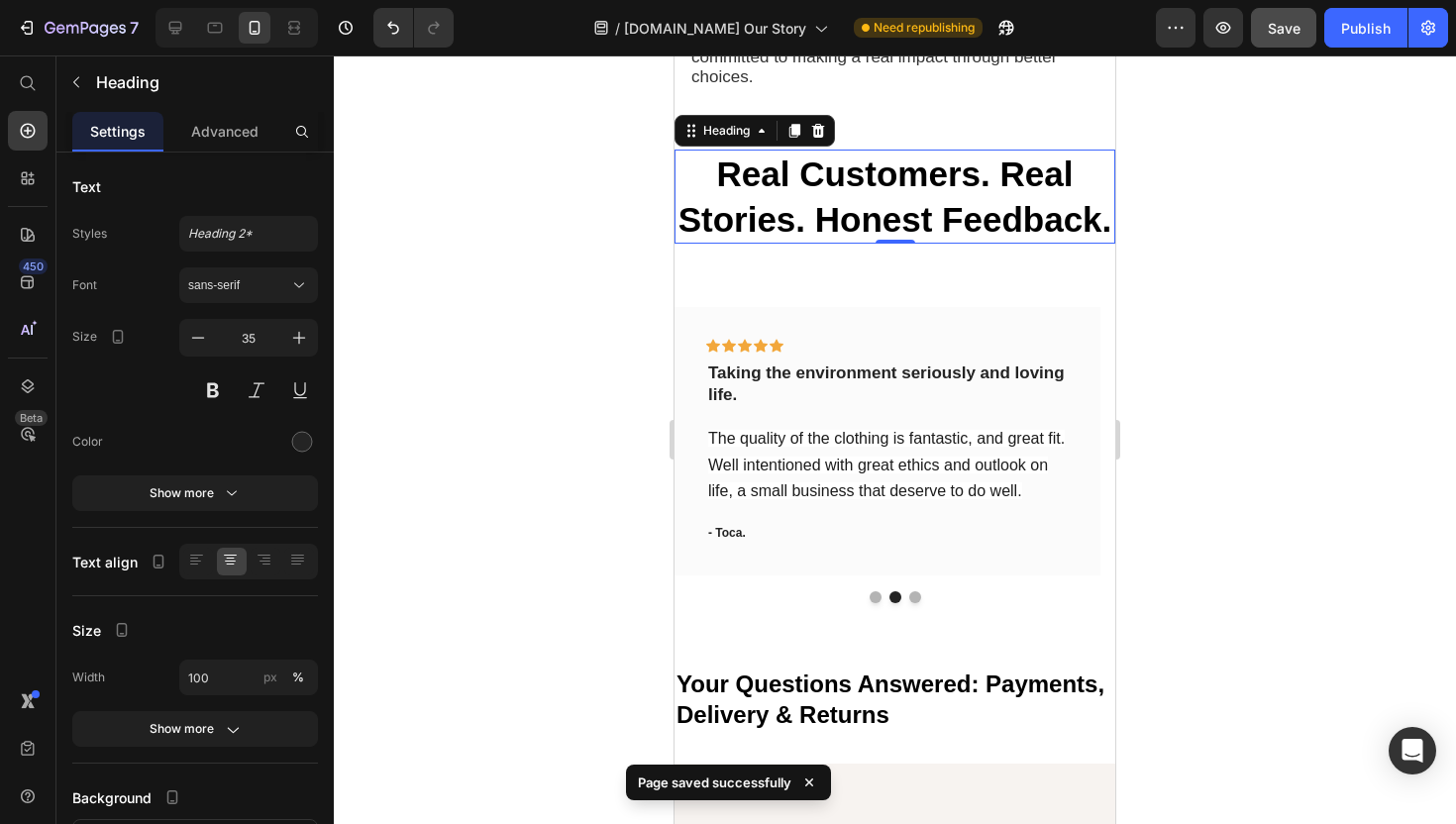 scroll, scrollTop: 1224, scrollLeft: 0, axis: vertical 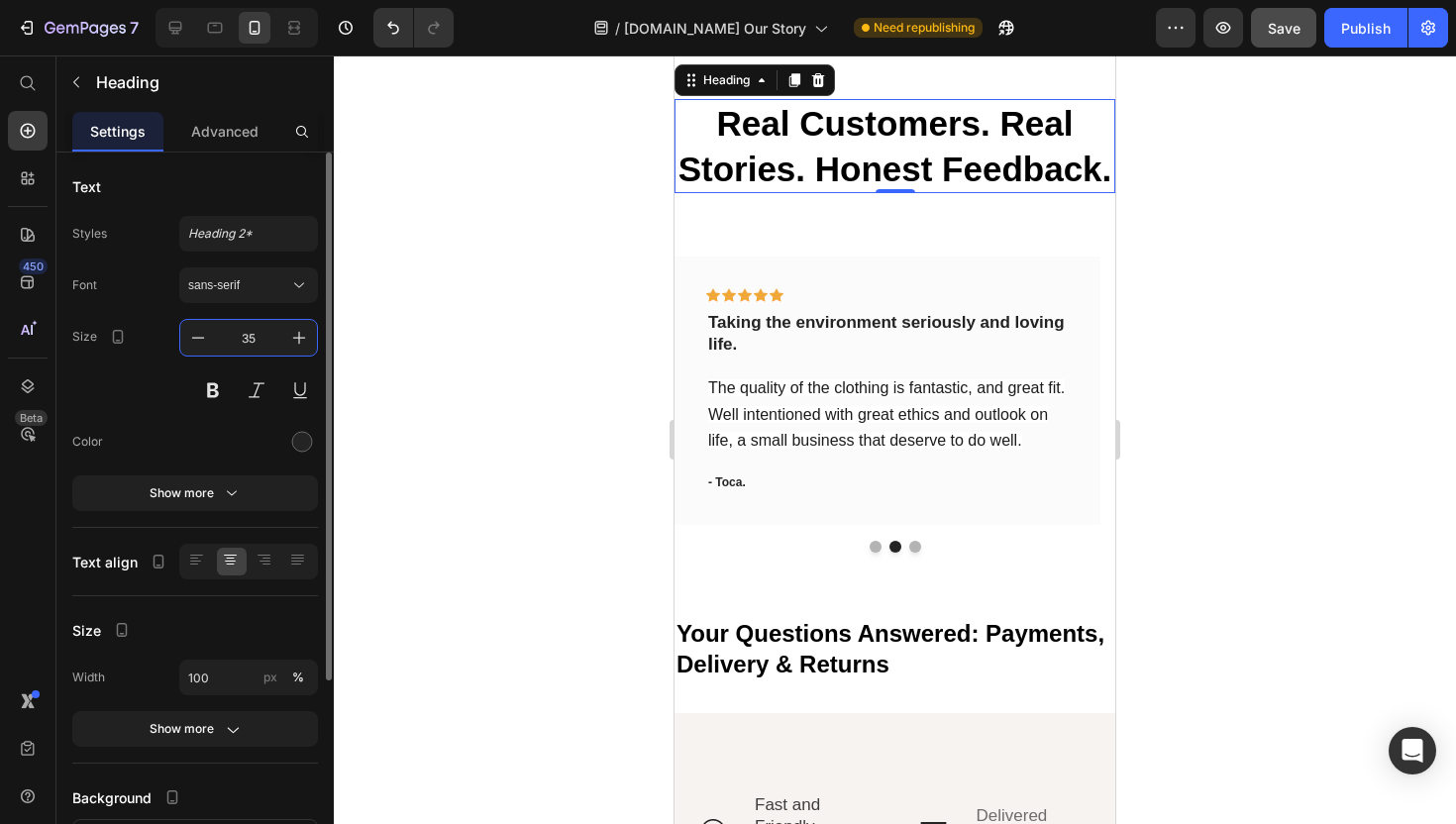 click on "35" at bounding box center (249, 338) 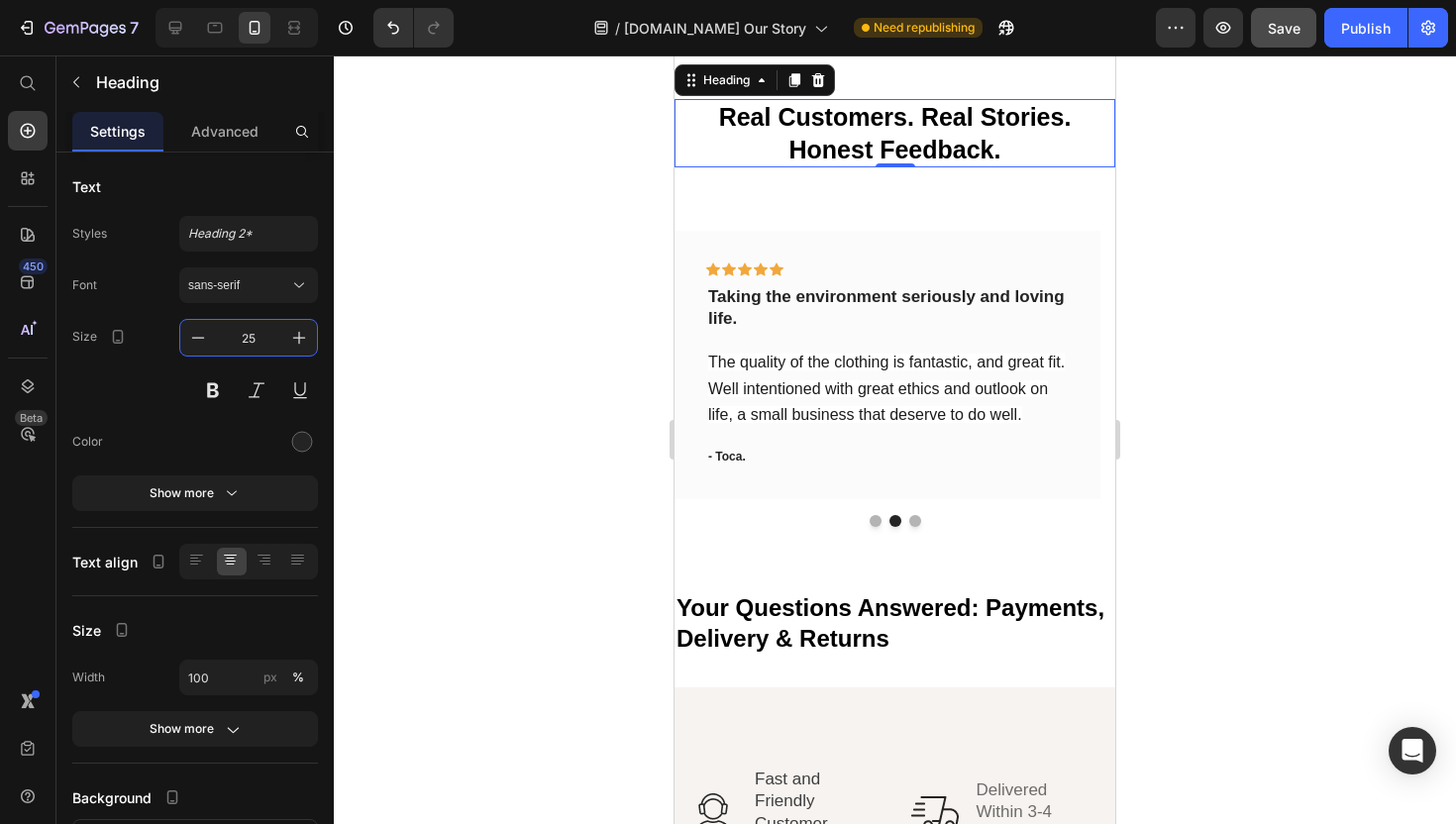 type on "25" 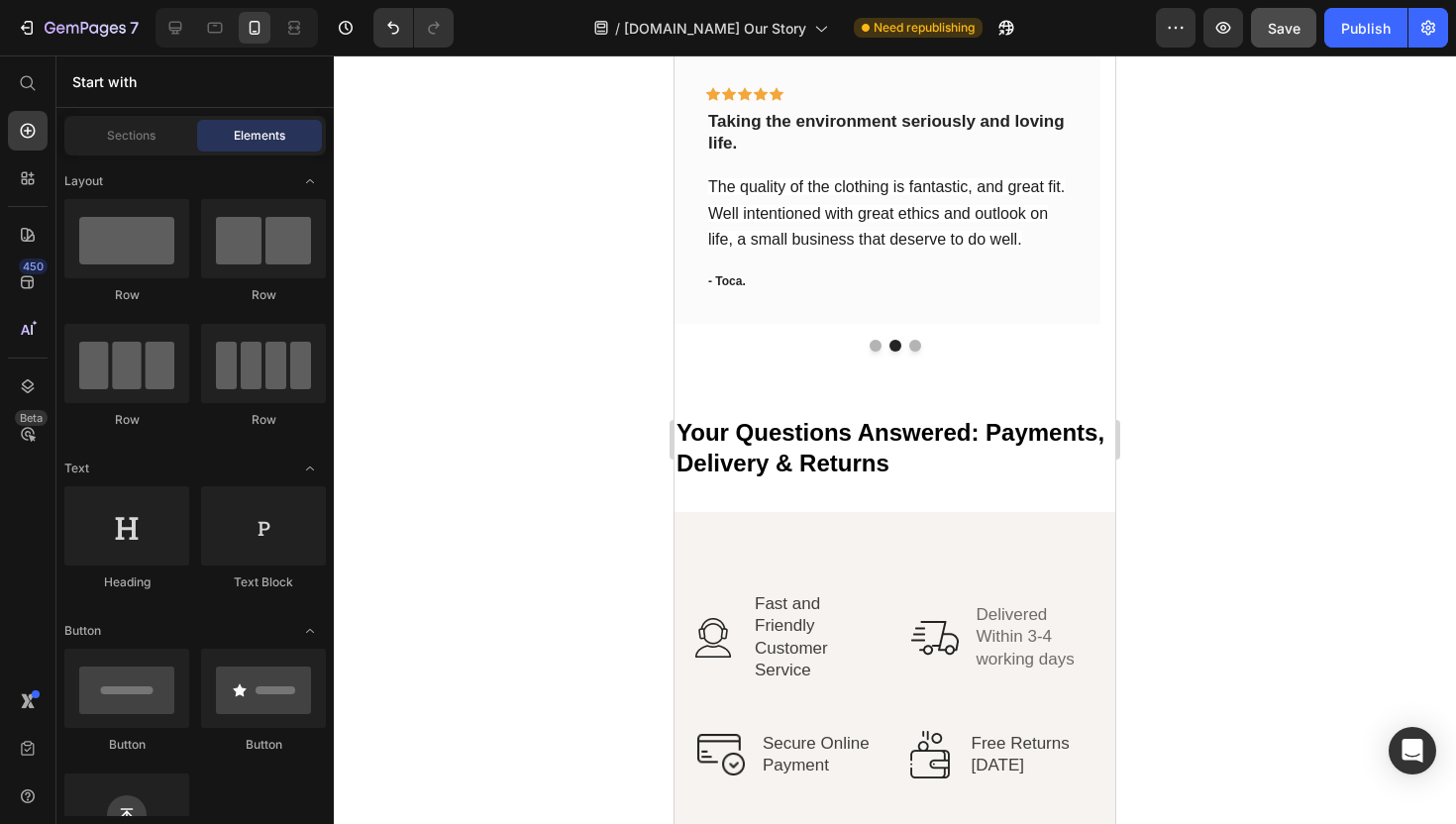 scroll, scrollTop: 1376, scrollLeft: 0, axis: vertical 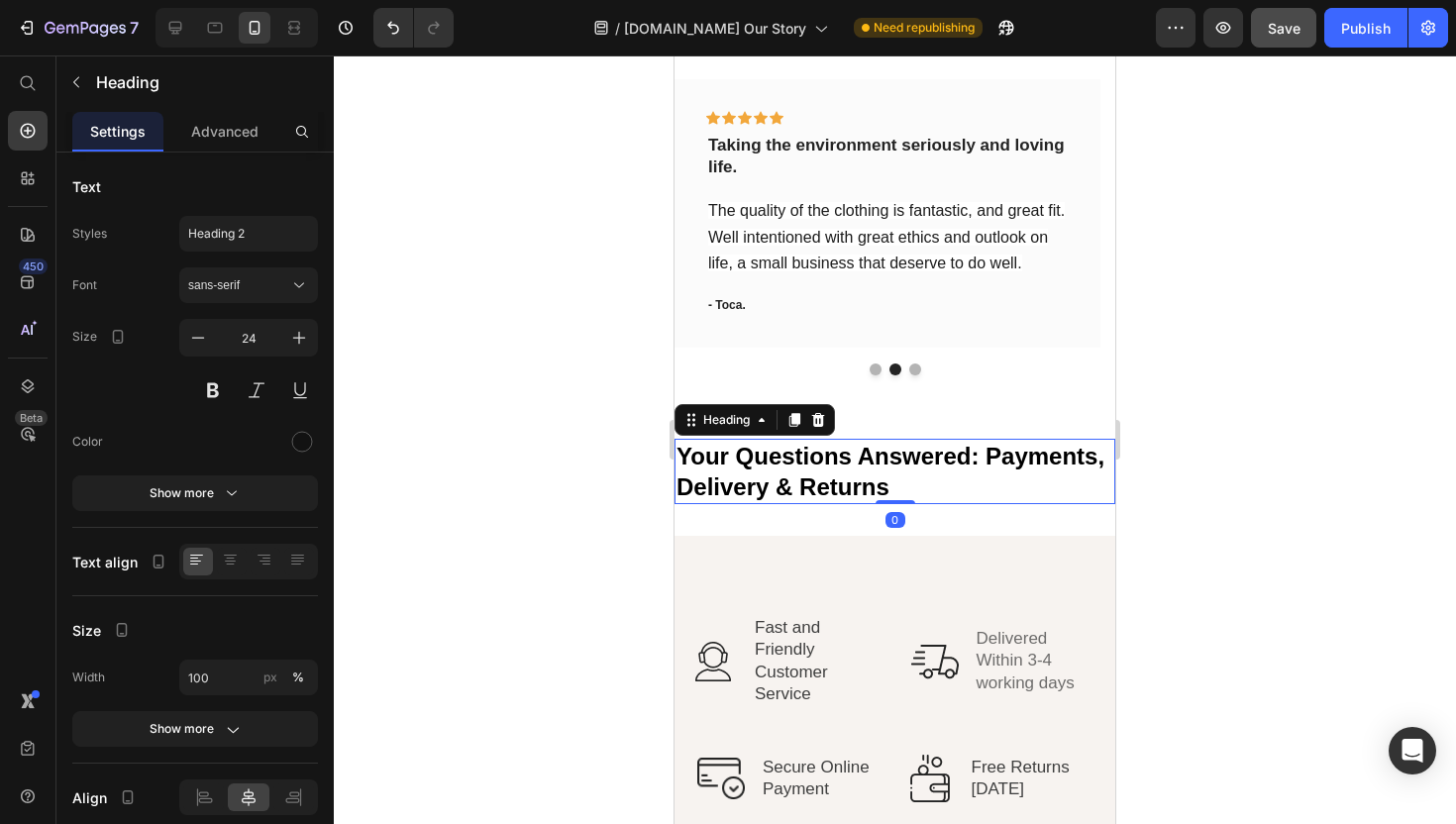 click on "Your Questions Answered: Payments, Delivery & Returns" at bounding box center [890, 471] 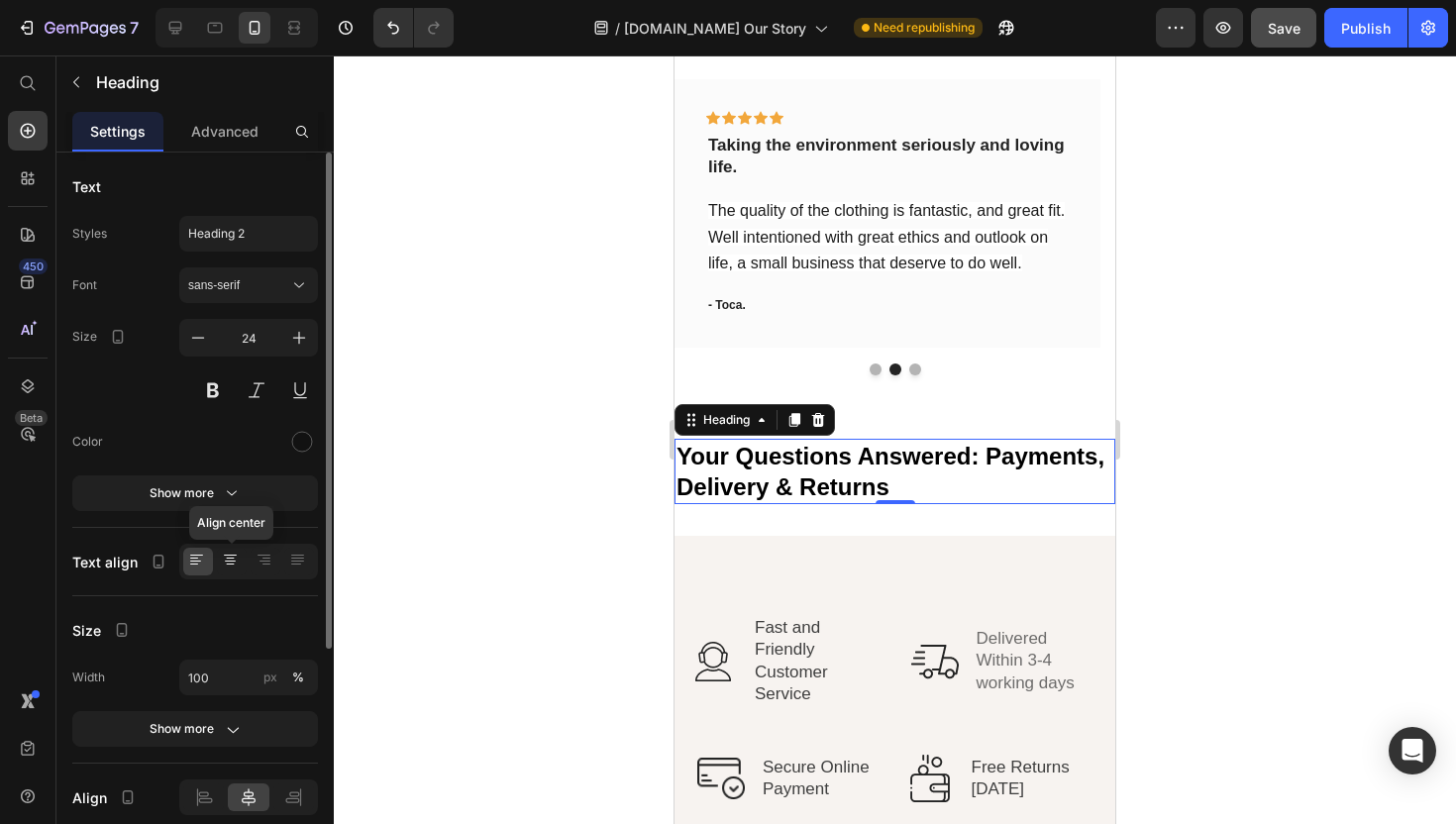 click 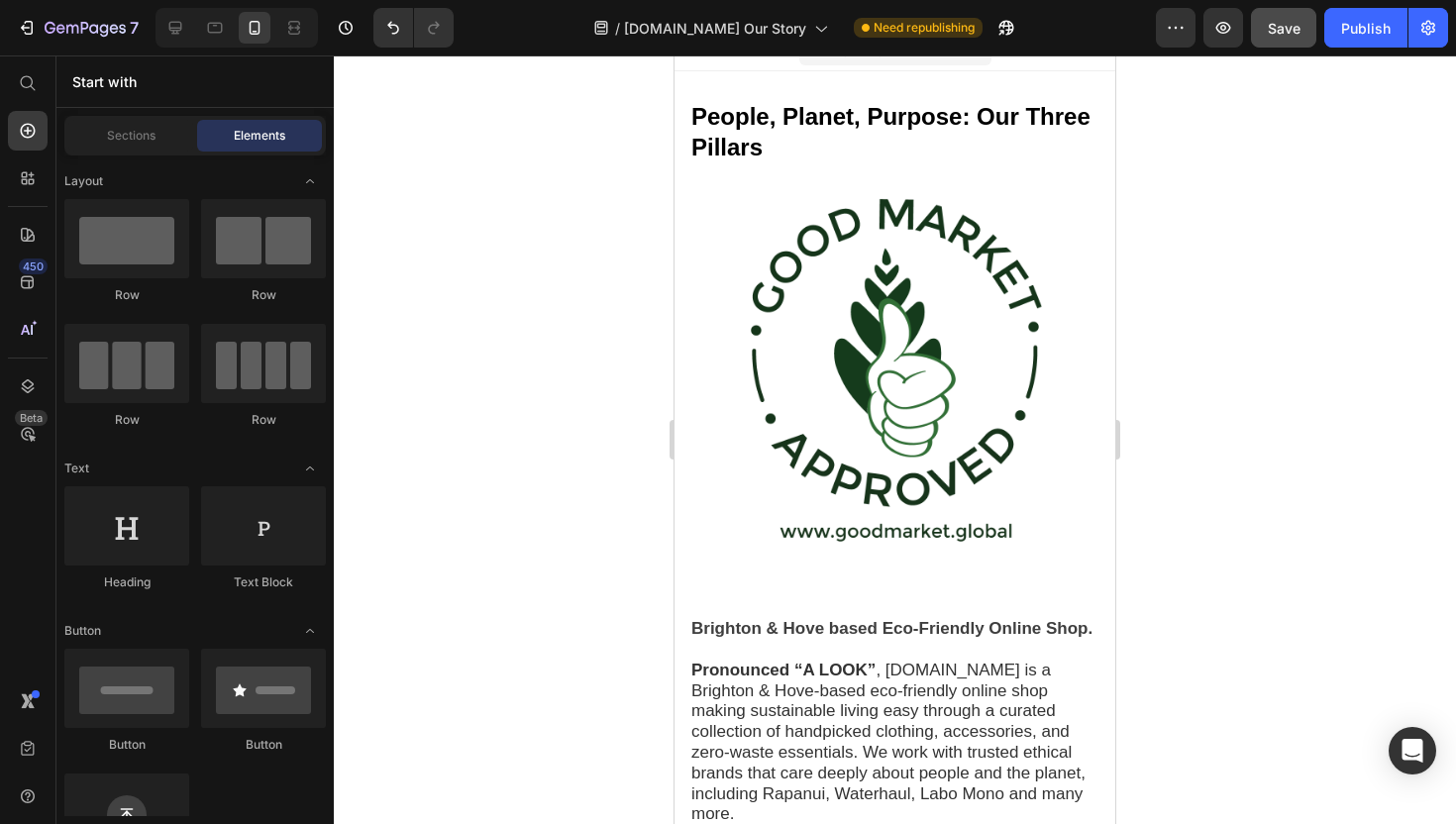 scroll, scrollTop: 0, scrollLeft: 0, axis: both 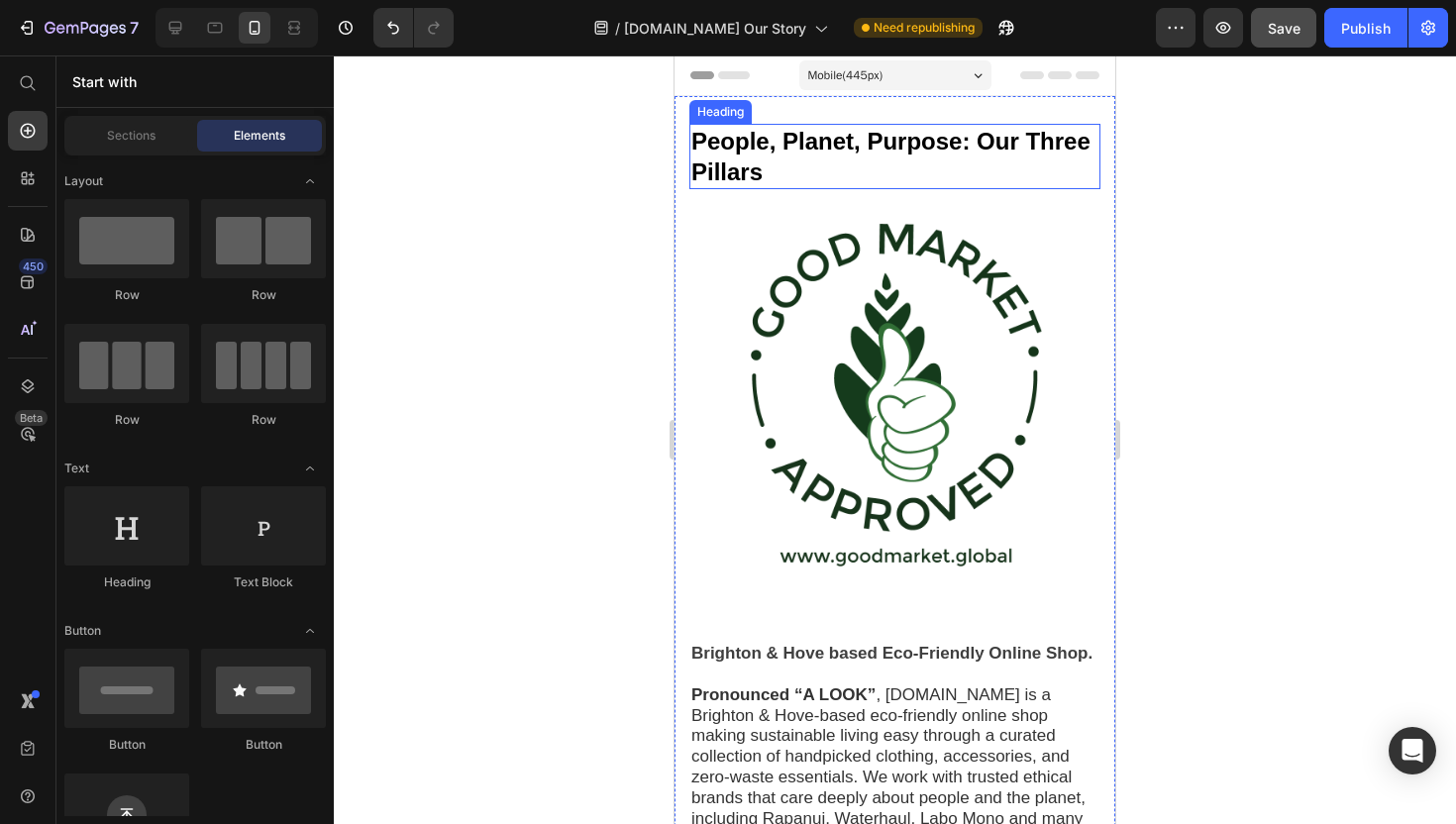 click on "People, Planet, Purpose: Our Three Pillars" at bounding box center [890, 156] 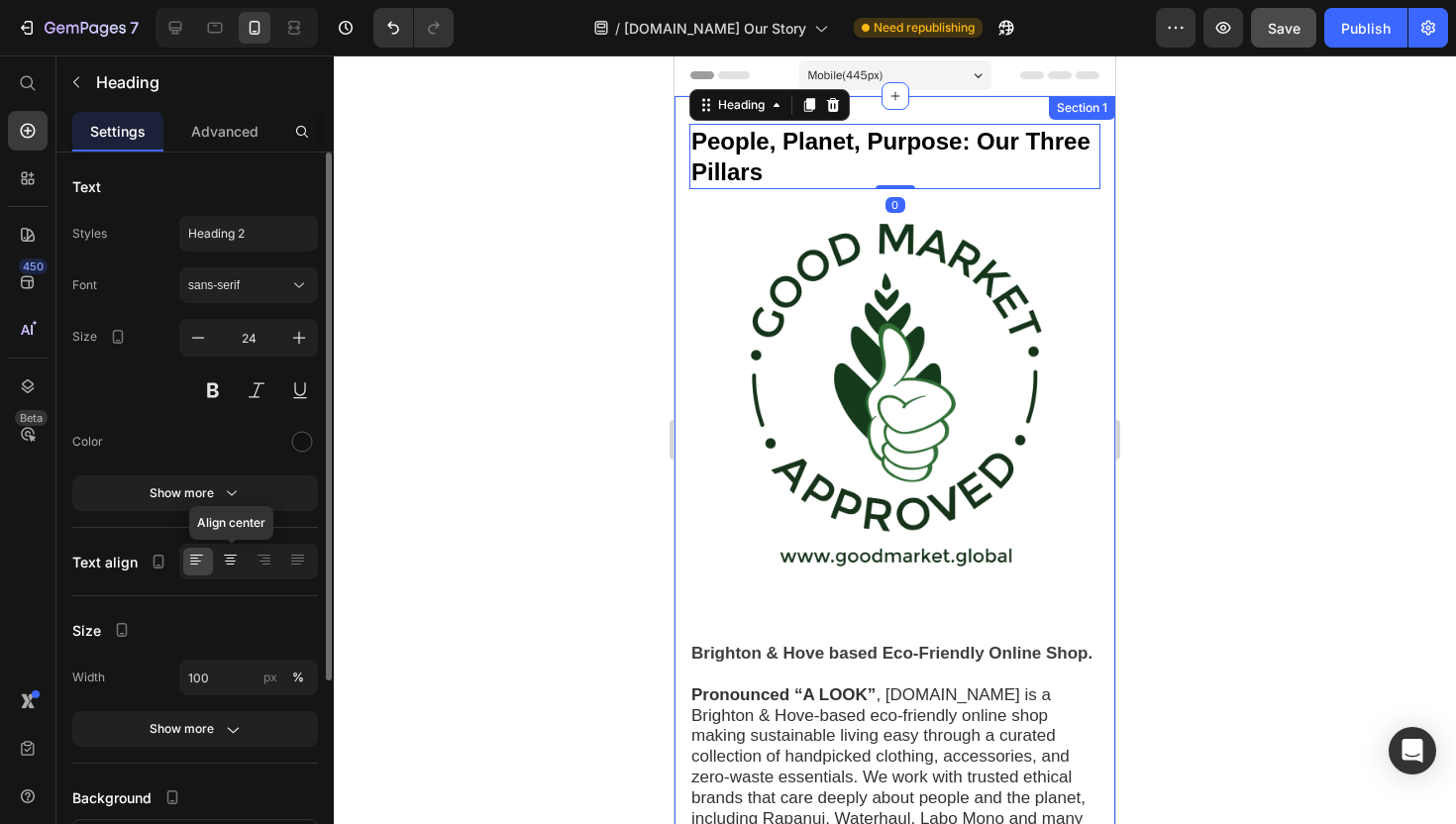 click 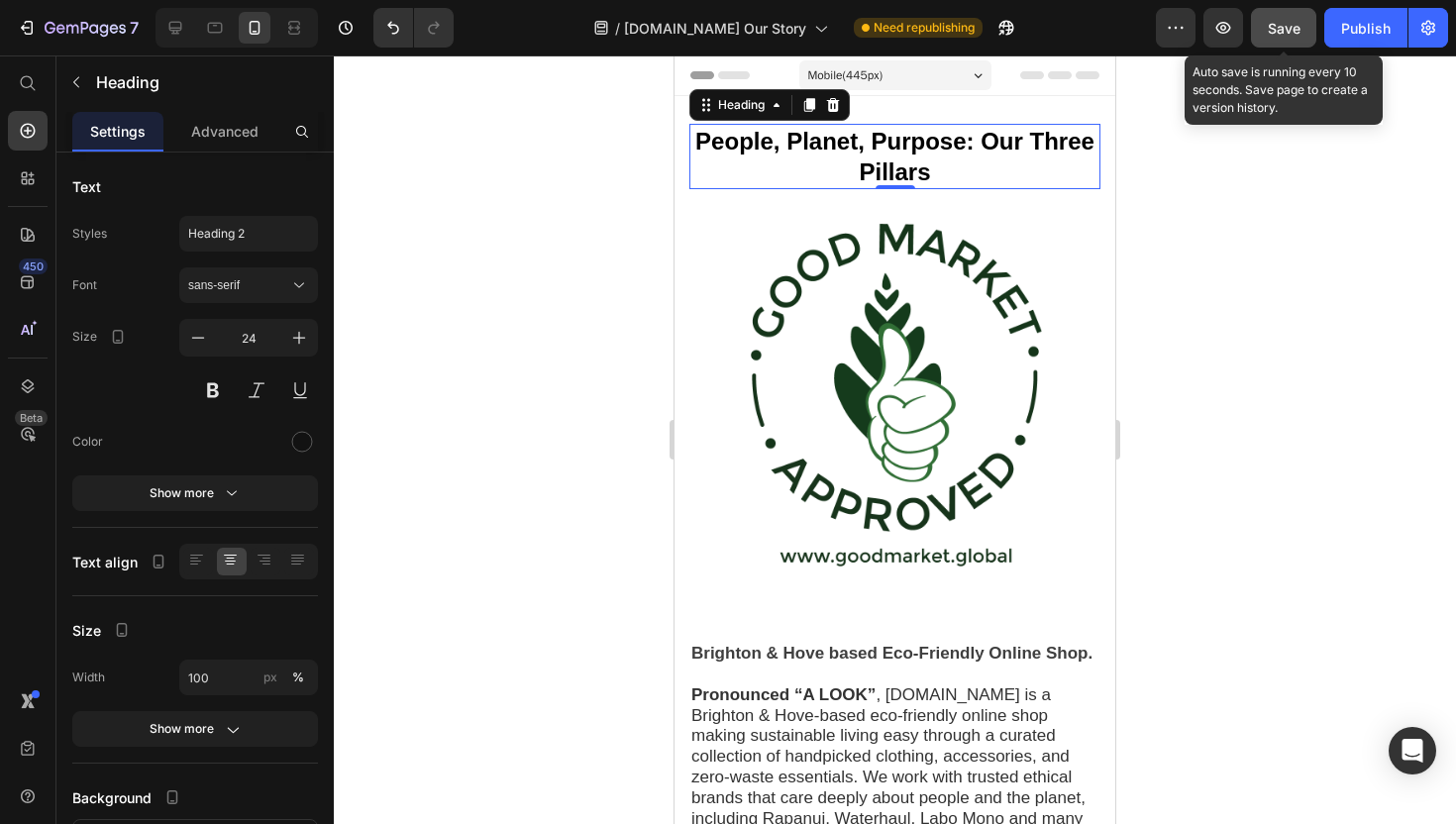 click on "Save" 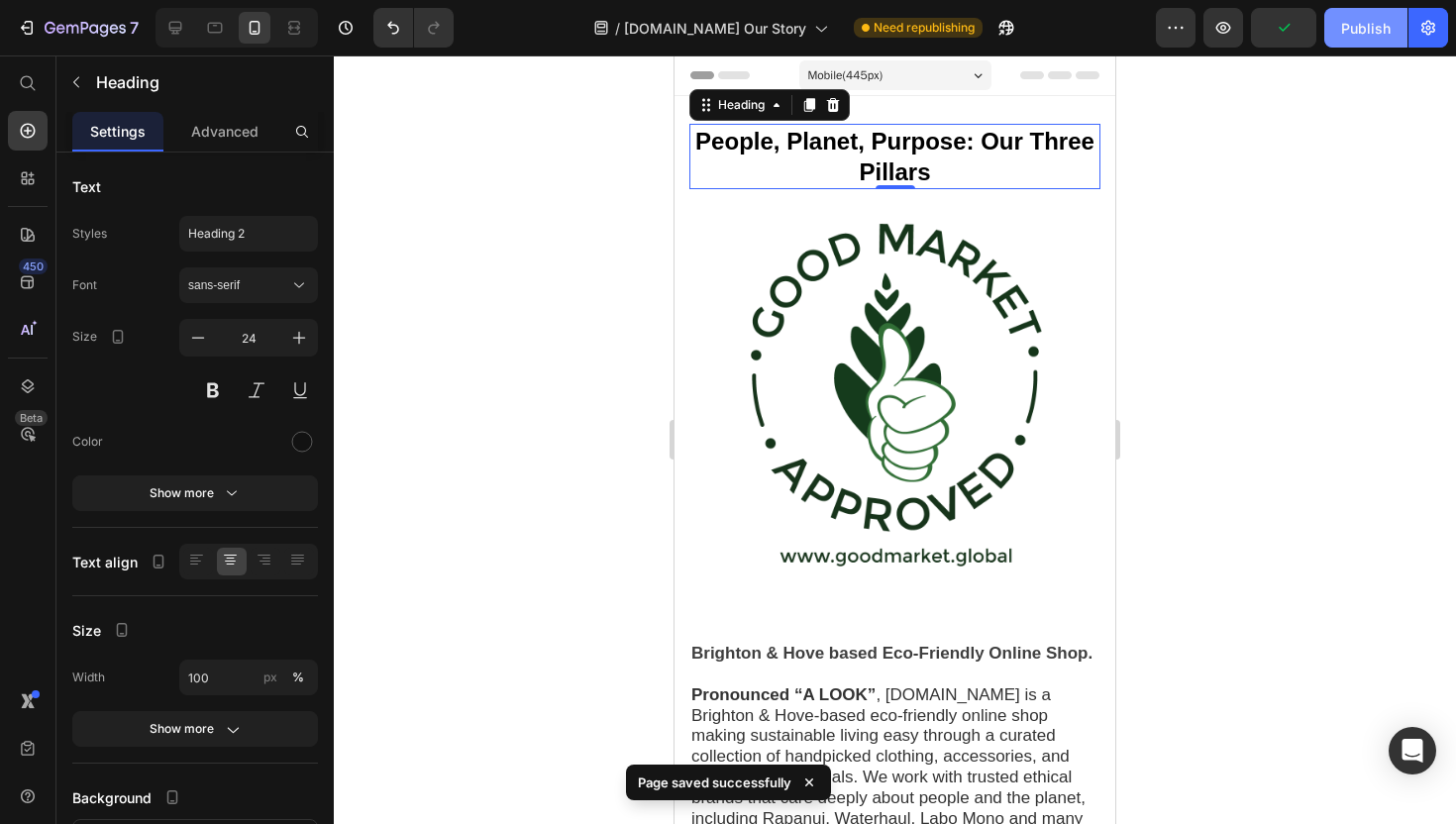 click on "Publish" at bounding box center [1366, 28] 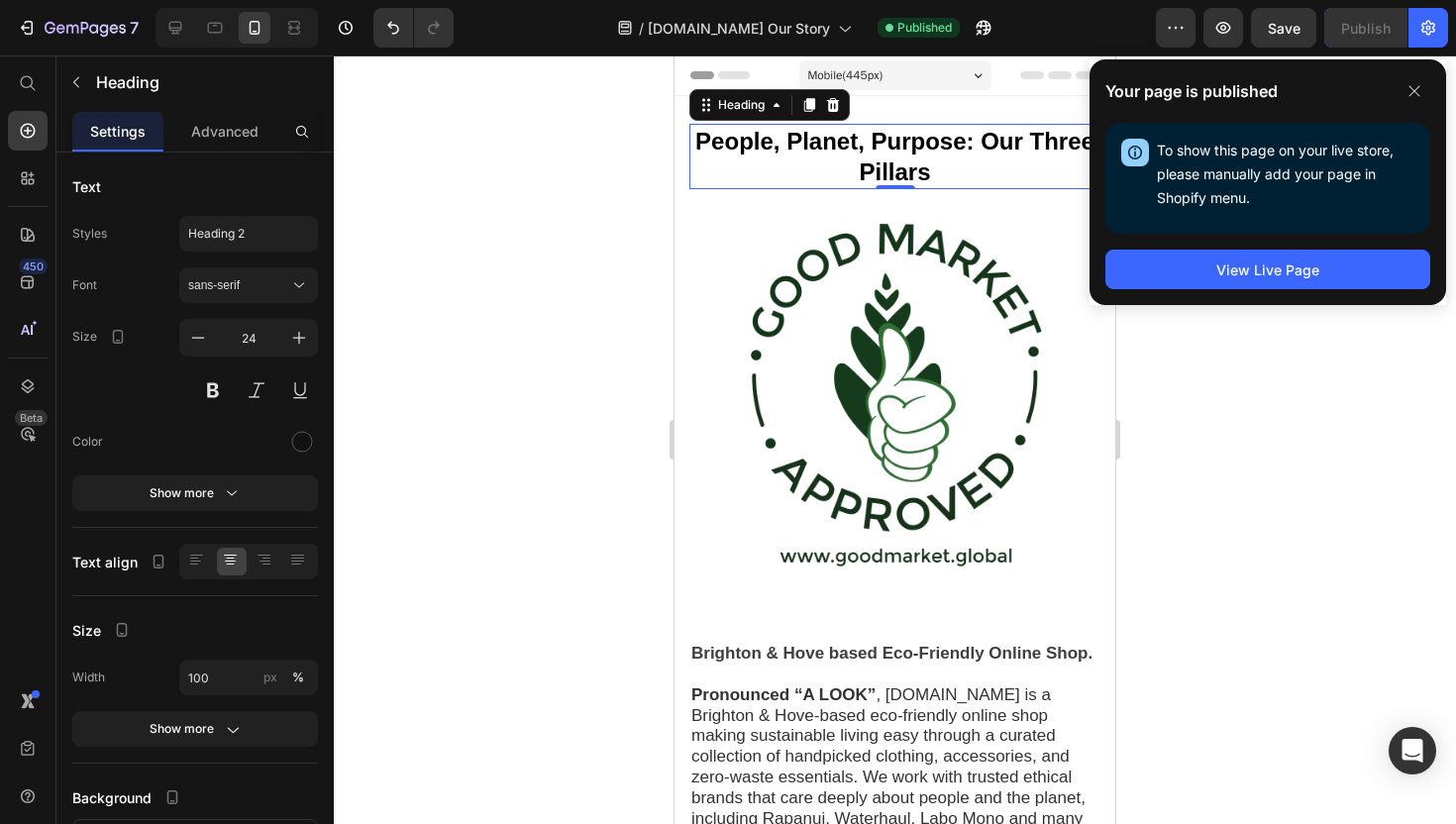 click 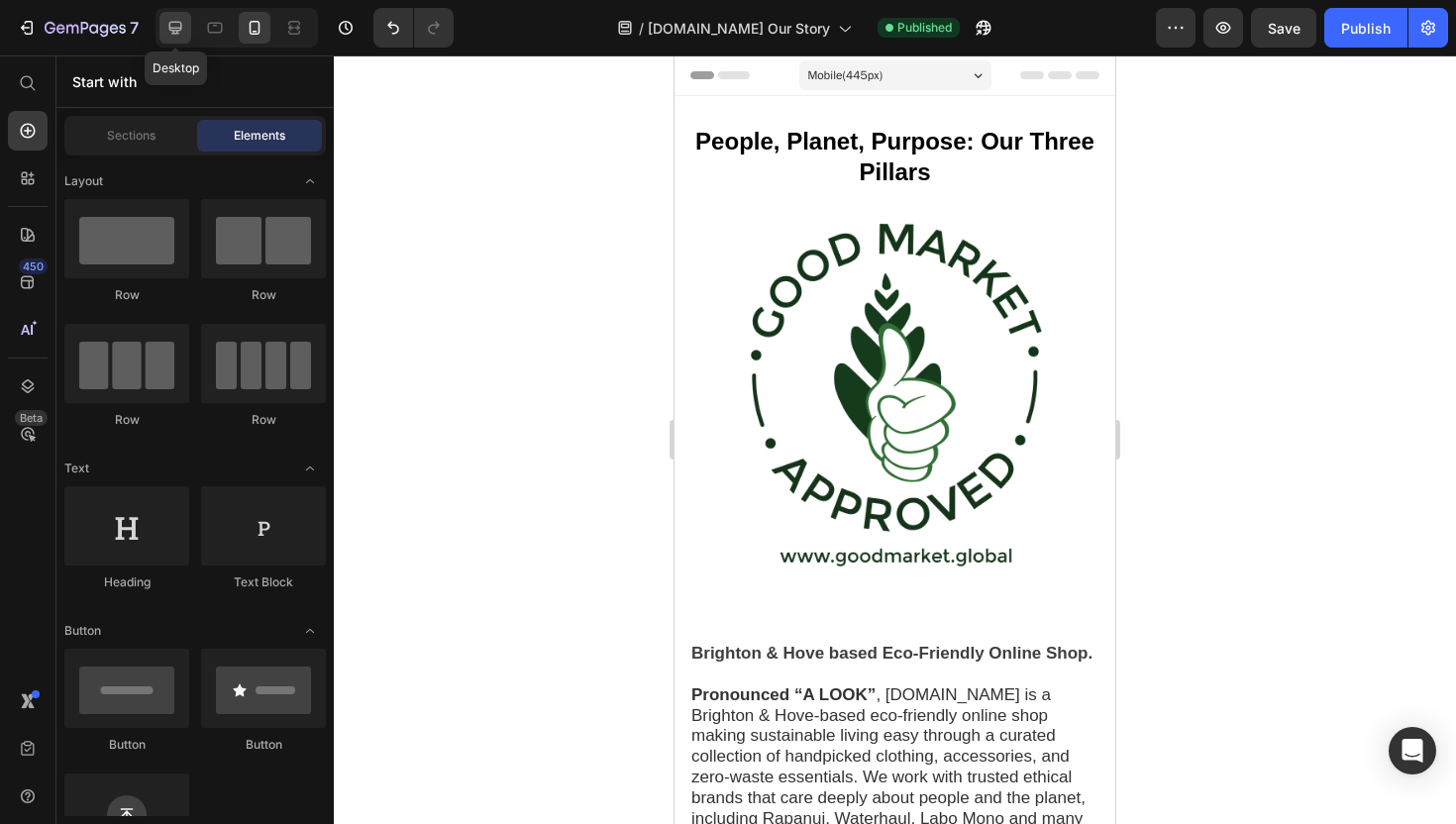 click 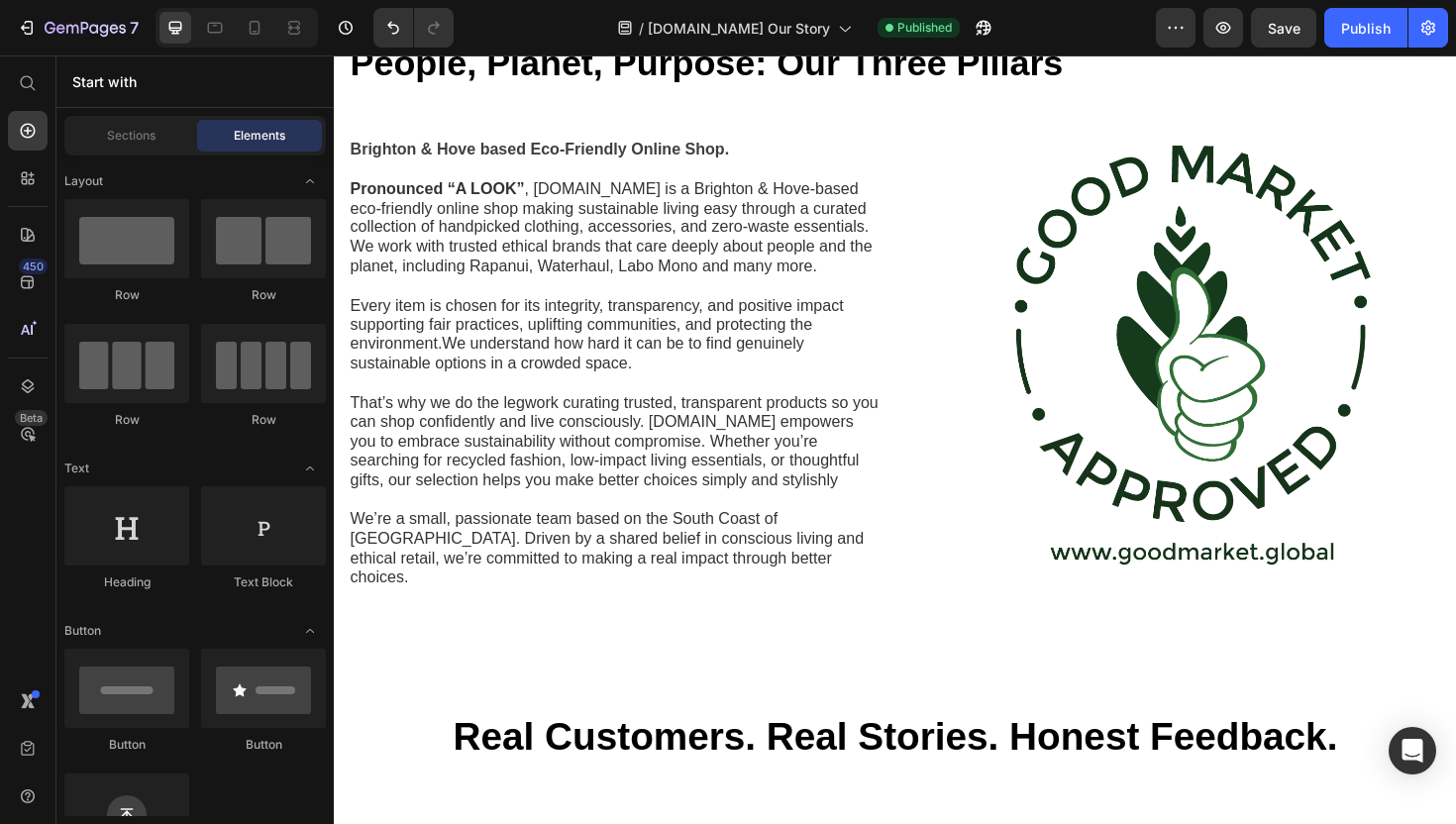 scroll, scrollTop: 98, scrollLeft: 0, axis: vertical 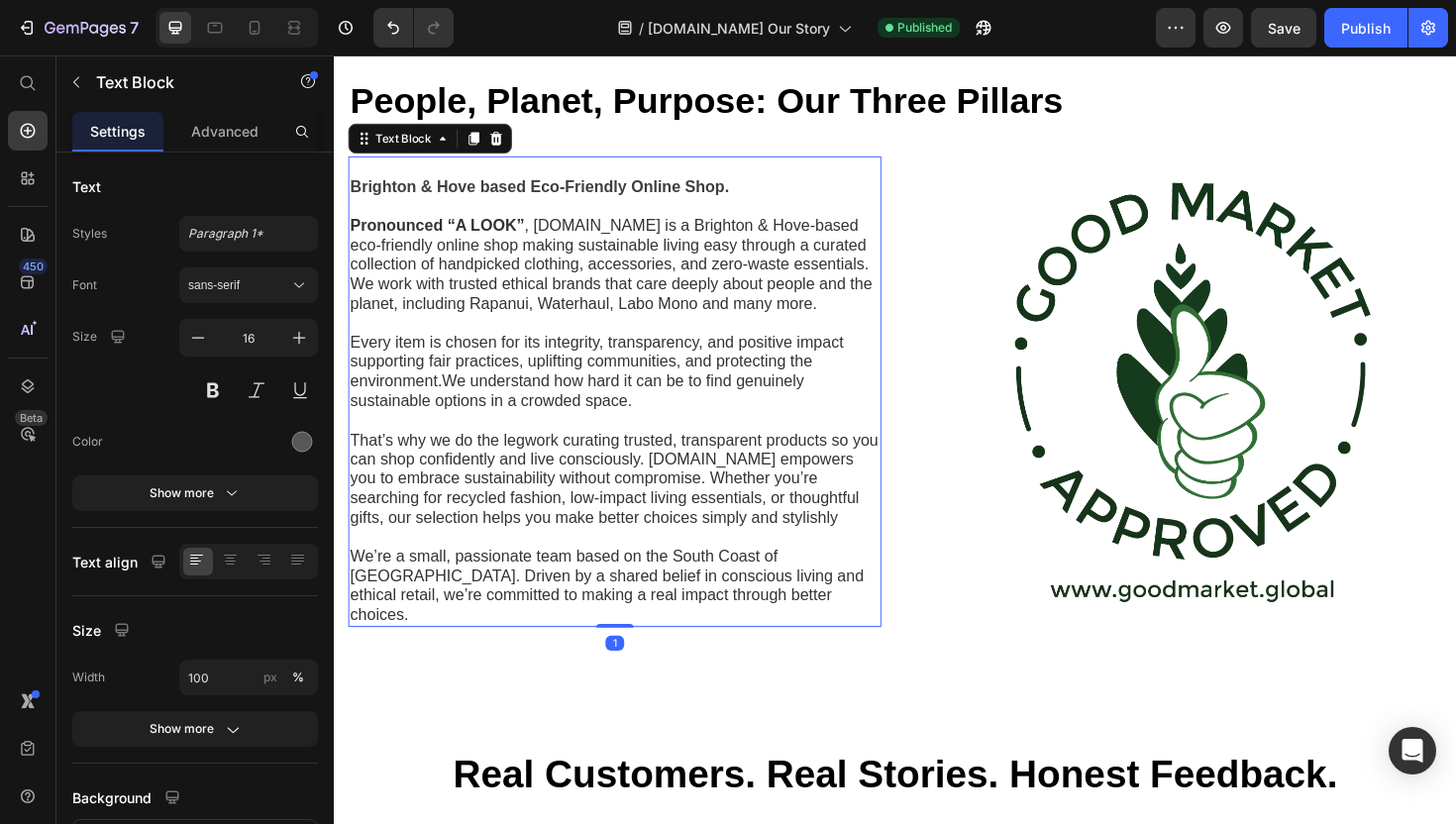 click at bounding box center [631, 340] 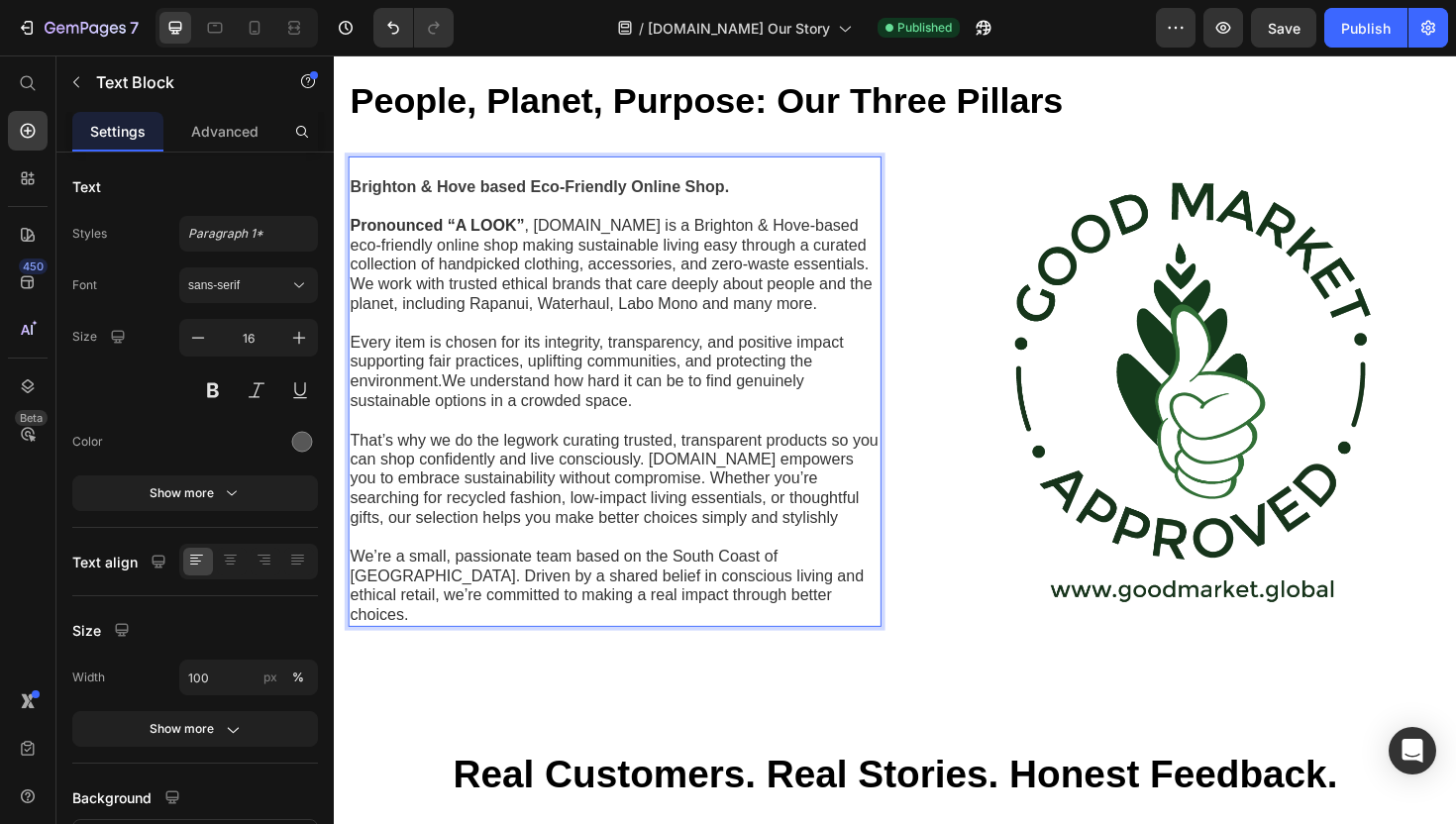 click at bounding box center (631, 566) 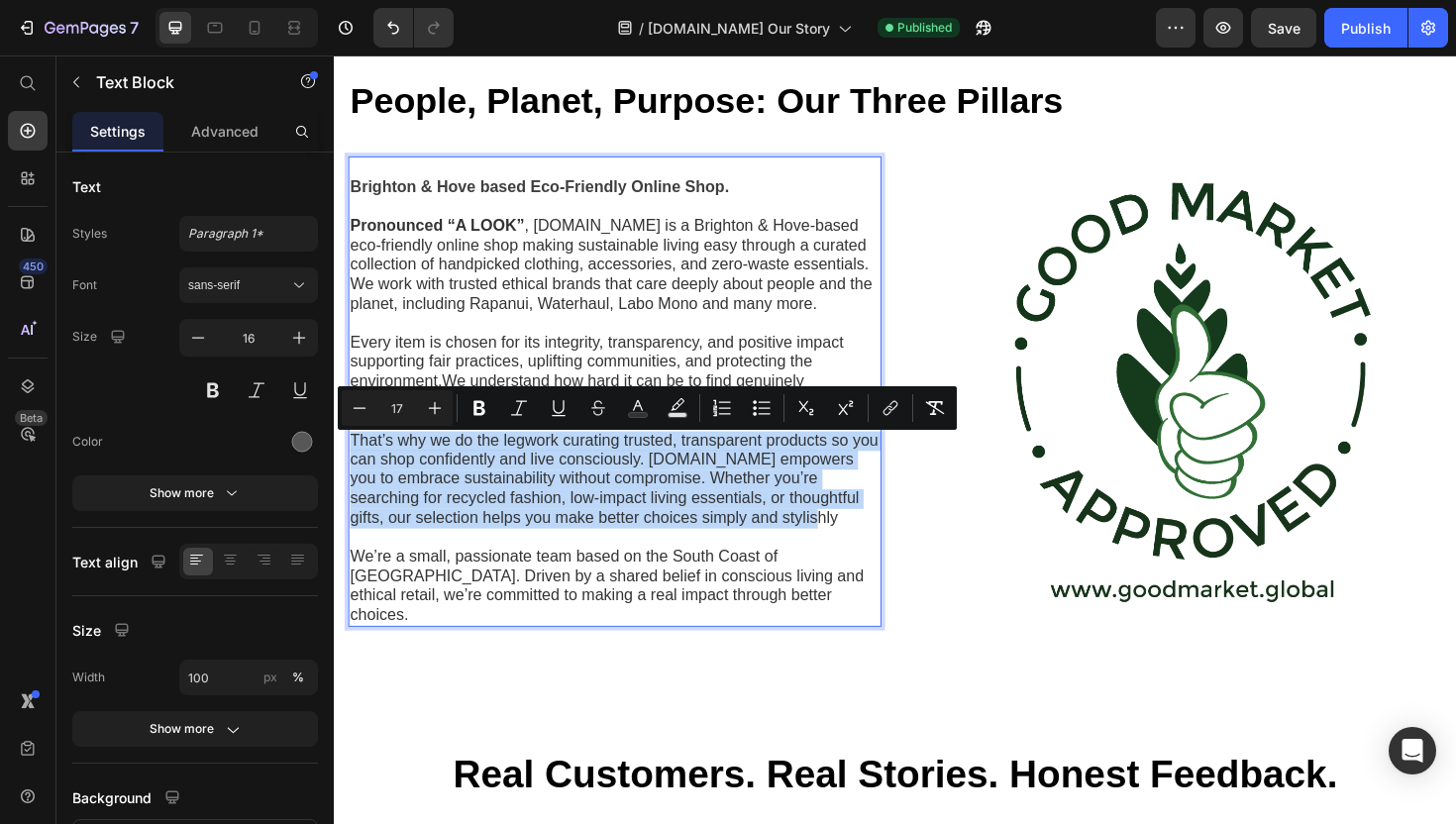 drag, startPoint x: 870, startPoint y: 552, endPoint x: 351, endPoint y: 466, distance: 526.077 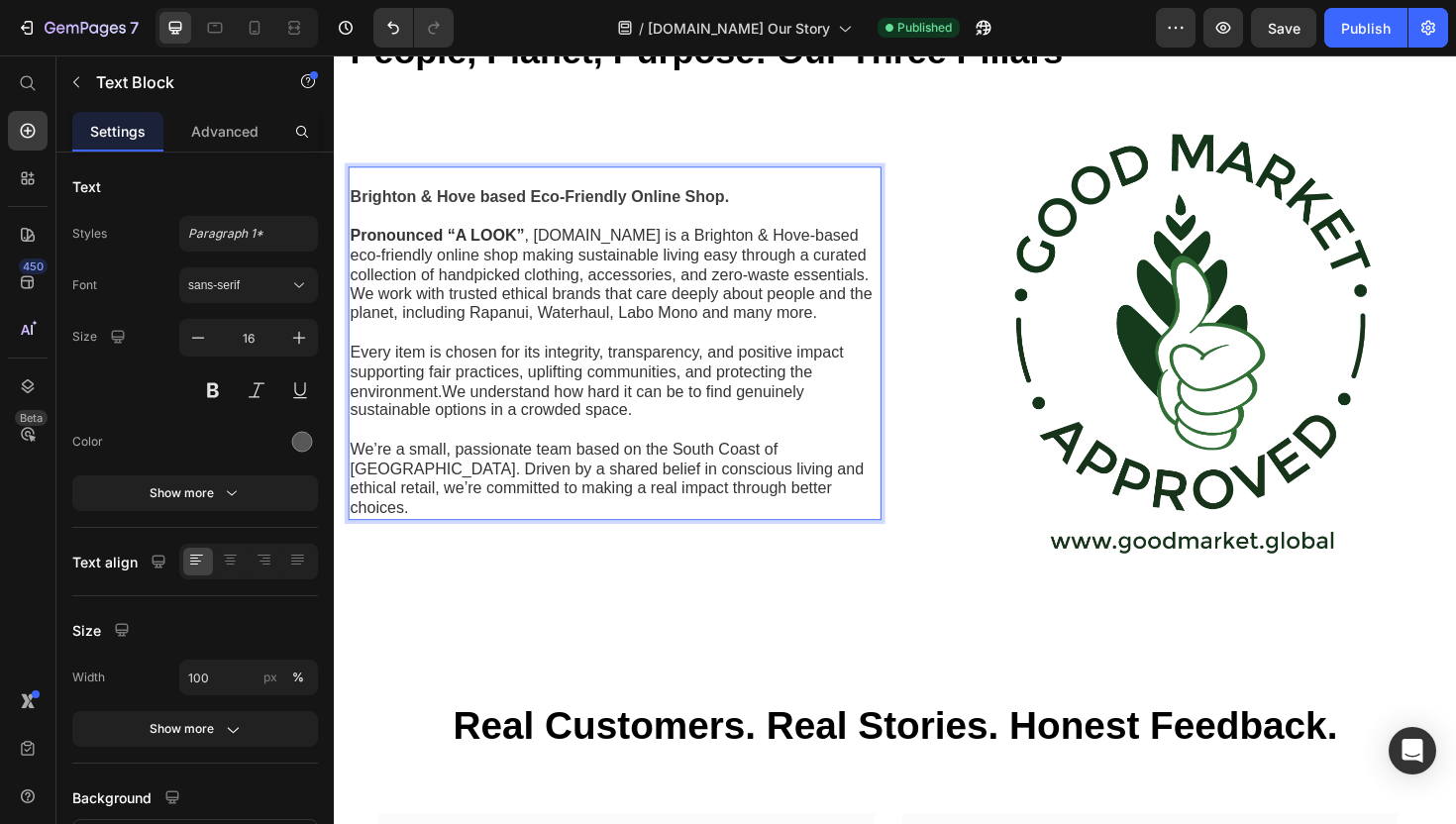 scroll, scrollTop: 159, scrollLeft: 0, axis: vertical 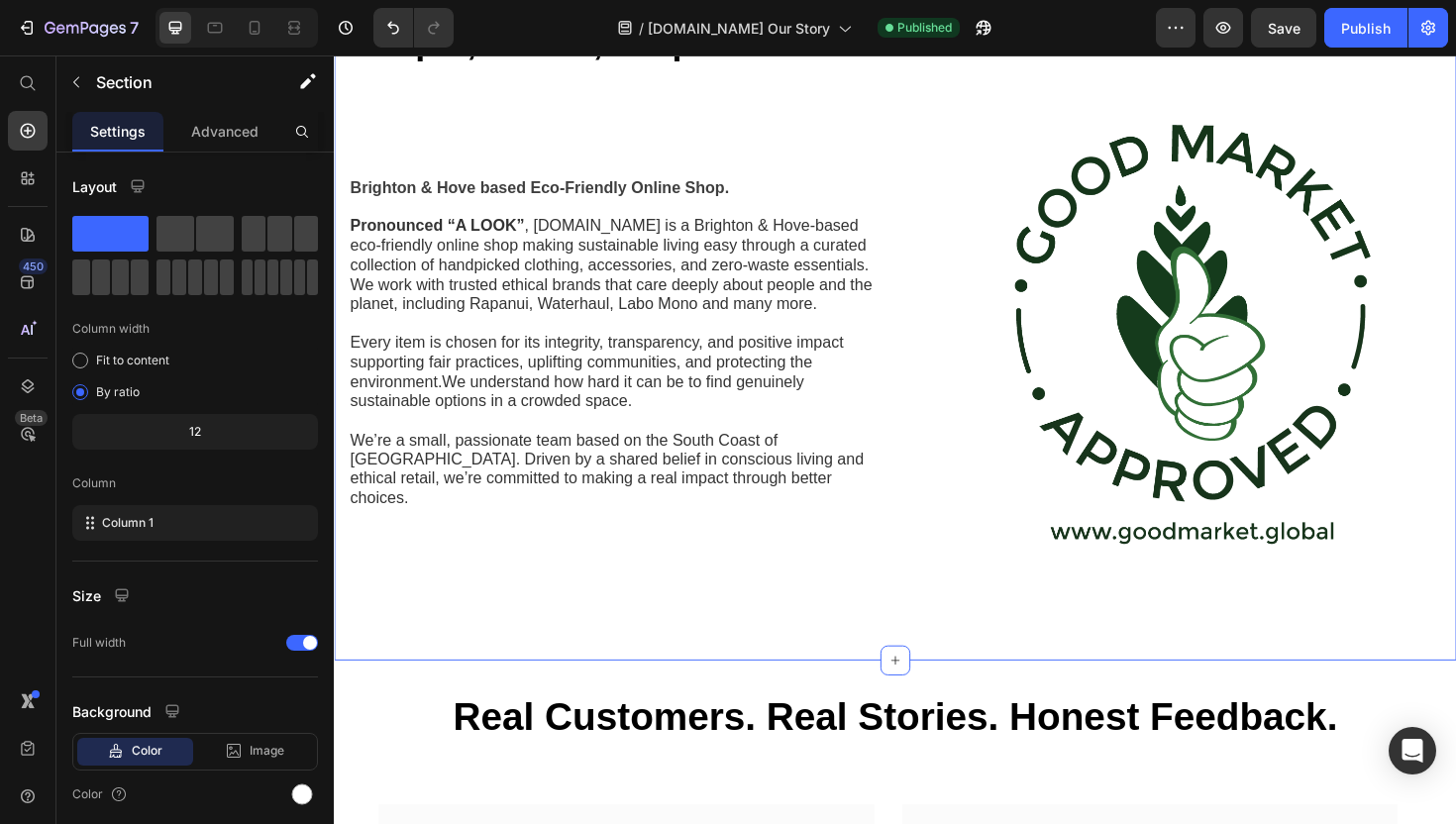 click on "People, Planet, Purpose: Our Three Pillars Heading Brighton & Hove based Eco-Friendly Online Shop. Pronounced “A LOOK” , [DOMAIN_NAME] is a Brighton & Hove-based eco-friendly online shop making sustainable living easy through a curated collection of handpicked clothing, accessories, and zero-waste essentials. We work with trusted ethical brands that care deeply about people and the planet, including Rapanui, Waterhaul, Labo Mono and many more. Every item is chosen for its integrity, transparency, and positive impact supporting fair practices, uplifting communities, and protecting the environment.We understand how hard it can be to find genuinely sustainable options in a crowded space. We’re a small, passionate team based on the South Coast of [GEOGRAPHIC_DATA]. Driven by a shared belief in conscious living and ethical retail, we’re committed to making a real impact through better choices. Text Block Image Row Section 1   You can create reusable sections Create Theme Section AI Content Write with GemAI Persuasive" at bounding box center [928, 316] 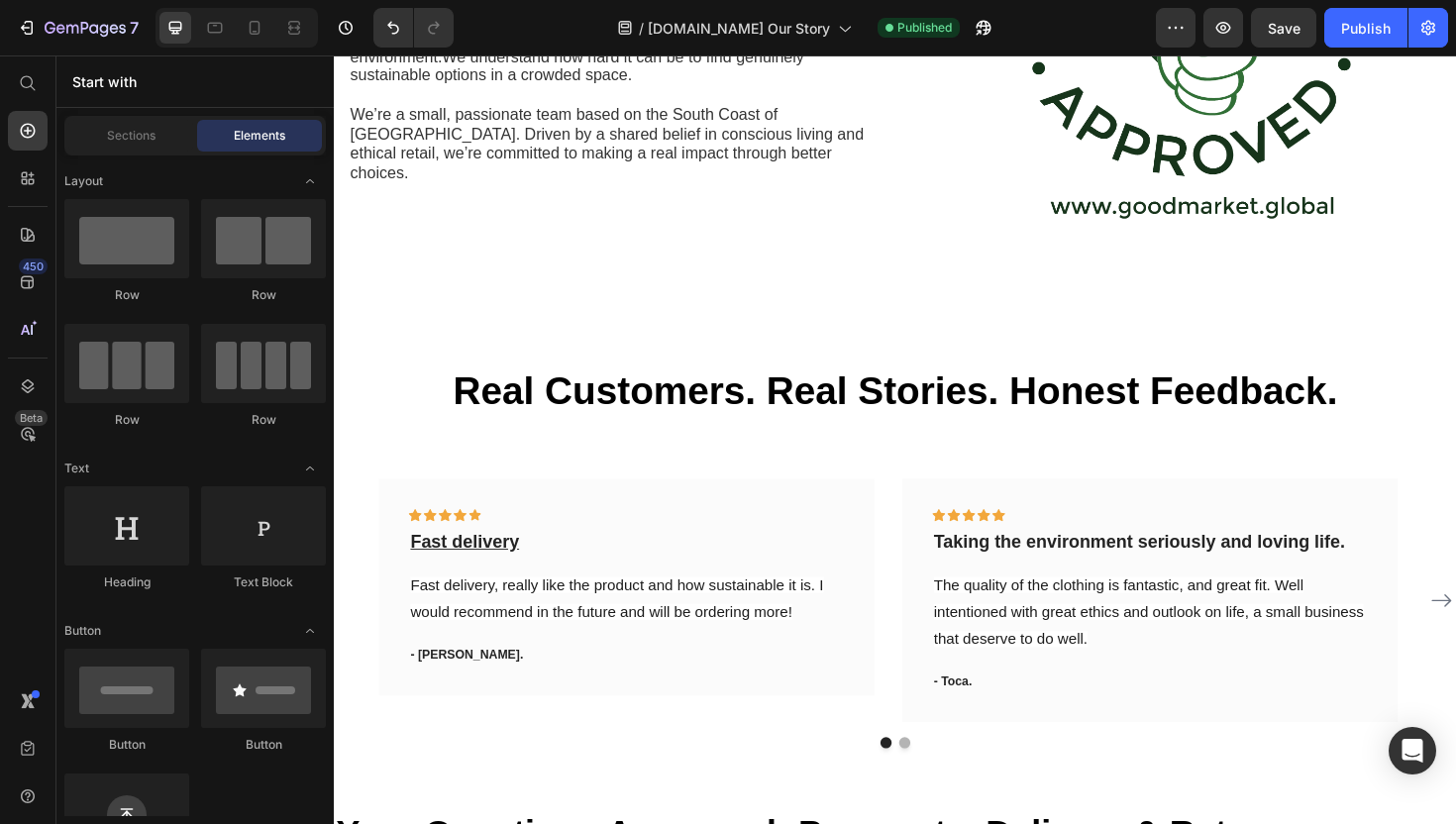 scroll, scrollTop: 493, scrollLeft: 0, axis: vertical 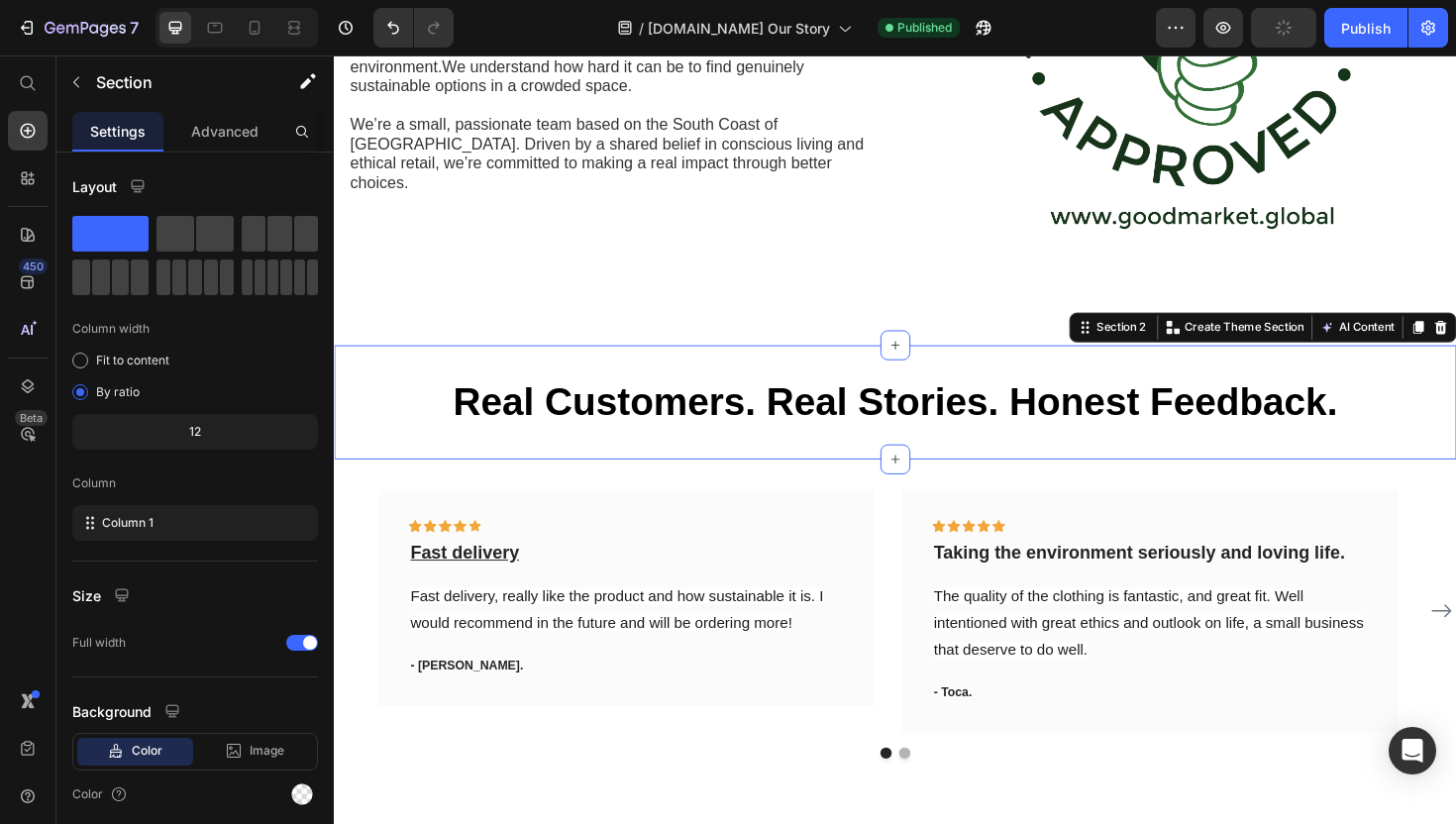 click on "⁠⁠⁠⁠⁠⁠⁠ Real Customers. Real Stories. Honest Feedback. Heading Section 2   You can create reusable sections Create Theme Section AI Content Write with GemAI What would you like to describe here? Tone and Voice Persuasive Product The [DOMAIN_NAME] Mystery Bag - Conscious Edition Show more Generate" at bounding box center [928, 422] 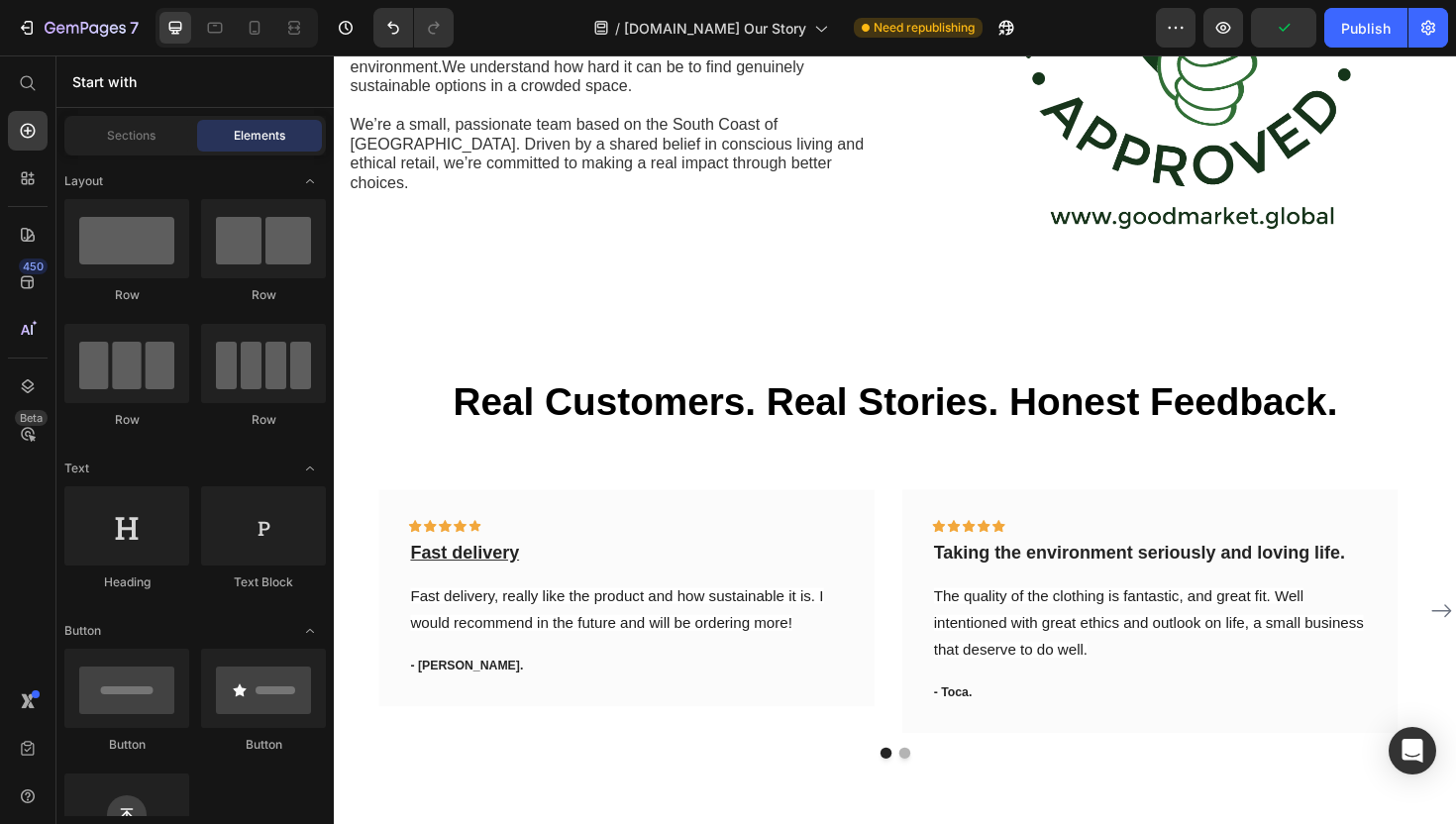 scroll, scrollTop: 0, scrollLeft: 0, axis: both 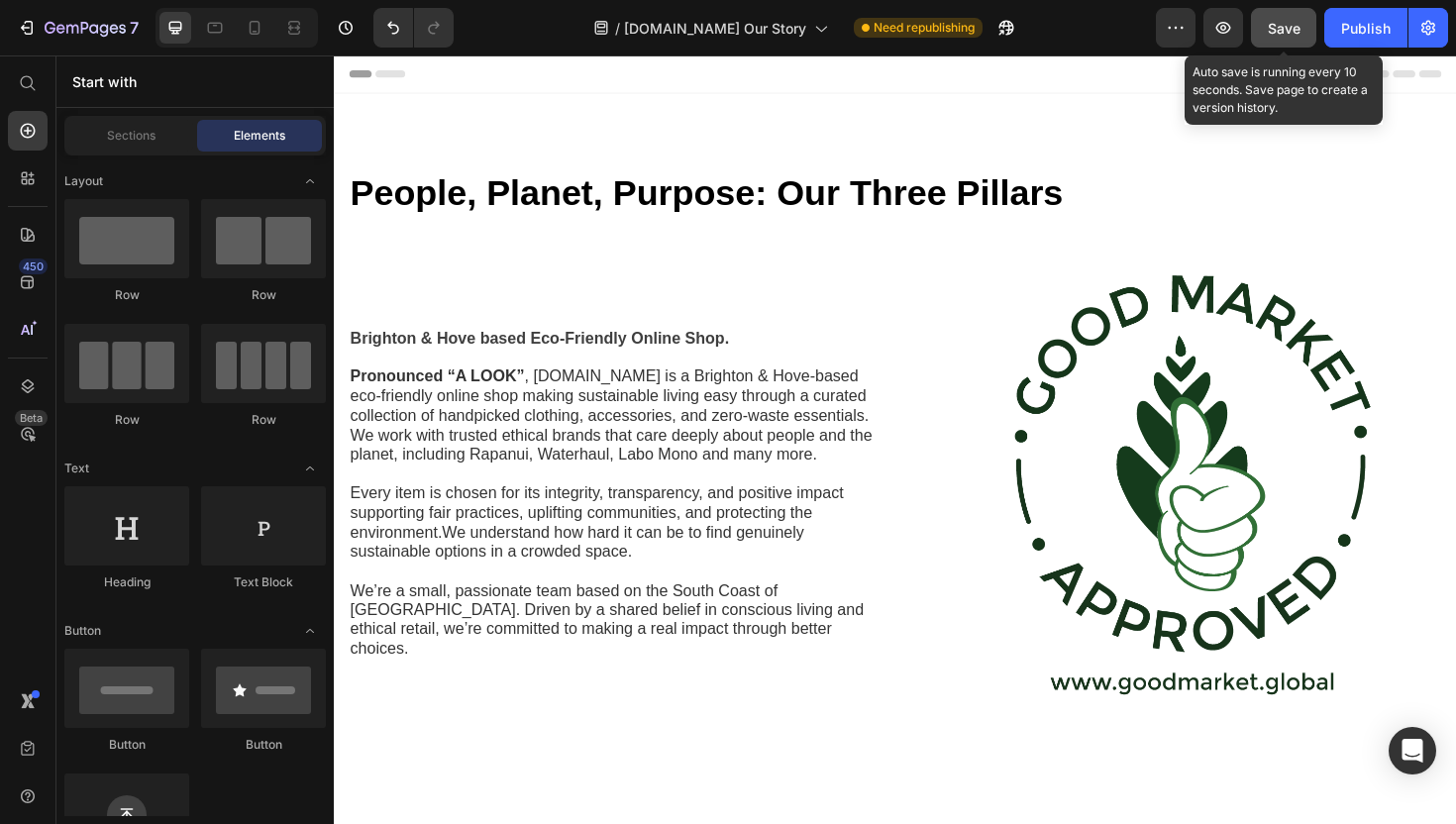 click on "Save" 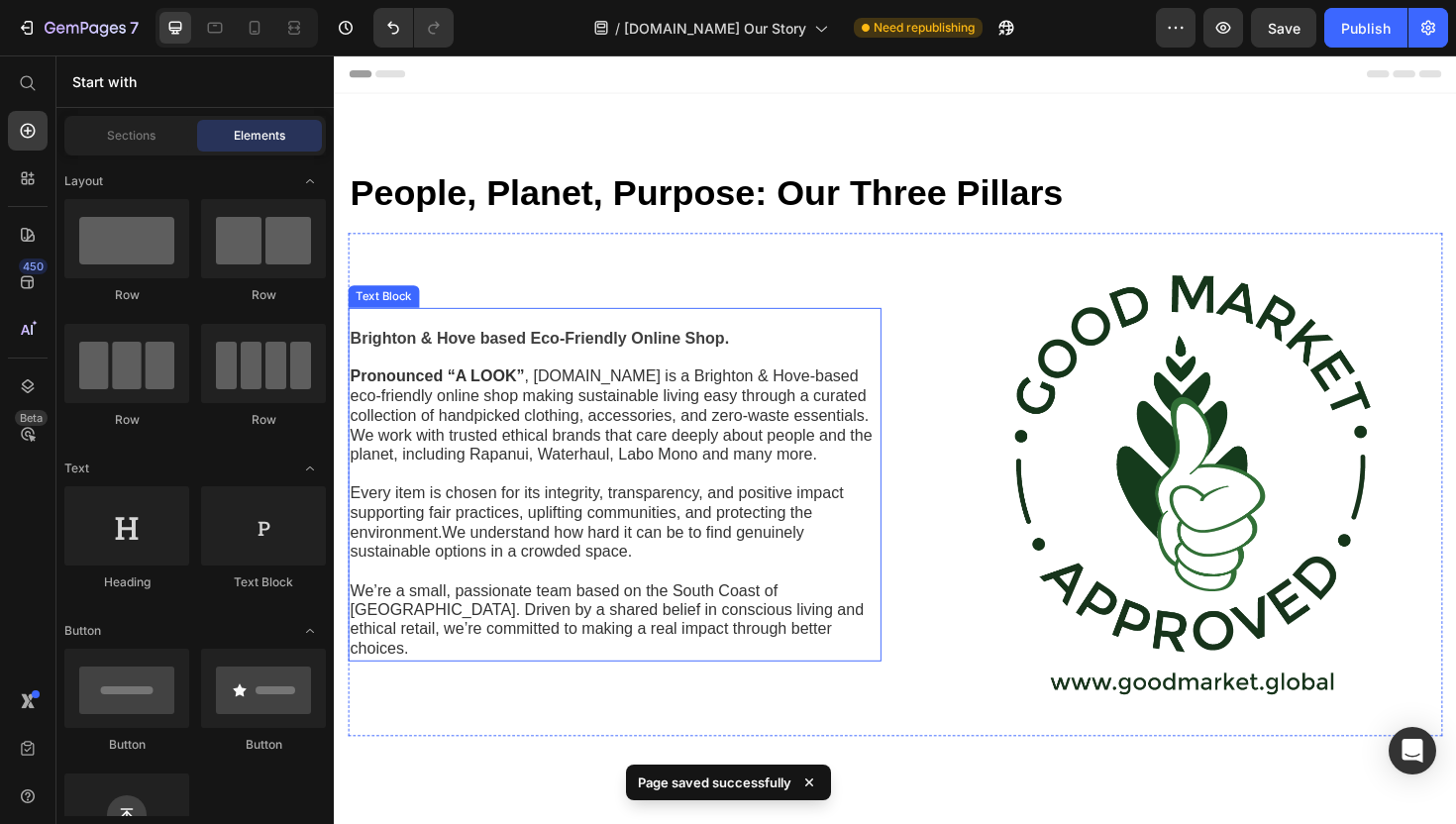 click on "Pronounced “A LOOK” , [DOMAIN_NAME] is a Brighton & Hove-based eco-friendly online shop making sustainable living easy through a curated collection of handpicked clothing, accessories, and zero-waste essentials. We work with trusted ethical brands that care deeply about people and the planet, including Rapanui, Waterhaul, Labo Mono and many more." at bounding box center [627, 437] 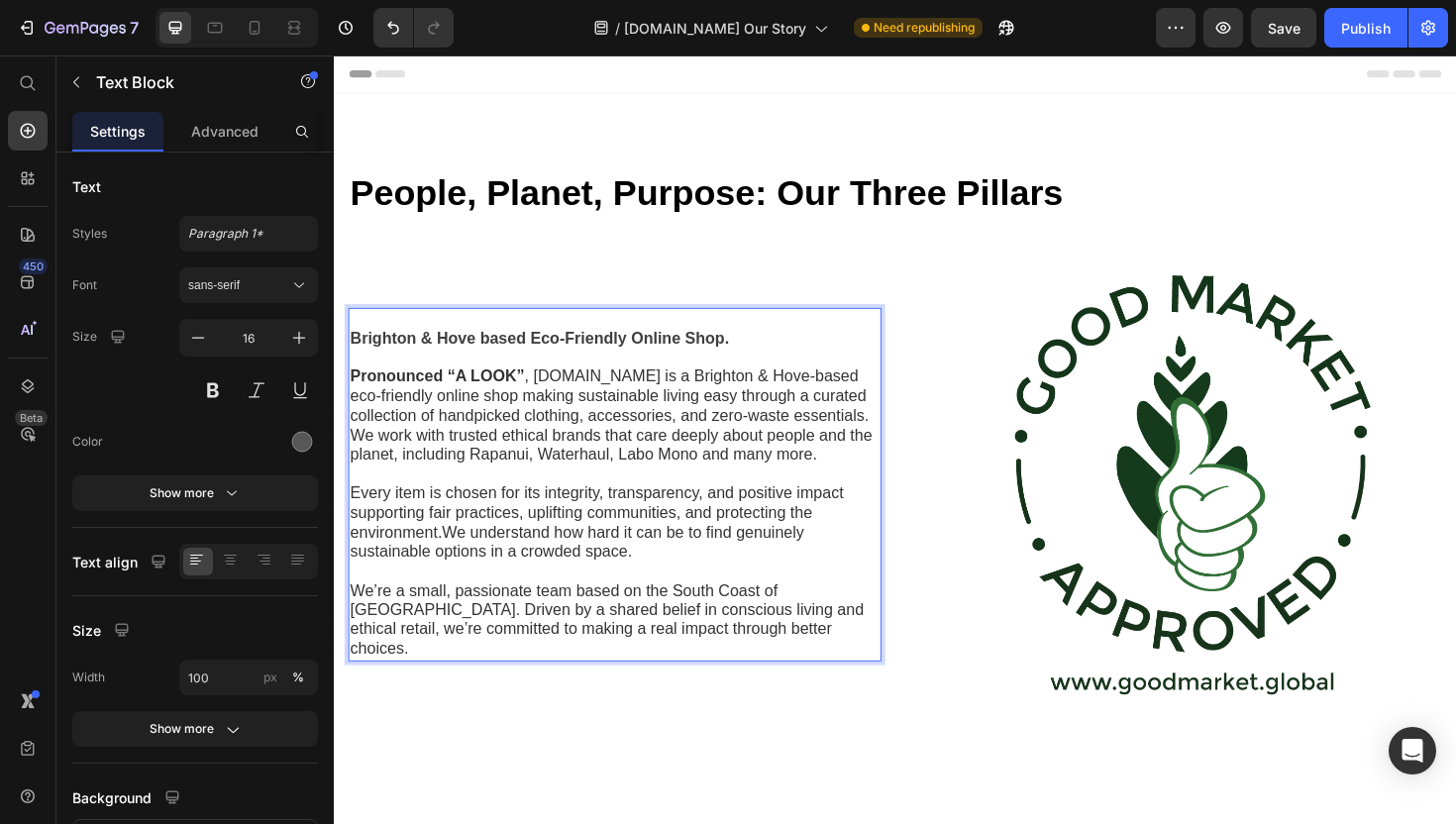click on "Pronounced “A LOOK” , [DOMAIN_NAME] is a Brighton & Hove-based eco-friendly online shop making sustainable living easy through a curated collection of handpicked clothing, accessories, and zero-waste essentials. We work with trusted ethical brands that care deeply about people and the planet, including Rapanui, Waterhaul, Labo Mono and many more." at bounding box center (627, 437) 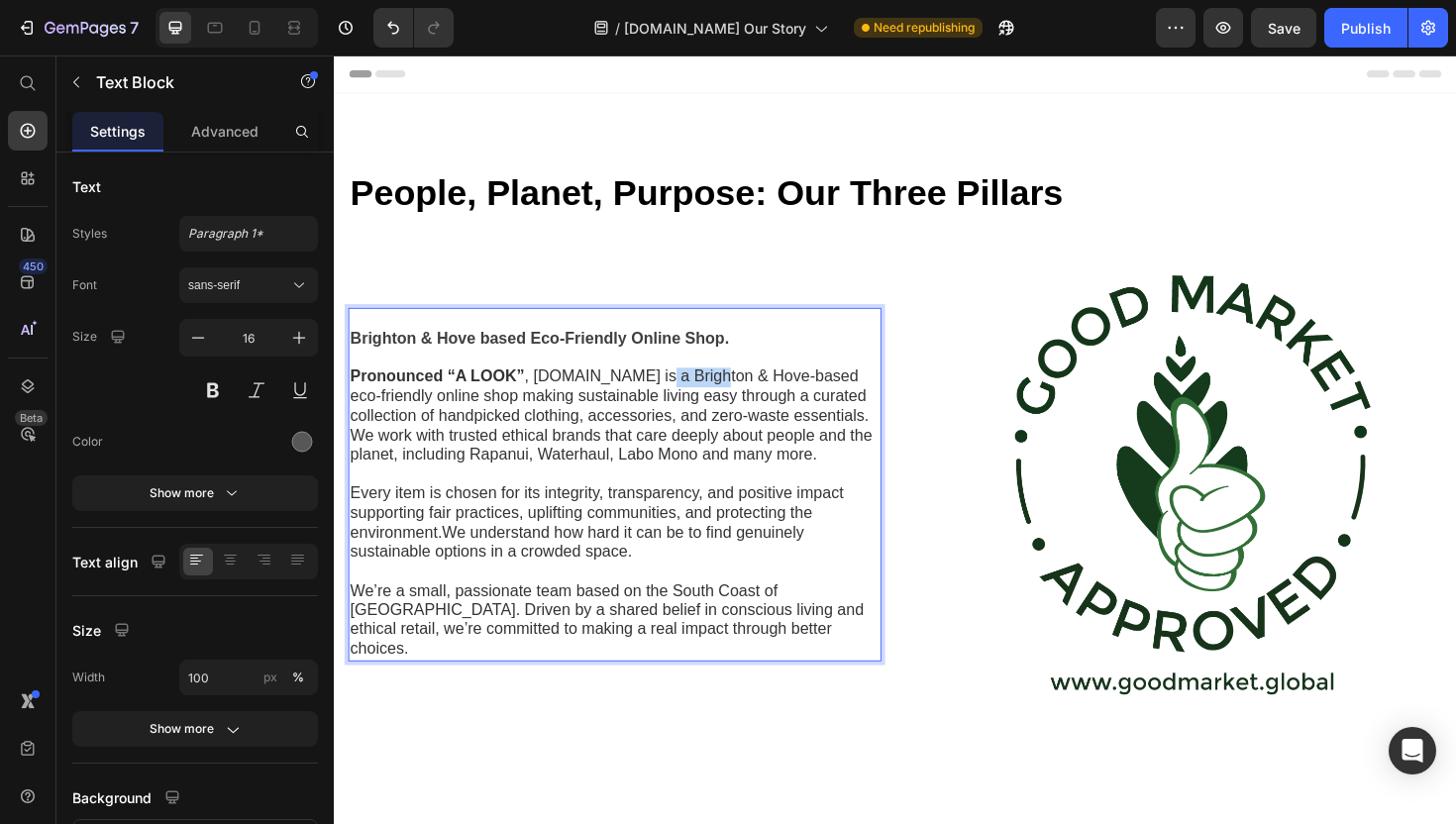 click on "Pronounced “A LOOK” , [DOMAIN_NAME] is a Brighton & Hove-based eco-friendly online shop making sustainable living easy through a curated collection of handpicked clothing, accessories, and zero-waste essentials. We work with trusted ethical brands that care deeply about people and the planet, including Rapanui, Waterhaul, Labo Mono and many more." at bounding box center [627, 437] 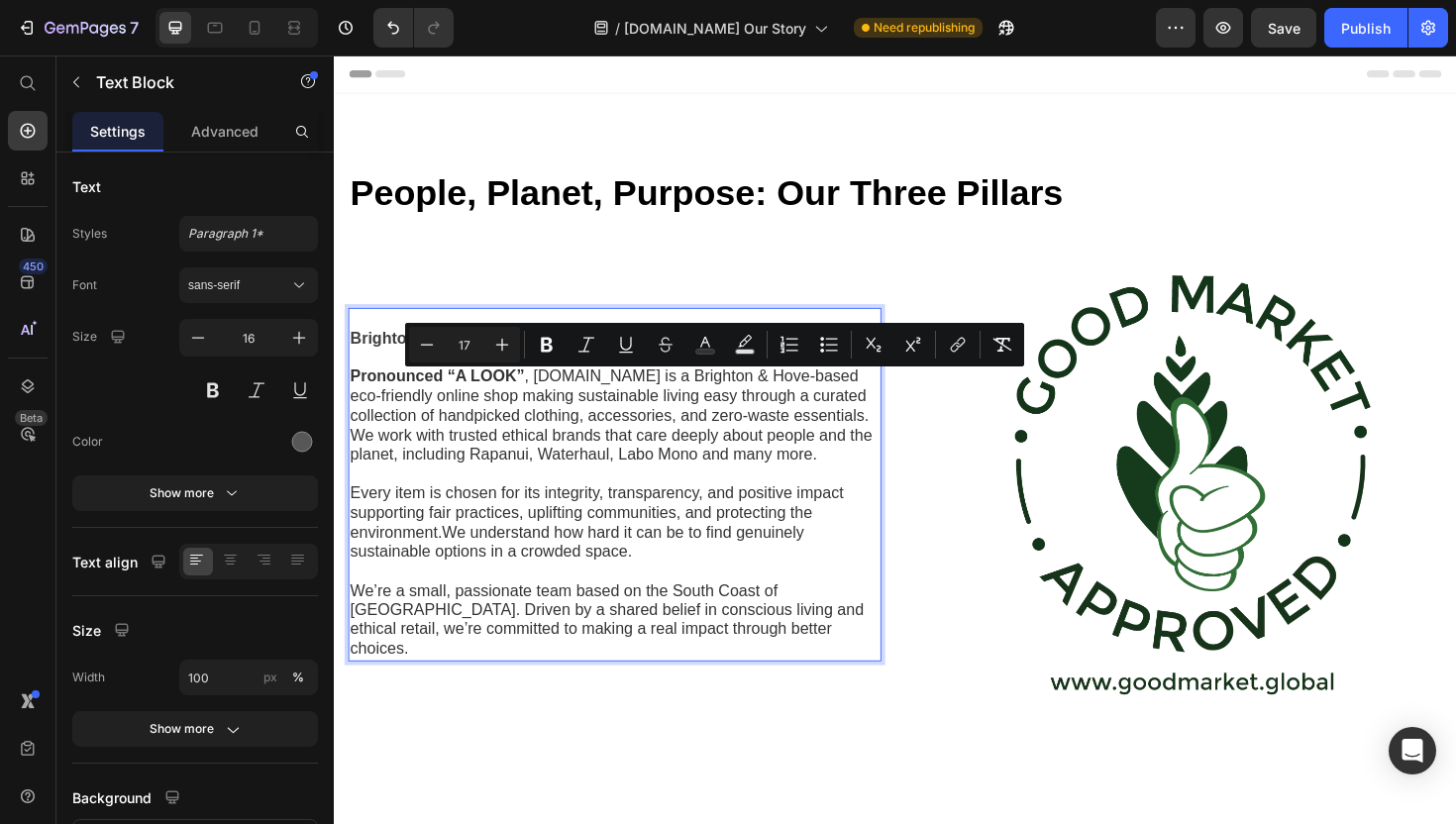 click on "Pronounced “A LOOK” , [DOMAIN_NAME] is a Brighton & Hove-based eco-friendly online shop making sustainable living easy through a curated collection of handpicked clothing, accessories, and zero-waste essentials. We work with trusted ethical brands that care deeply about people and the planet, including Rapanui, Waterhaul, Labo Mono and many more." at bounding box center [627, 437] 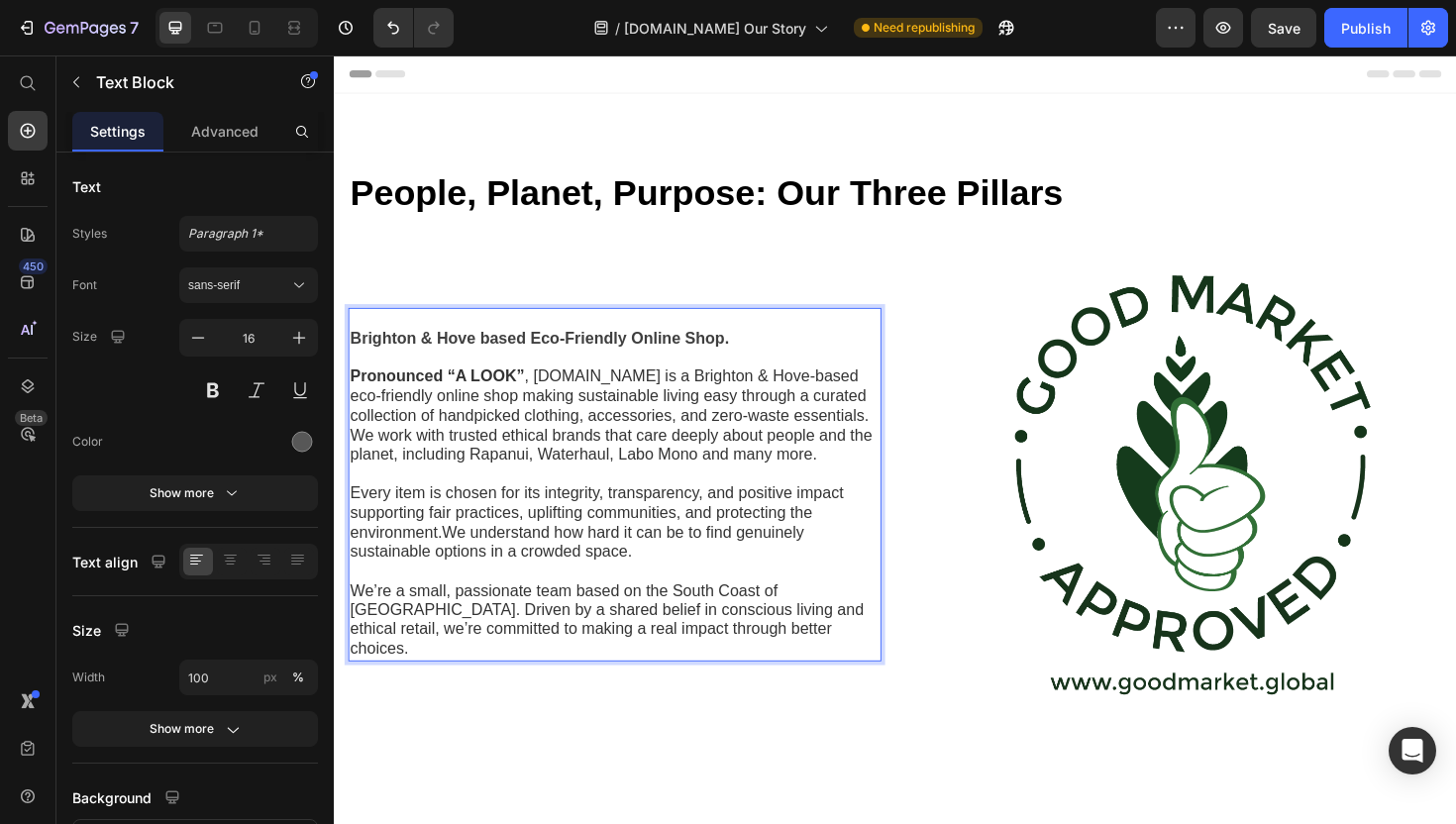 click on "Brighton & Hove based Eco-Friendly Online Shop." at bounding box center [551, 355] 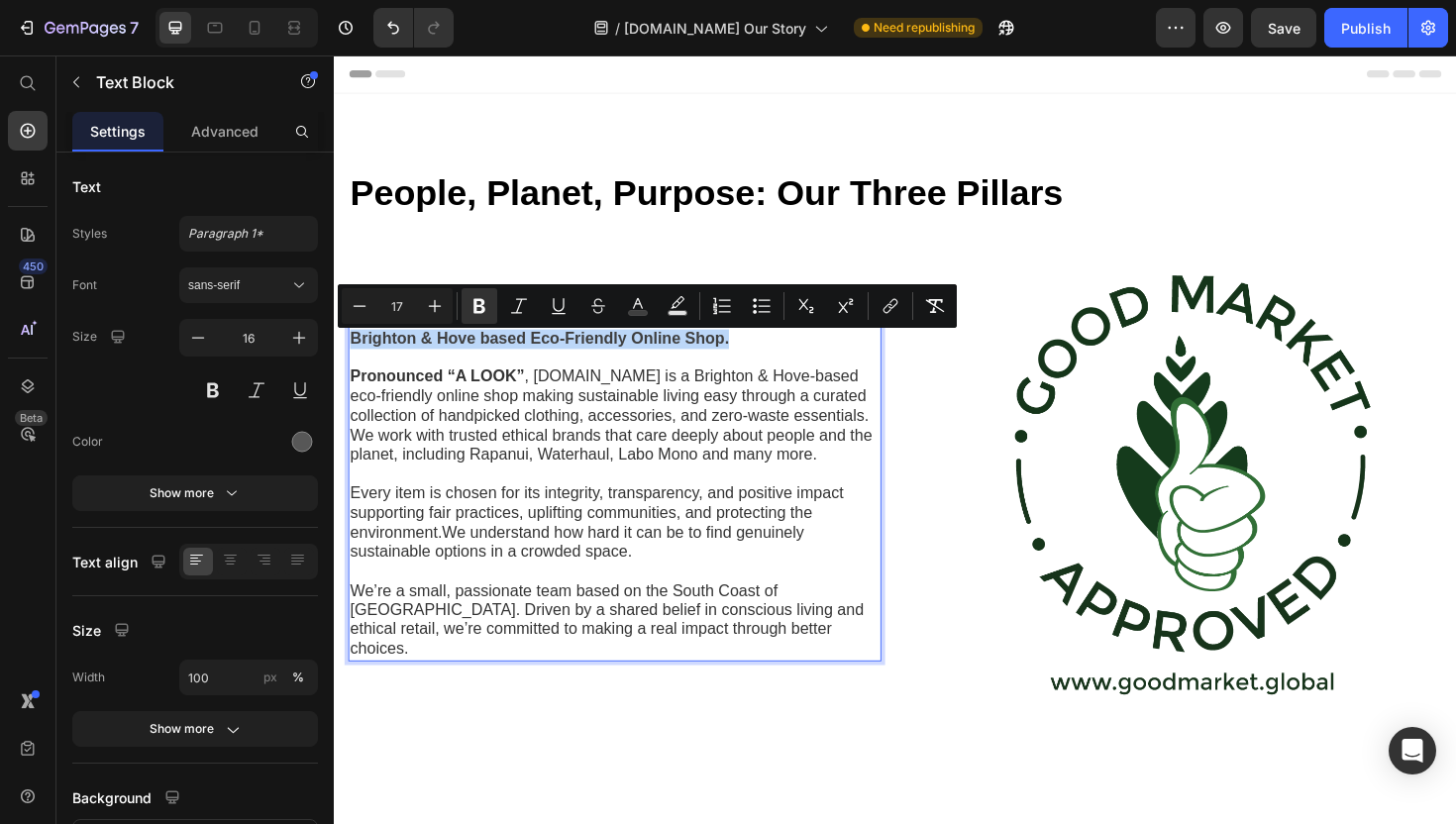drag, startPoint x: 768, startPoint y: 363, endPoint x: 356, endPoint y: 363, distance: 412 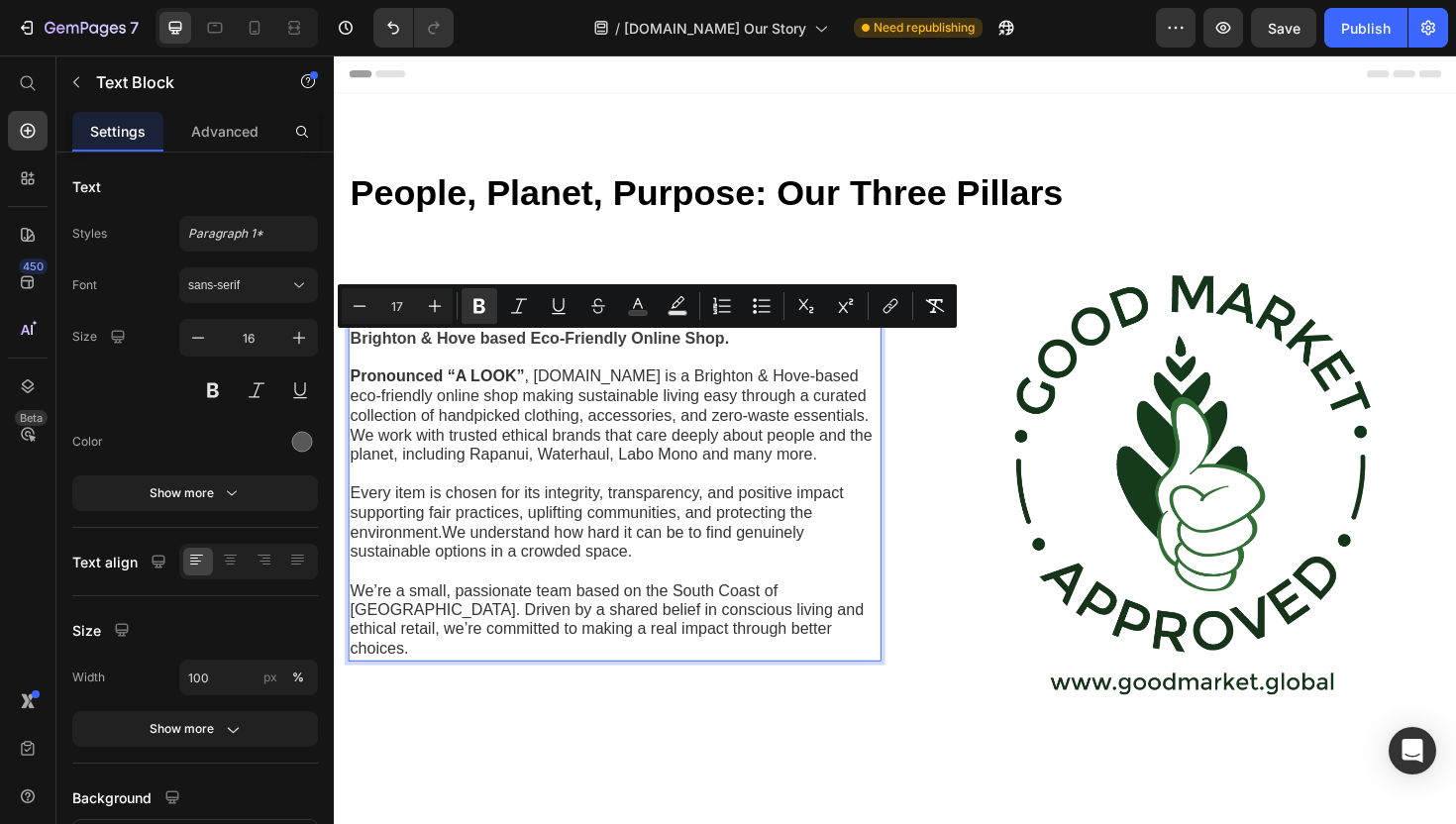 click on "Pronounced “A LOOK” , [DOMAIN_NAME] is a Brighton & Hove-based eco-friendly online shop making sustainable living easy through a curated collection of handpicked clothing, accessories, and zero-waste essentials. We work with trusted ethical brands that care deeply about people and the planet, including Rapanui, Waterhaul, Labo Mono and many more." at bounding box center (627, 437) 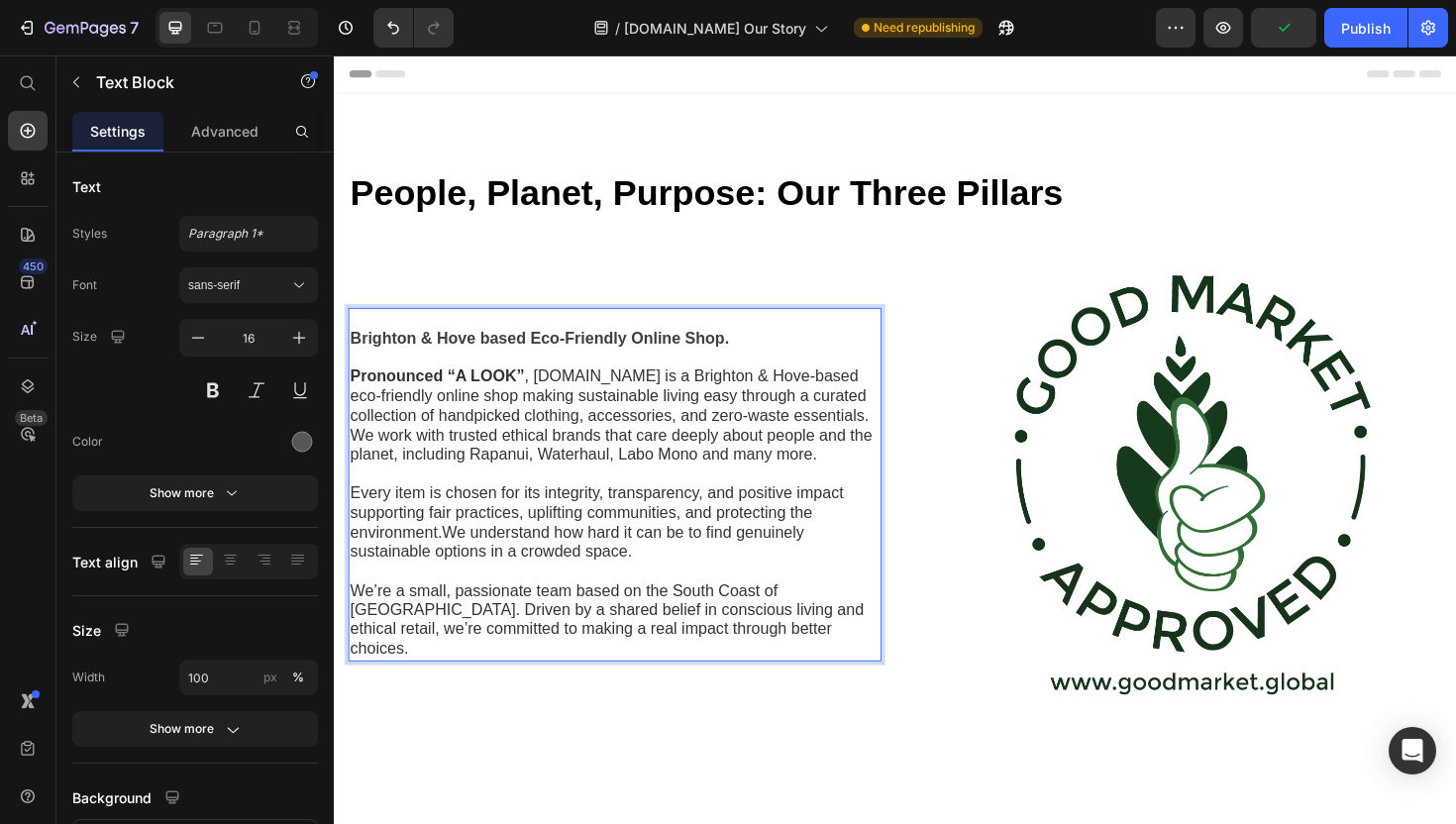 click on "Pronounced “A LOOK”" at bounding box center (443, 395) 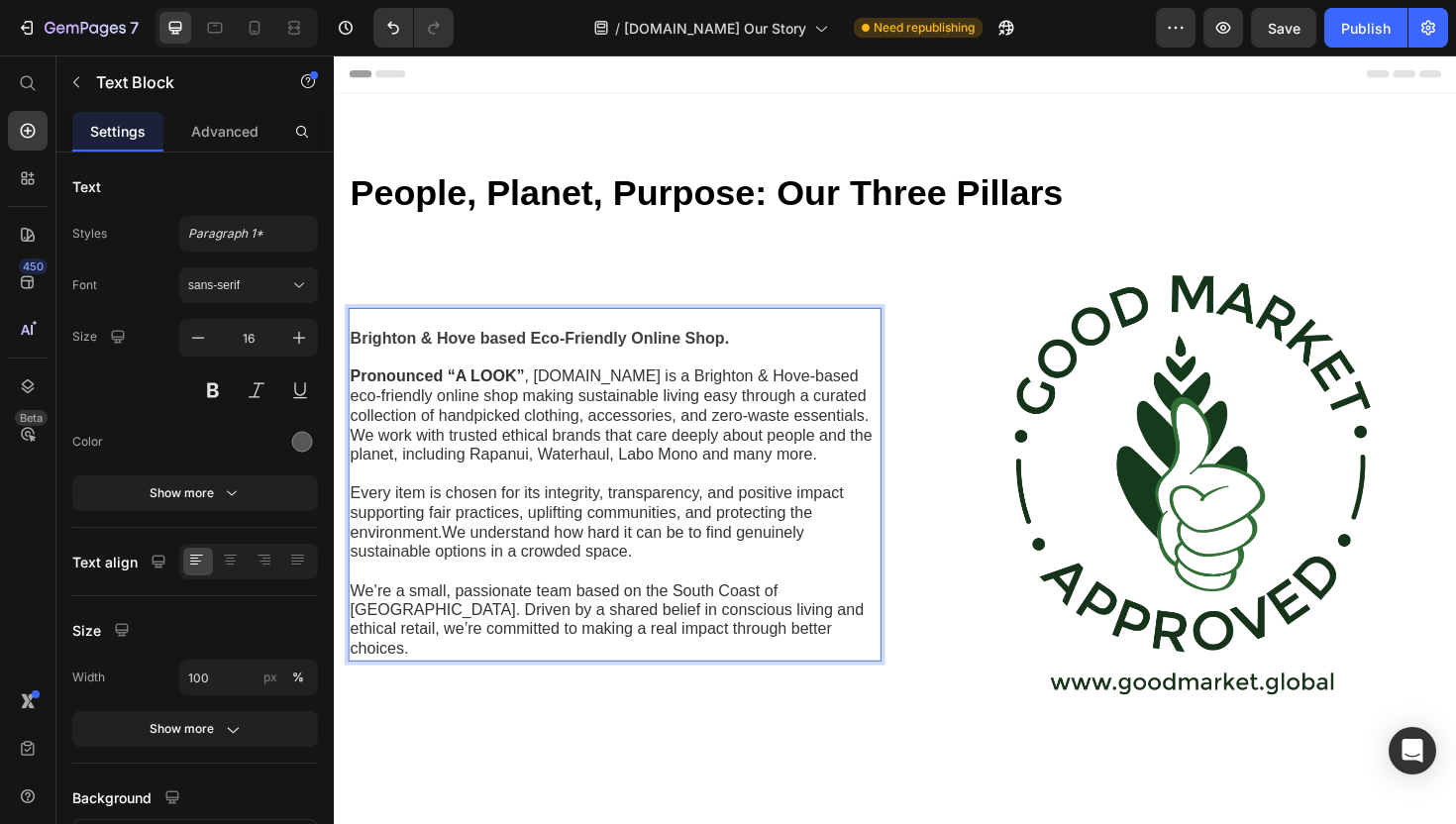 click on "Pronounced “A LOOK” , [DOMAIN_NAME] is a Brighton & Hove-based eco-friendly online shop making sustainable living easy through a curated collection of handpicked clothing, accessories, and zero-waste essentials. We work with trusted ethical brands that care deeply about people and the planet, including Rapanui, Waterhaul, Labo Mono and many more." at bounding box center (627, 437) 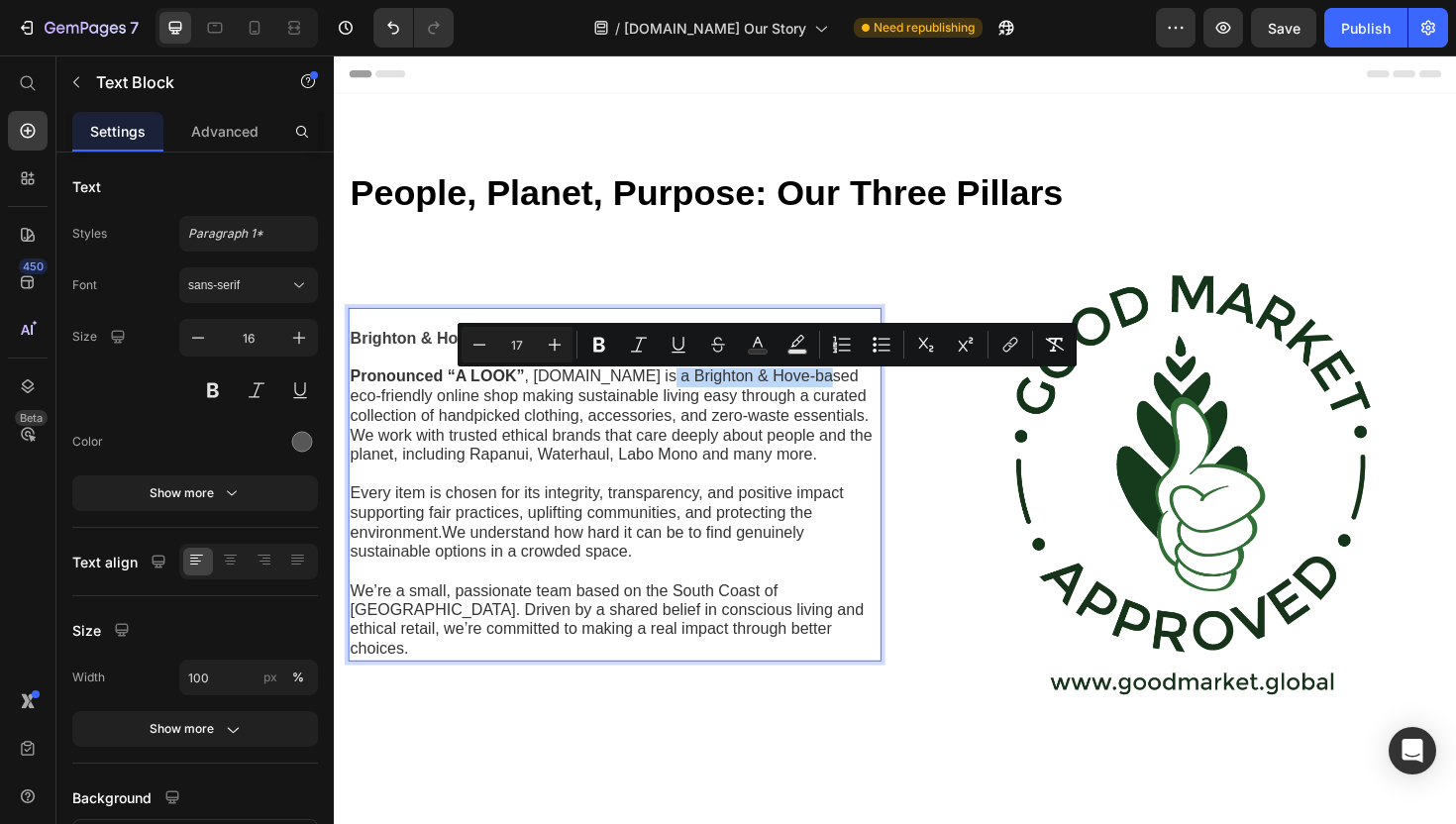 drag, startPoint x: 863, startPoint y: 404, endPoint x: 688, endPoint y: 410, distance: 175.10283 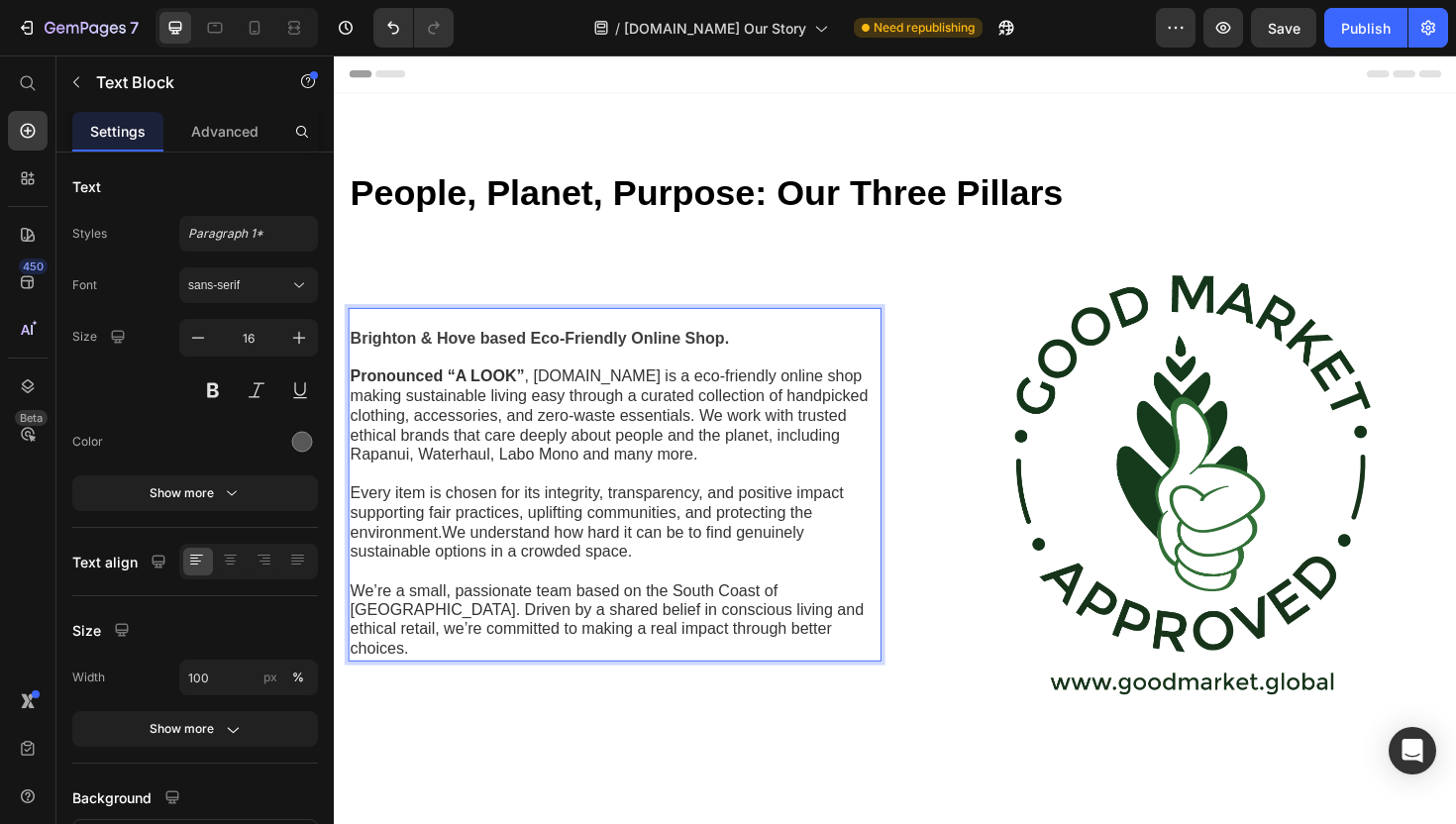 click on "Pronounced “A LOOK” , [DOMAIN_NAME] is a eco-friendly online shop making sustainable living easy through a curated collection of handpicked clothing, accessories, and zero-waste essentials. We work with trusted ethical brands that care deeply about people and the planet, including Rapanui, Waterhaul, Labo Mono and many more." at bounding box center (625, 437) 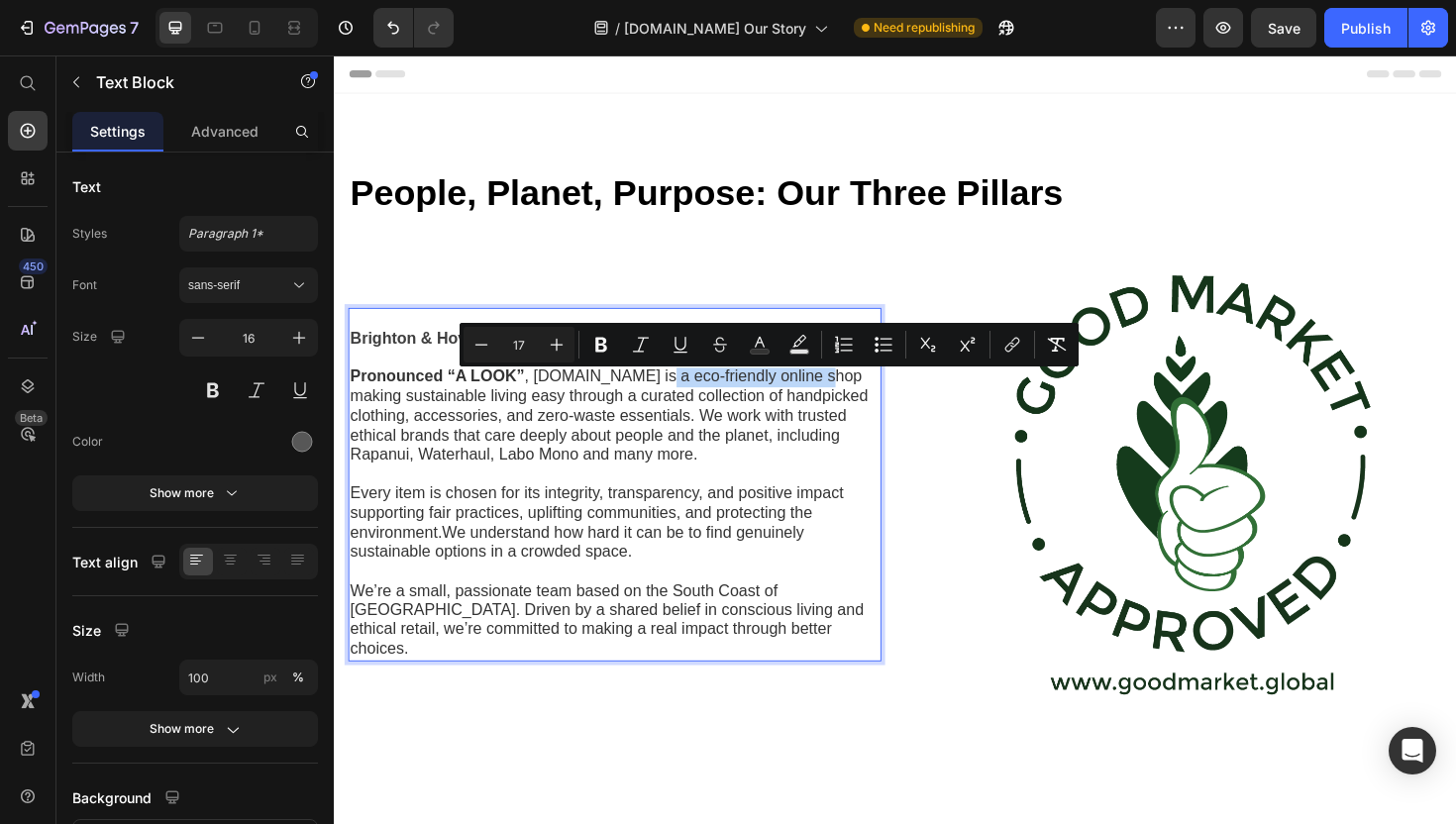 drag, startPoint x: 689, startPoint y: 404, endPoint x: 865, endPoint y: 398, distance: 176.10224 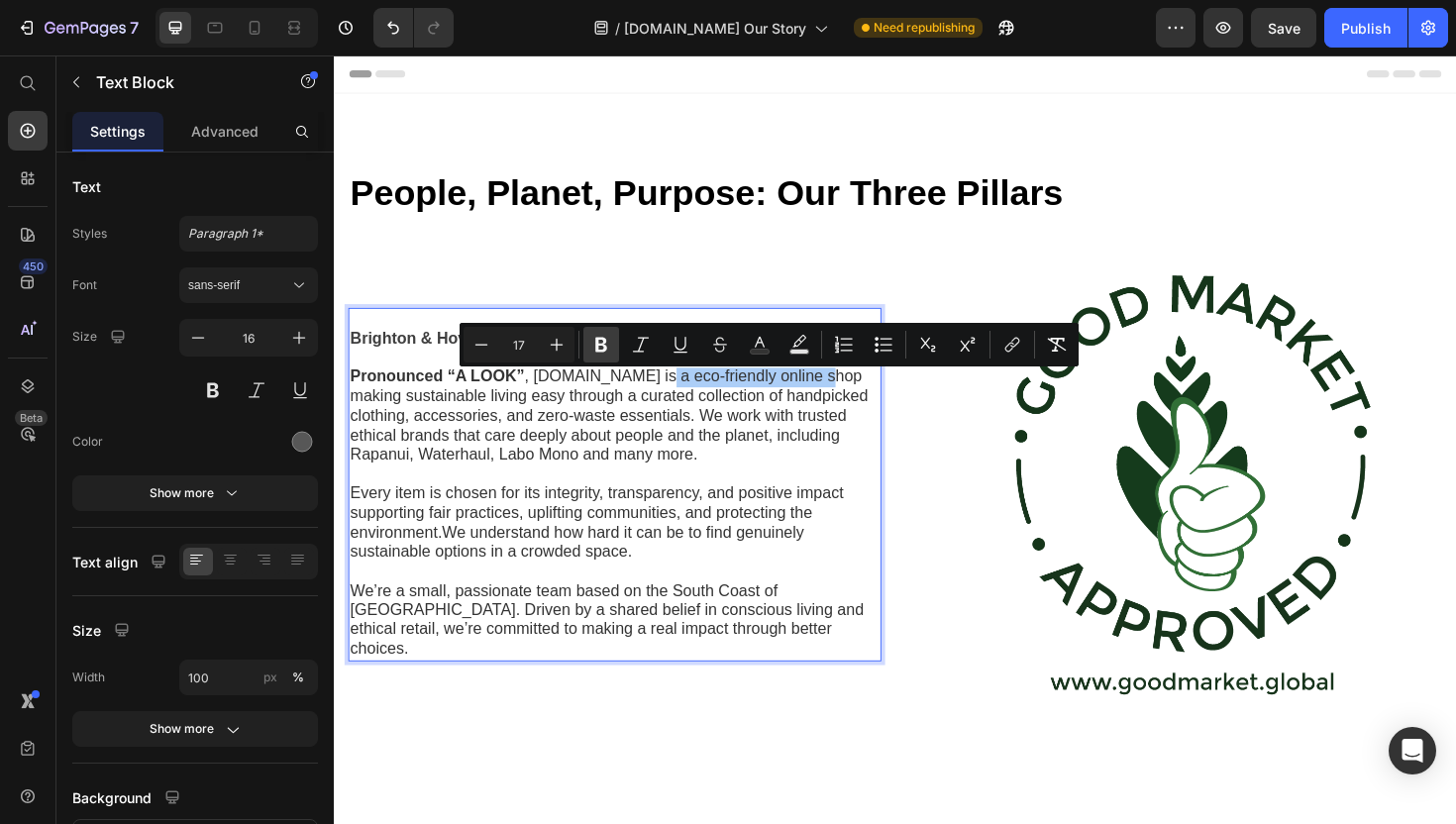 click 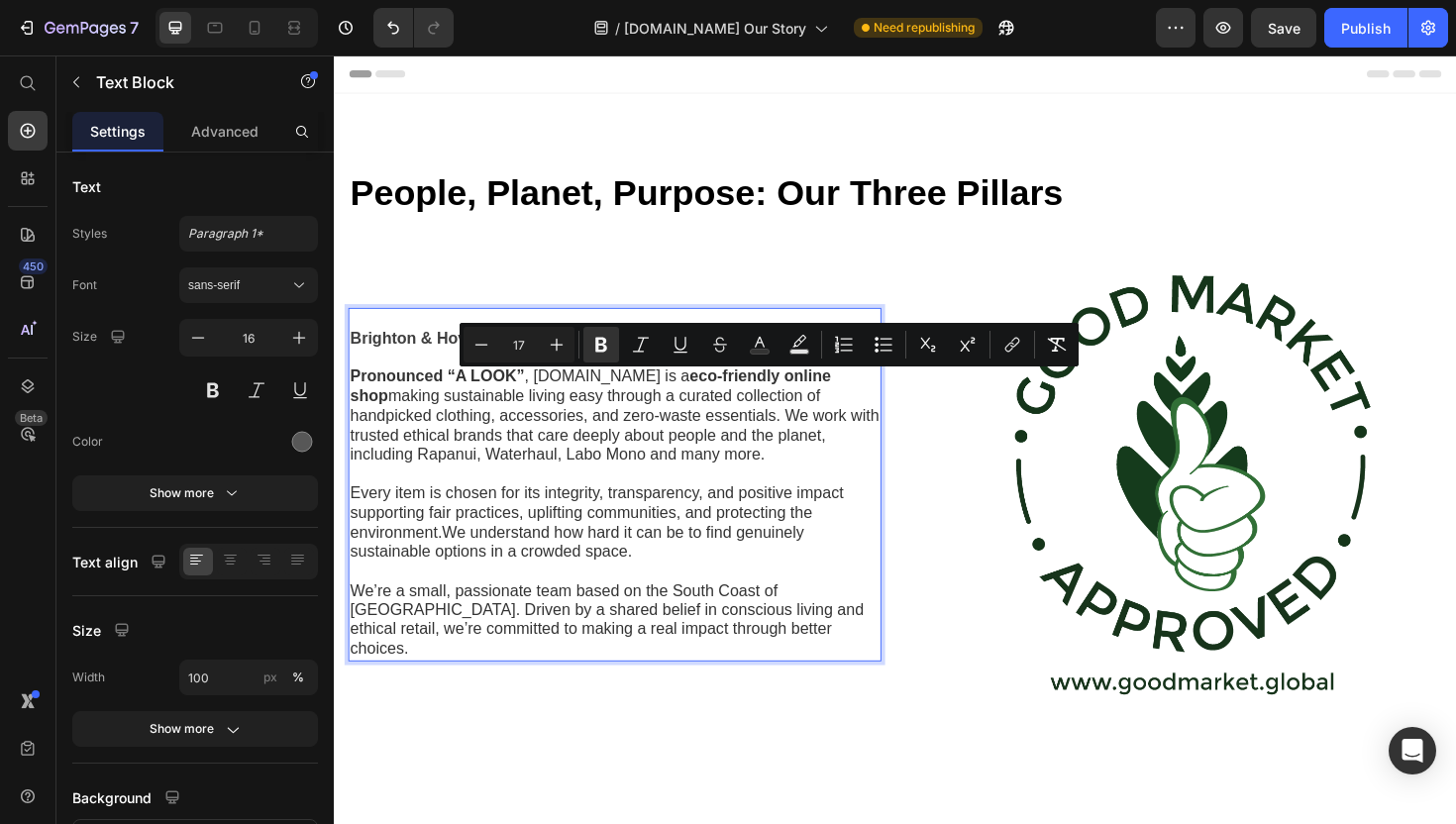 click on "Pronounced “A LOOK” , [DOMAIN_NAME] is a  eco-friendly online shop  making sustainable living easy through a curated collection of handpicked clothing, accessories, and zero-waste essentials. We work with trusted ethical brands that care deeply about people and the planet, including Rapanui, Waterhaul, Labo Mono and many more." at bounding box center [631, 437] 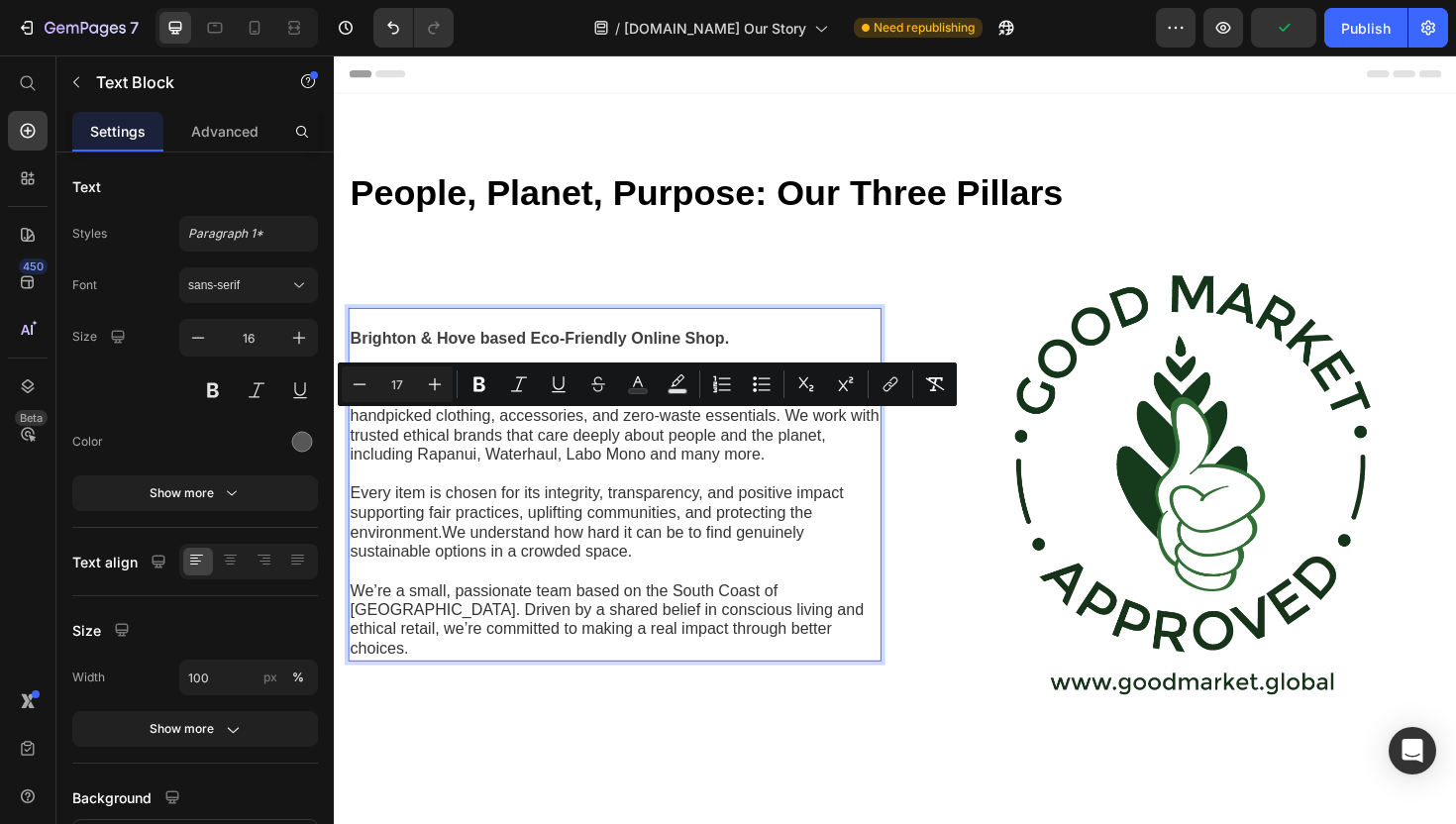 drag, startPoint x: 724, startPoint y: 442, endPoint x: 756, endPoint y: 489, distance: 56.85948 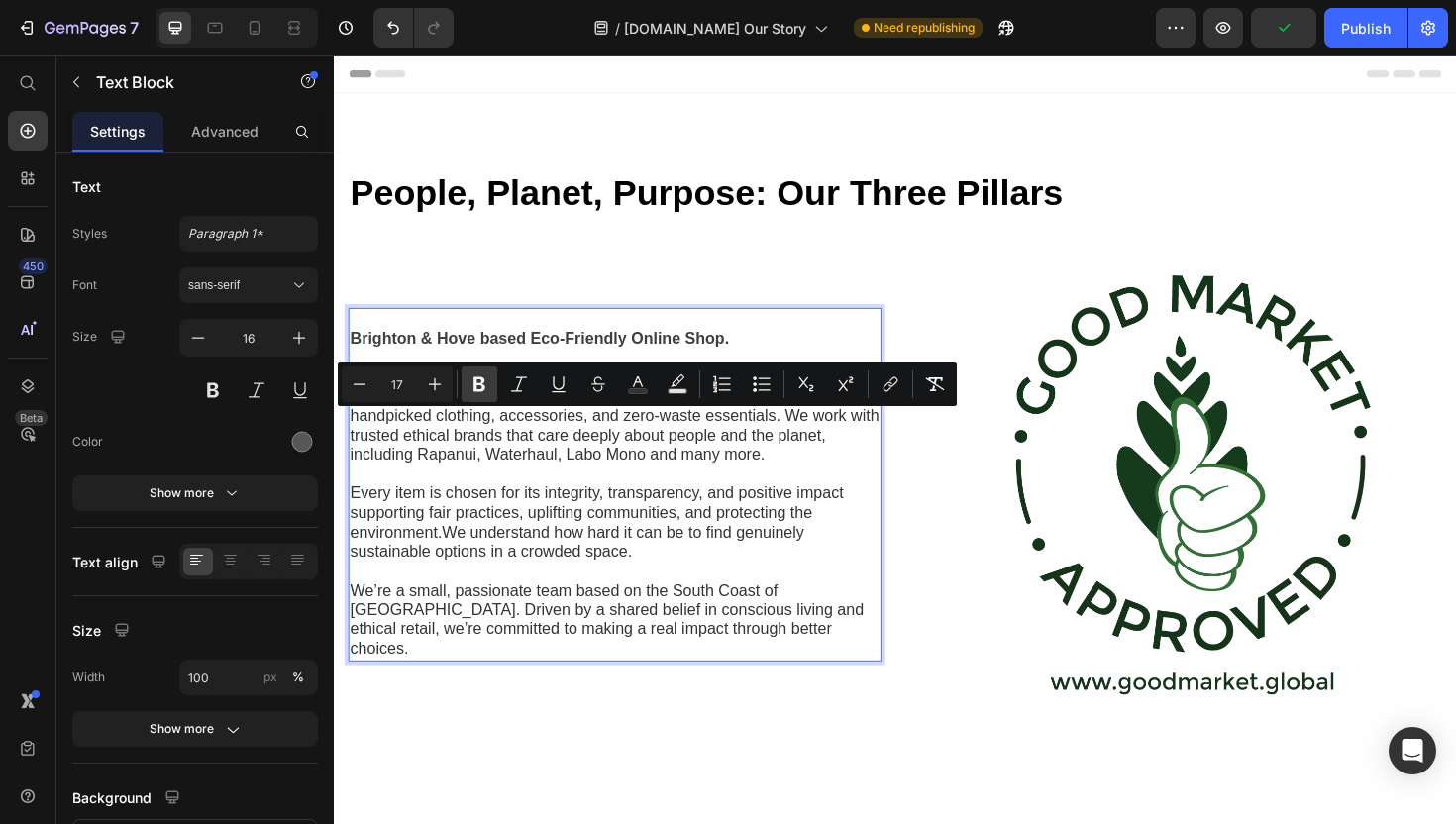 click 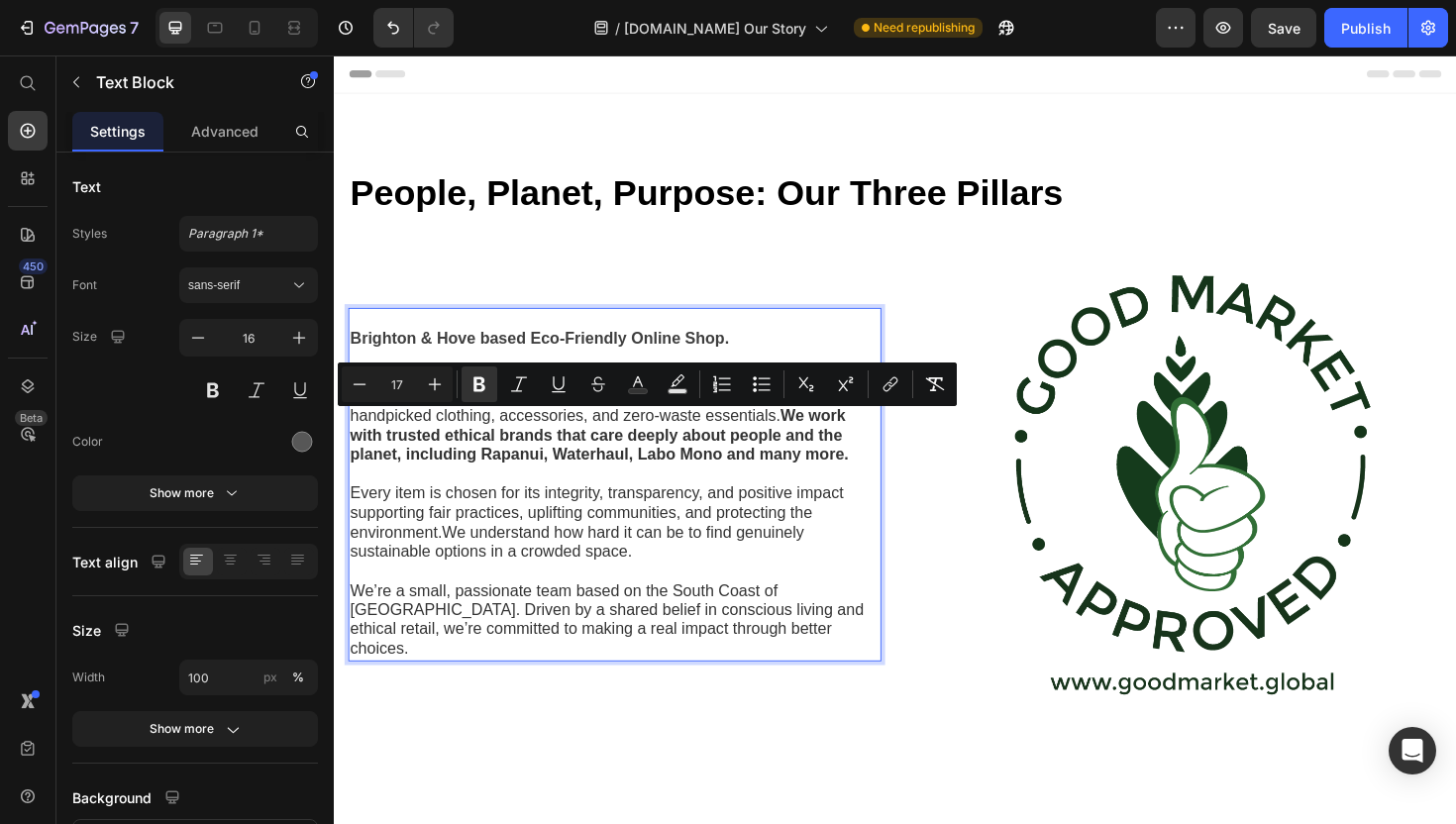 click on "Pronounced “A LOOK” , [DOMAIN_NAME] is a  eco-friendly online shop  making sustainable living easy through a curated collection of handpicked clothing, accessories, and zero-waste essentials.  We work with trusted ethical brands that care deeply about people and the planet, including Rapanui, Waterhaul, Labo Mono and many more." at bounding box center (631, 438) 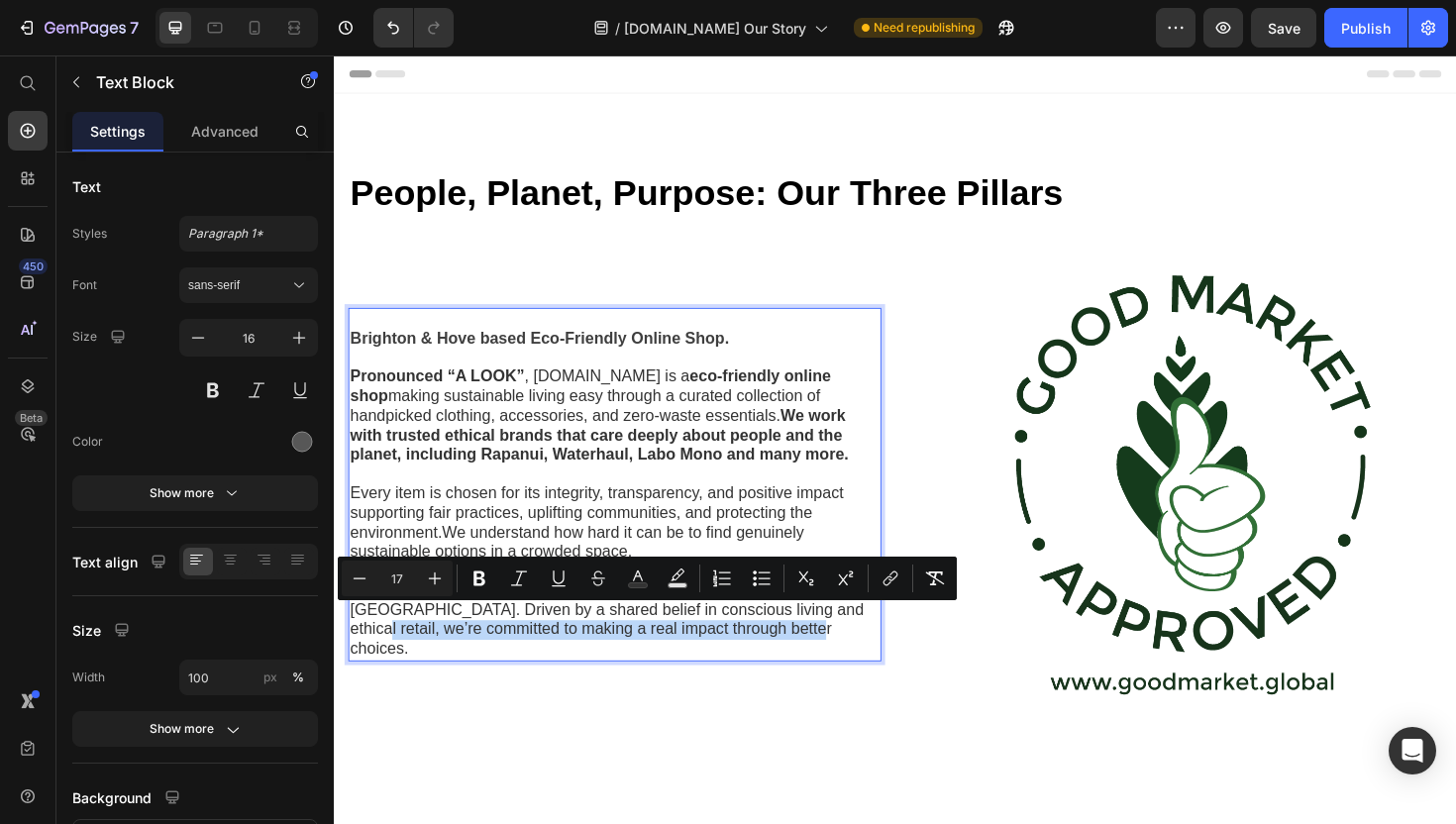 drag, startPoint x: 815, startPoint y: 650, endPoint x: 819, endPoint y: 670, distance: 20.396078 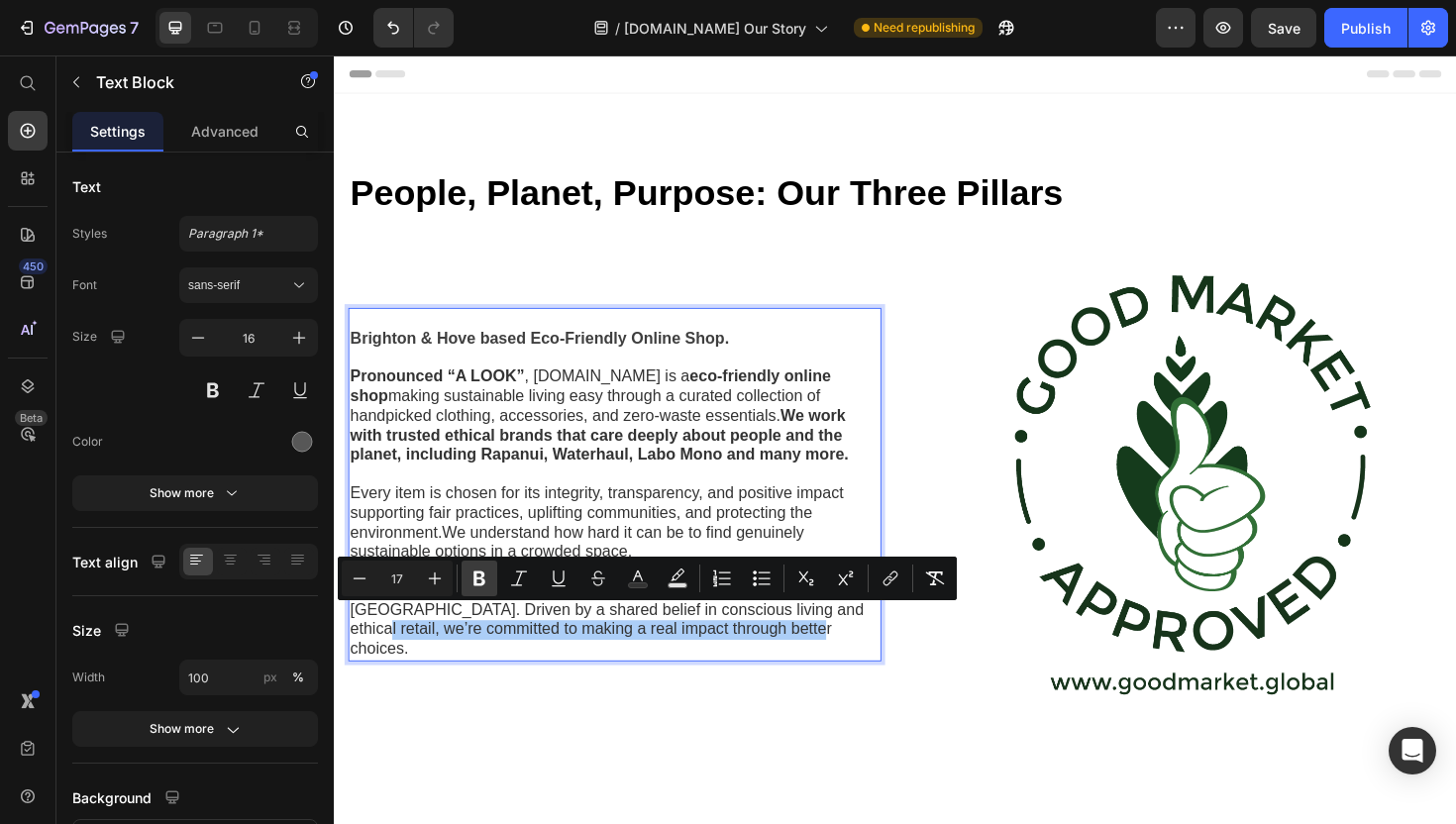 click 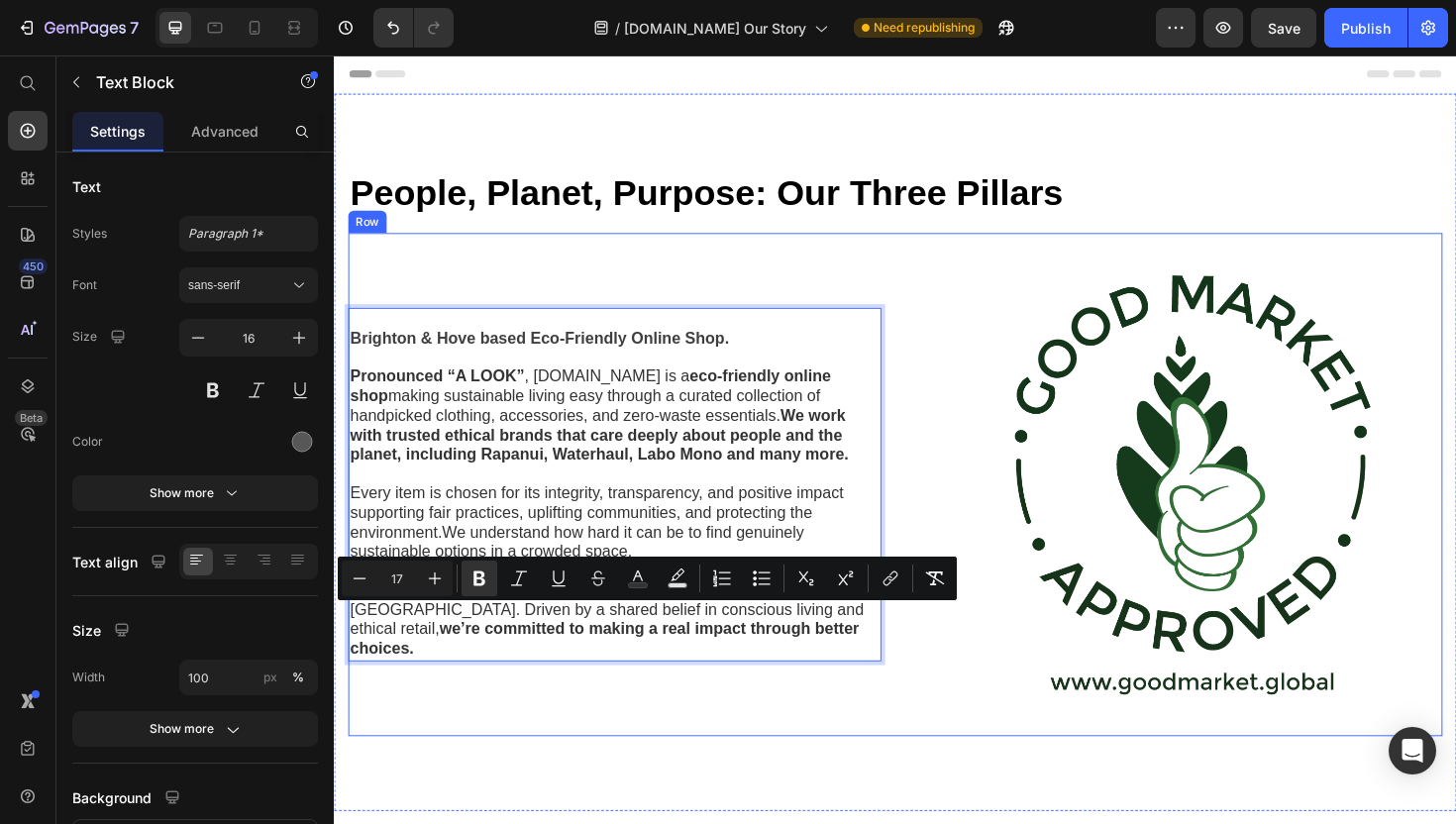 click on "Brighton & Hove based Eco-Friendly Online Shop. Pronounced “A LOOK” , [DOMAIN_NAME] is a  eco-friendly online shop  making sustainable living easy through a curated collection of handpicked clothing, accessories, and zero-waste essentials.  We work with trusted ethical brands that care deeply about people and the planet, including Rapanui, Waterhaul, Labo Mono and many more. Every item is chosen for its integrity, transparency, and positive impact supporting fair practices, uplifting communities, and protecting the environment.We understand how hard it can be to find genuinely sustainable options in a crowded space. We’re a small, passionate team based on the South Coast of [GEOGRAPHIC_DATA]. Driven by a shared belief in conscious living and ethical retail,  we’re committed to making a real impact through better choices. Text Block   1" at bounding box center (631, 510) 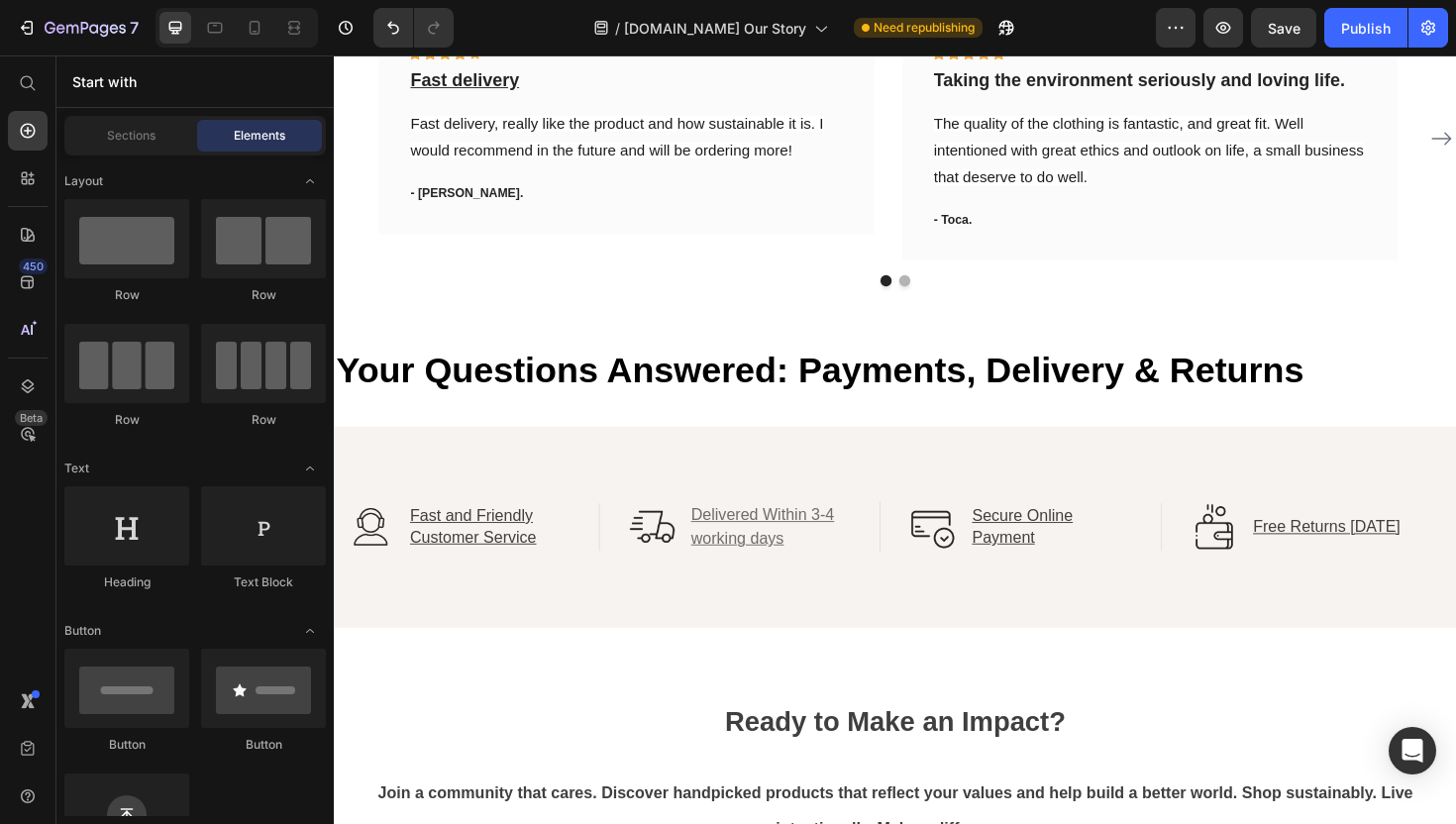 scroll, scrollTop: 999, scrollLeft: 0, axis: vertical 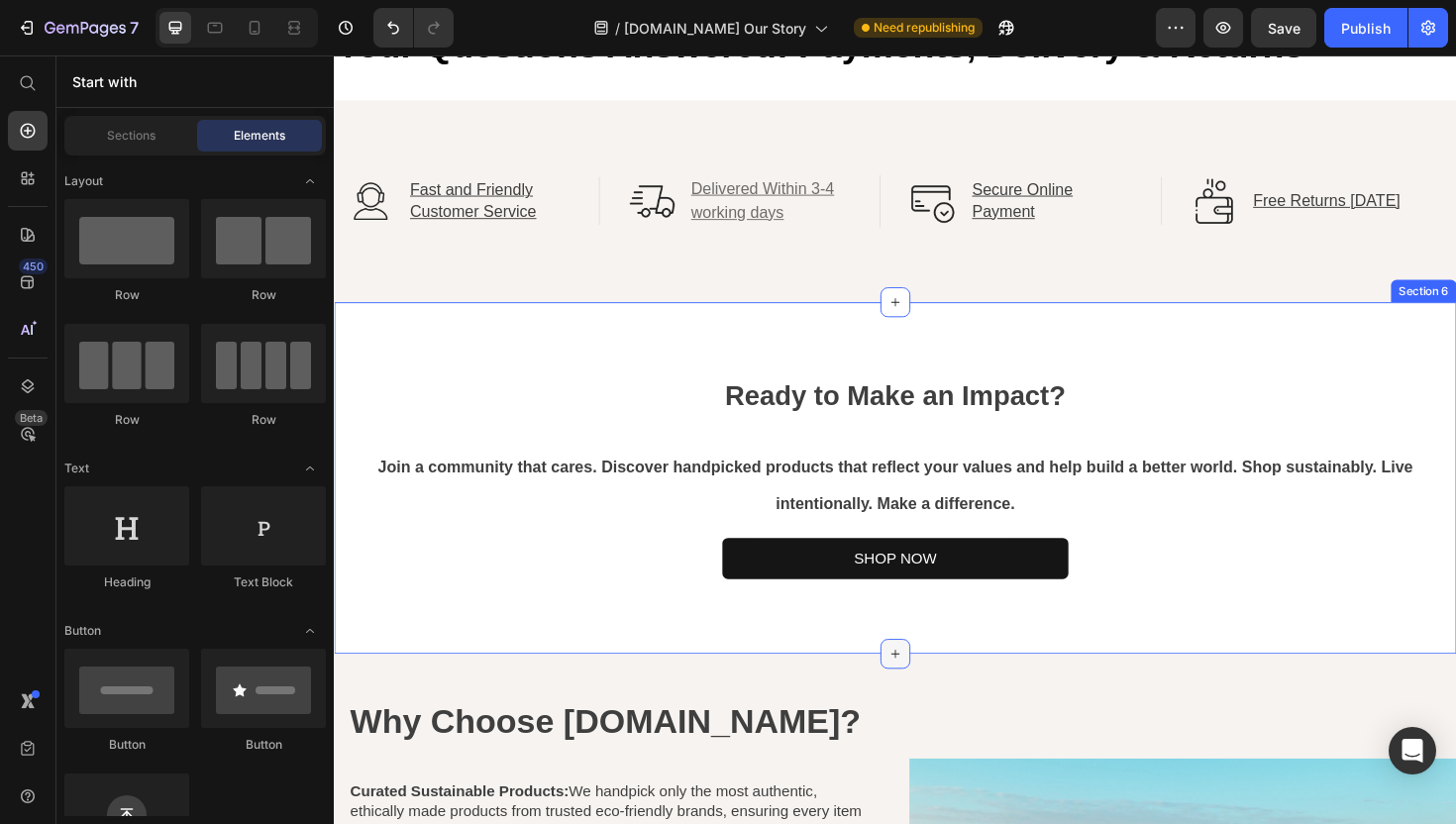 click at bounding box center [928, 689] 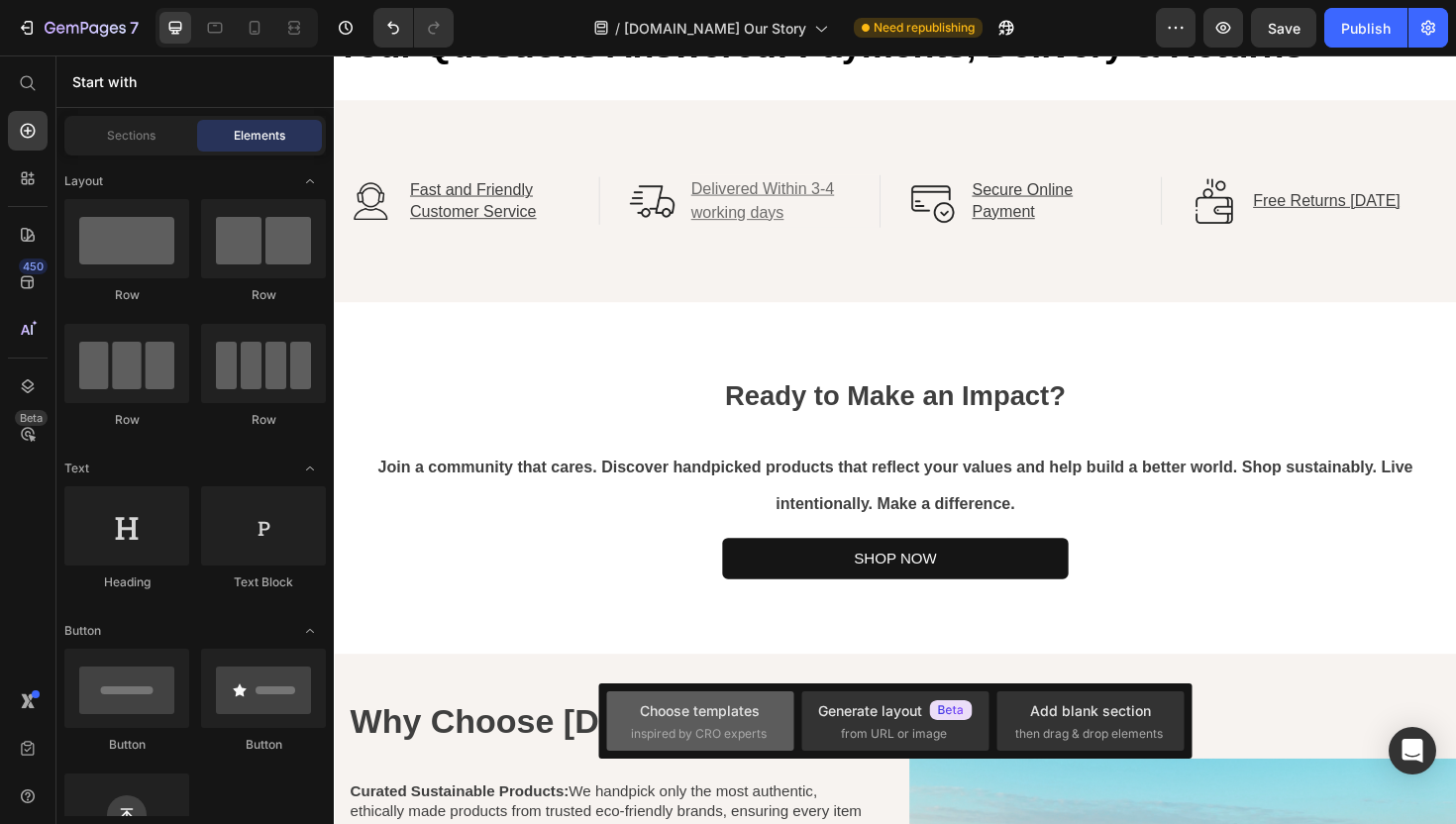 click on "Choose templates  inspired by CRO experts" 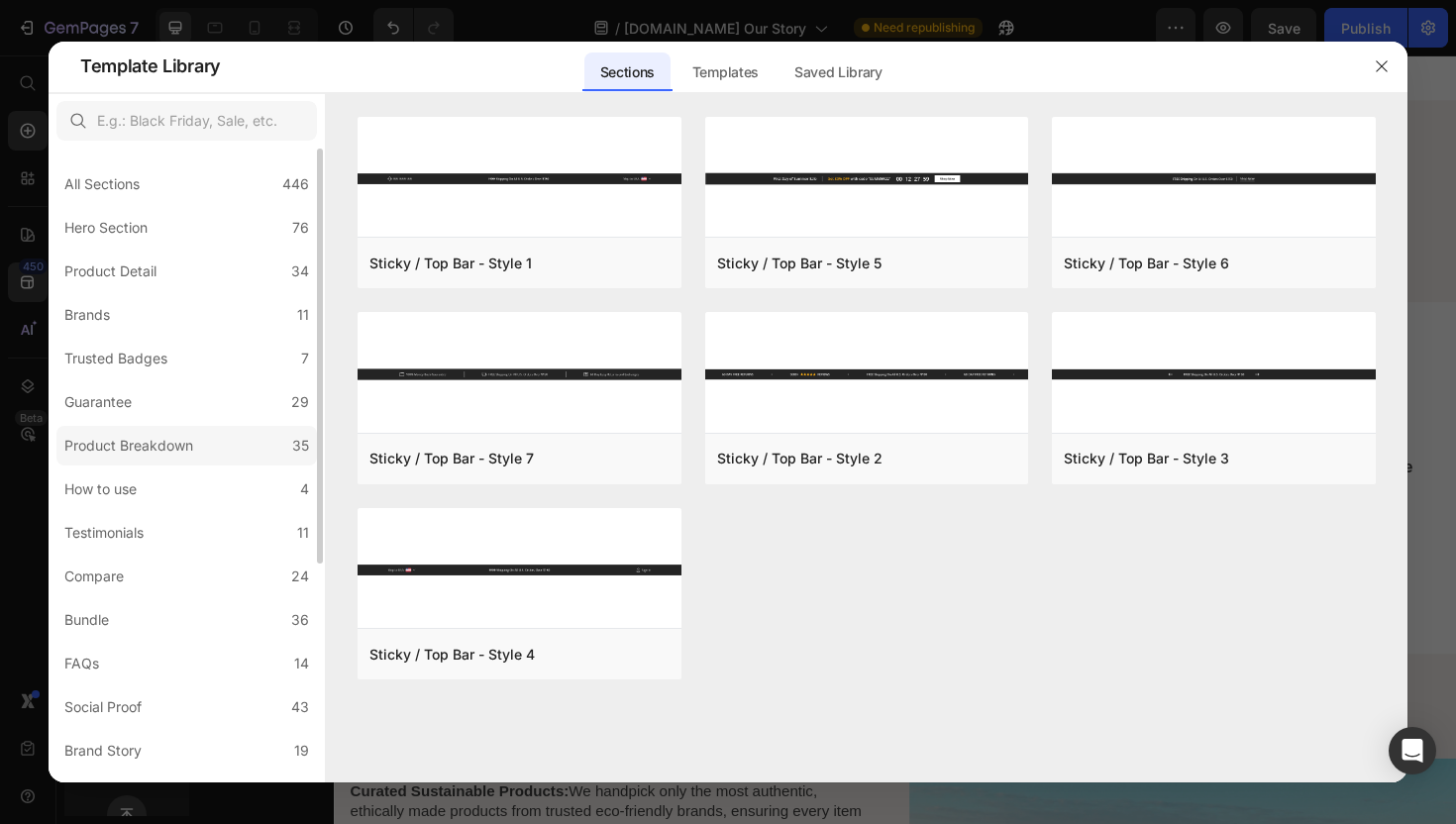 click on "Product Breakdown" at bounding box center [129, 446] 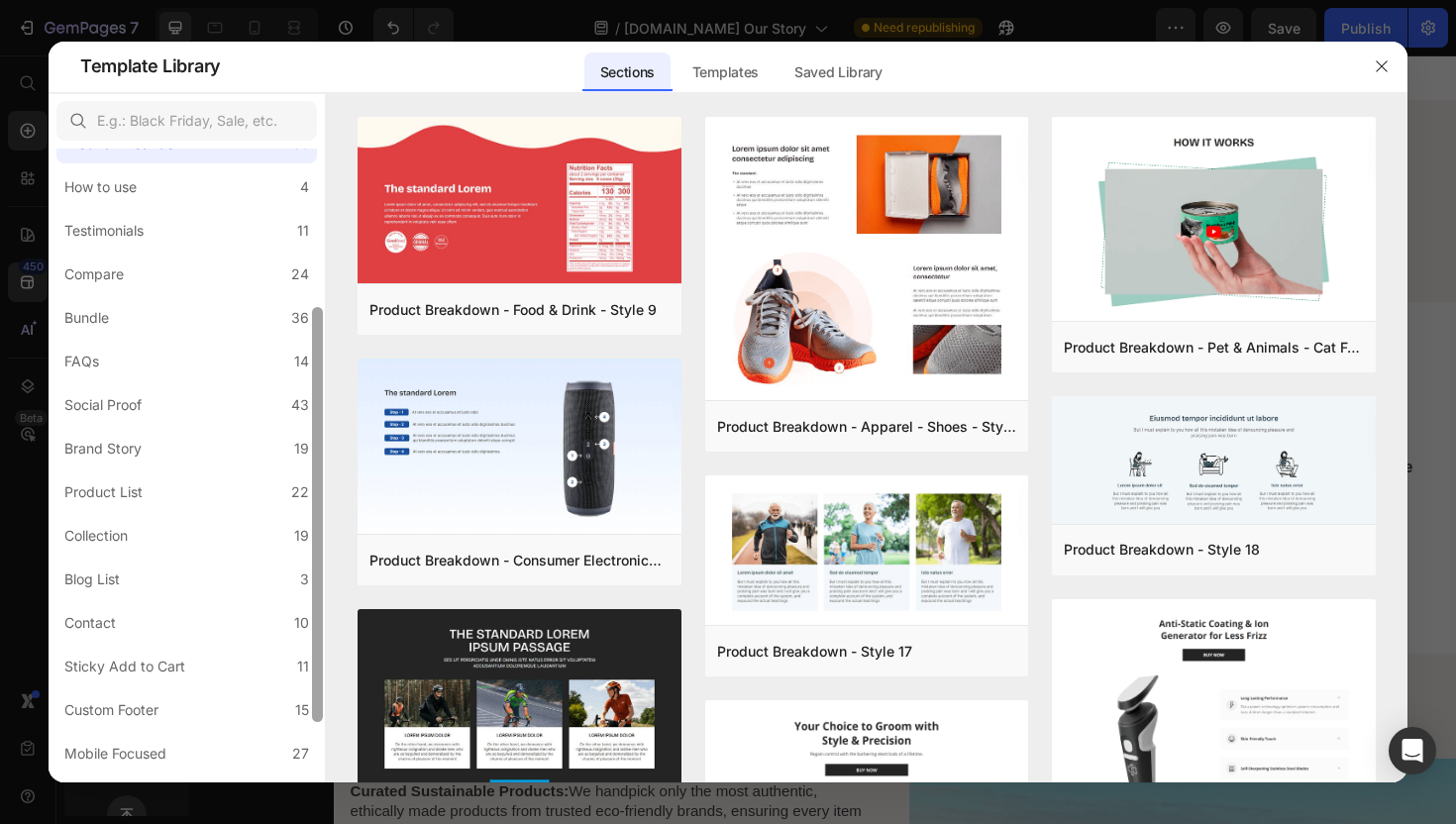 drag, startPoint x: 316, startPoint y: 520, endPoint x: 312, endPoint y: 720, distance: 200.04 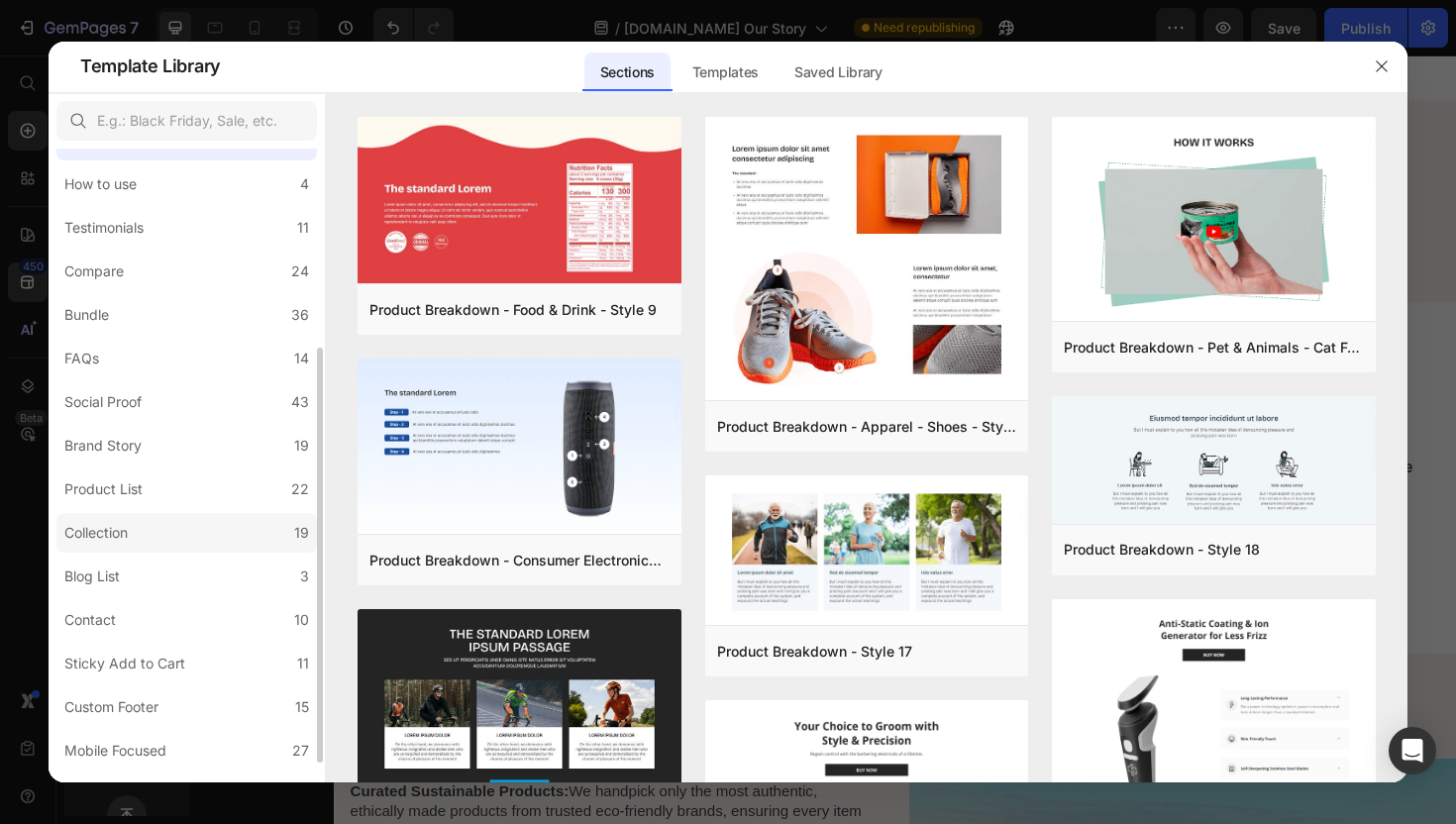 click on "Collection 19" 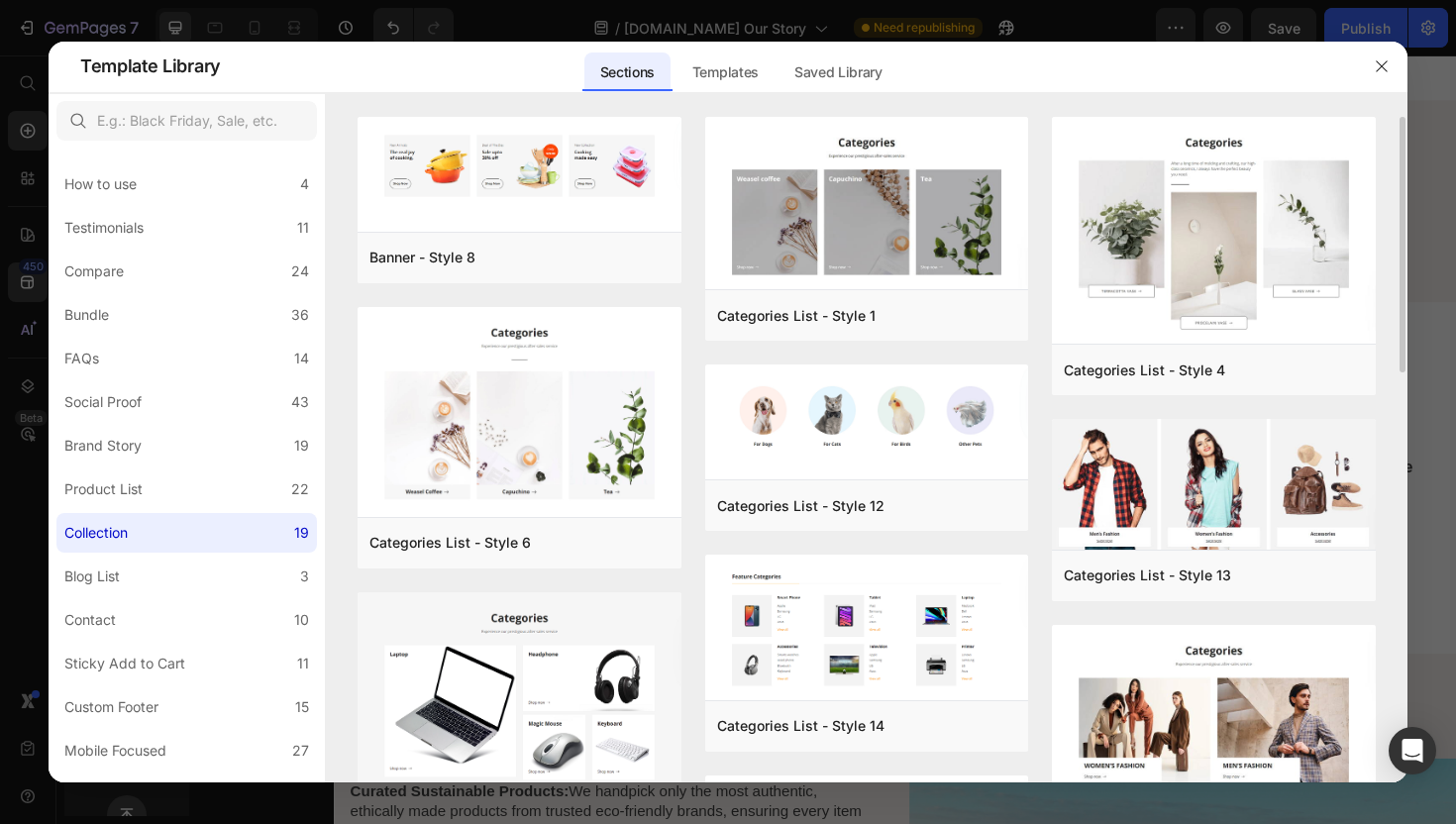 drag, startPoint x: 1404, startPoint y: 187, endPoint x: 1399, endPoint y: 339, distance: 152.08221 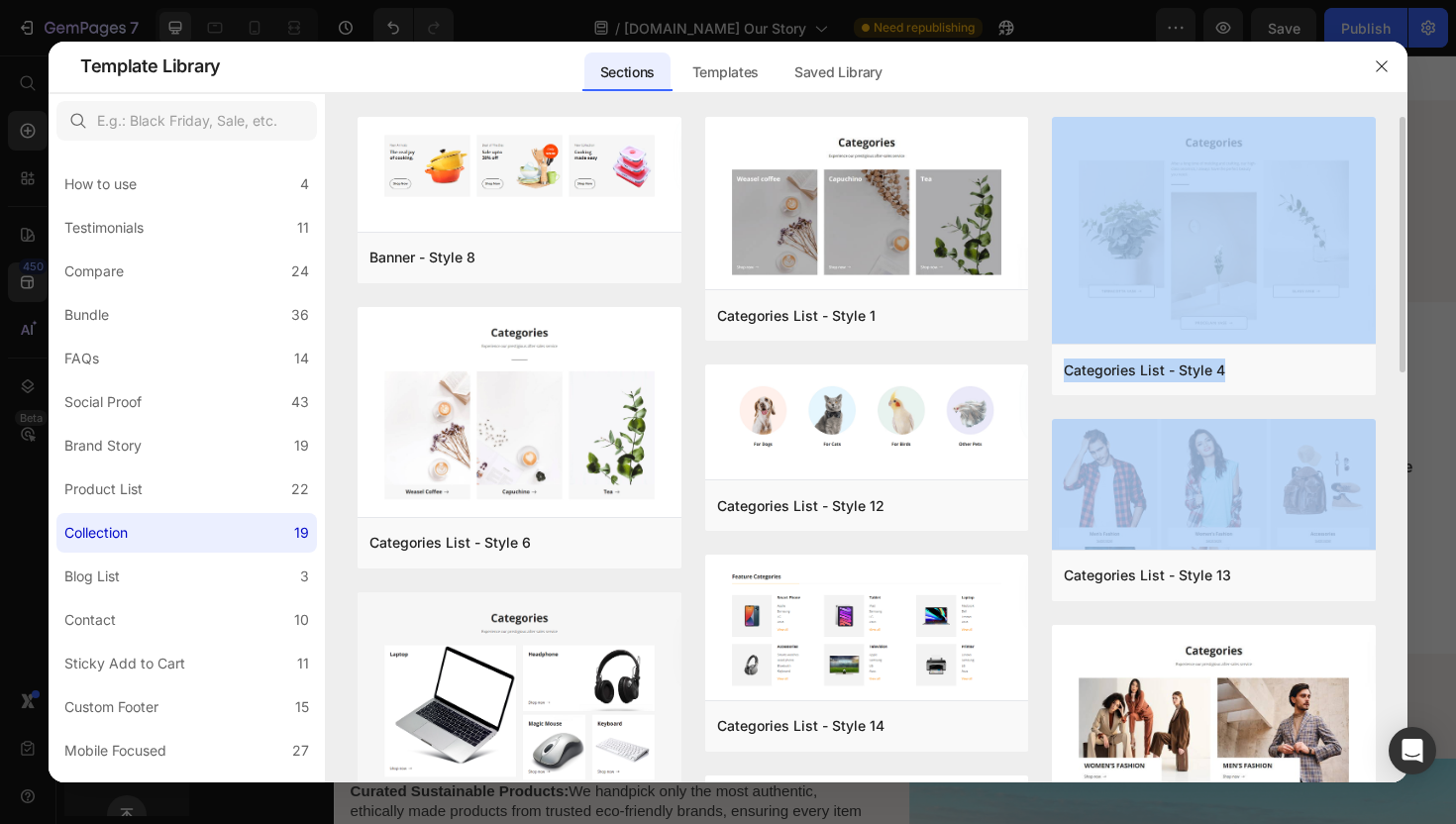 drag, startPoint x: 1402, startPoint y: 342, endPoint x: 1379, endPoint y: 490, distance: 149.7765 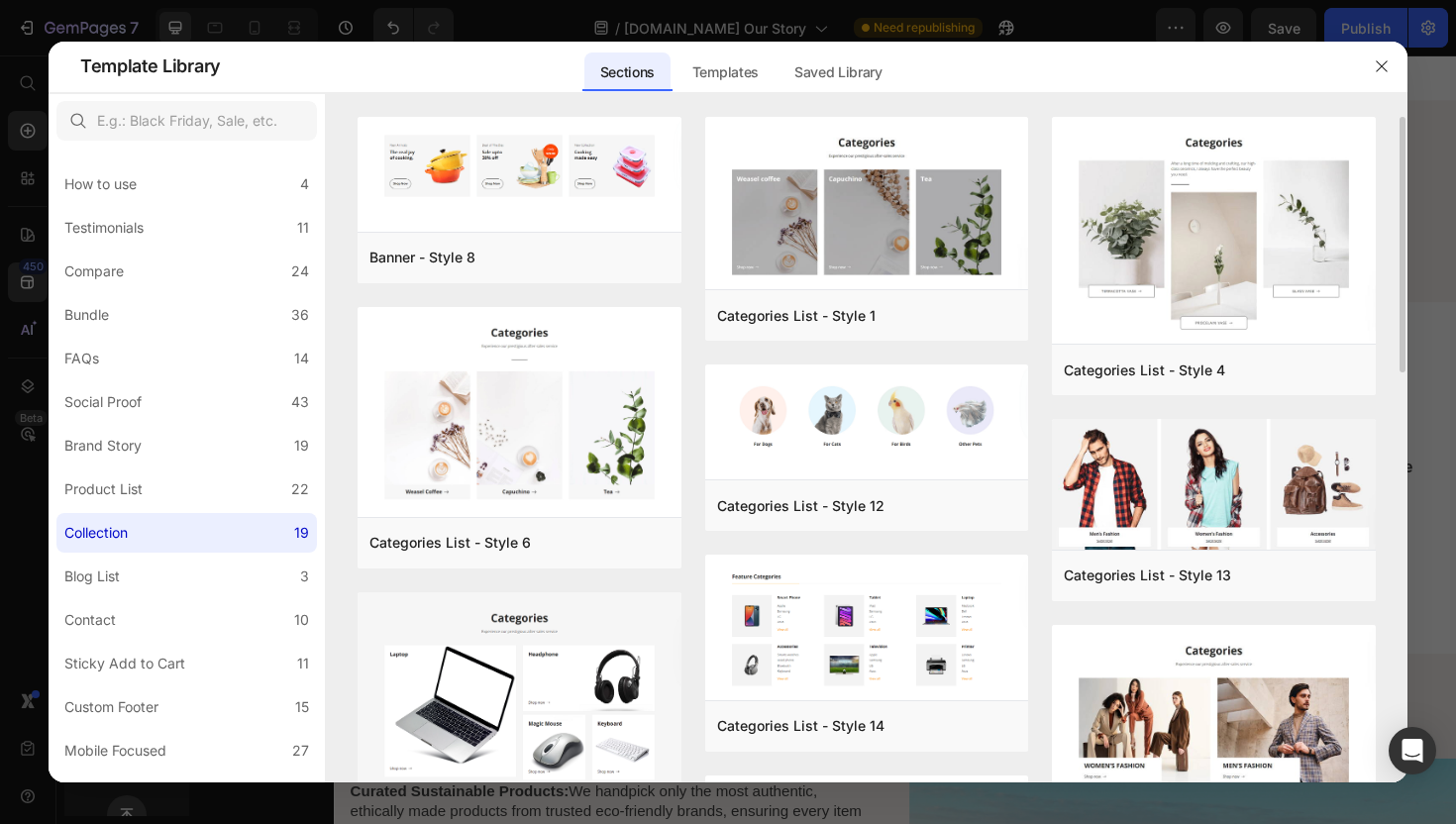 click on "Banner - Style 8 Add to page  Preview  Categories List - Style 6 Add to page  Preview  Categories List - Style 8 Add to page  Preview  Categories List - Style 20 Add to page  Preview  Categories List - Style 17 Add to page  Preview  Categories List - Style 7 Add to page  Preview  Categories List - Style 1 Add to page  Preview  Categories List - Style 12 Add to page  Preview  Categories List - Style 14 Add to page  Preview  Categories List - Style 10 Add to page  Preview  Categories List - Style 11 Add to page  Preview  Categories List - Style 18 Add to page  Preview  Categories List - Style 4 Add to page  Preview  Categories List - Style 13 Add to page  Preview  Categories List - Style 9 Add to page  Preview  Categories List - Style 5 Add to page  Preview  Categories List - Style 16 Add to page  Preview  Categories List - Style 19 Add to page  Preview  Banner - Style 8 Add to page  Preview  Categories List - Style 1 Add to page  Preview  Categories List - Style 4 Add to page  Preview  Add to page  Preview" at bounding box center [867, 450] 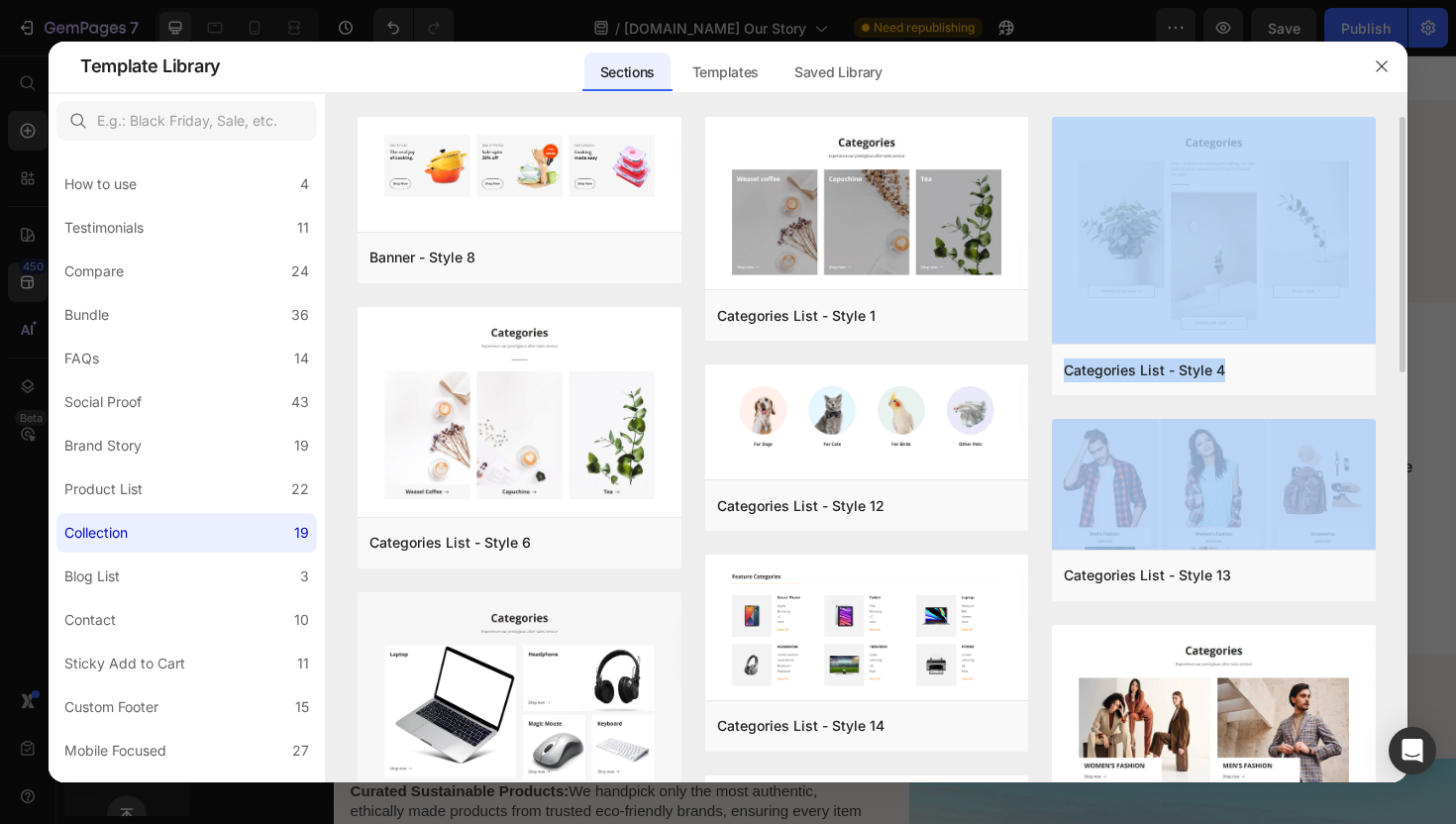 drag, startPoint x: 1402, startPoint y: 359, endPoint x: 1402, endPoint y: 492, distance: 133 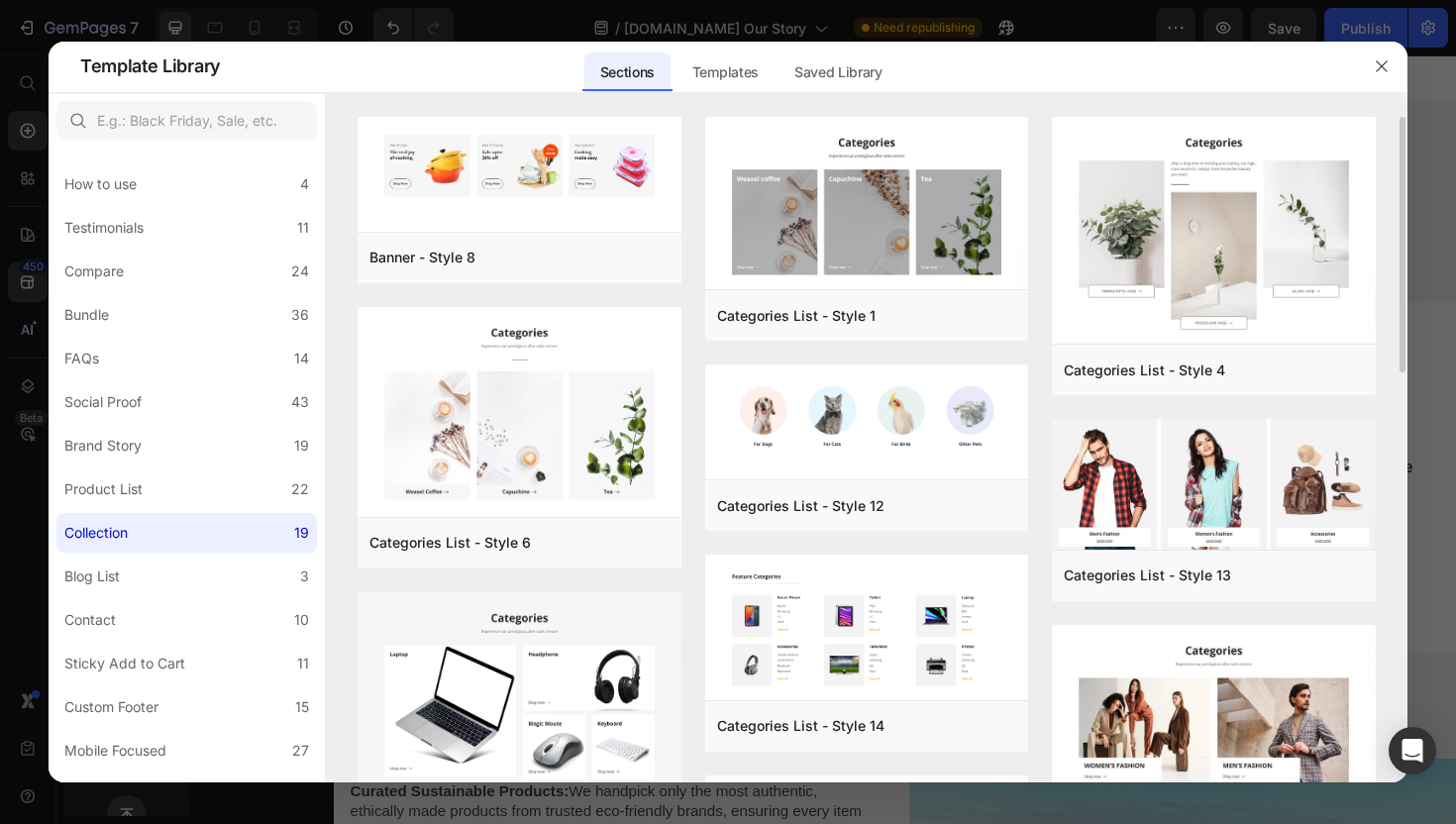 click on "Banner - Style 8 Add to page  Preview  Categories List - Style 6 Add to page  Preview  Categories List - Style 8 Add to page  Preview  Categories List - Style 20 Add to page  Preview  Categories List - Style 17 Add to page  Preview  Categories List - Style 7 Add to page  Preview  Categories List - Style 1 Add to page  Preview  Categories List - Style 12 Add to page  Preview  Categories List - Style 14 Add to page  Preview  Categories List - Style 10 Add to page  Preview  Categories List - Style 11 Add to page  Preview  Categories List - Style 18 Add to page  Preview  Categories List - Style 4 Add to page  Preview  Categories List - Style 13 Add to page  Preview  Categories List - Style 9 Add to page  Preview  Categories List - Style 5 Add to page  Preview  Categories List - Style 16 Add to page  Preview  Categories List - Style 19 Add to page  Preview  Banner - Style 8 Add to page  Preview  Categories List - Style 1 Add to page  Preview  Categories List - Style 4 Add to page  Preview  Add to page  Preview" at bounding box center (867, 450) 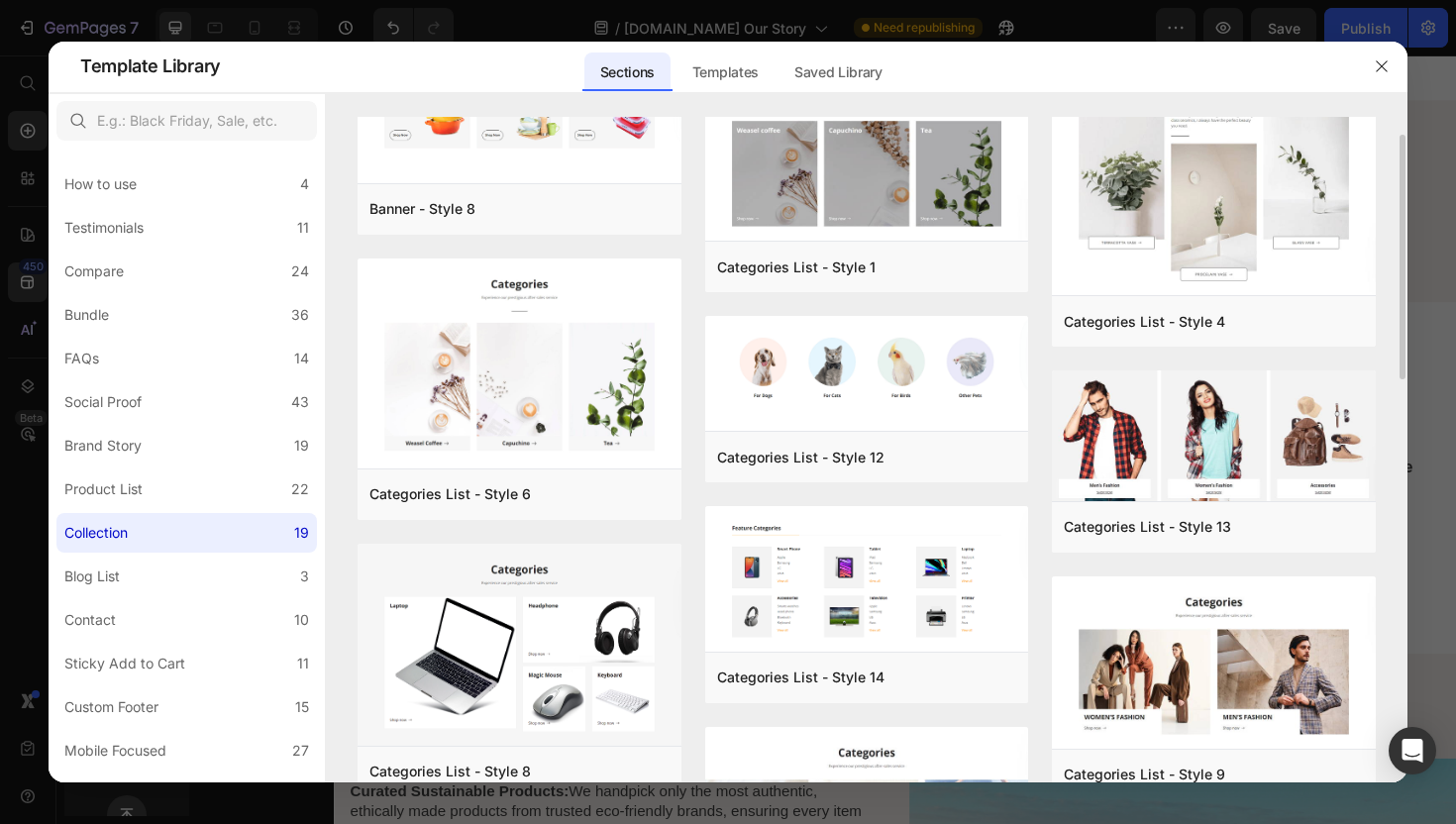 scroll, scrollTop: 0, scrollLeft: 0, axis: both 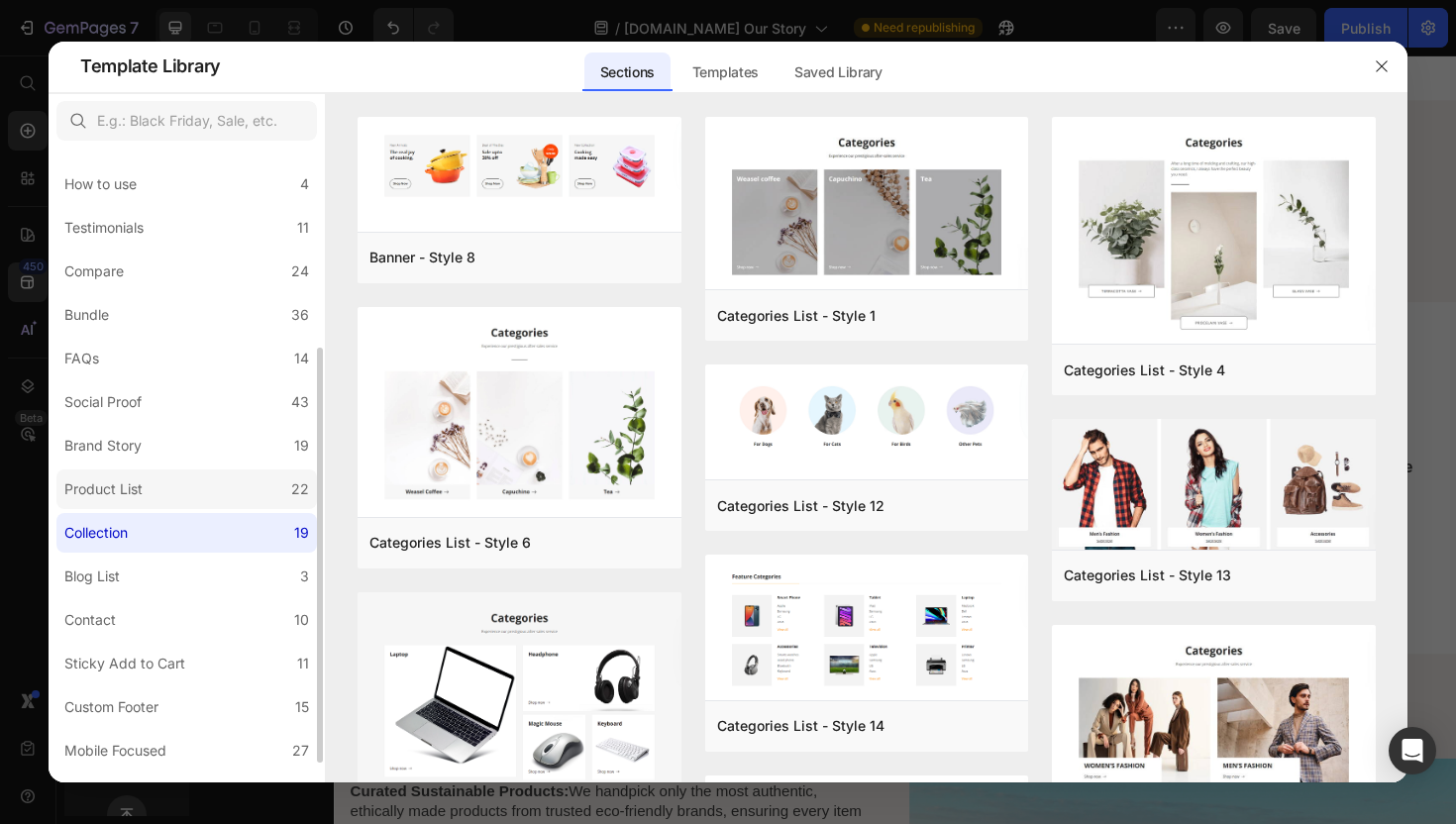 click on "Product List 22" 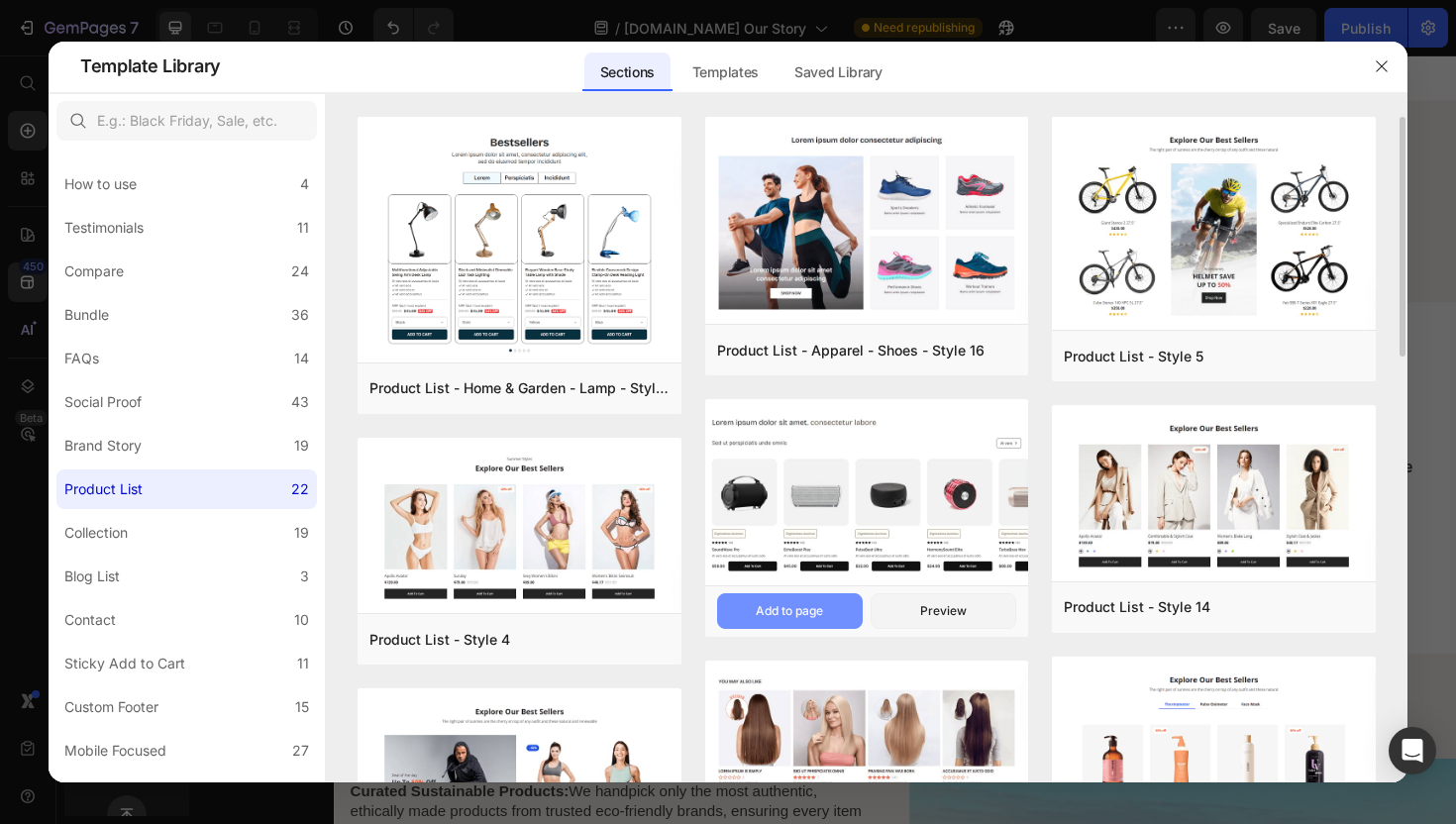 click on "Add to page" at bounding box center (789, 611) 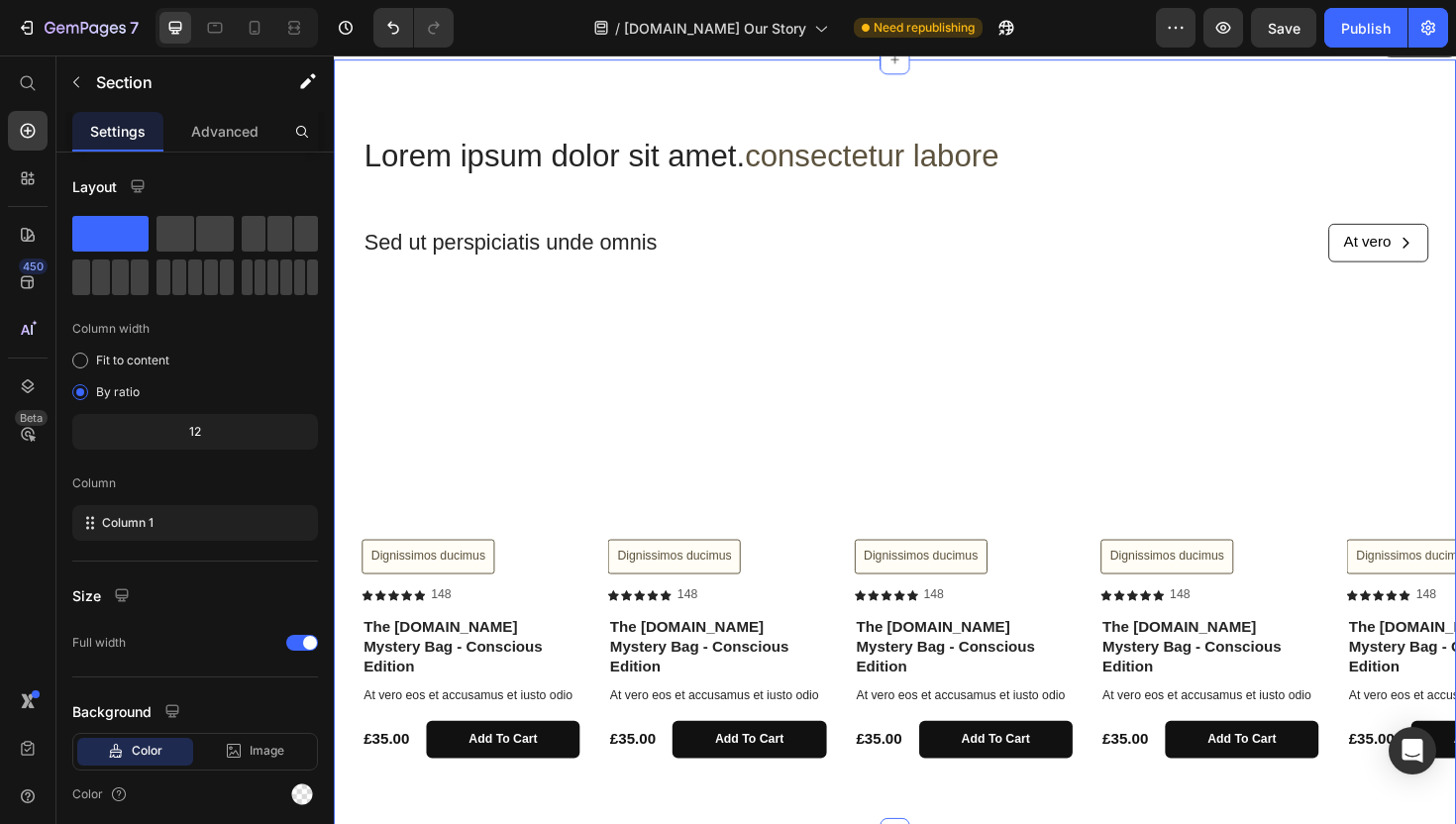 scroll, scrollTop: 1963, scrollLeft: 0, axis: vertical 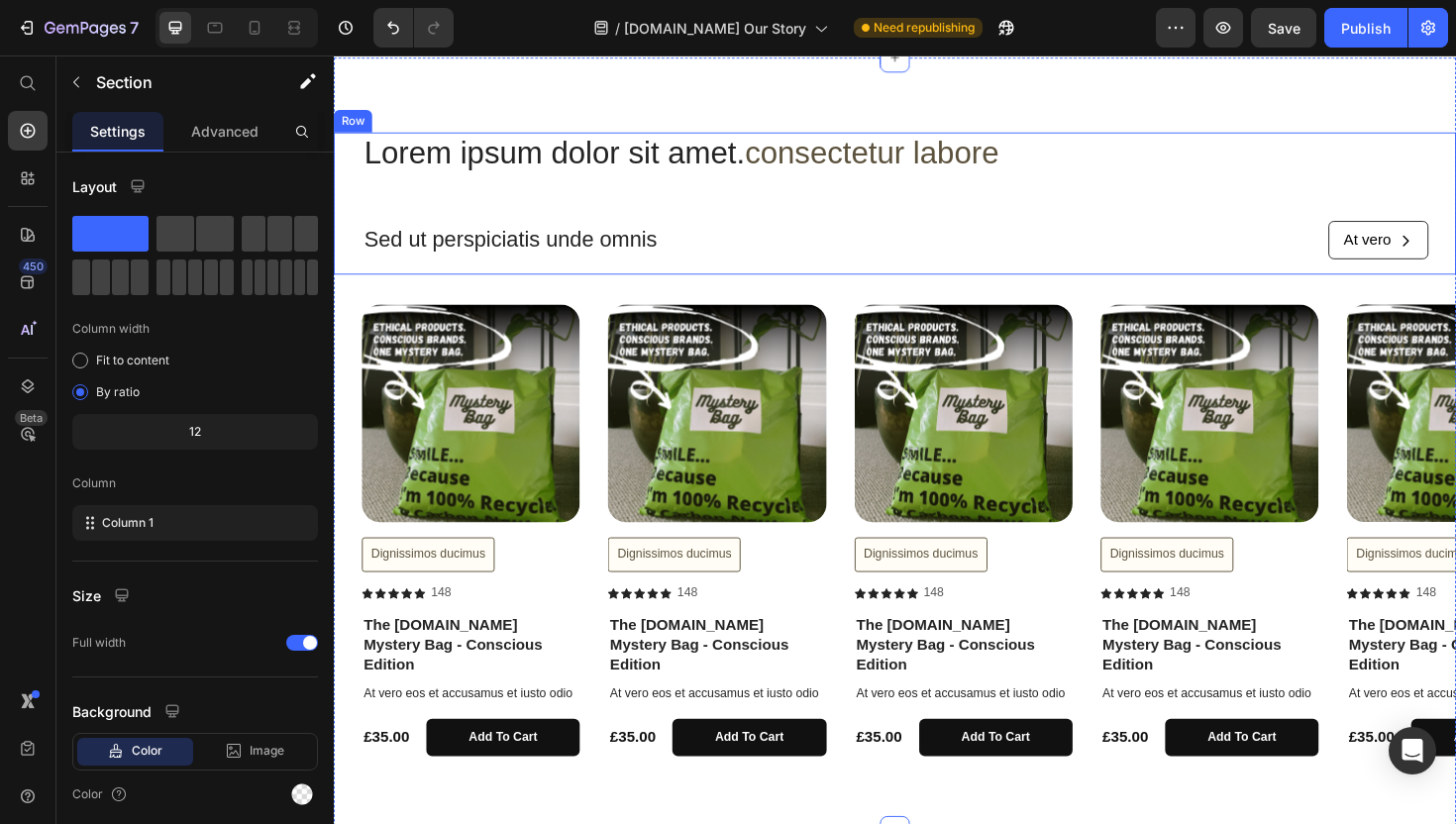 click on "Lorem ipsum dolor sit amet.  consectetur labore Heading Sed ut perspiciatis unde omnis Text Block
At vero Button Row" at bounding box center [928, 212] 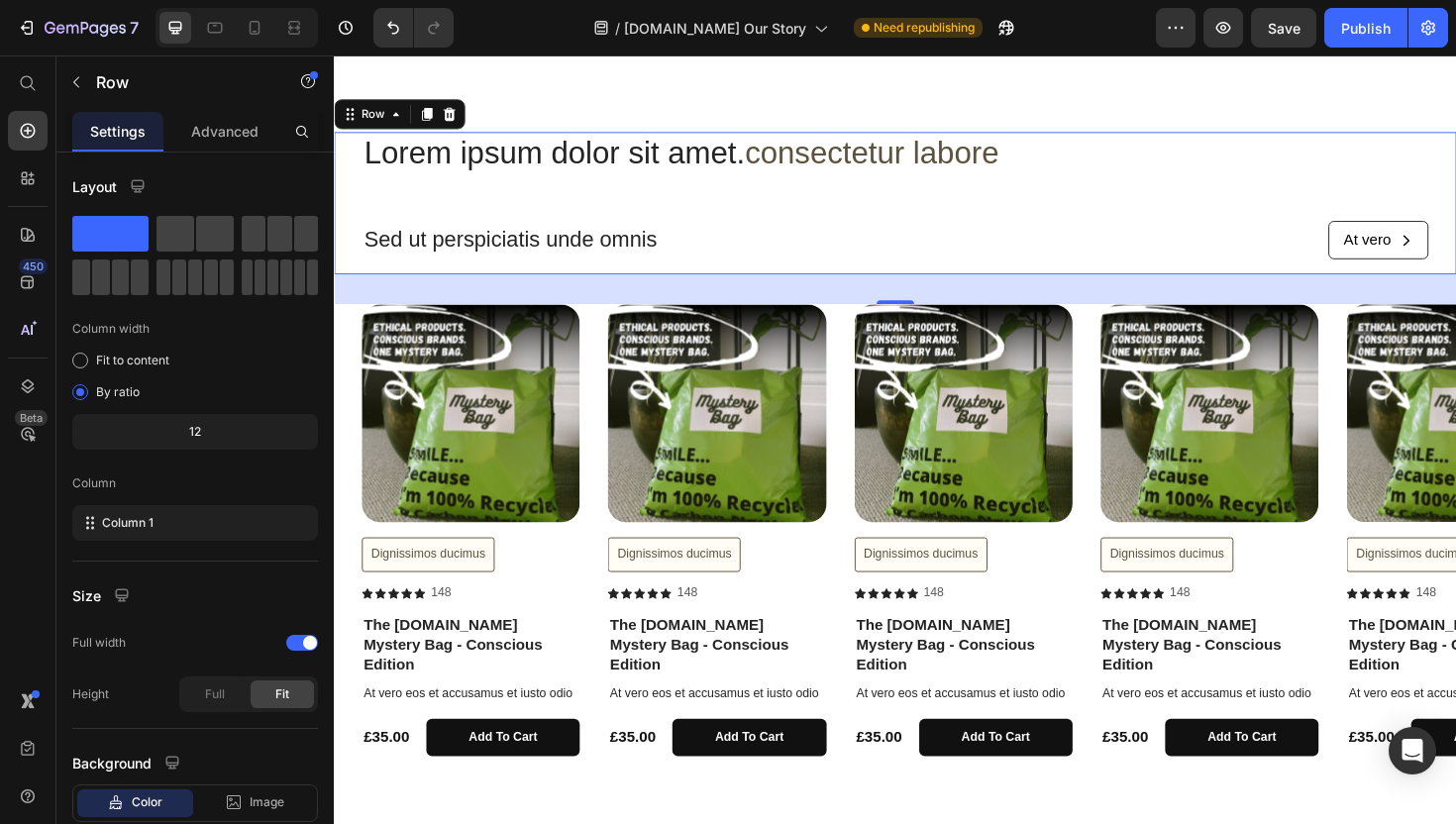 click on "32" at bounding box center (928, 303) 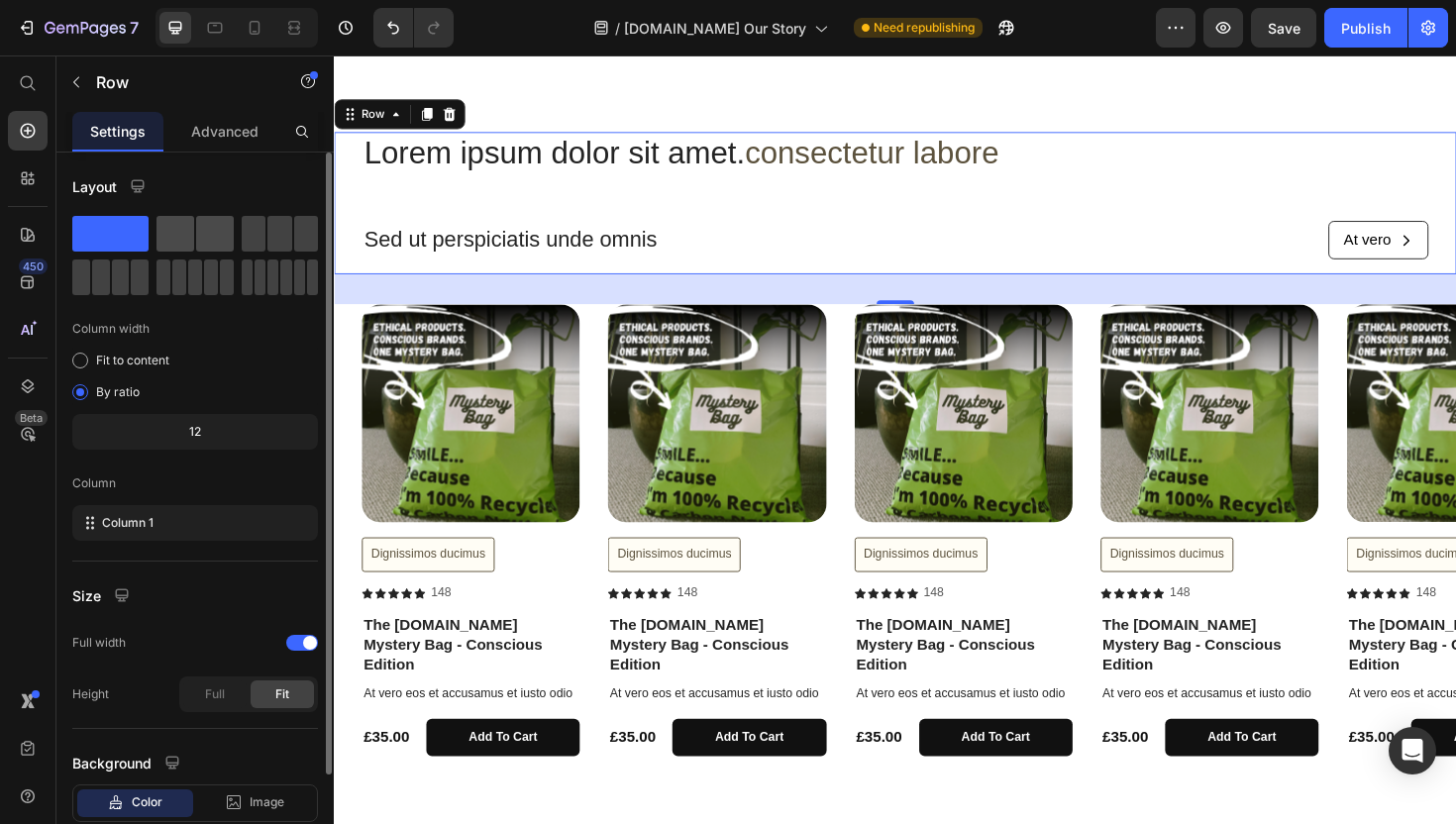 click 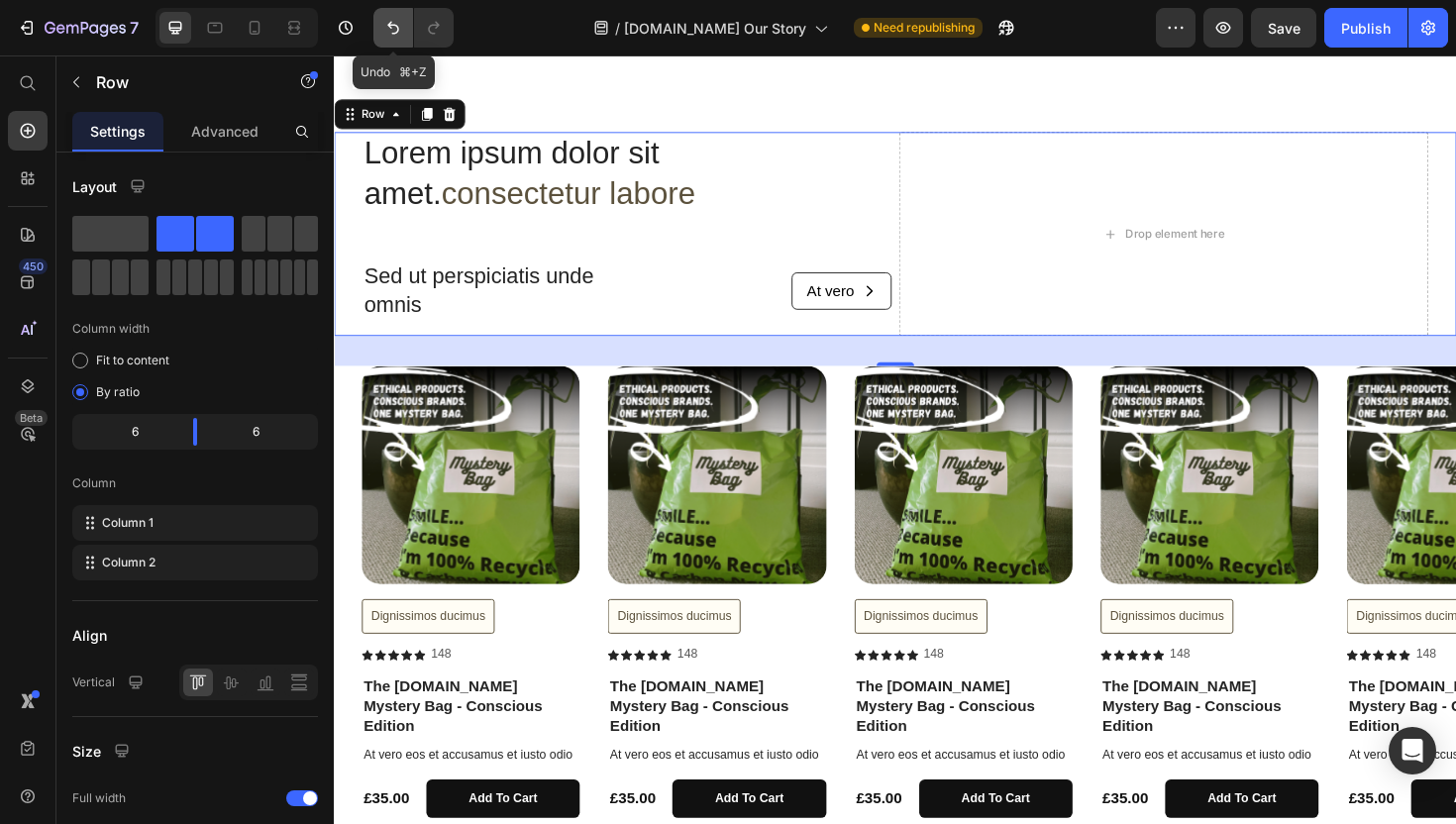 click 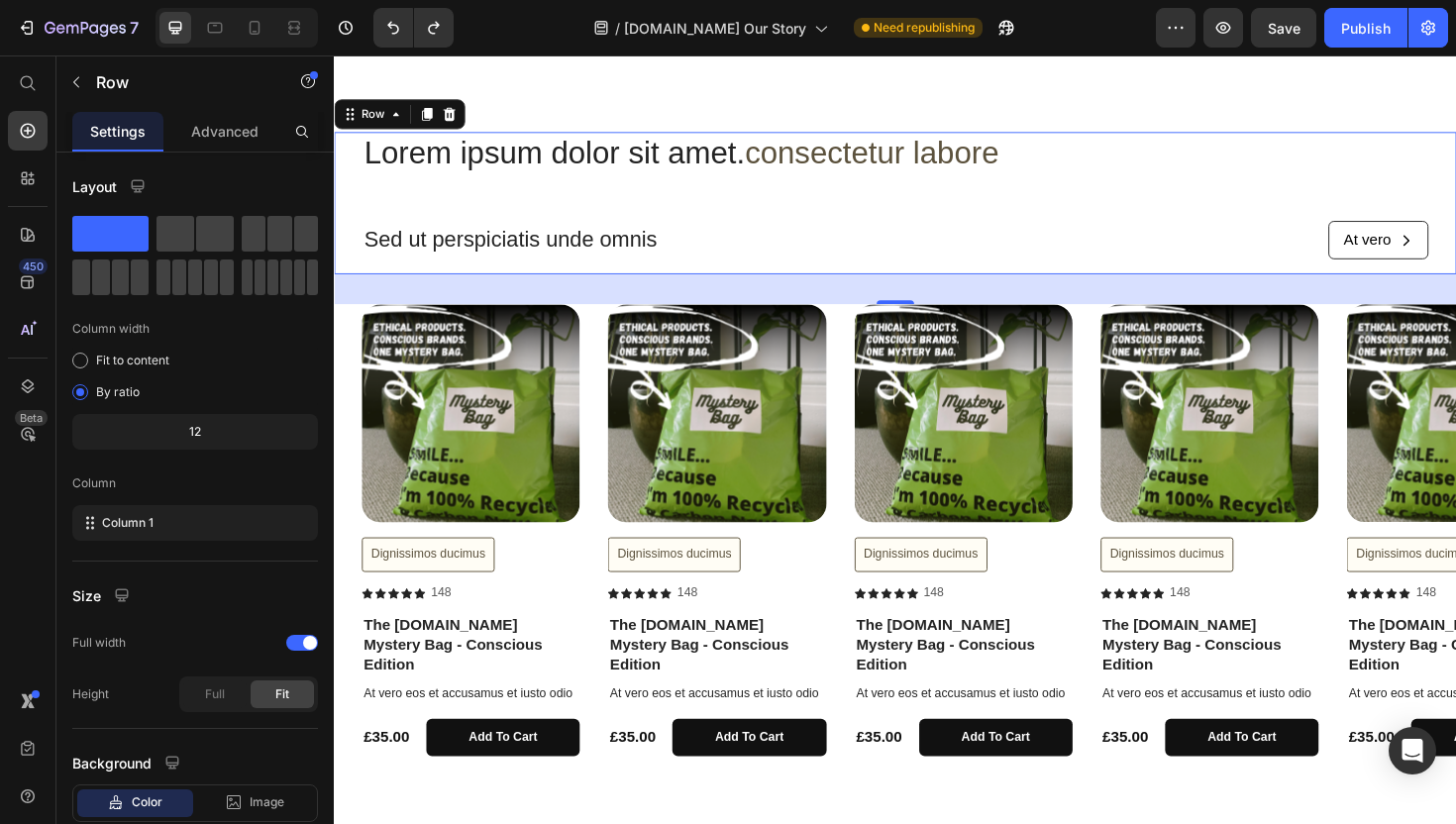 click on "Lorem ipsum dolor sit amet.  consectetur labore Heading Sed ut perspiciatis unde omnis Text Block
At vero Button Row" at bounding box center [928, 212] 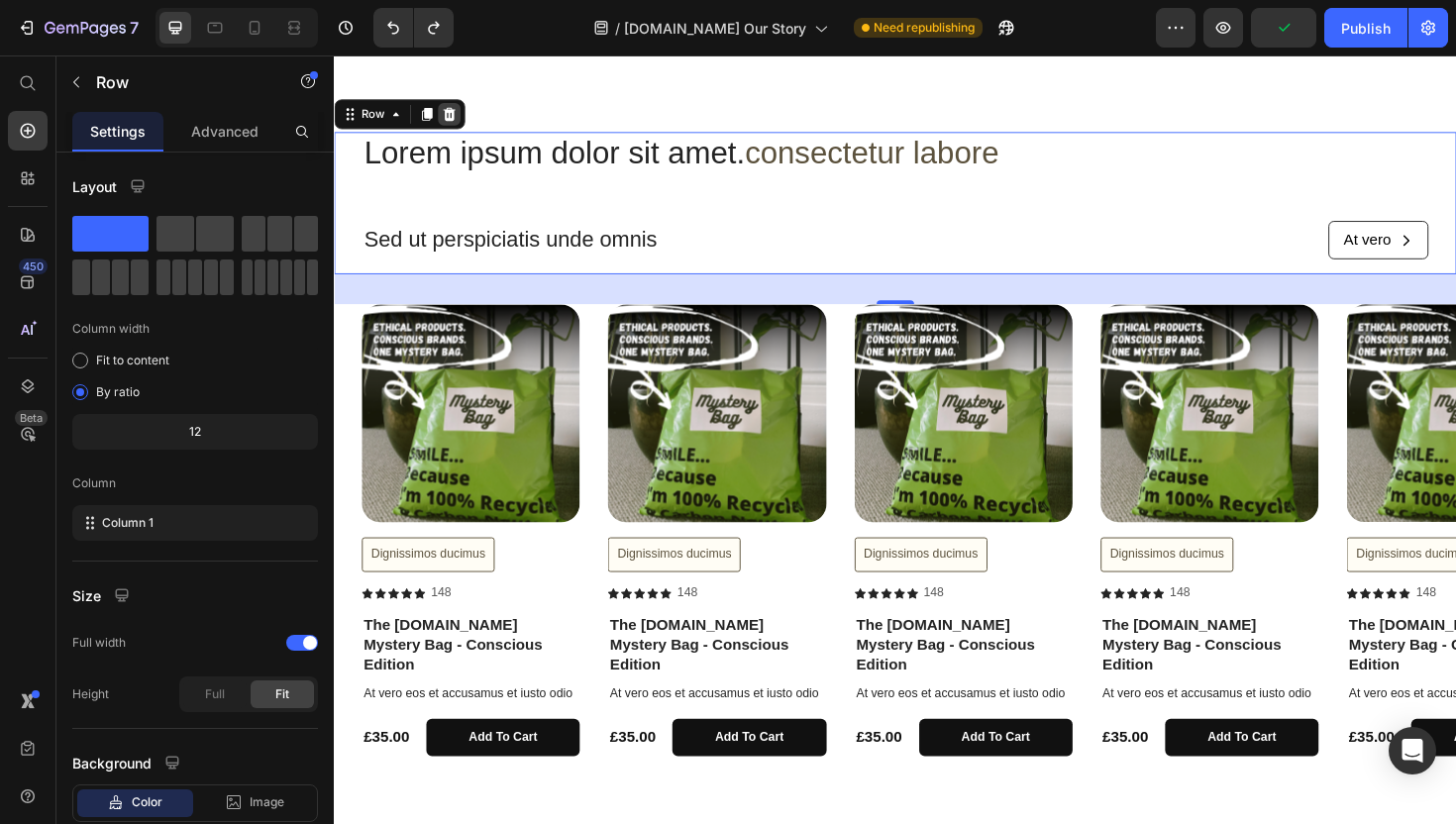 click 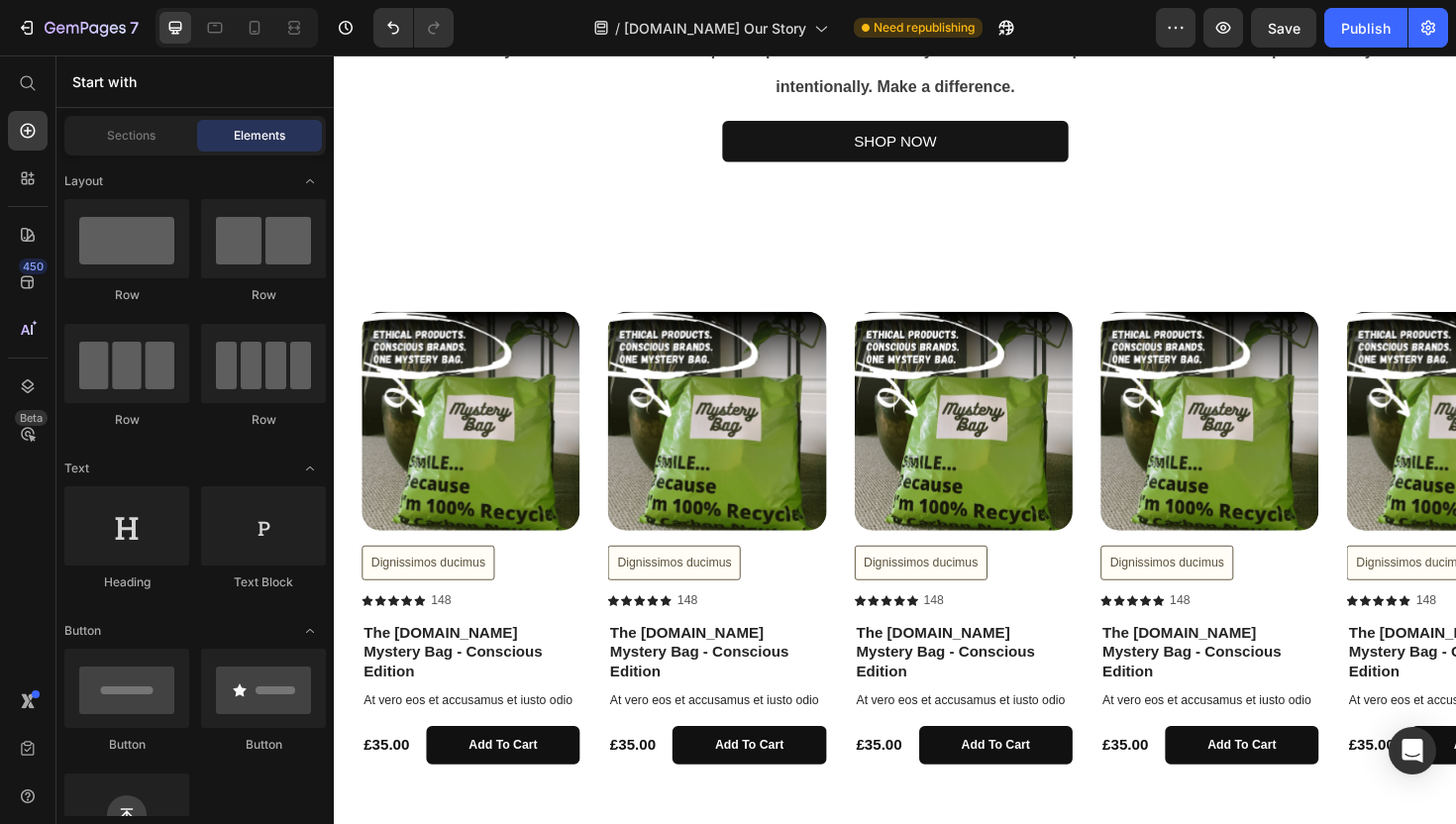 scroll, scrollTop: 1776, scrollLeft: 0, axis: vertical 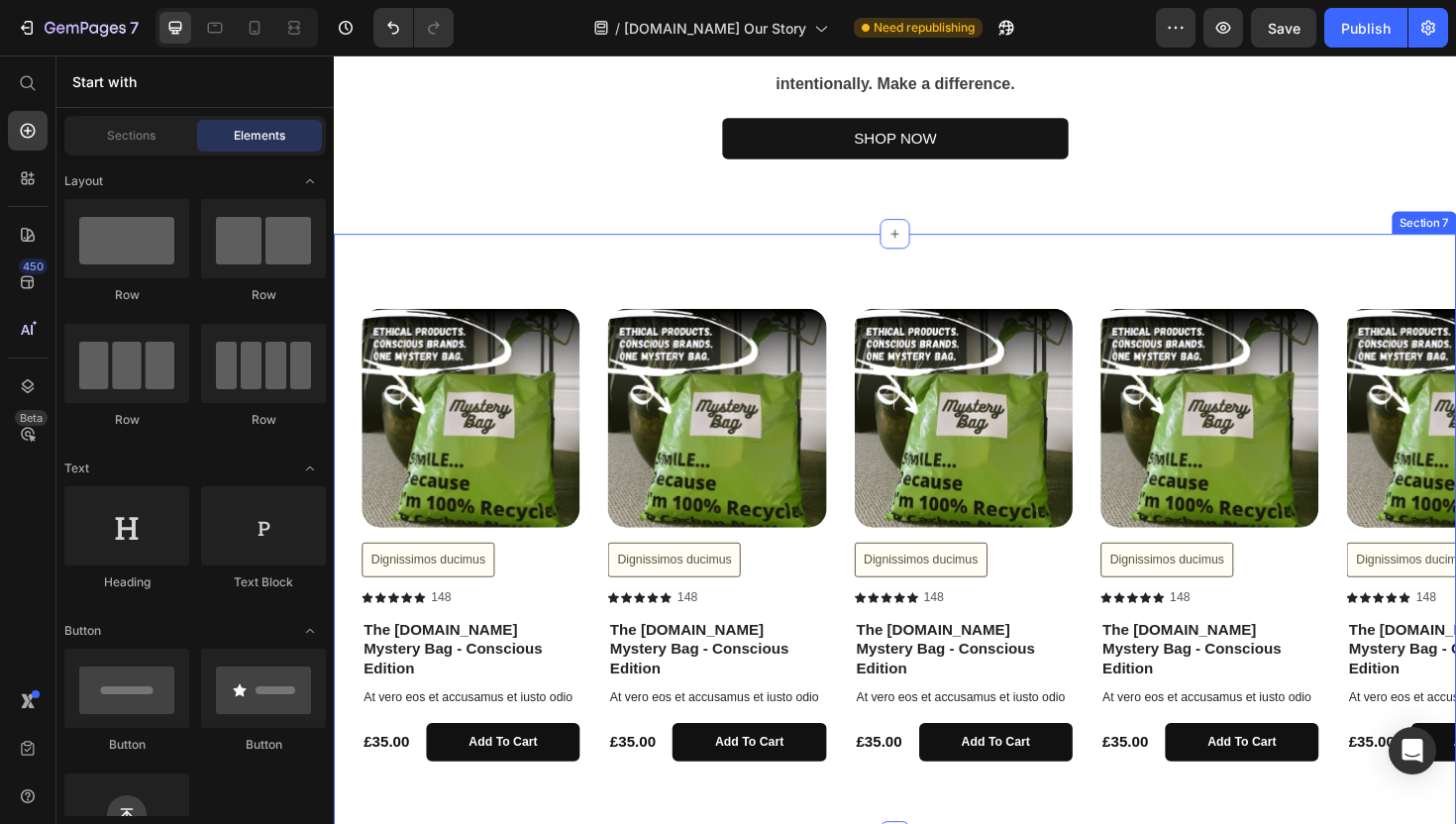 click on "Product Images Dignissimos ducimus Button Icon Icon Icon Icon Icon Icon List 148 Text Block Row The [DOMAIN_NAME] Mystery Bag - Conscious Edition Product Title At vero eos et accusamus et iusto odio Text Block £35.00 Product Price add to cart Add to Cart Row Product Product Images Dignissimos ducimus Button Icon Icon Icon Icon Icon Icon List 148 Text Block Row The [DOMAIN_NAME] Mystery Bag - Conscious Edition Product Title At vero eos et accusamus et iusto odio Text Block £35.00 Product Price add to cart Add to Cart Row Product Product Images Dignissimos ducimus Button Icon Icon Icon Icon Icon Icon List 148 Text Block Row The [DOMAIN_NAME] Mystery Bag - Conscious Edition Product Title At vero eos et accusamus et iusto odio Text Block £35.00 Product Price add to cart Add to Cart Row Product Product Images Dignissimos ducimus Button Icon Icon Icon Icon Icon Icon List 148 Text Block Row The [DOMAIN_NAME] Mystery Bag - Conscious Edition Product Title At vero eos et accusamus et iusto odio Text Block £35.00 Product Price" at bounding box center (928, 563) 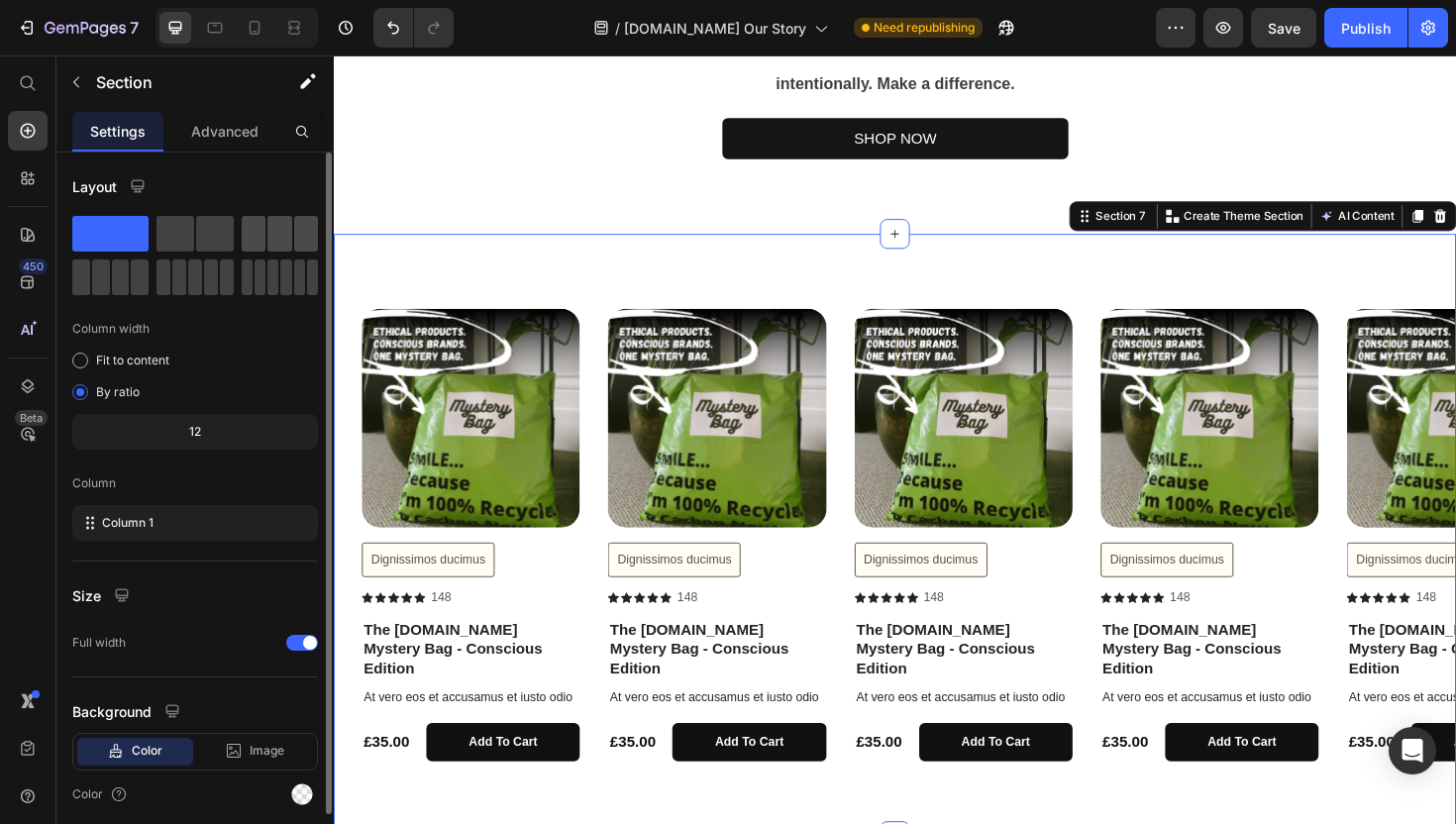 click 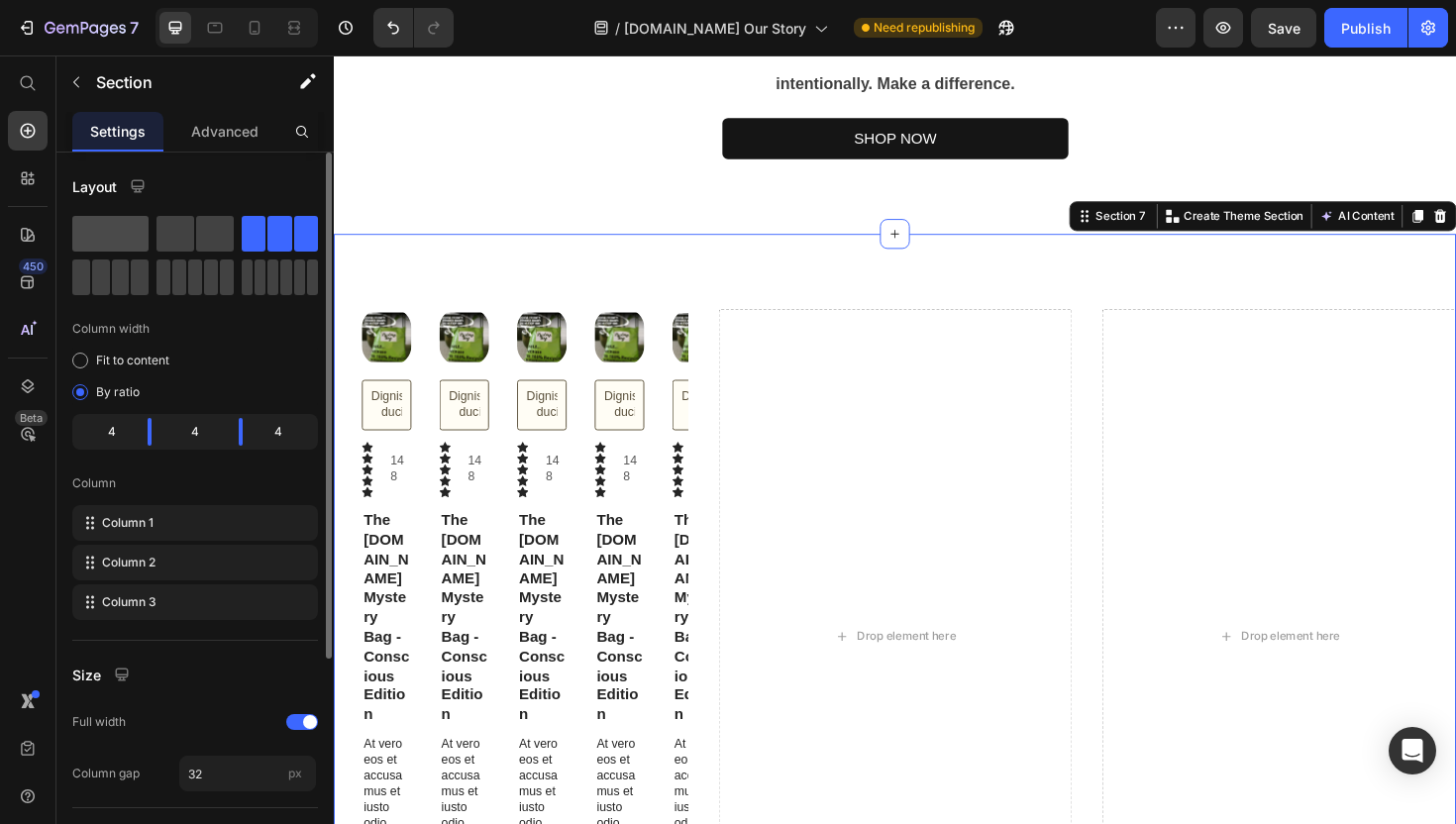 click 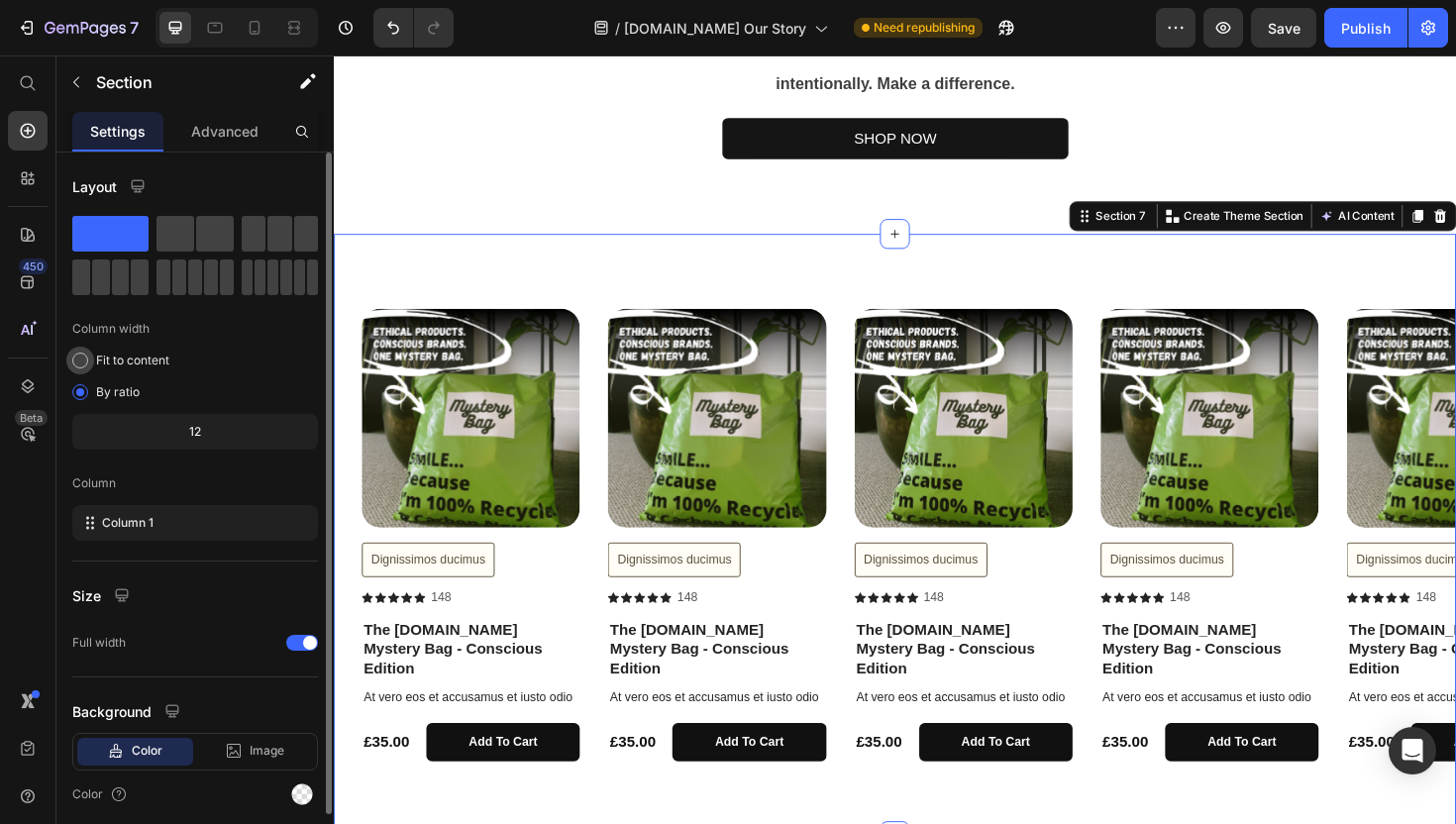 click on "Fit to content" at bounding box center [133, 360] 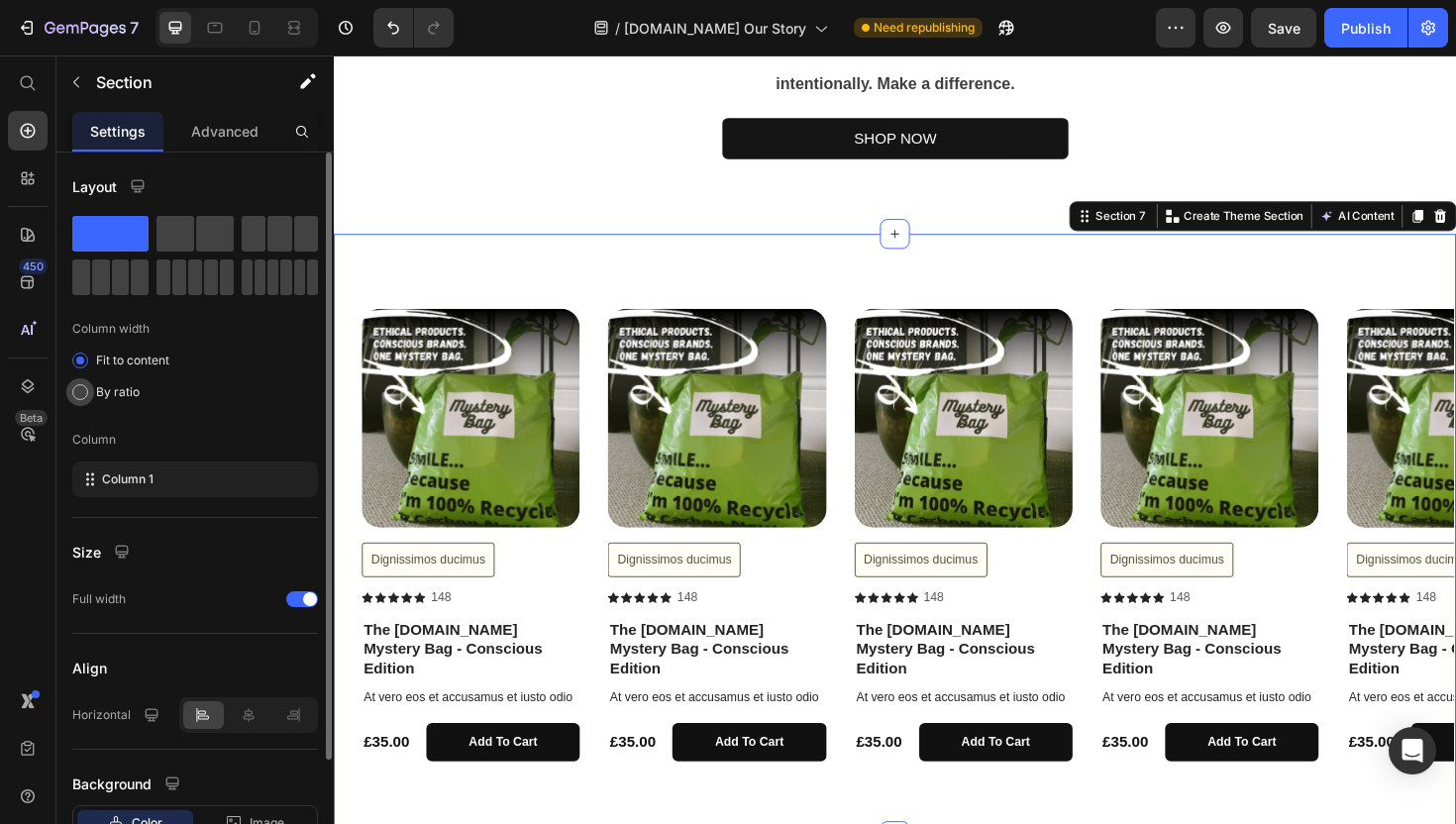 click on "By ratio" at bounding box center [118, 392] 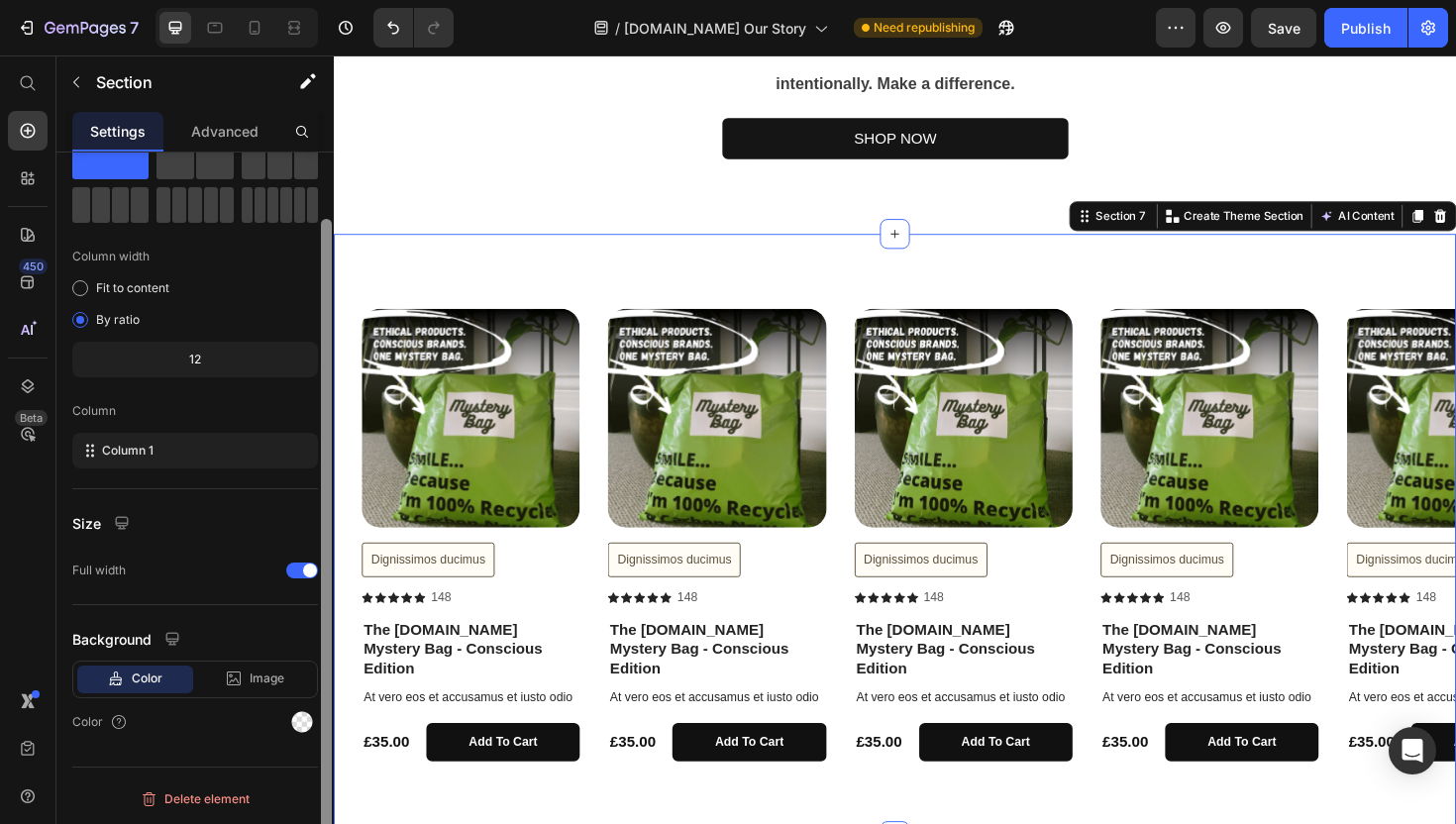 scroll, scrollTop: 0, scrollLeft: 0, axis: both 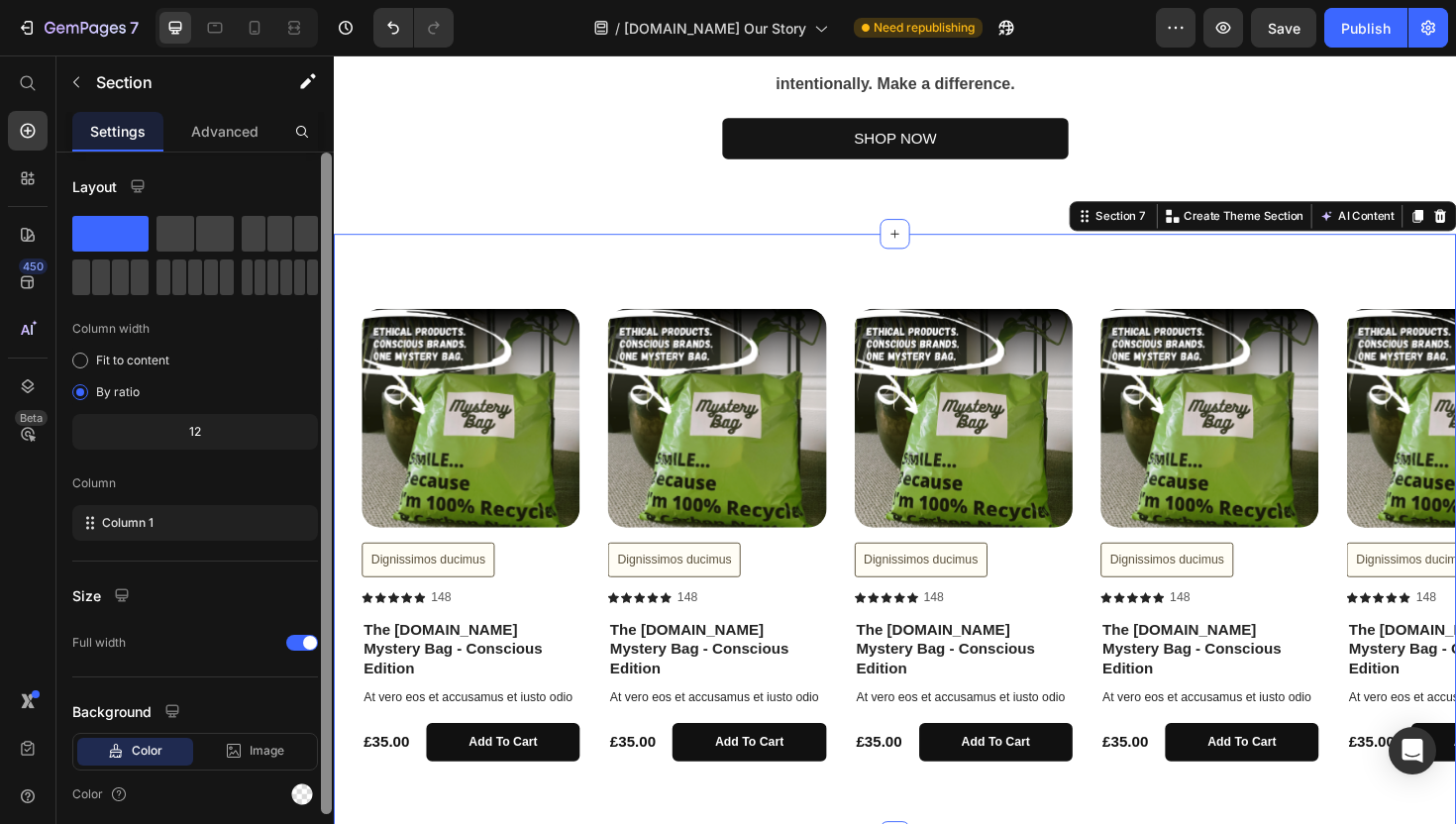 drag, startPoint x: 331, startPoint y: 367, endPoint x: 326, endPoint y: 131, distance: 236.05296 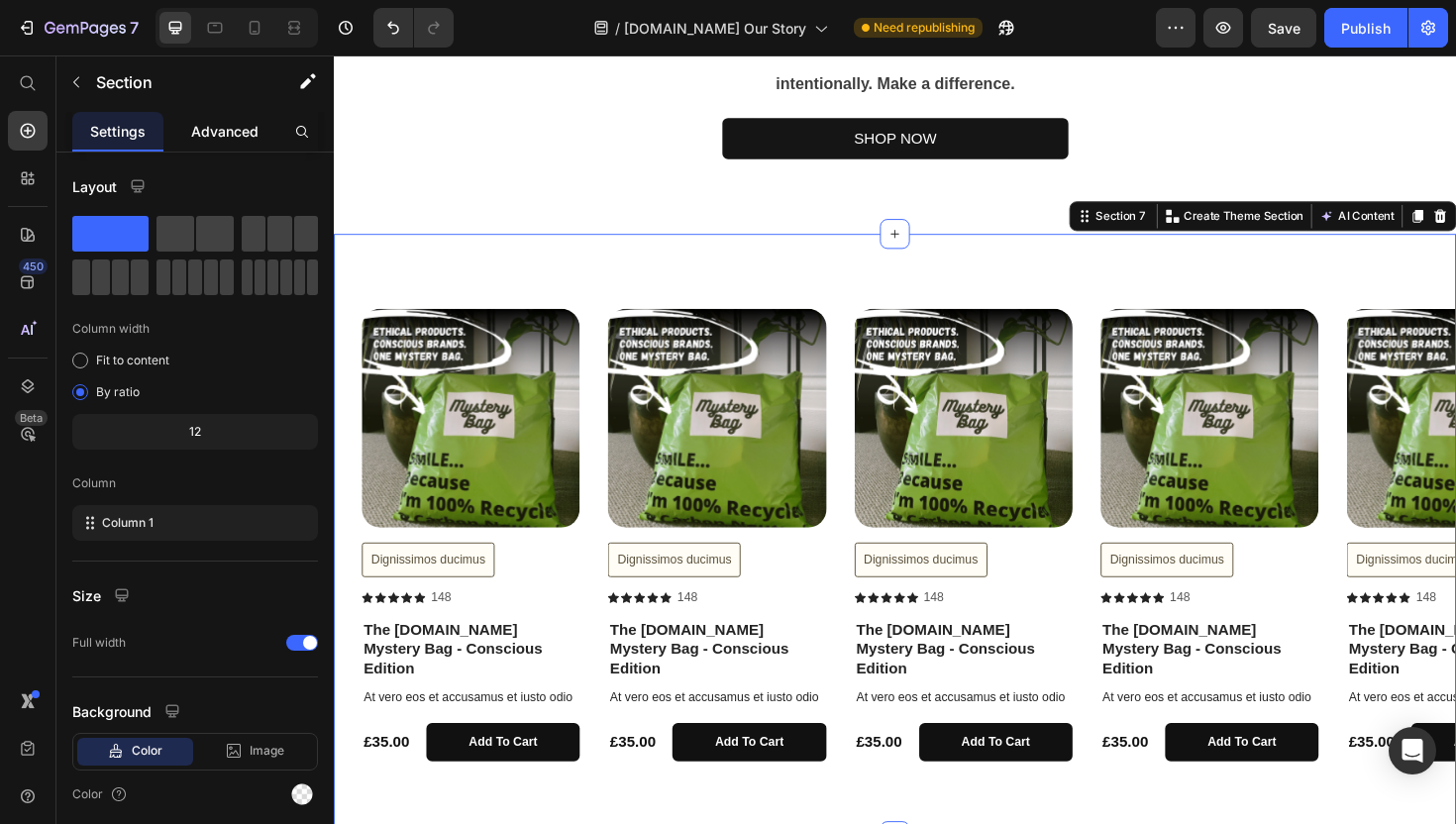 click on "Advanced" at bounding box center (225, 131) 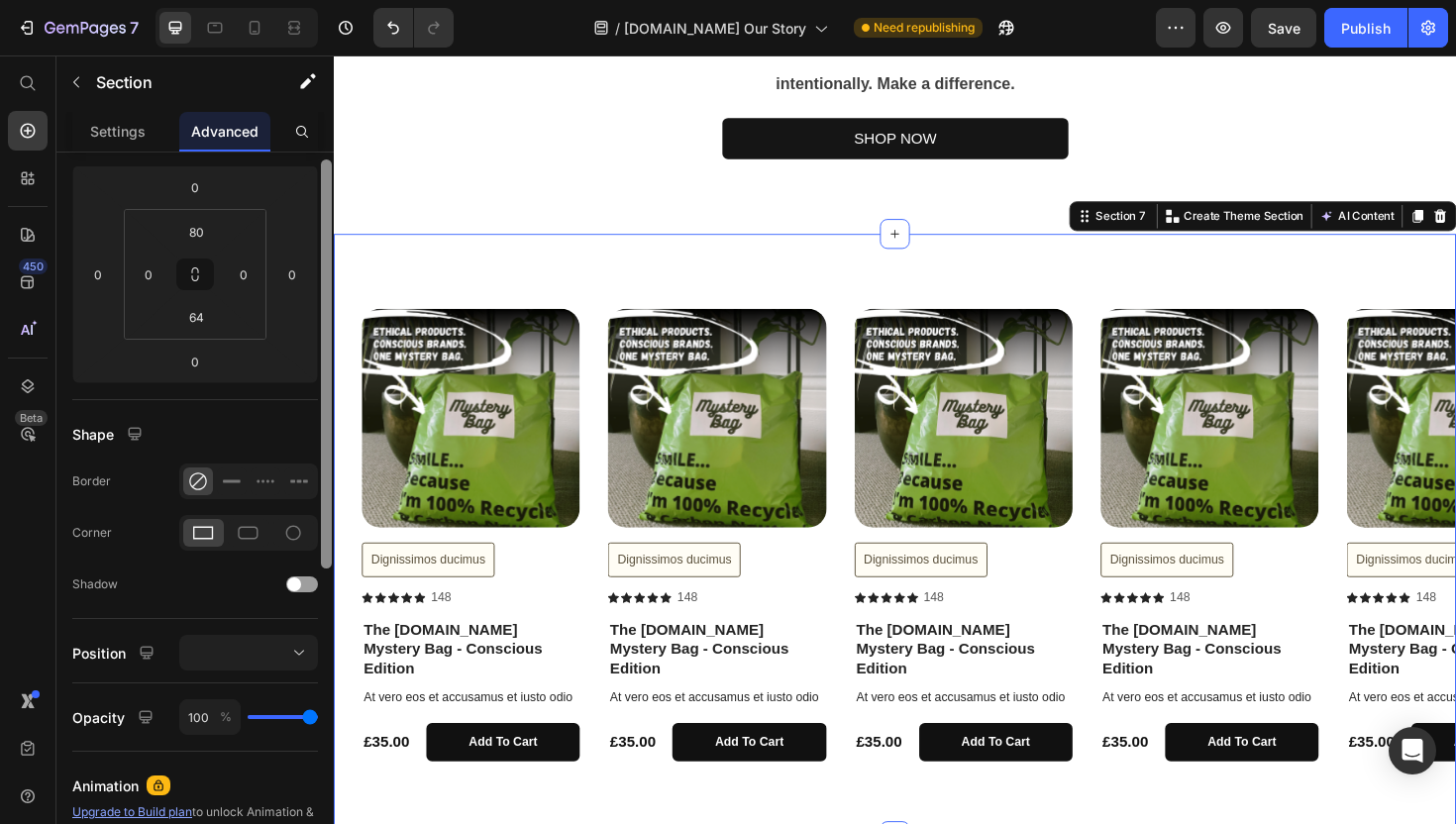 scroll, scrollTop: 161, scrollLeft: 0, axis: vertical 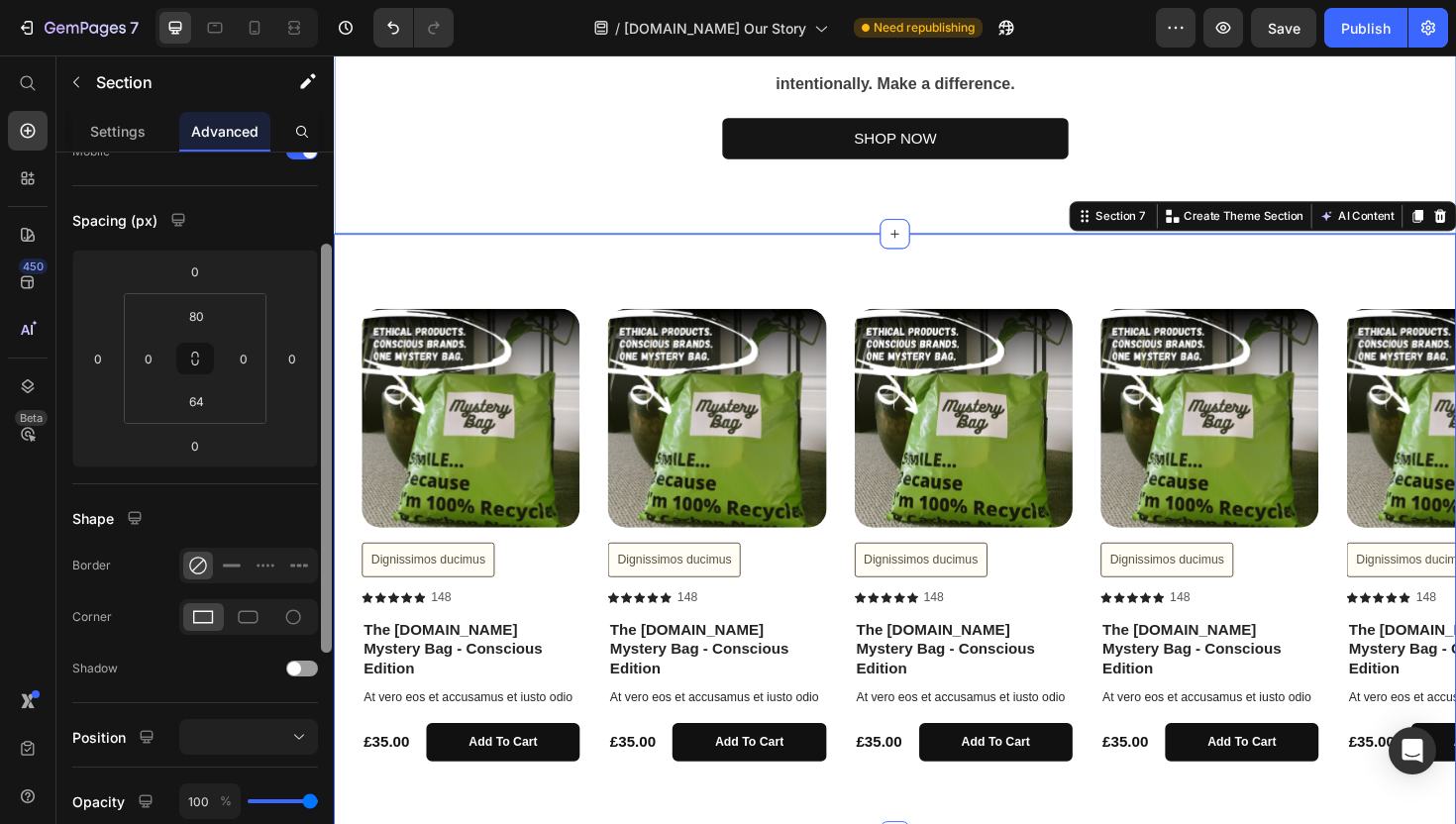 drag, startPoint x: 658, startPoint y: 274, endPoint x: 342, endPoint y: 149, distance: 339.82495 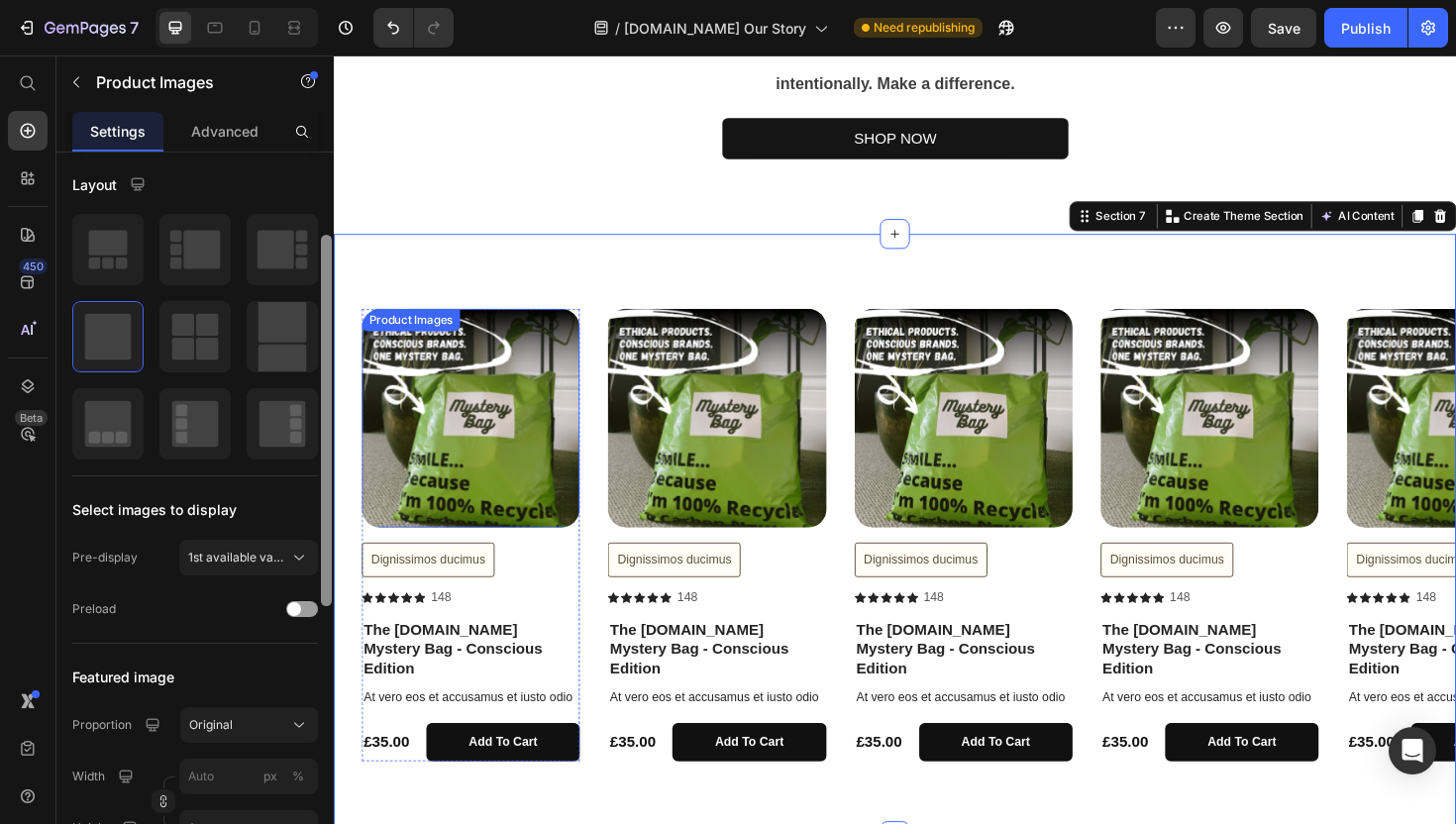 click on "Product Images" at bounding box center [478, 439] 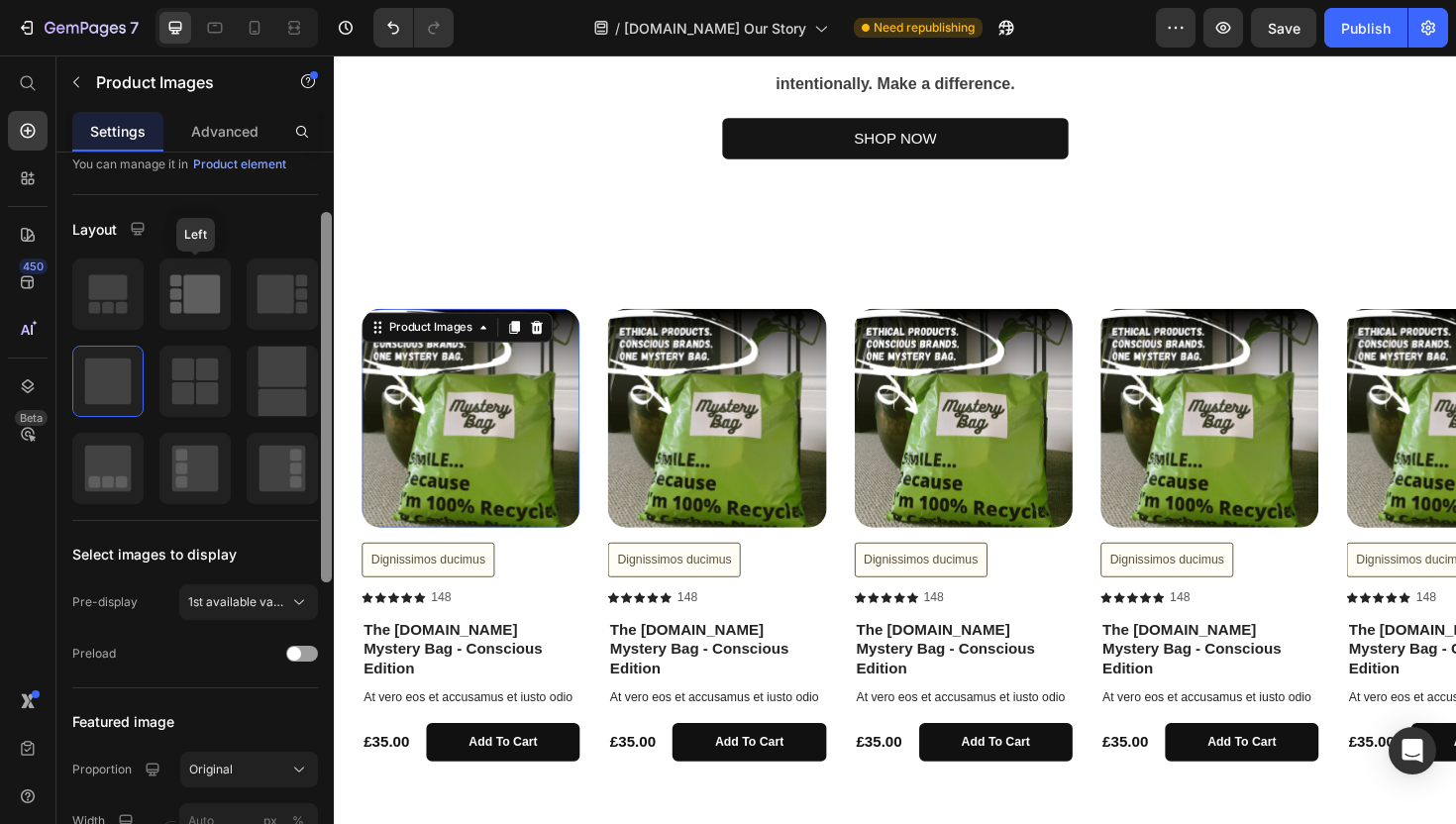scroll, scrollTop: 119, scrollLeft: 0, axis: vertical 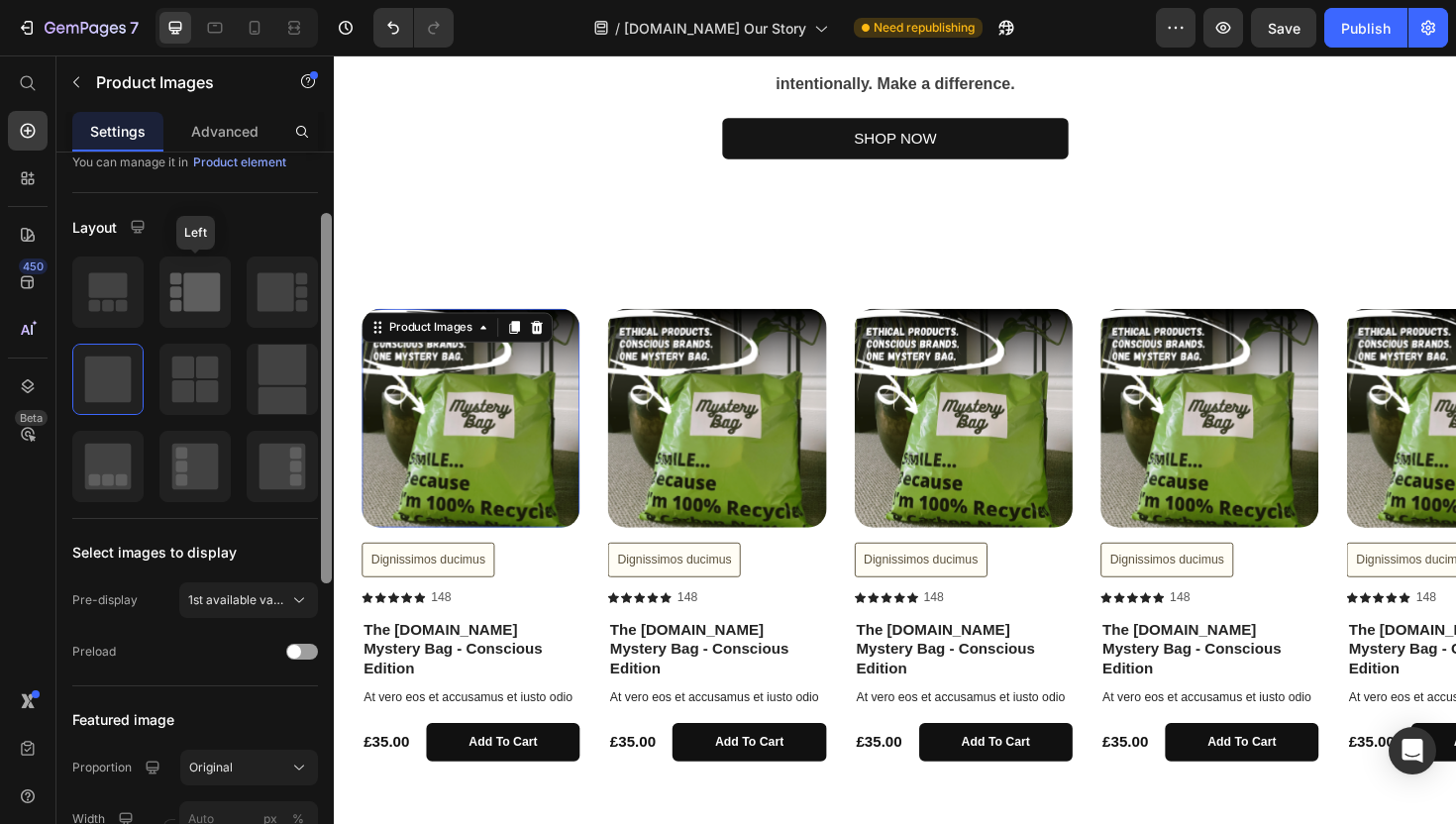 click 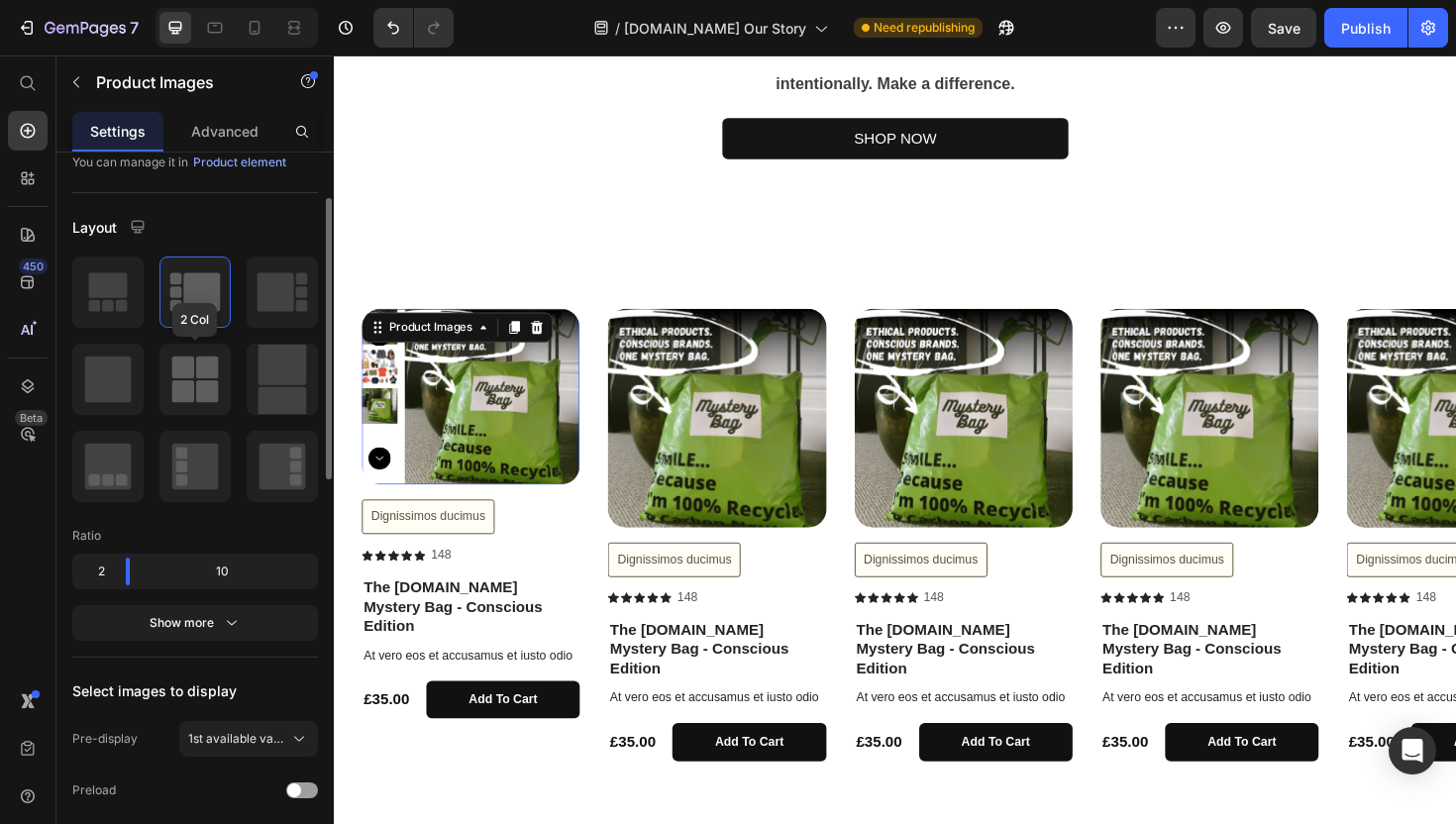 click 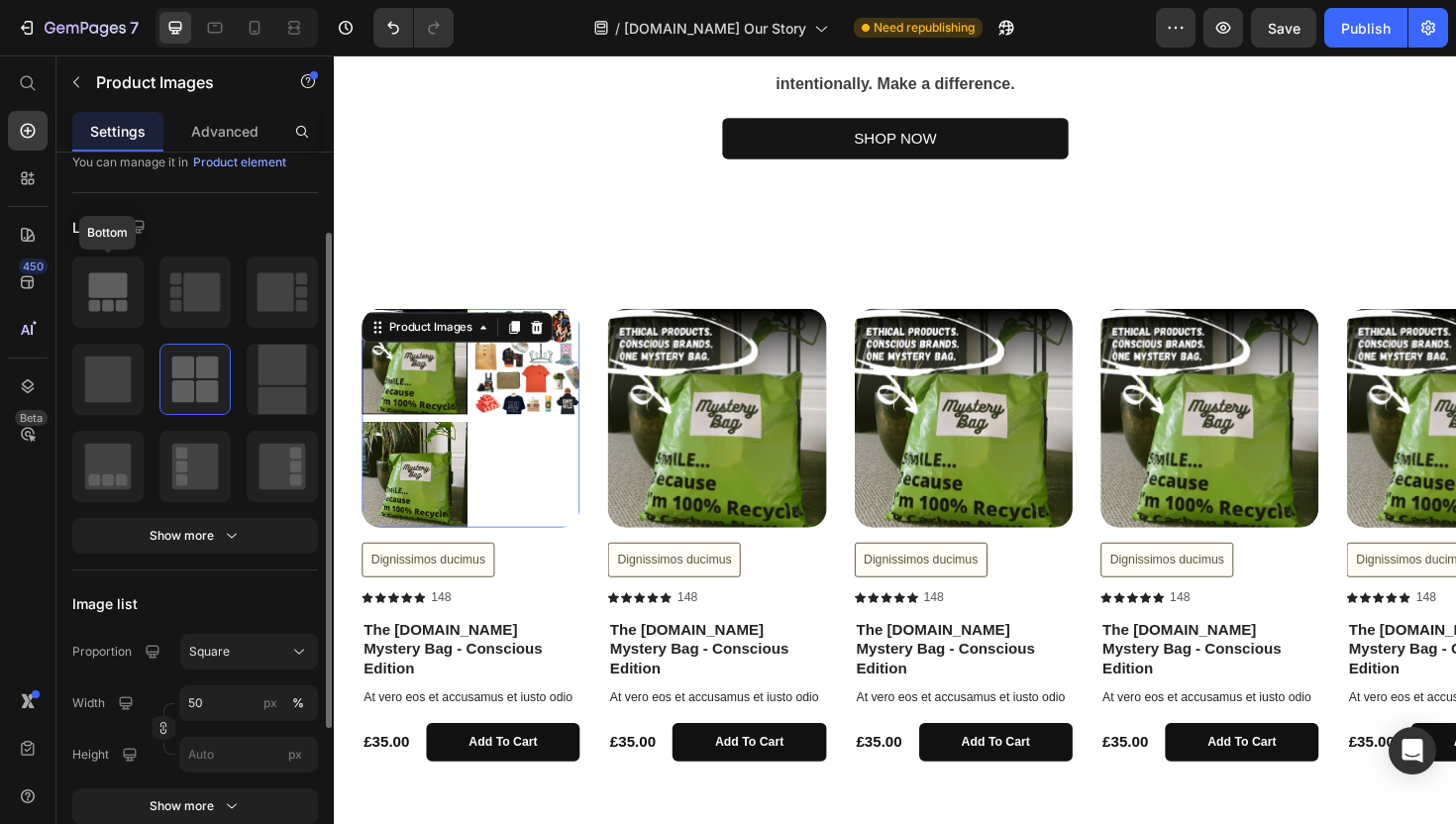 click 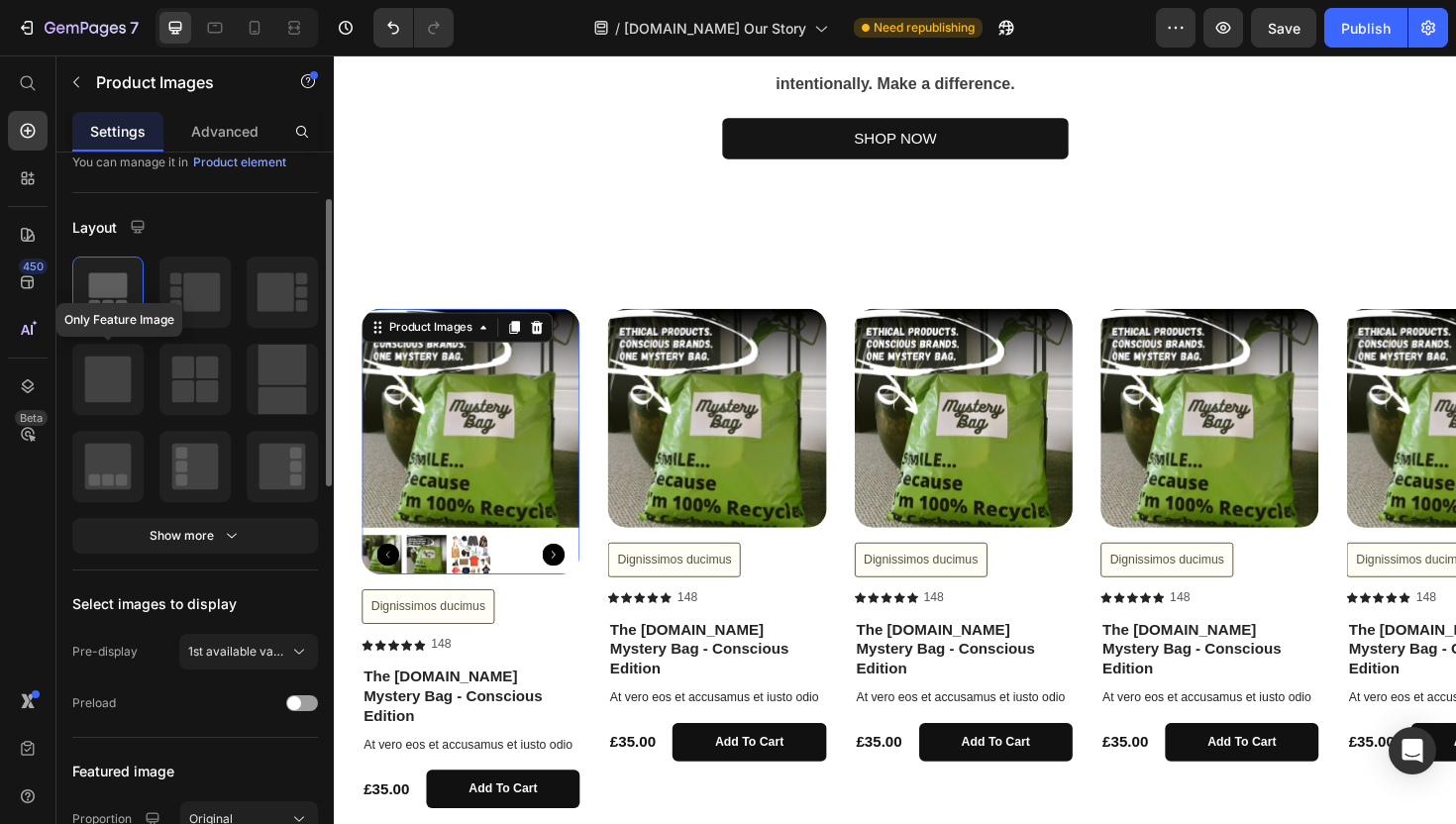 click 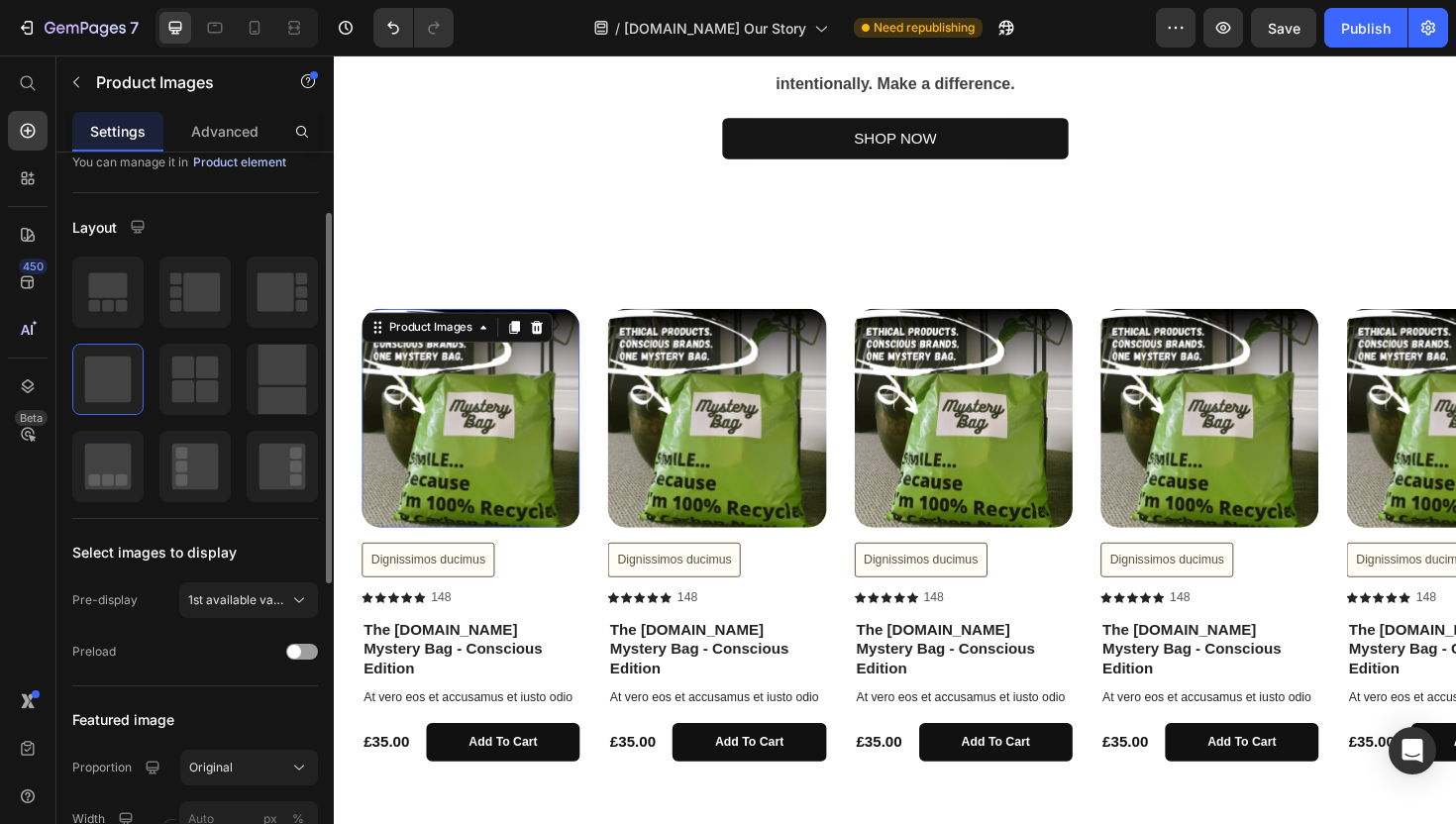 click on "Product element" at bounding box center (240, 162) 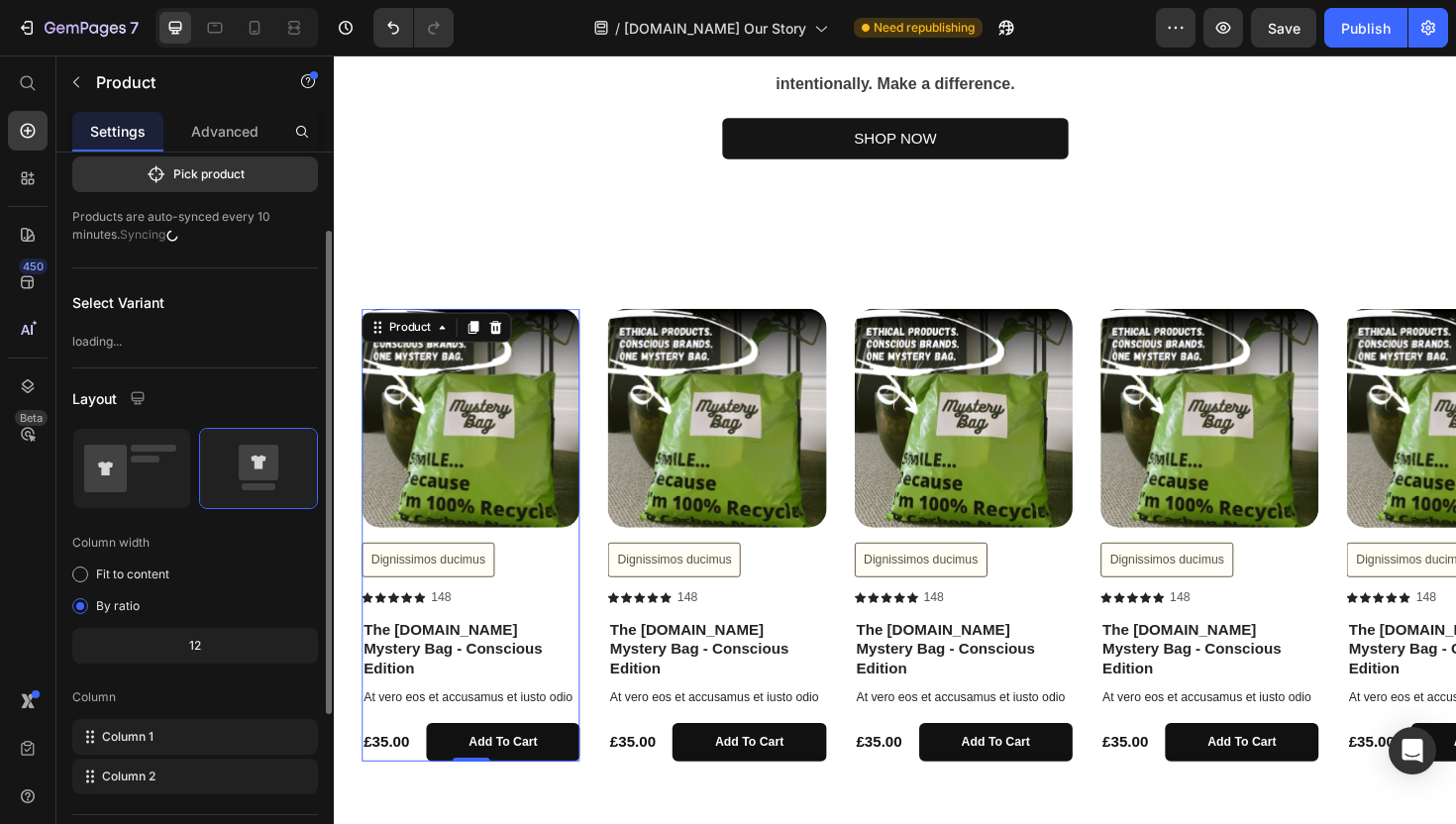 scroll, scrollTop: 0, scrollLeft: 0, axis: both 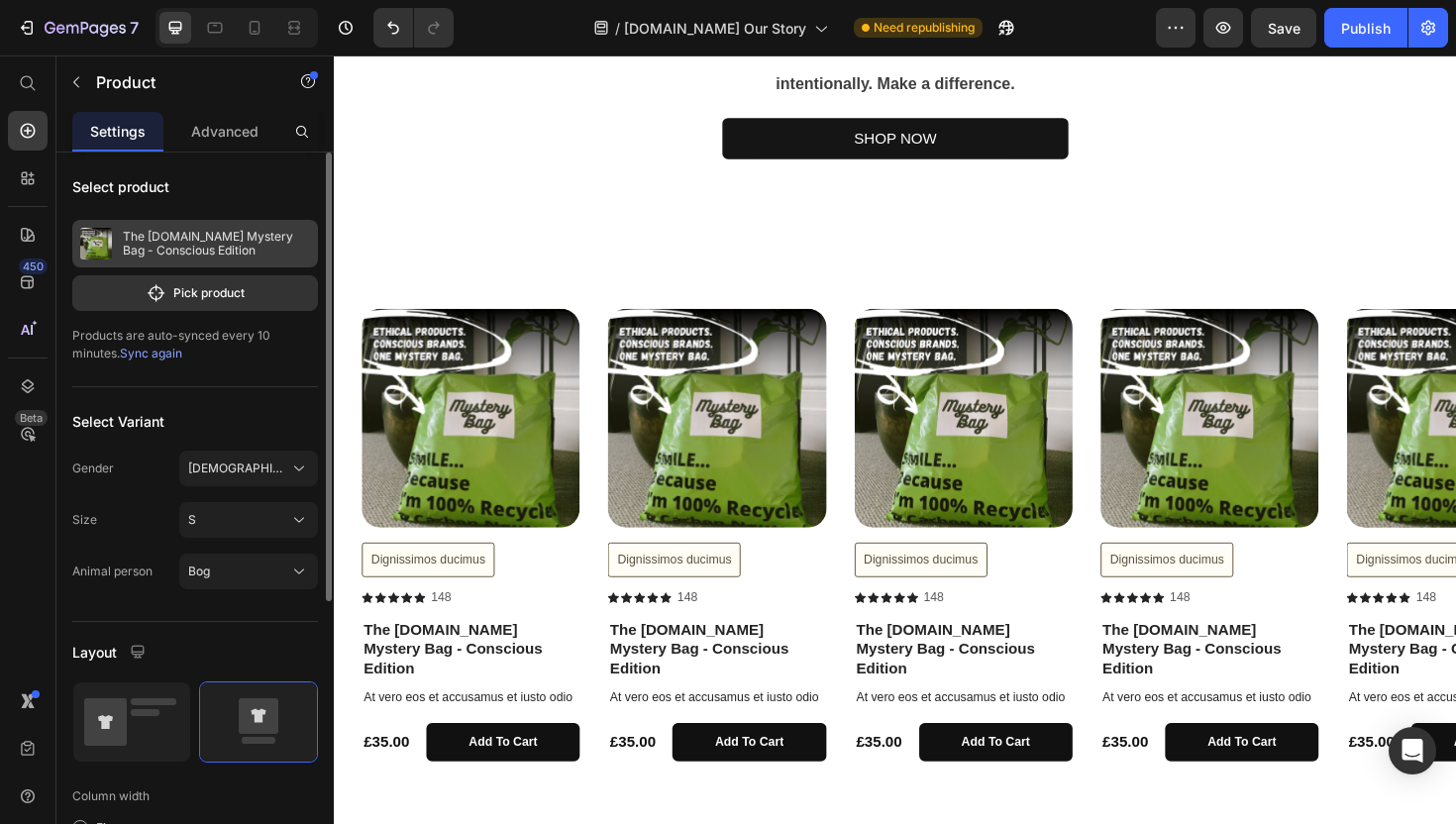 click on "The [DOMAIN_NAME] Mystery Bag - Conscious Edition" at bounding box center (216, 244) 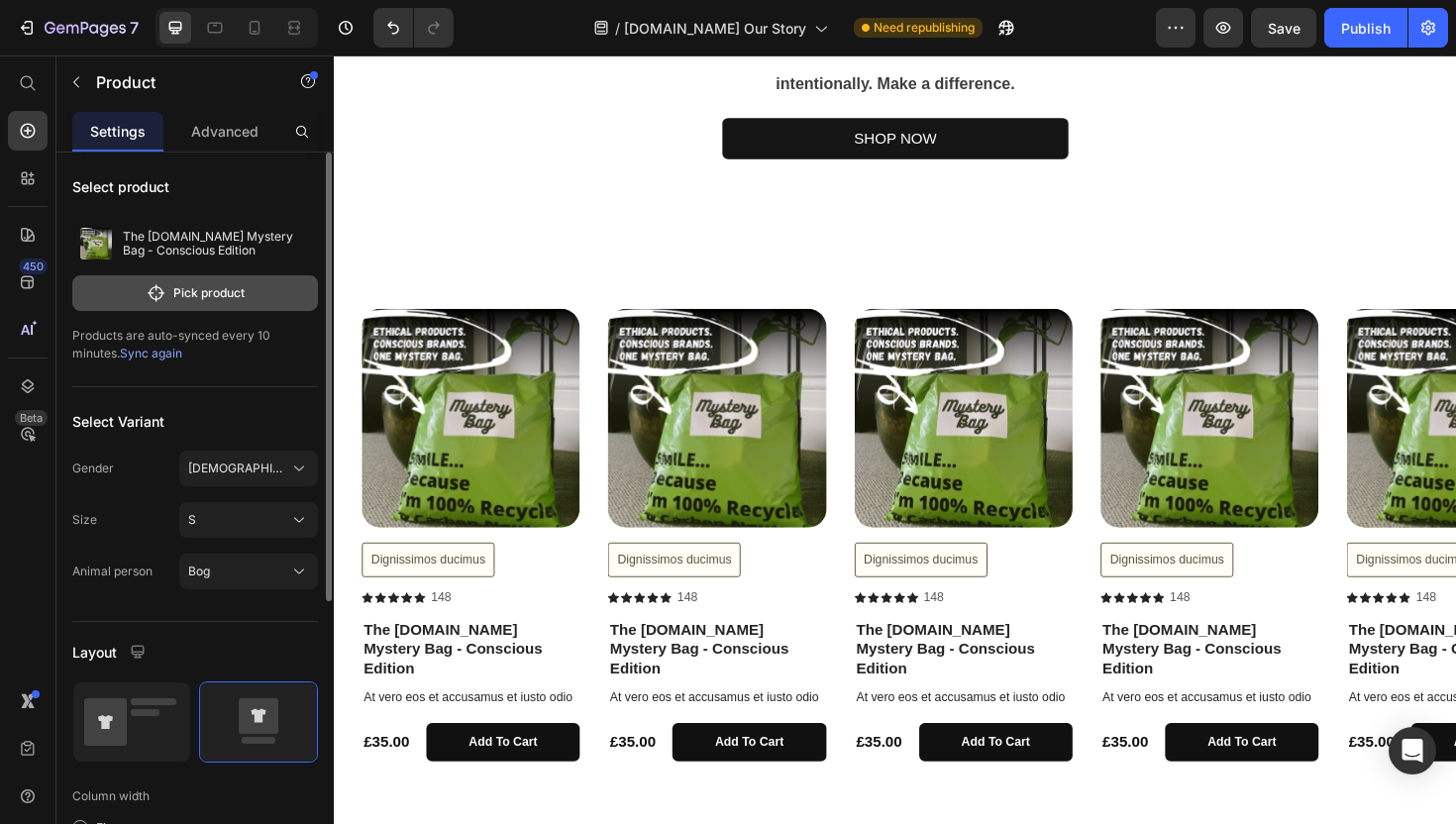 click on "Pick product" 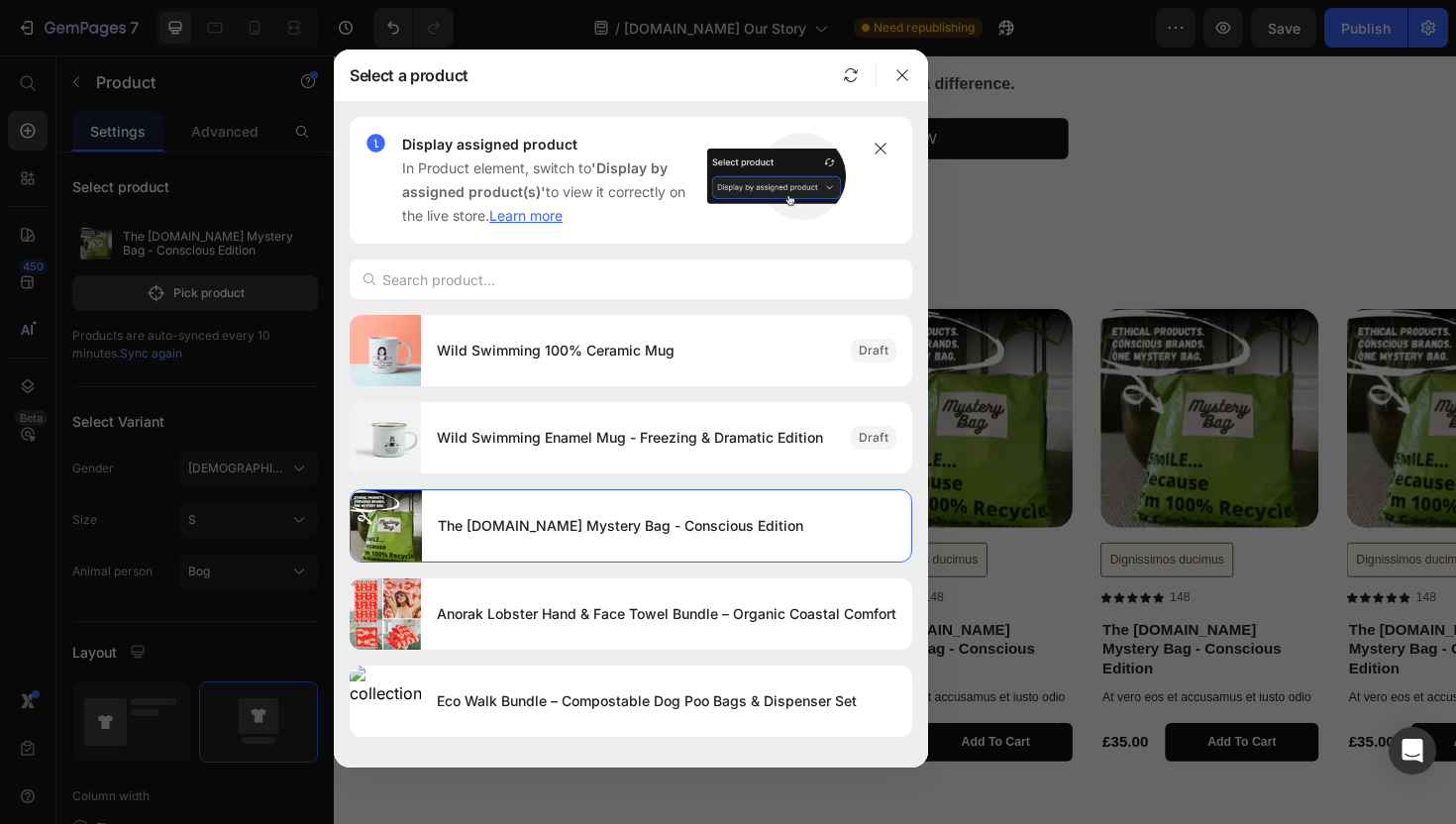 click at bounding box center [631, 279] 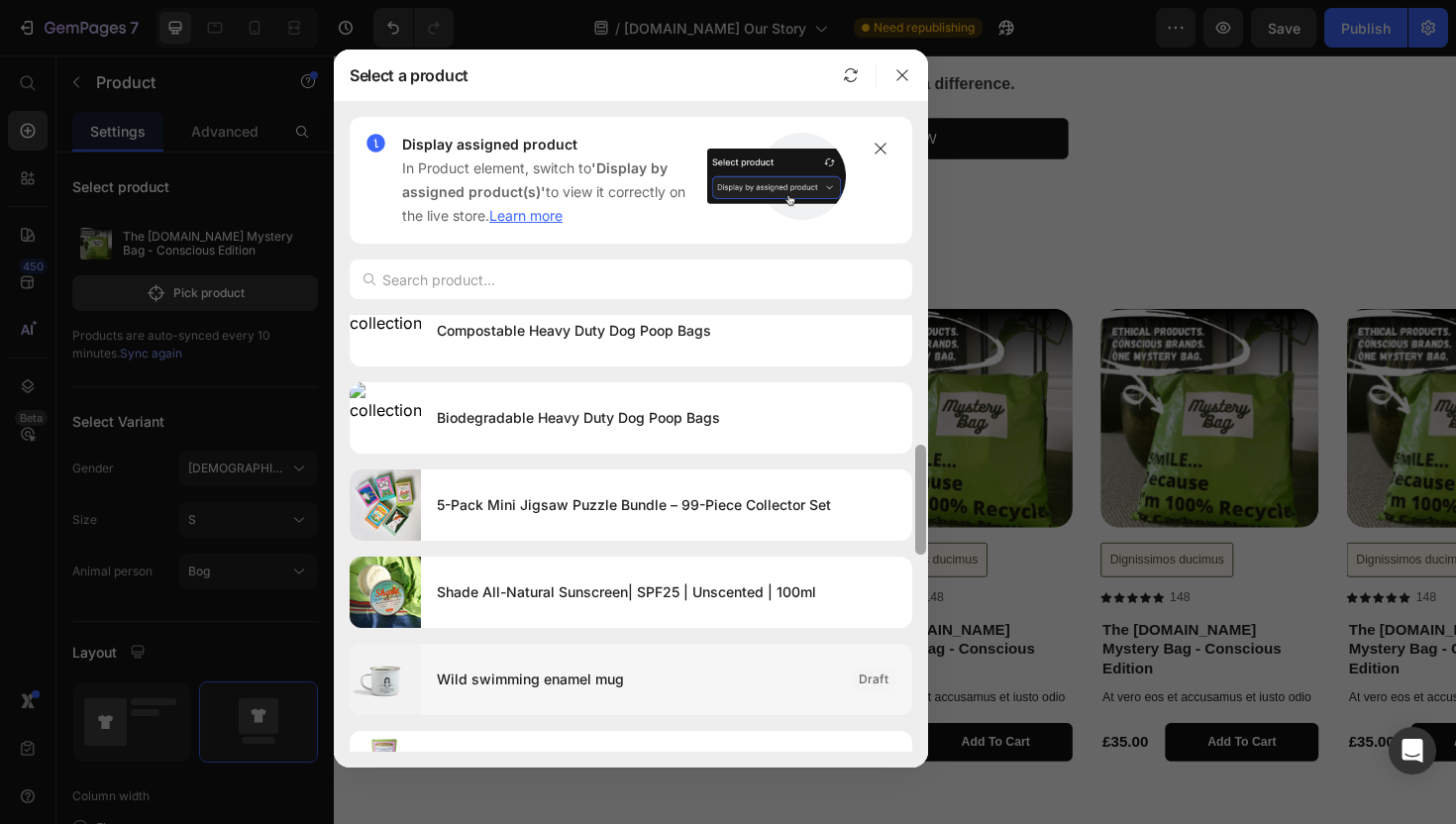 drag, startPoint x: 916, startPoint y: 386, endPoint x: 881, endPoint y: 666, distance: 282.17902 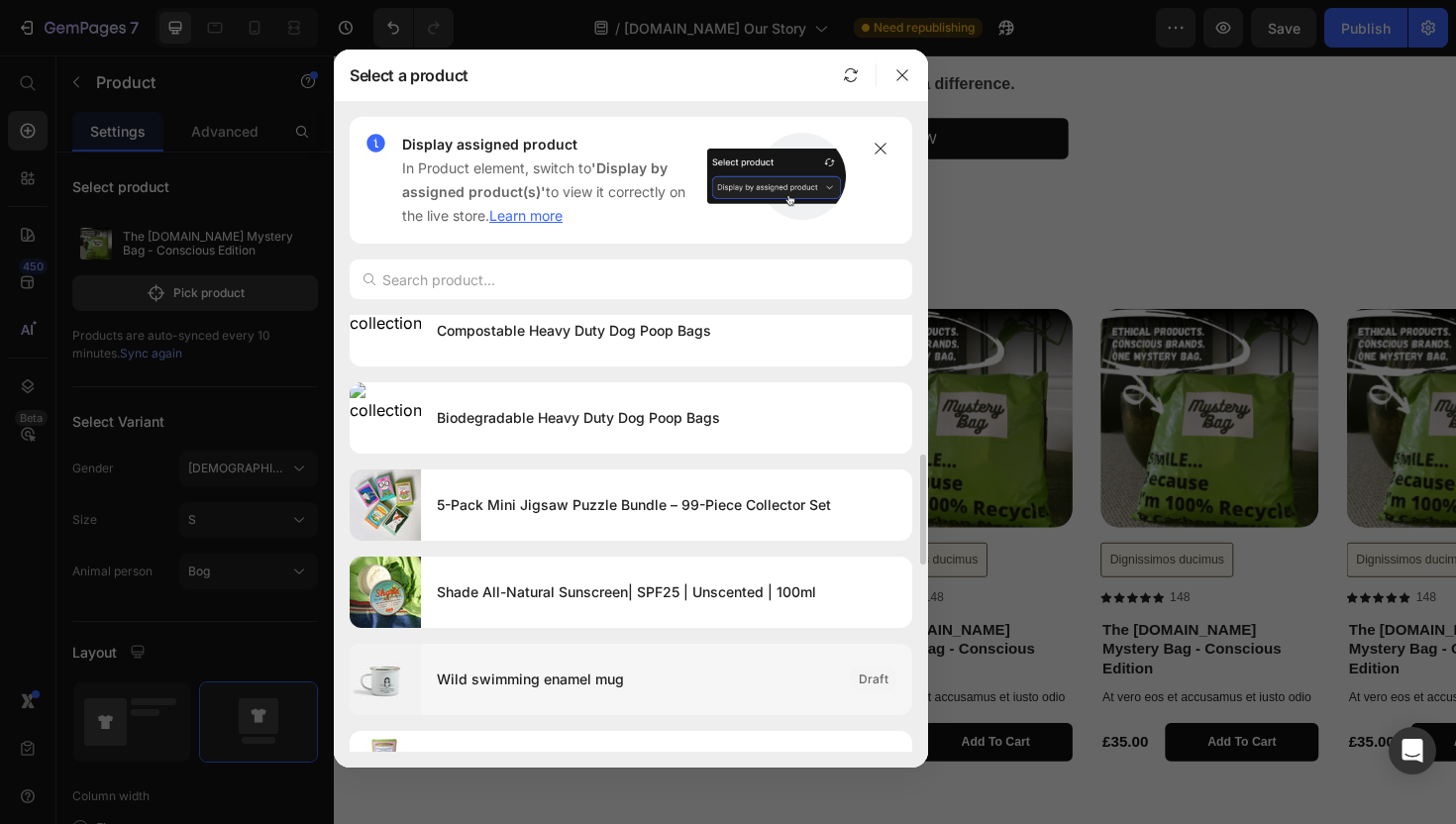 scroll, scrollTop: 547, scrollLeft: 0, axis: vertical 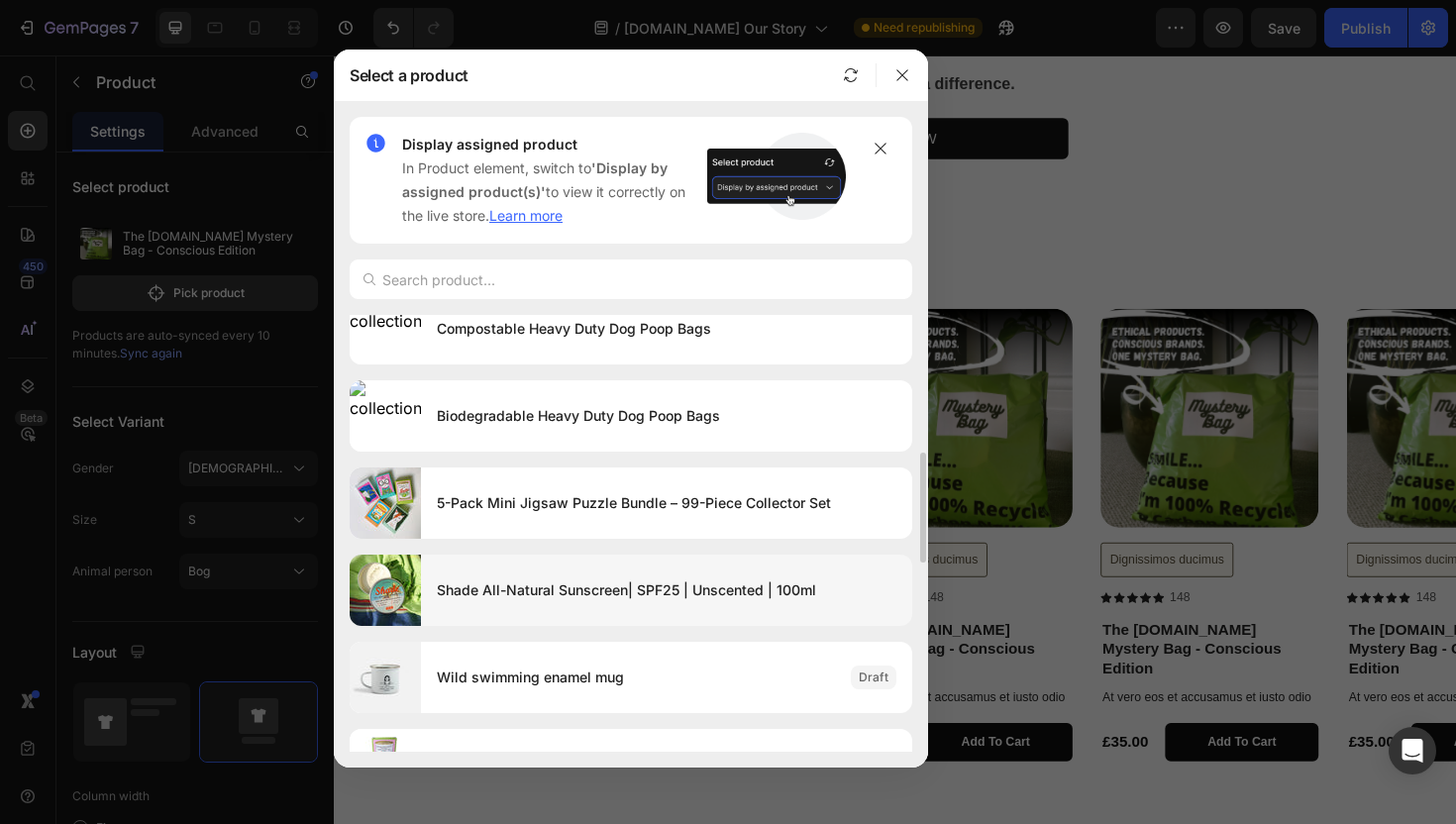 click on "Shade All-Natural Sunscreen| SPF25 | Unscented | 100ml" at bounding box center (667, 590) 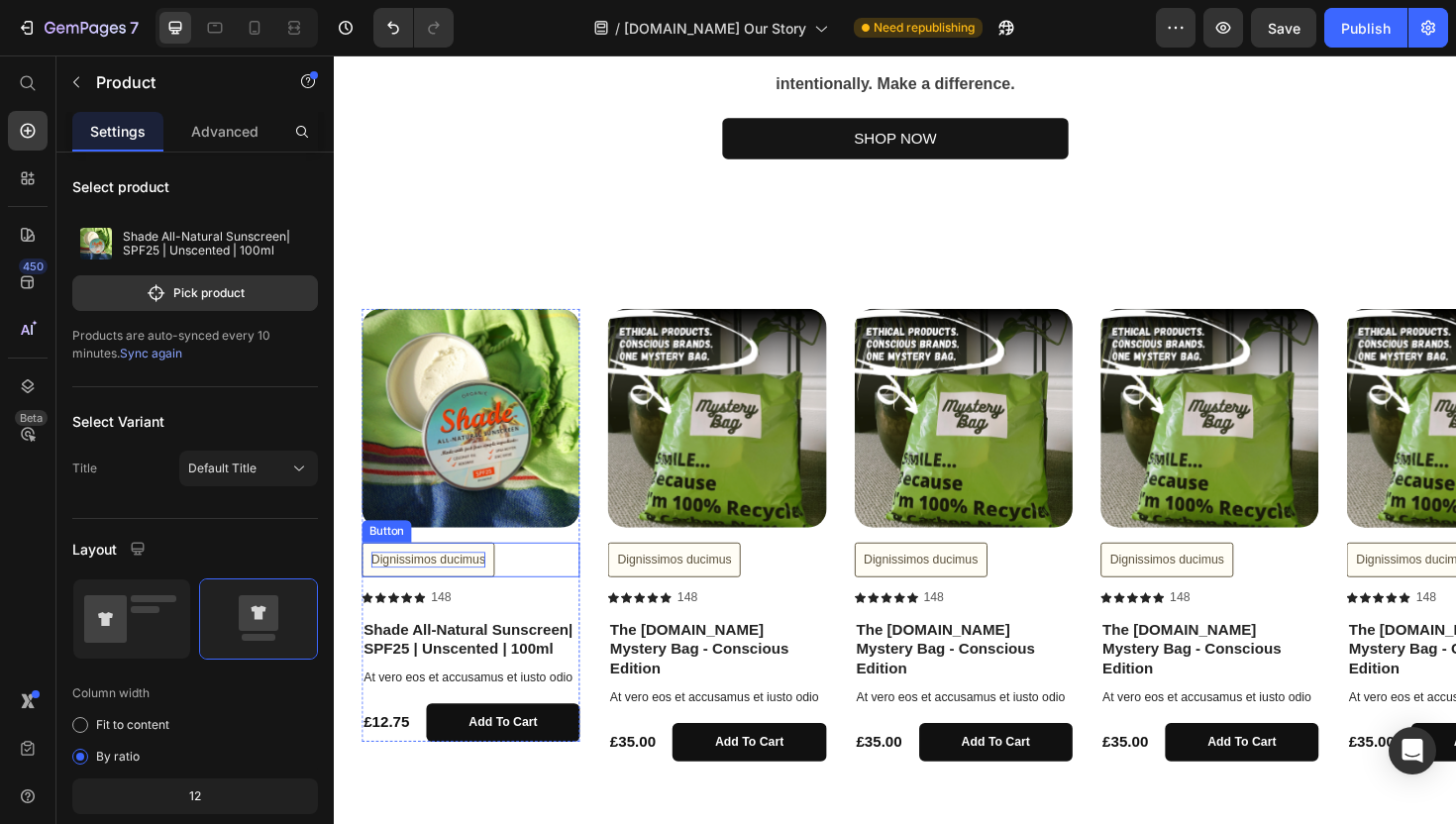 click on "Dignissimos ducimus" at bounding box center [434, 589] 